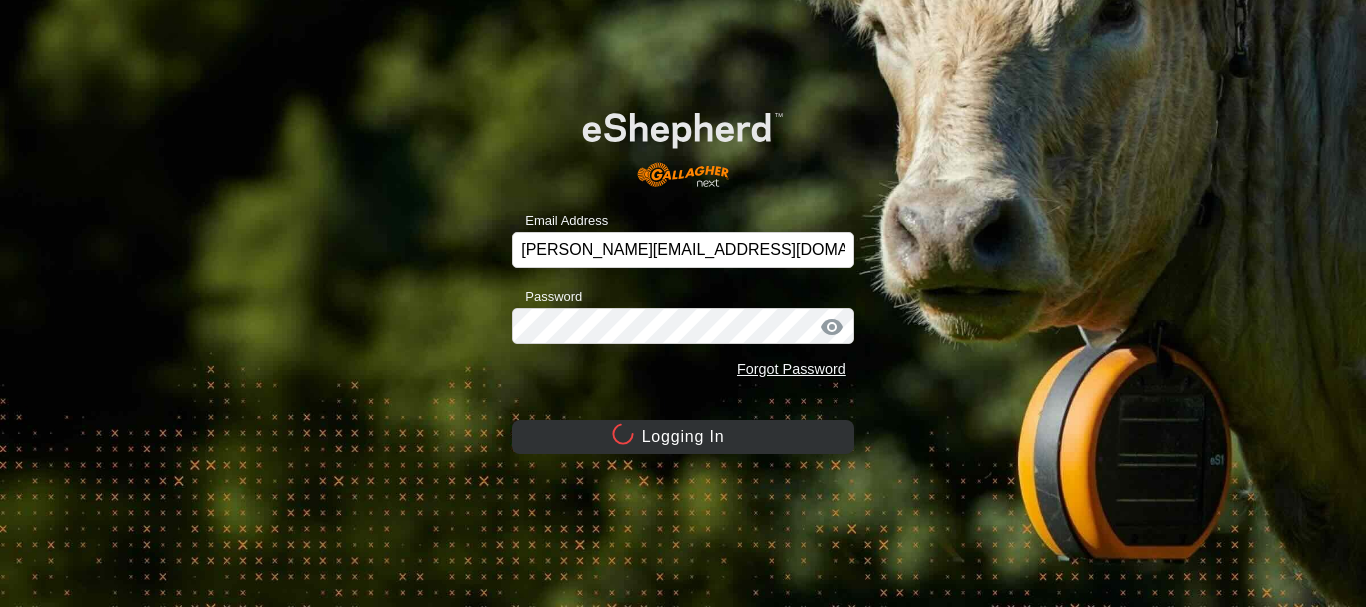 scroll, scrollTop: 0, scrollLeft: 0, axis: both 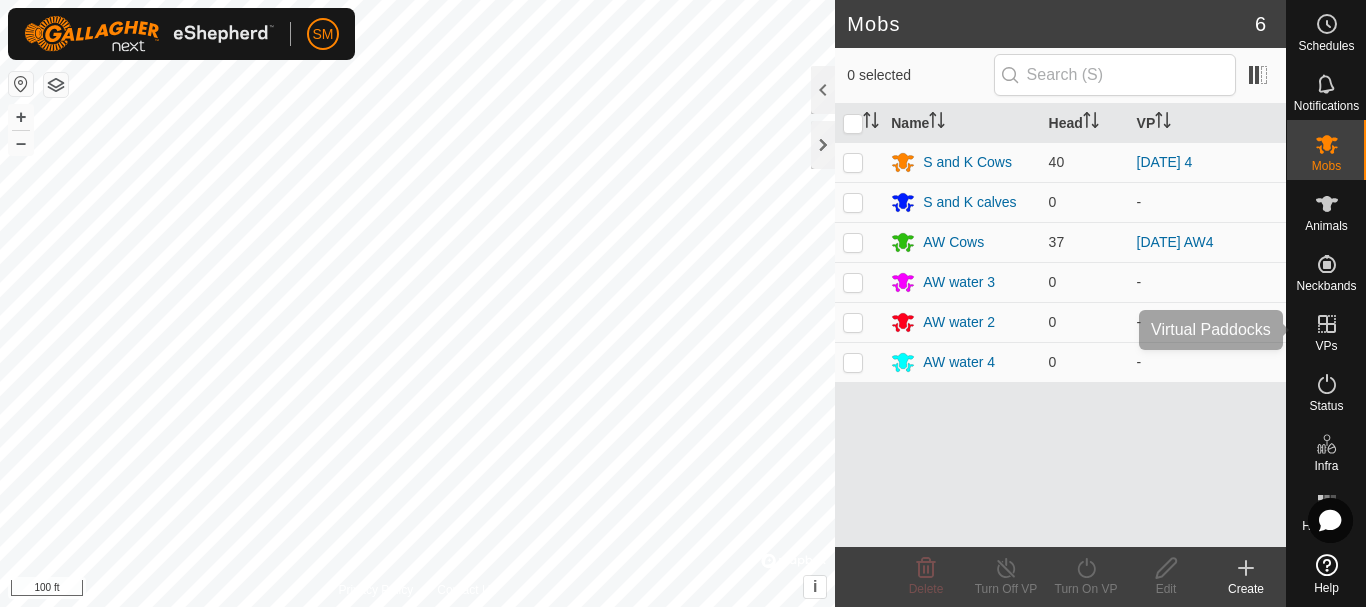click 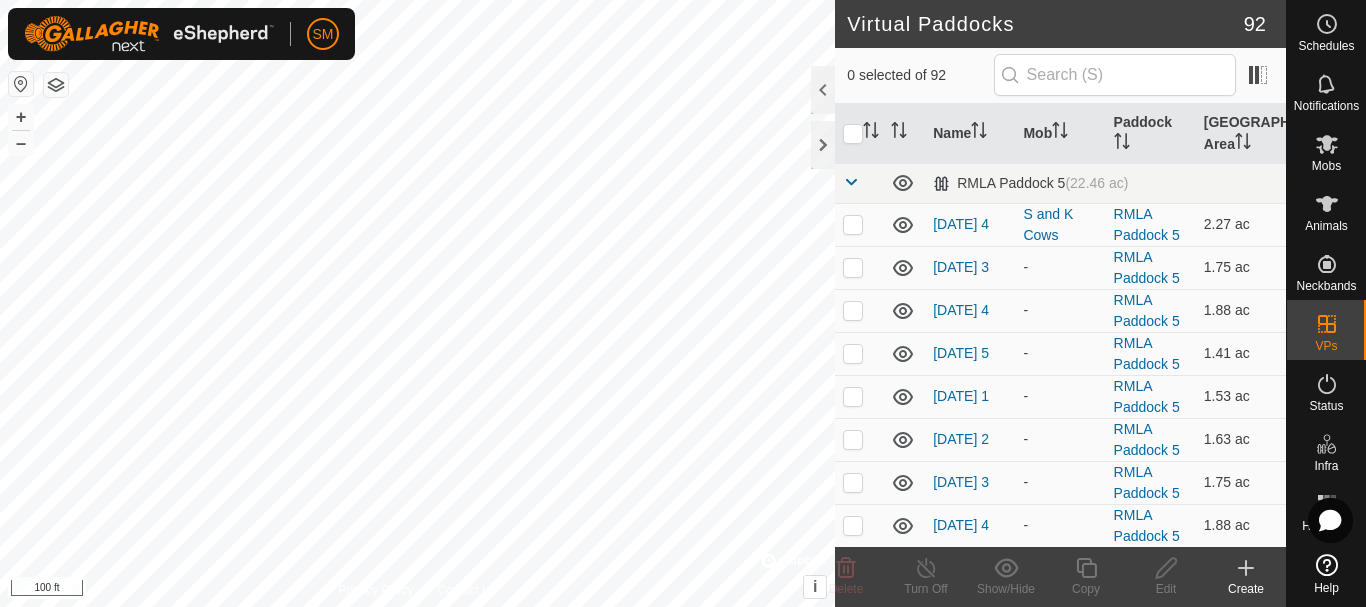 click 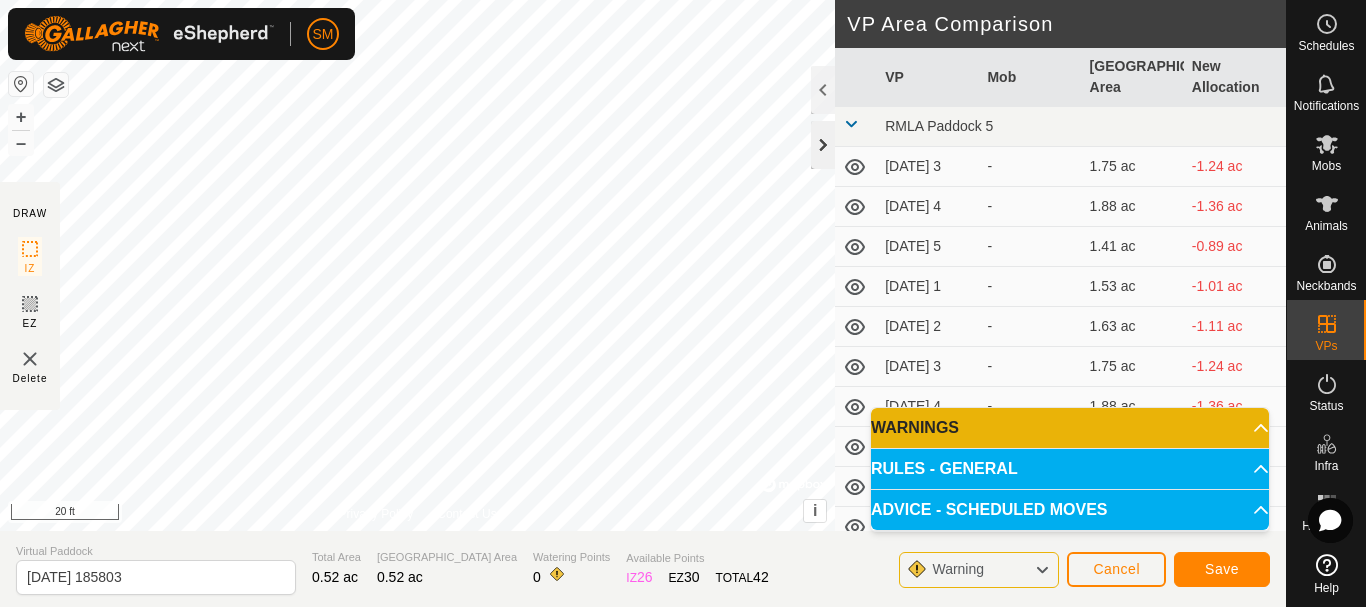 click 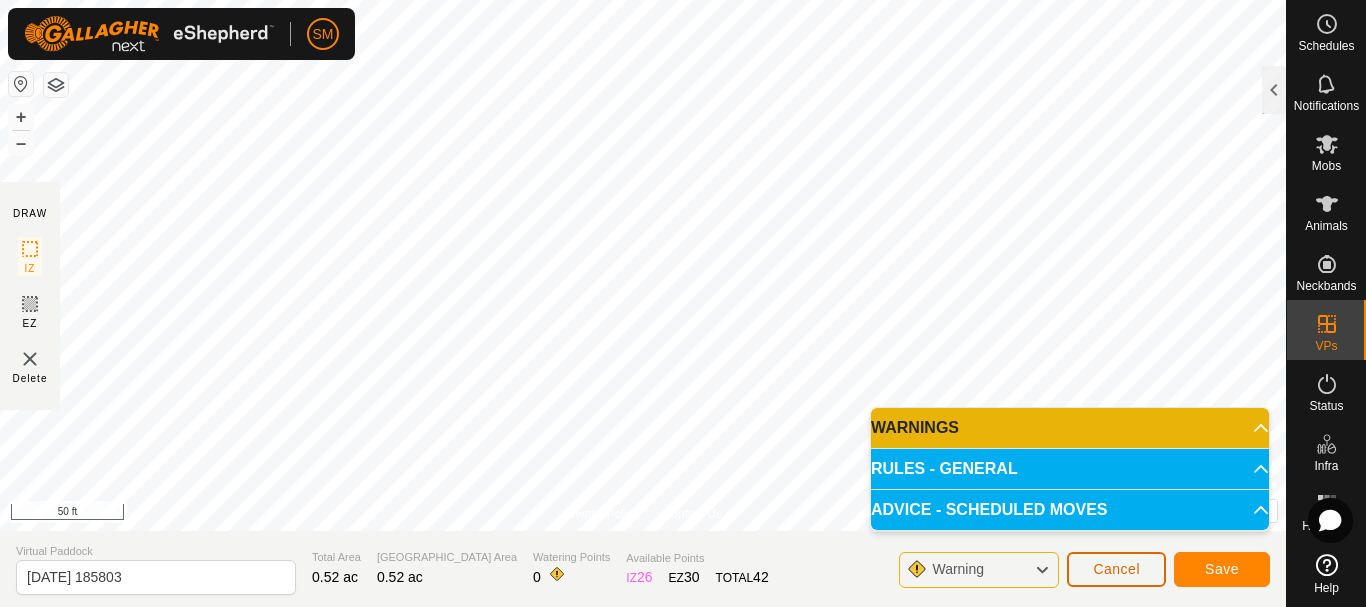 click on "Cancel" 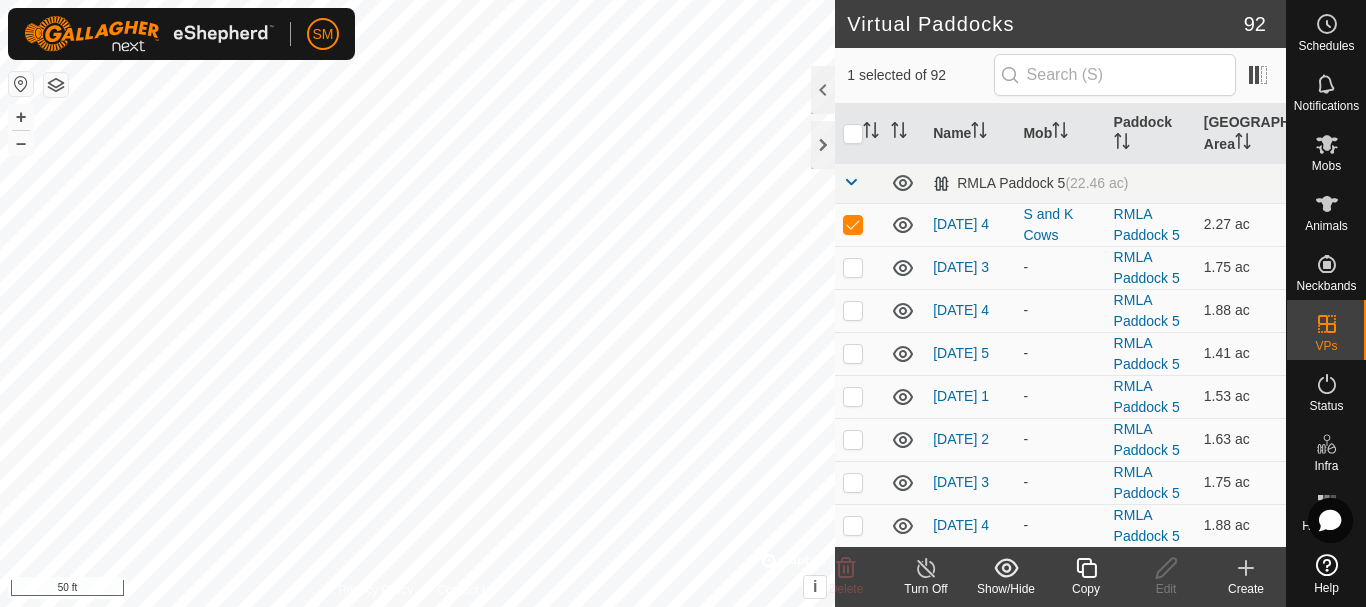 checkbox on "false" 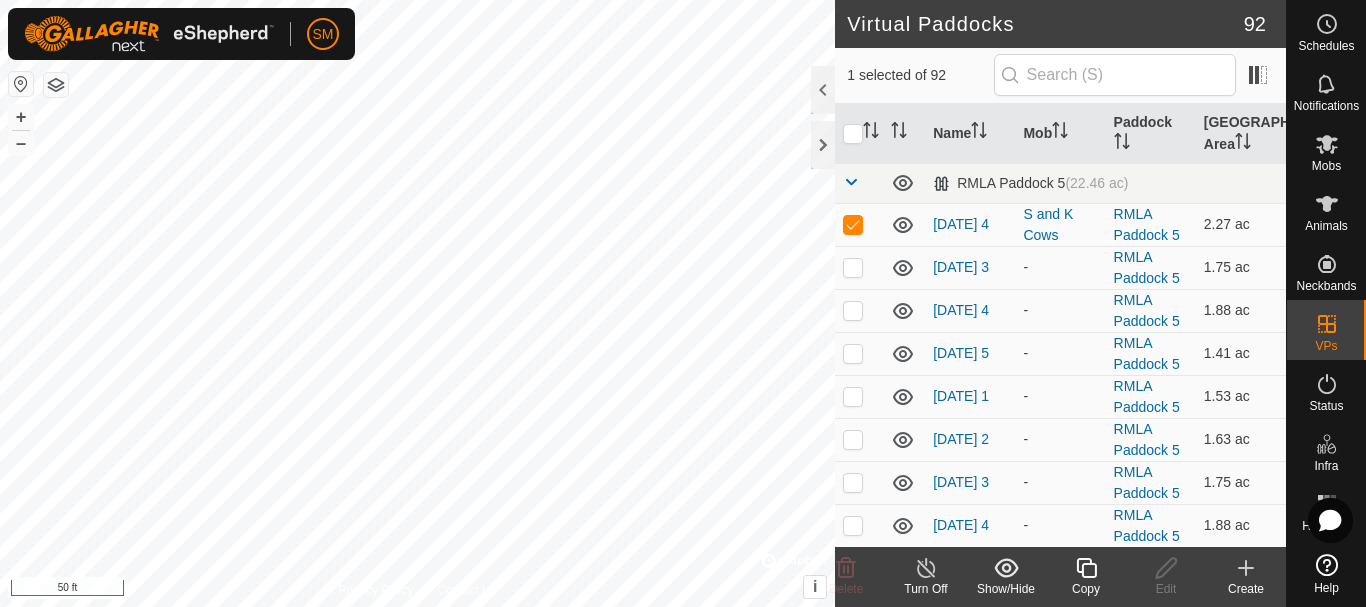 checkbox on "true" 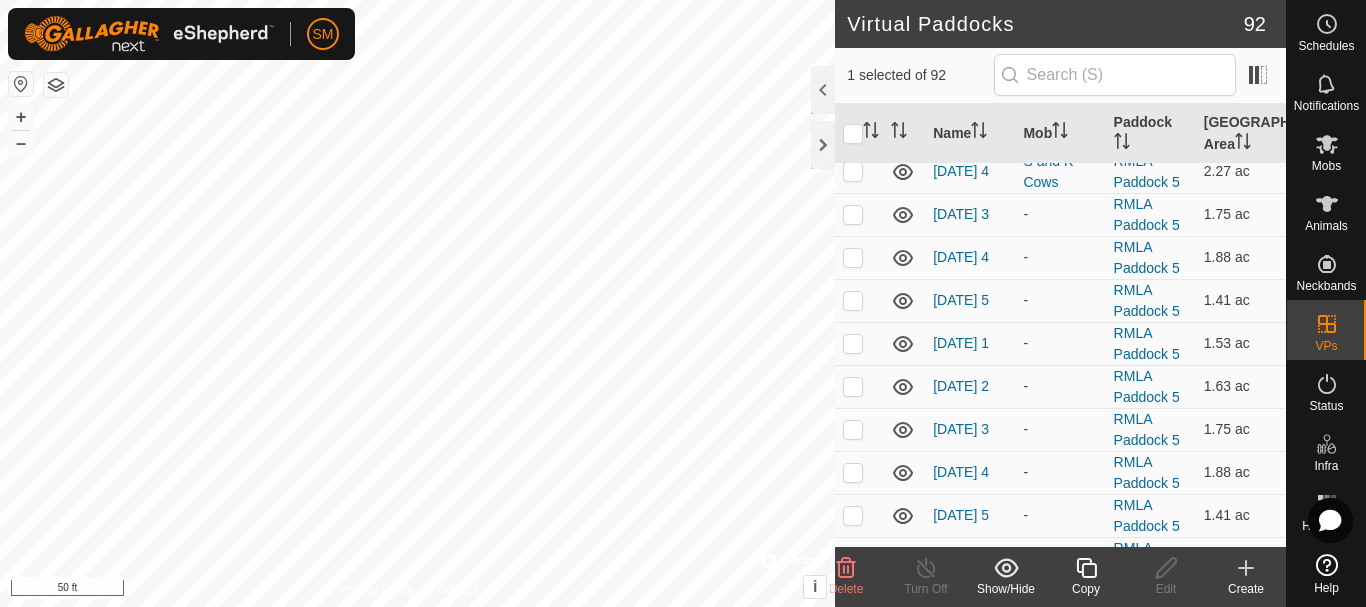 scroll, scrollTop: 100, scrollLeft: 0, axis: vertical 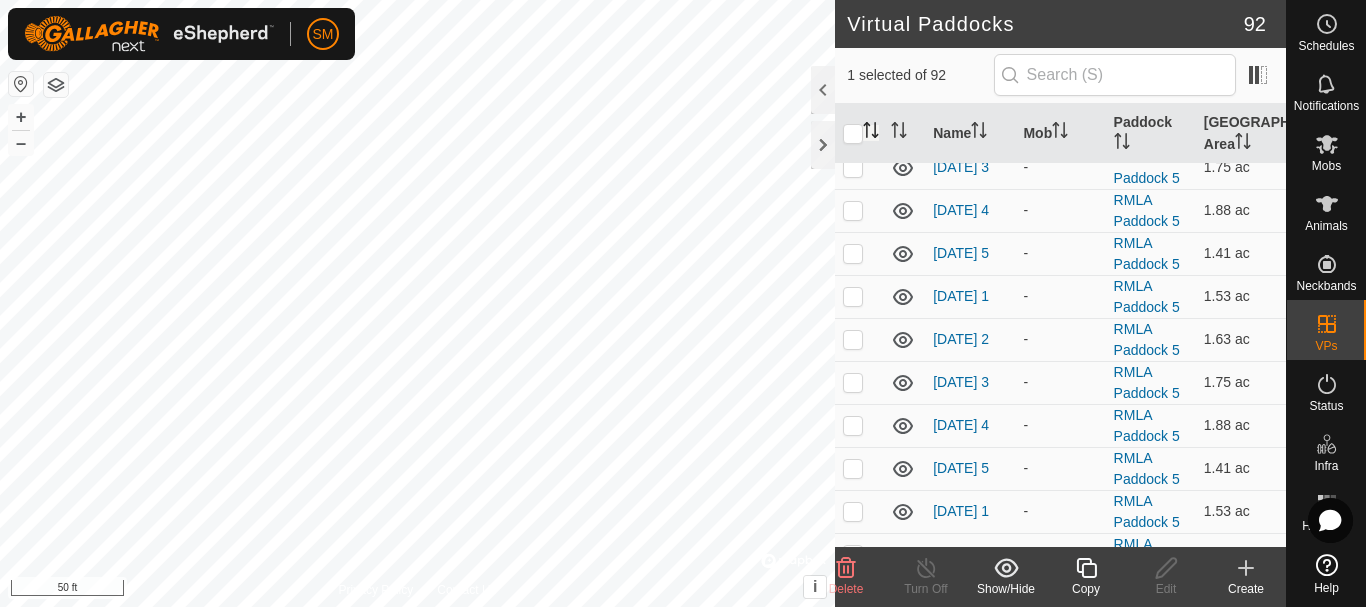 click 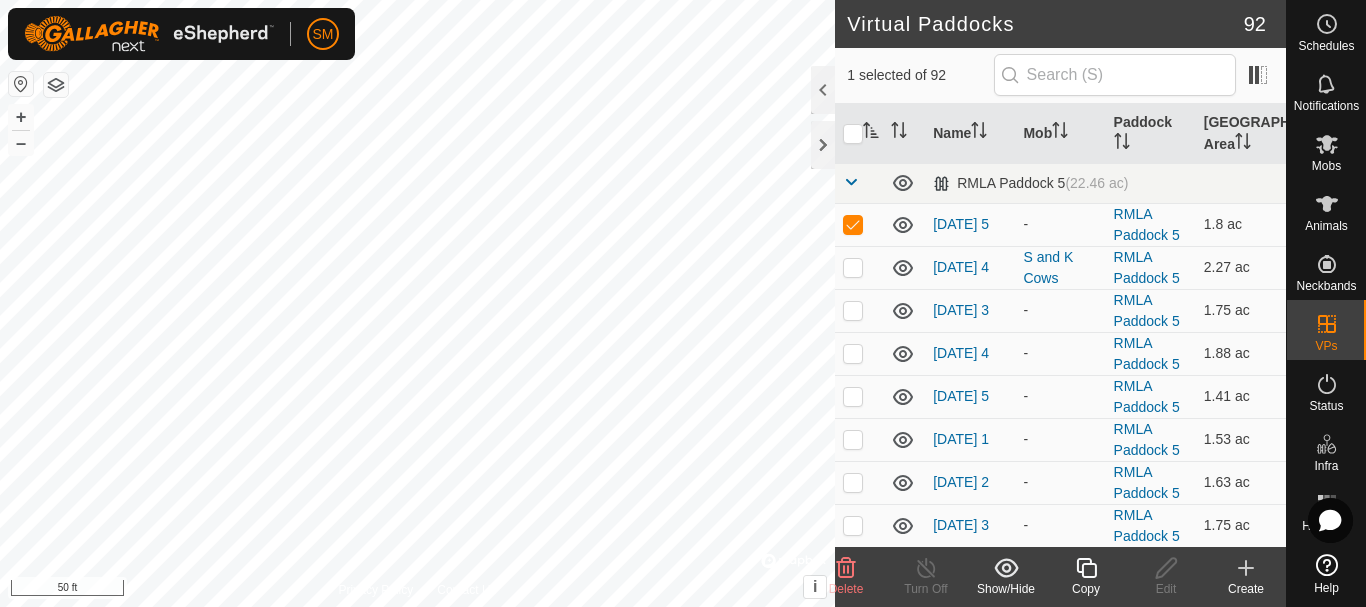 click 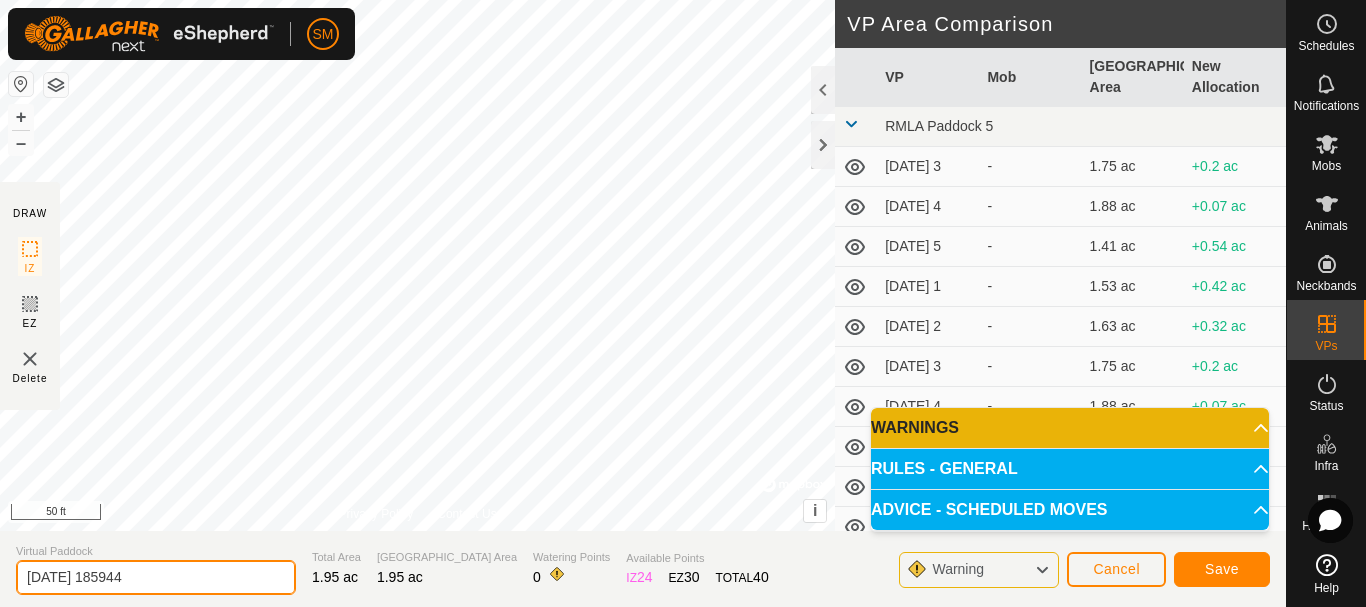 click on "[DATE] 185944" 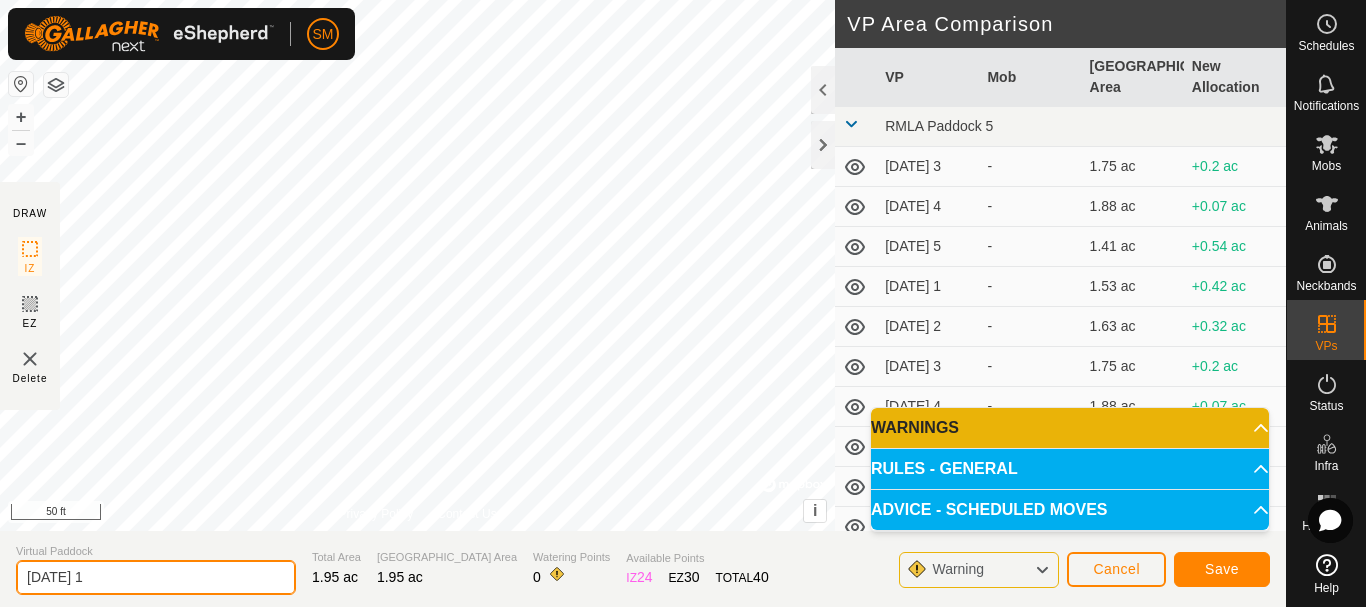 drag, startPoint x: 105, startPoint y: 579, endPoint x: 0, endPoint y: 591, distance: 105.68349 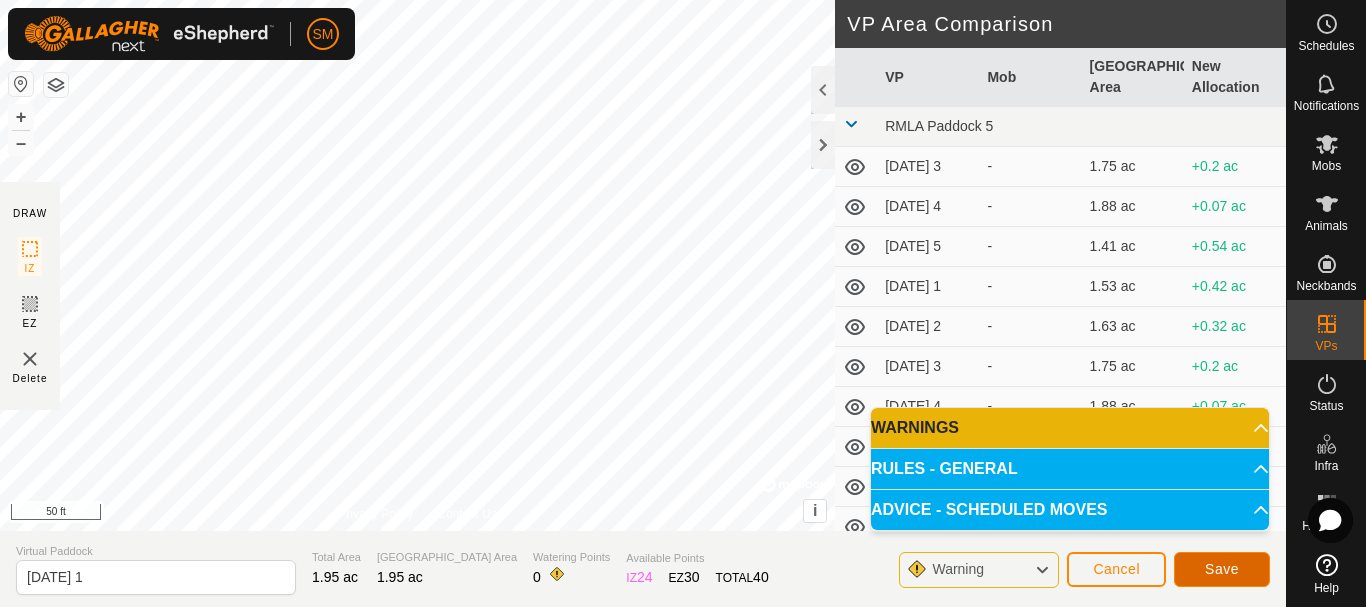 click on "Save" 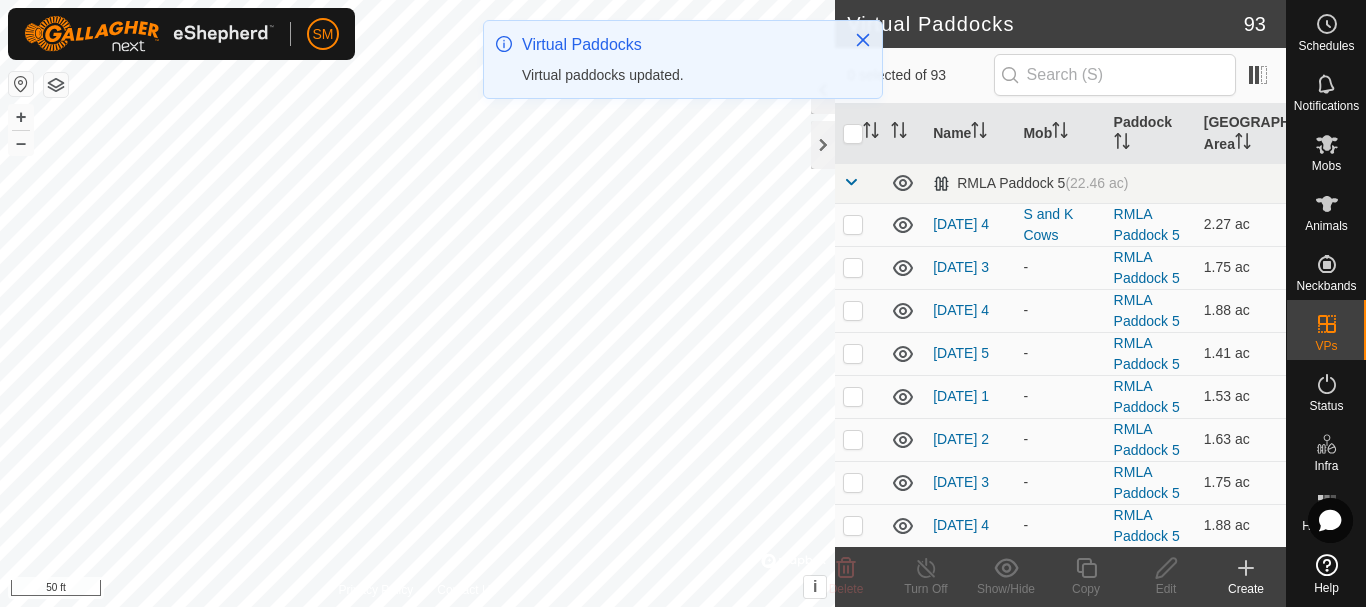 checkbox on "true" 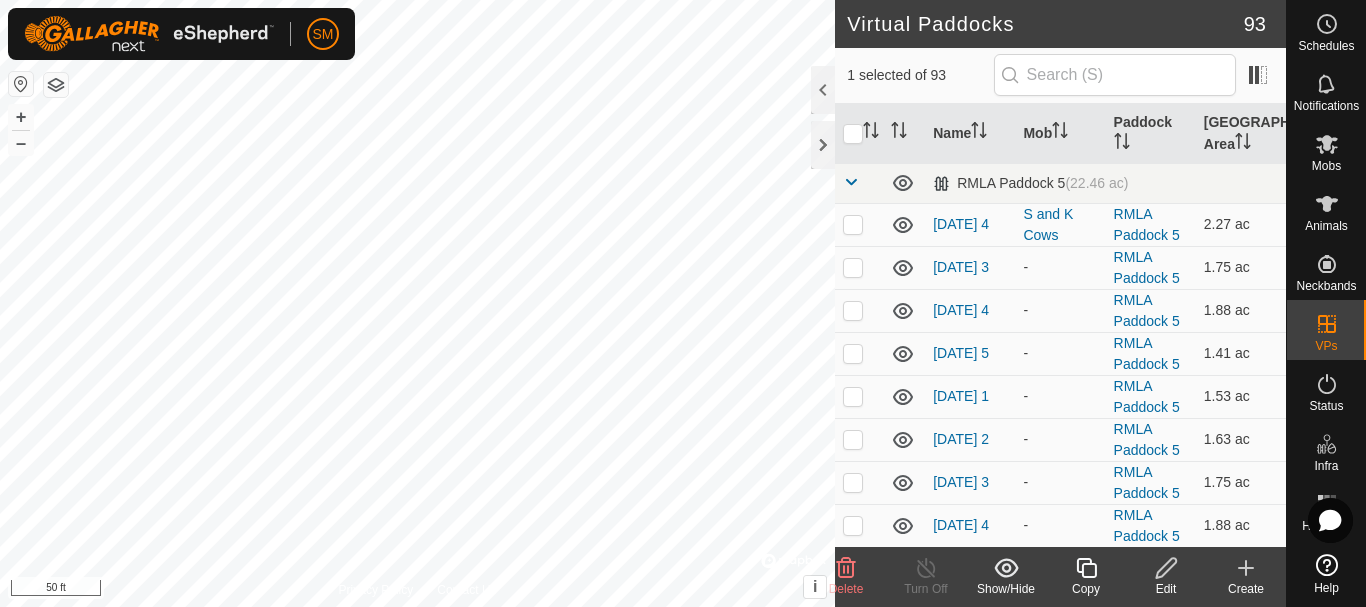 click 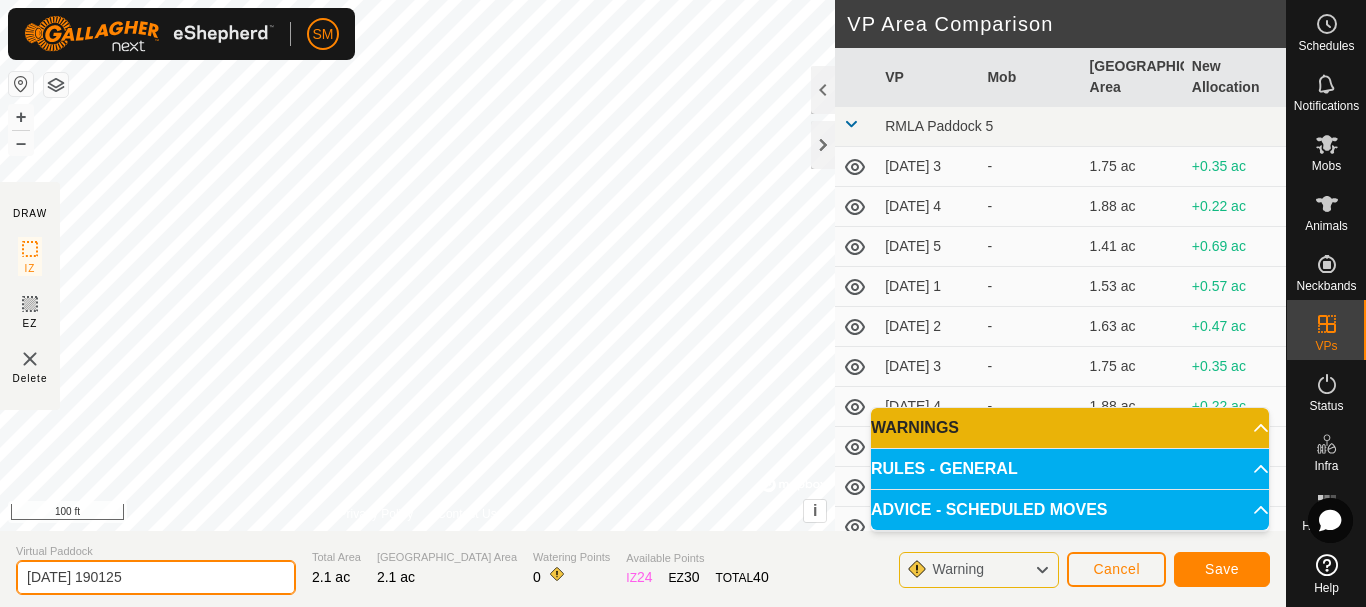 drag, startPoint x: 189, startPoint y: 572, endPoint x: 0, endPoint y: 598, distance: 190.77998 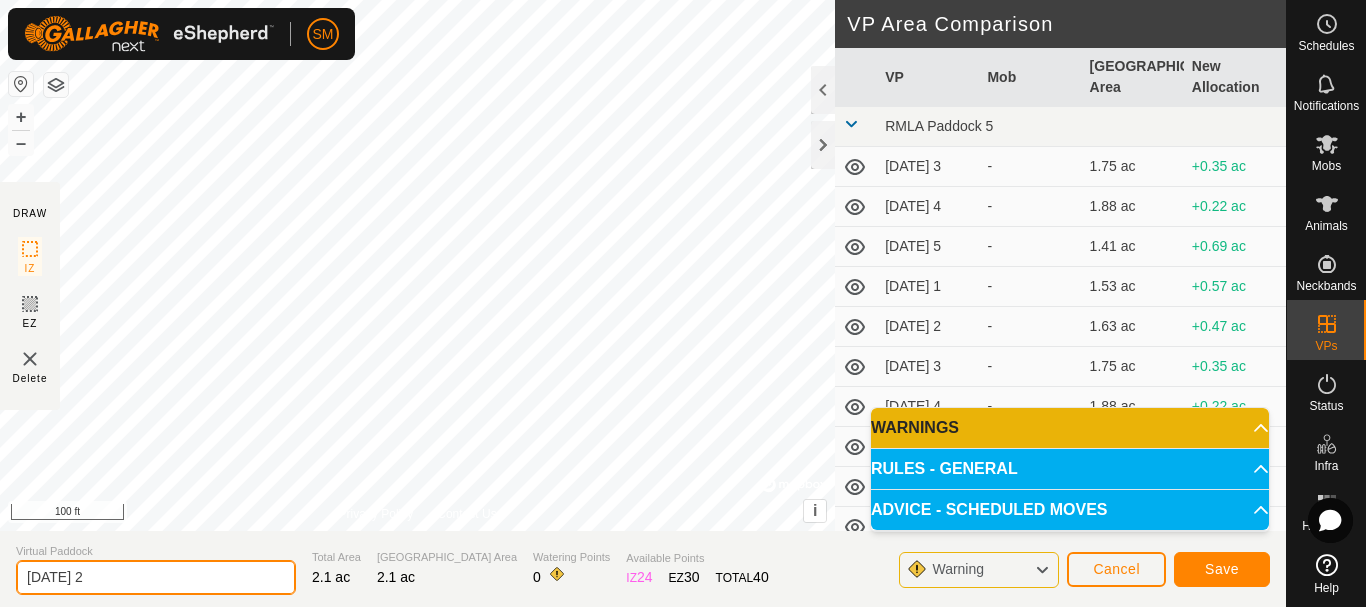 type on "[DATE] 2" 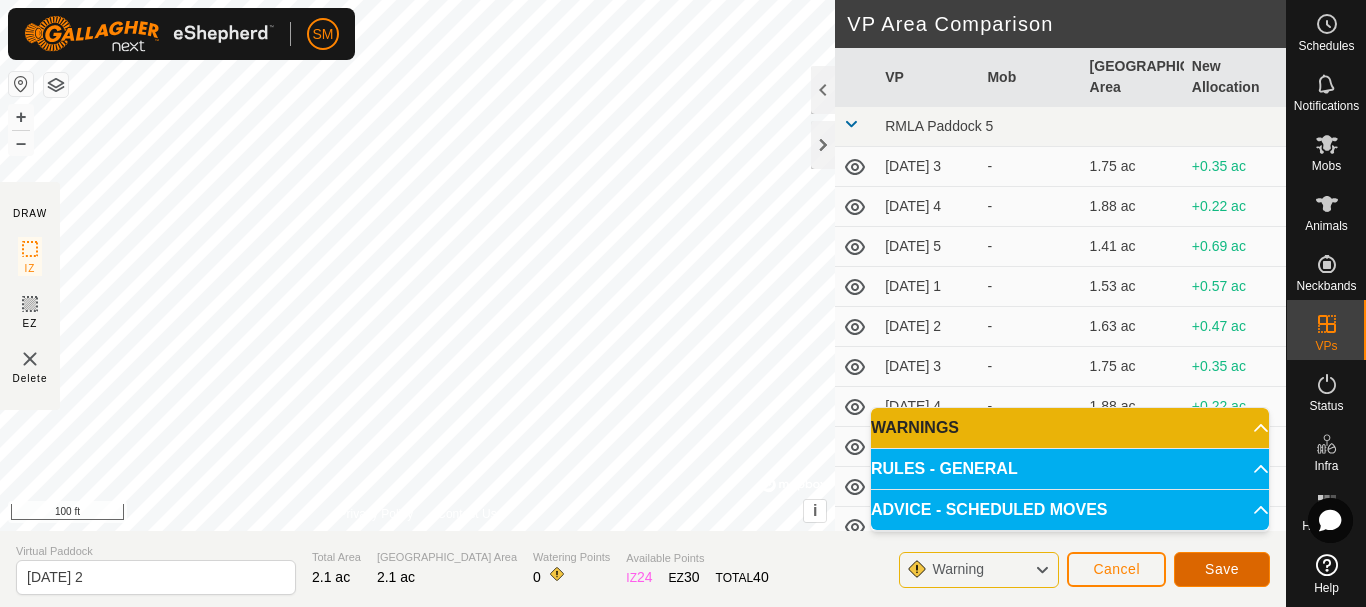 click on "Save" 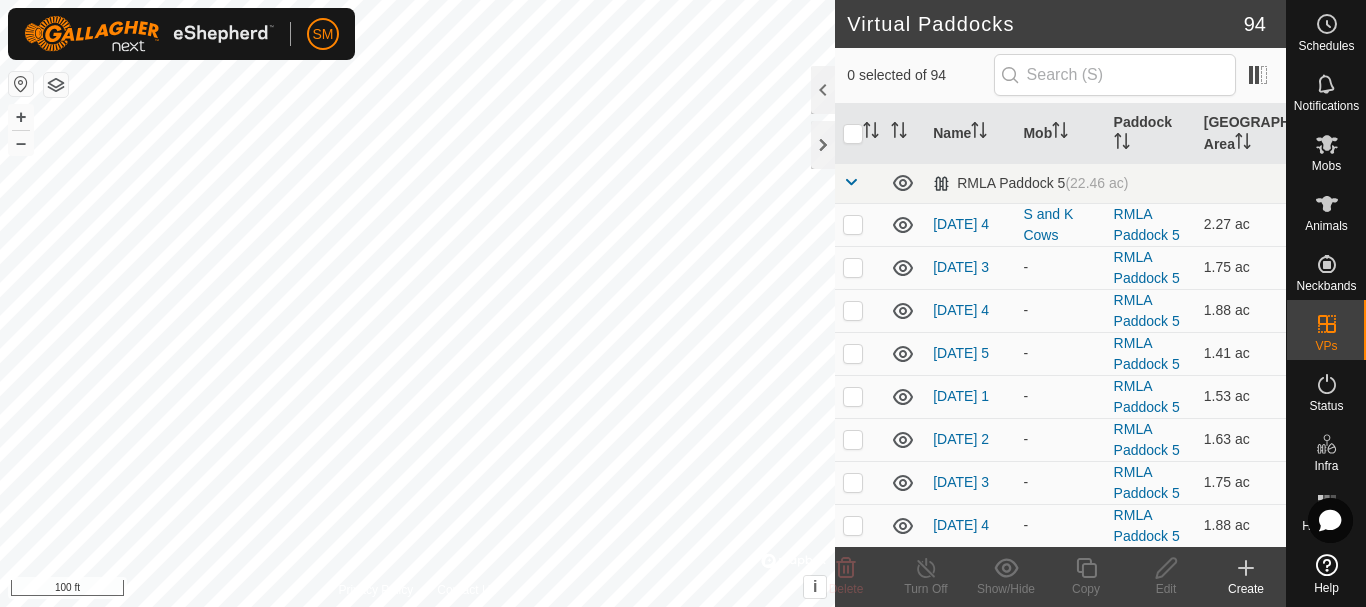 checkbox on "true" 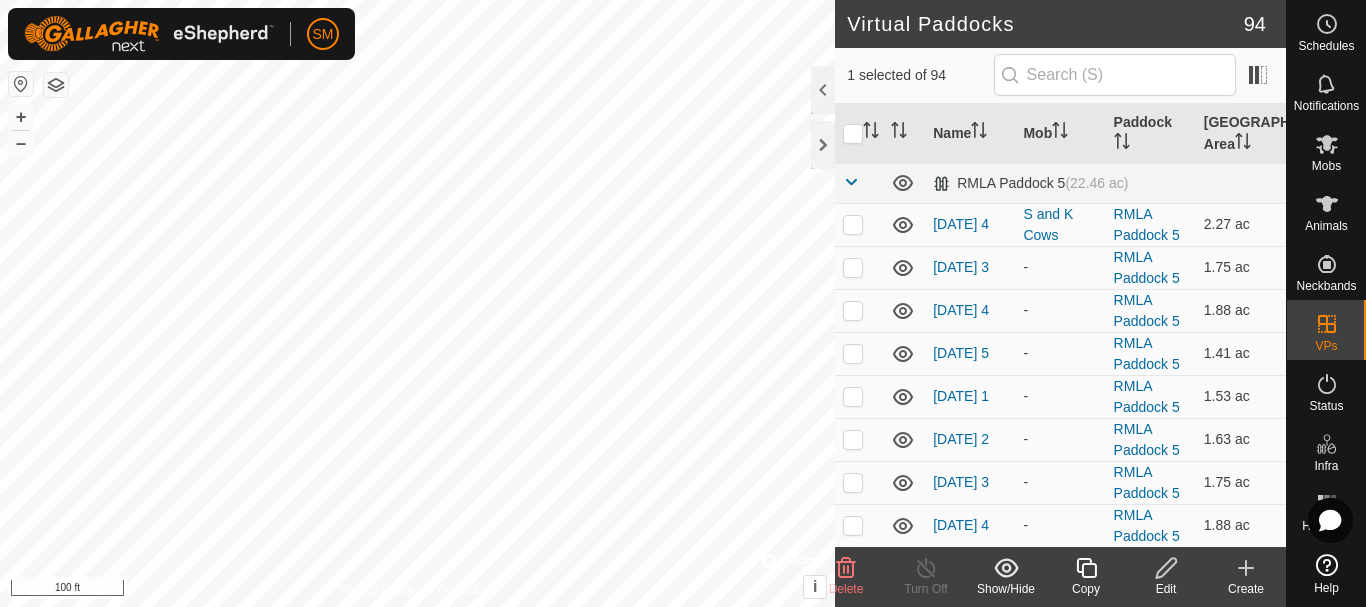 click 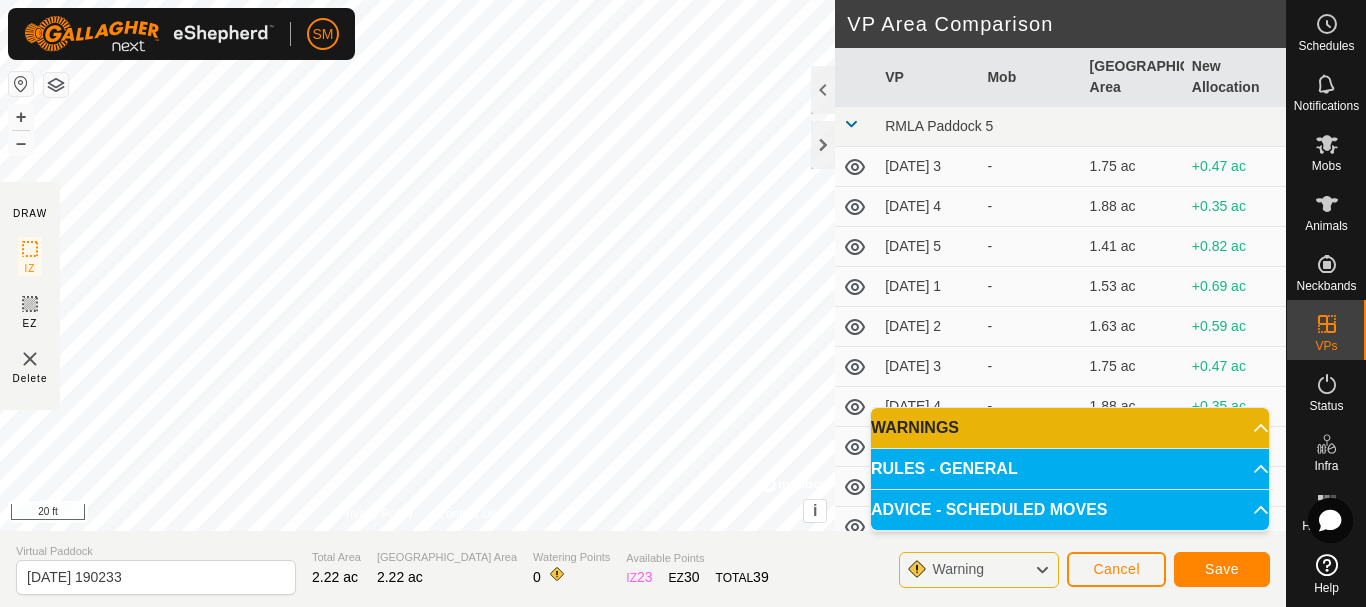 click on "SM Schedules Notifications Mobs Animals Neckbands VPs Status Infra Heatmap Help DRAW IZ EZ Delete Privacy Policy Contact Us + – ⇧ i ©  Mapbox , ©  OpenStreetMap ,  Improve this map 20 ft VP Area Comparison     VP   Mob   Grazing Area   New Allocation  RMLA Paddock 5  [DATE] 3  -  1.75 ac  +0.47 ac  [DATE] 4  -  1.88 ac  +0.35 ac  [DATE] 5  -  1.41 ac  +0.82 ac  [DATE] 1  -  1.53 ac  +0.69 ac  [DATE] 2  -  1.63 ac  +0.59 ac  [DATE] 3  -  1.75 ac  +0.47 ac  [DATE] 4  -  1.88 ac  +0.35 ac  [DATE] 5  -  1.41 ac  +0.82 ac  [DATE] 1  -  1.53 ac  +0.69 ac  [DATE] 2  -  1.63 ac  +0.59 ac  [DATE] 3  -  1.75 ac  +0.47 ac  [DATE] 4  -  1.88 ac  +0.35 ac  [DATE] 5  -  1.41 ac  +0.82 ac  [DATE] 1  -  1.53 ac  +0.69 ac  [DATE] 2  -  1.66 ac  +0.57 ac  [DATE] 3  -  1.75 ac  +0.47 ac  [DATE] 4  -  1.88 ac  +0.35 ac  [DATE] 5  -  1.41 ac  +0.82 ac  [DATE] 6  -  1.66 ac  +0.57 ac  [DATE] 1  -  1.75 ac  +0.47 ac  [DATE] 2  - - -" at bounding box center [683, 303] 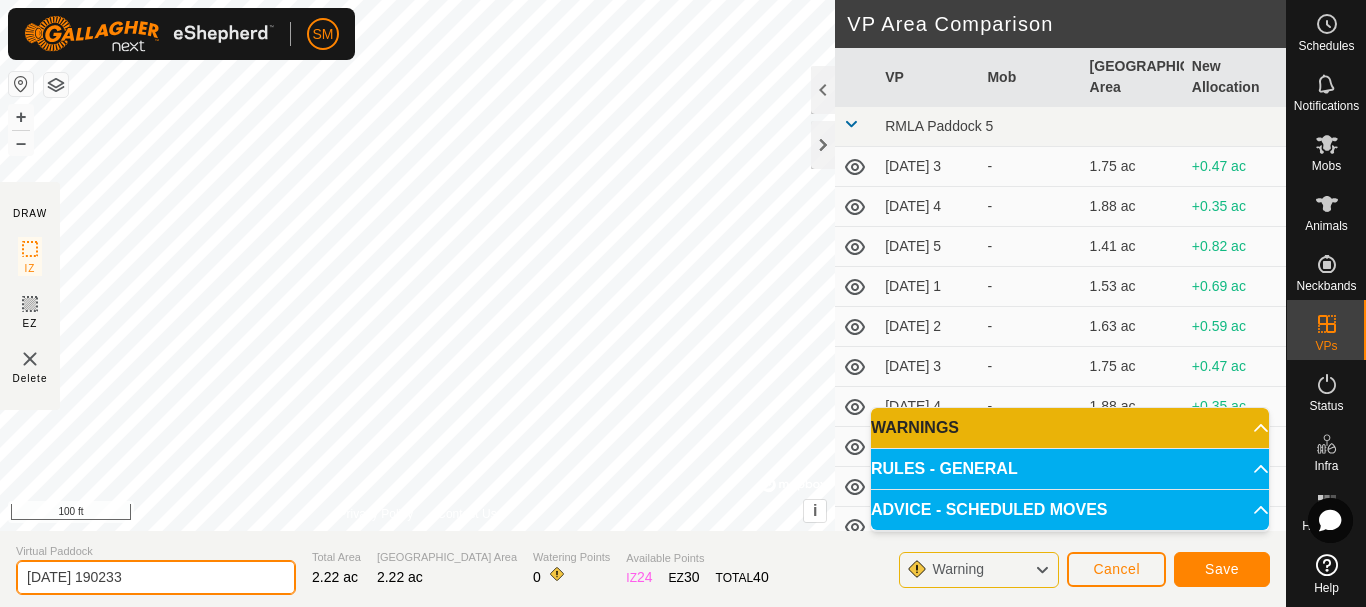 drag, startPoint x: 165, startPoint y: 579, endPoint x: 0, endPoint y: 570, distance: 165.24527 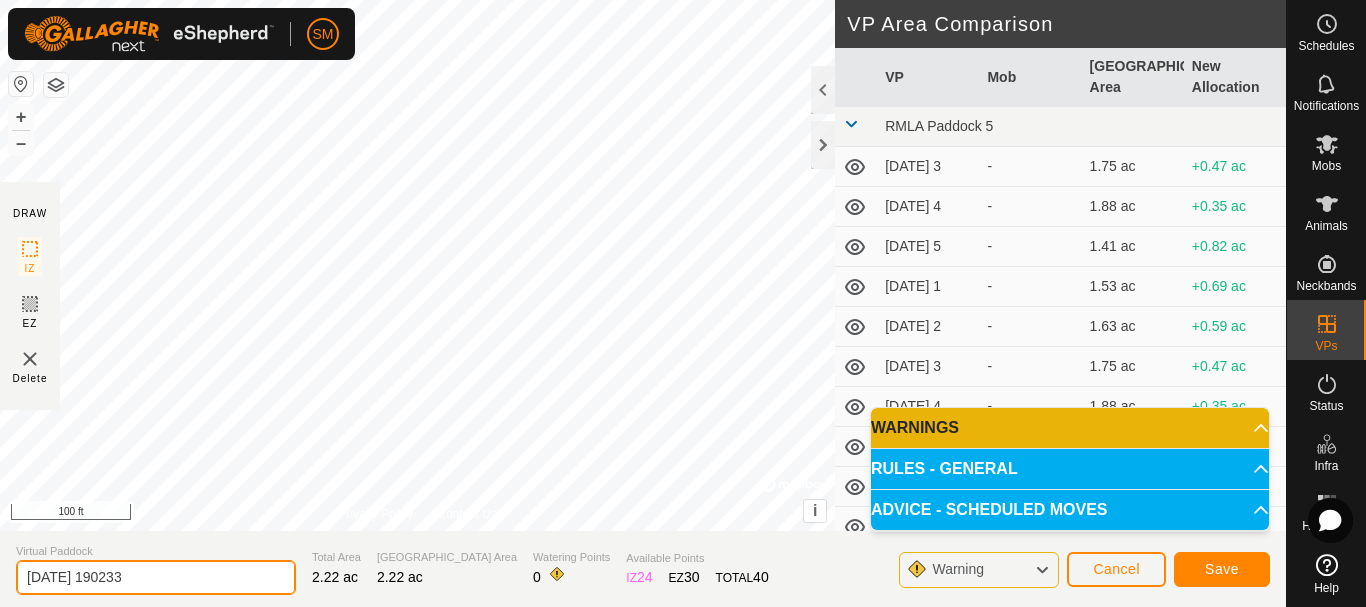 paste on "20" 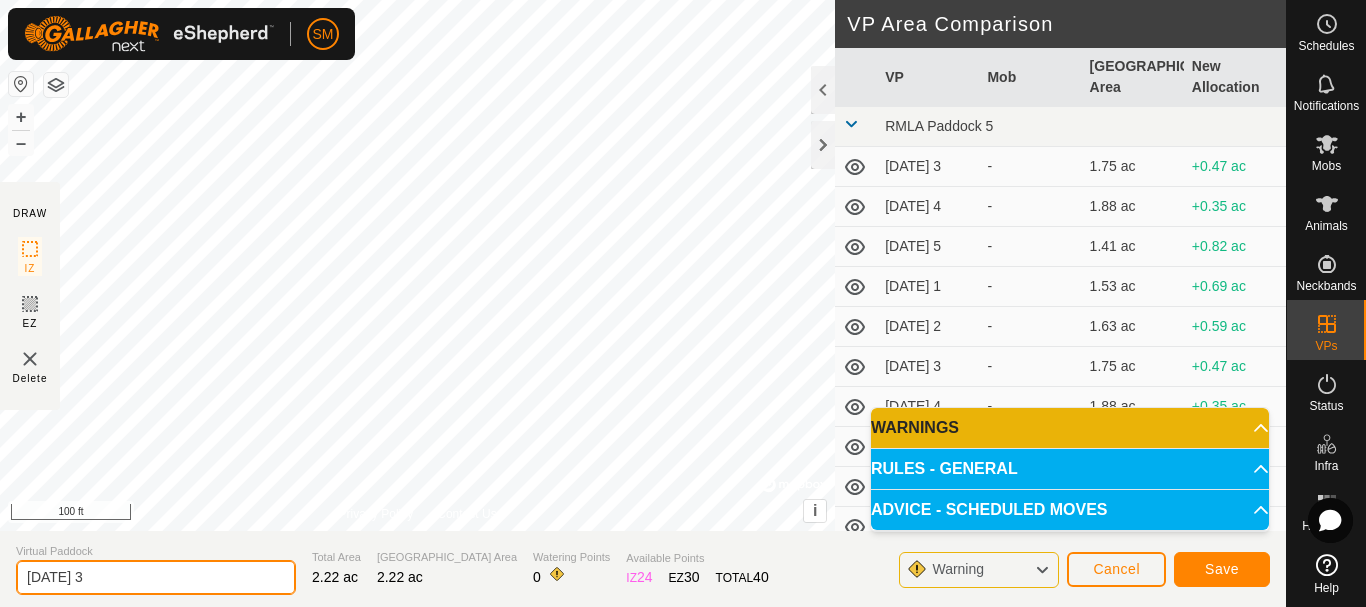 type on "[DATE] 3" 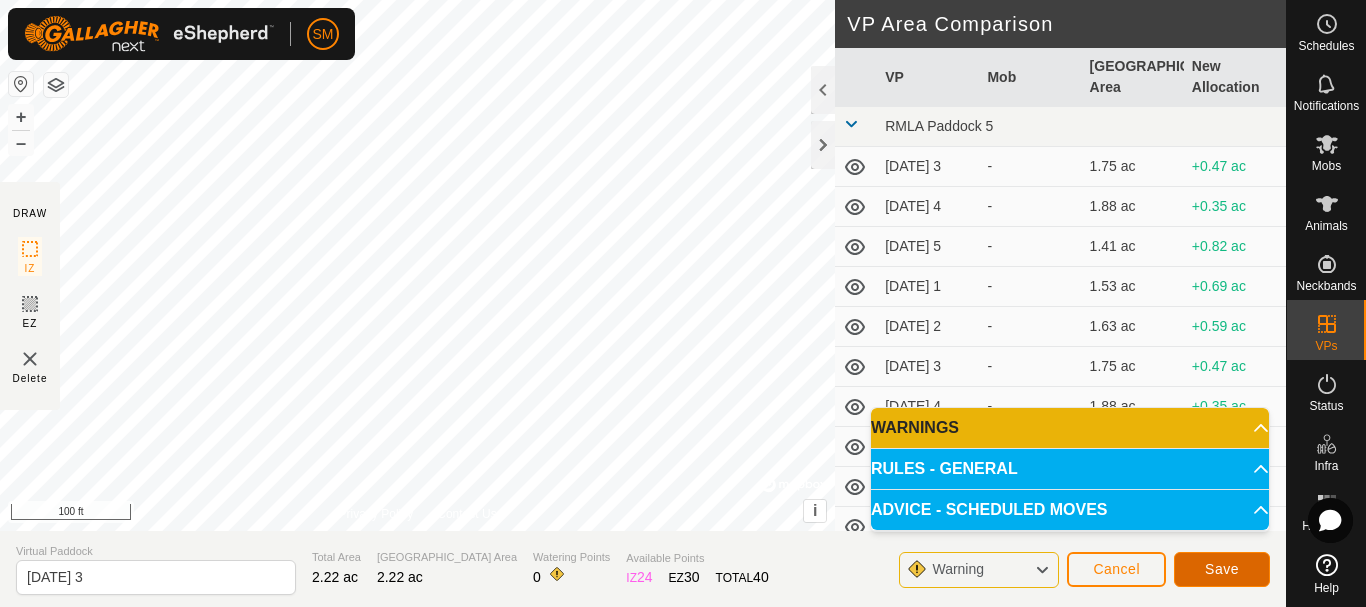 click on "Save" 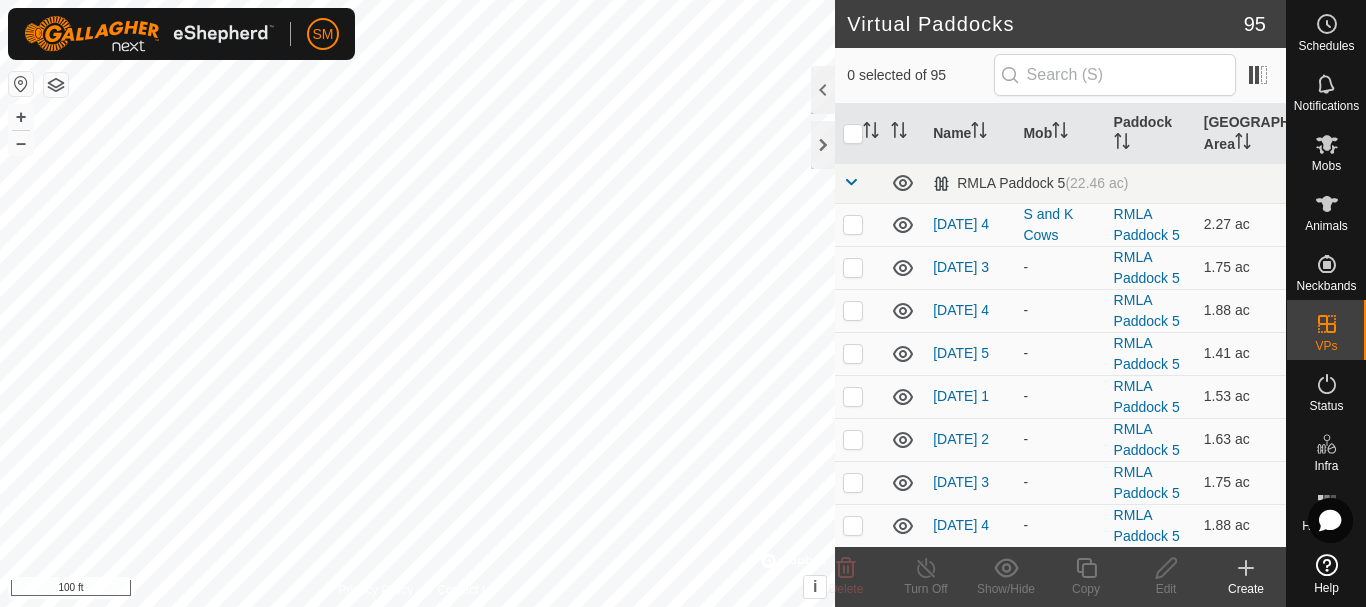 checkbox on "true" 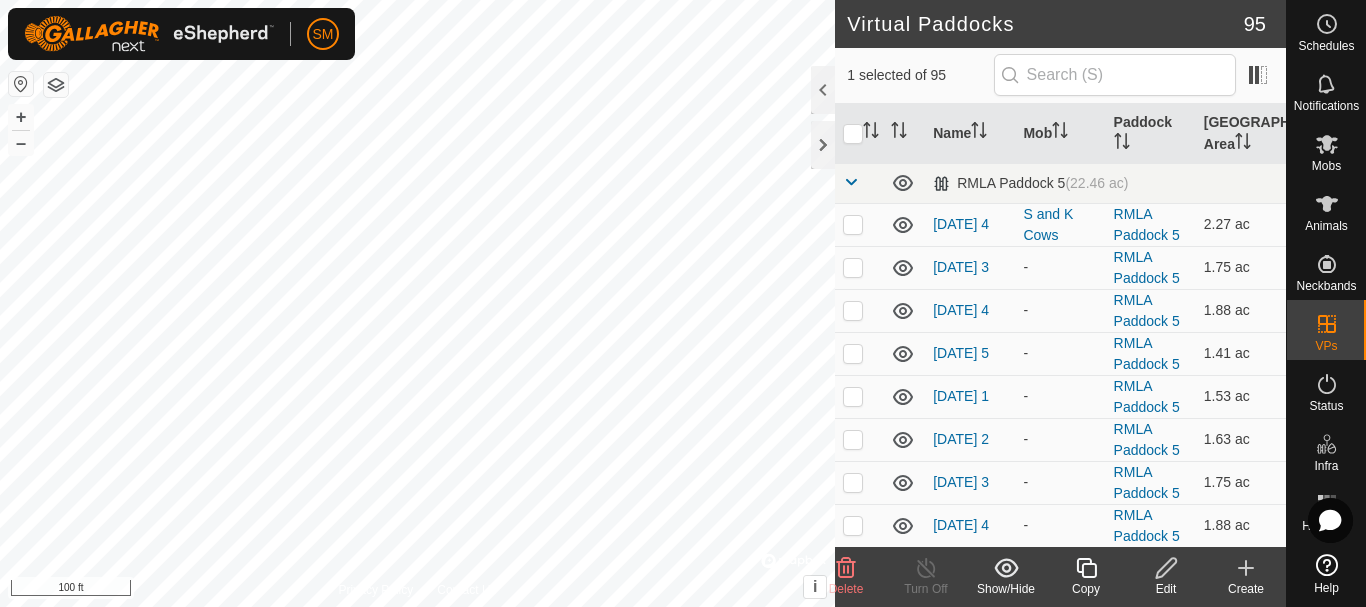 click 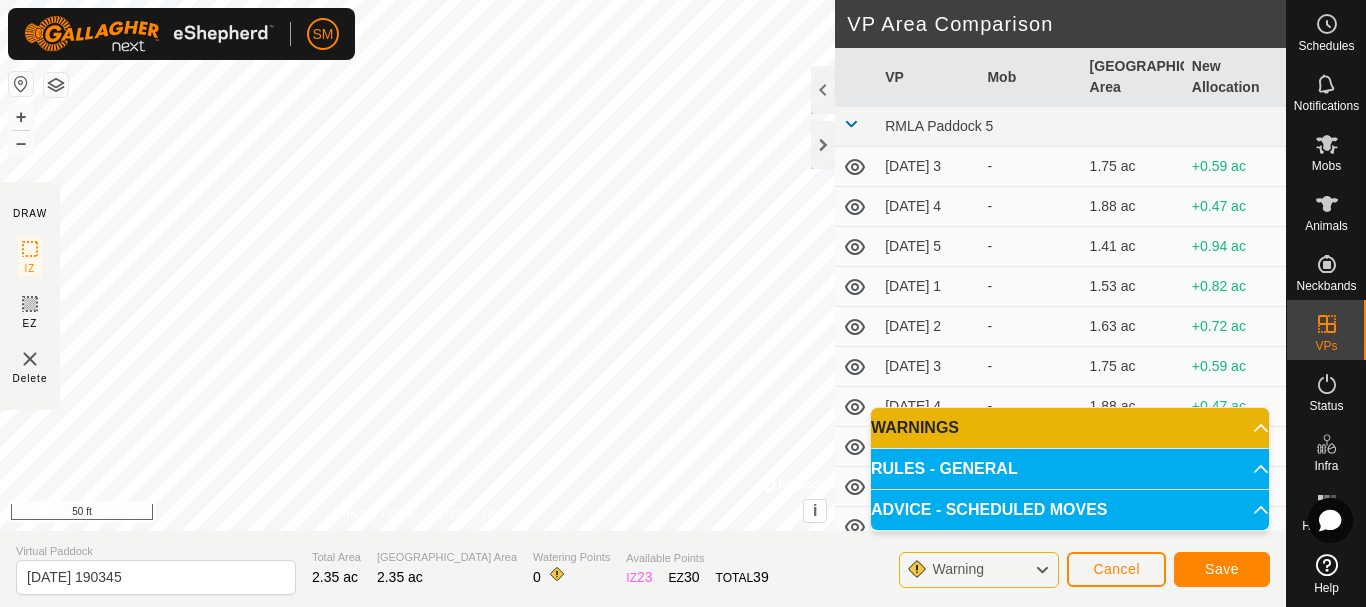 click on "SM Schedules Notifications Mobs Animals Neckbands VPs Status Infra Heatmap Help DRAW IZ EZ Delete Privacy Policy Contact Us + – ⇧ i ©  Mapbox , ©  OpenStreetMap ,  Improve this map 50 ft VP Area Comparison     VP   Mob   Grazing Area   New Allocation  RMLA Paddock 5  [DATE] 3  -  1.75 ac  +0.59 ac  [DATE] 4  -  1.88 ac  +0.47 ac  [DATE] 5  -  1.41 ac  +0.94 ac  [DATE] 1  -  1.53 ac  +0.82 ac  [DATE] 2  -  1.63 ac  +0.72 ac  [DATE] 3  -  1.75 ac  +0.59 ac  [DATE] 4  -  1.88 ac  +0.47 ac  [DATE] 5  -  1.41 ac  +0.94 ac  [DATE] 1  -  1.53 ac  +0.82 ac  [DATE] 2  -  1.63 ac  +0.72 ac  [DATE] 3  -  1.75 ac  +0.59 ac  [DATE] 4  -  1.88 ac  +0.47 ac  [DATE] 5  -  1.41 ac  +0.94 ac  [DATE] 1  -  1.53 ac  +0.82 ac  [DATE] 2  -  1.66 ac  +0.69 ac  [DATE] 3  -  1.75 ac  +0.59 ac  [DATE] 4  -  1.88 ac  +0.47 ac  [DATE] 5  -  1.41 ac  +0.94 ac  [DATE] 6  -  1.66 ac  +0.69 ac  [DATE] 1  -  1.75 ac  +0.59 ac  [DATE] 2  - - -" at bounding box center (683, 303) 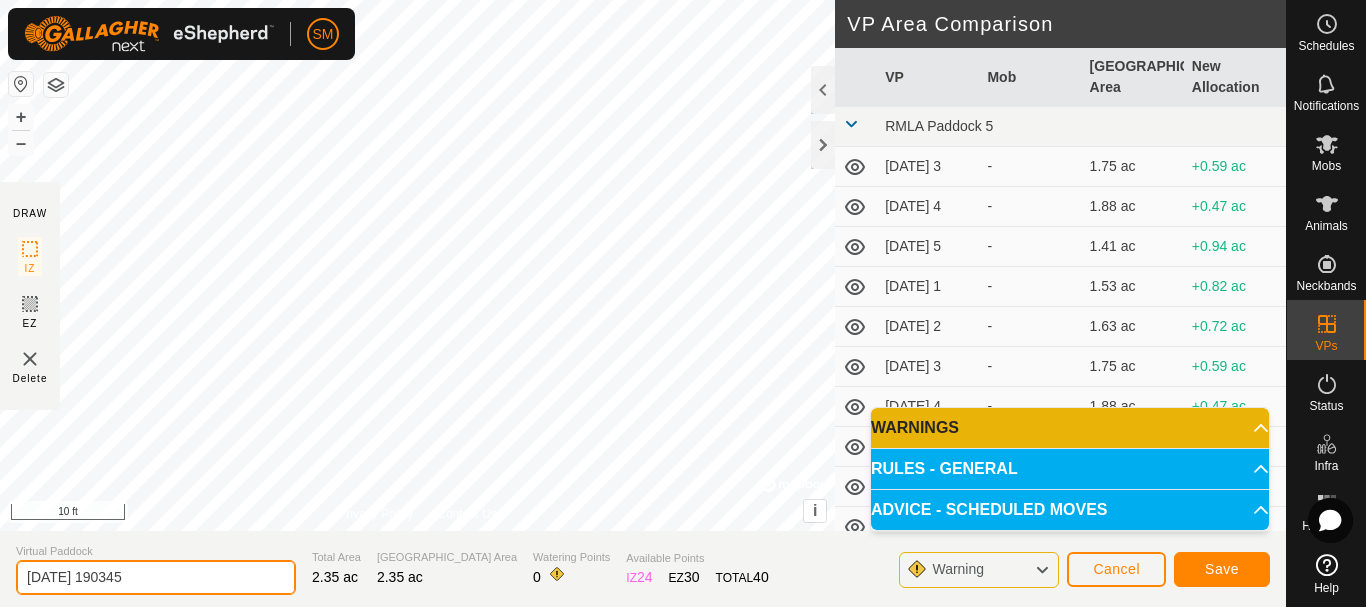 drag, startPoint x: 150, startPoint y: 578, endPoint x: 0, endPoint y: 565, distance: 150.56229 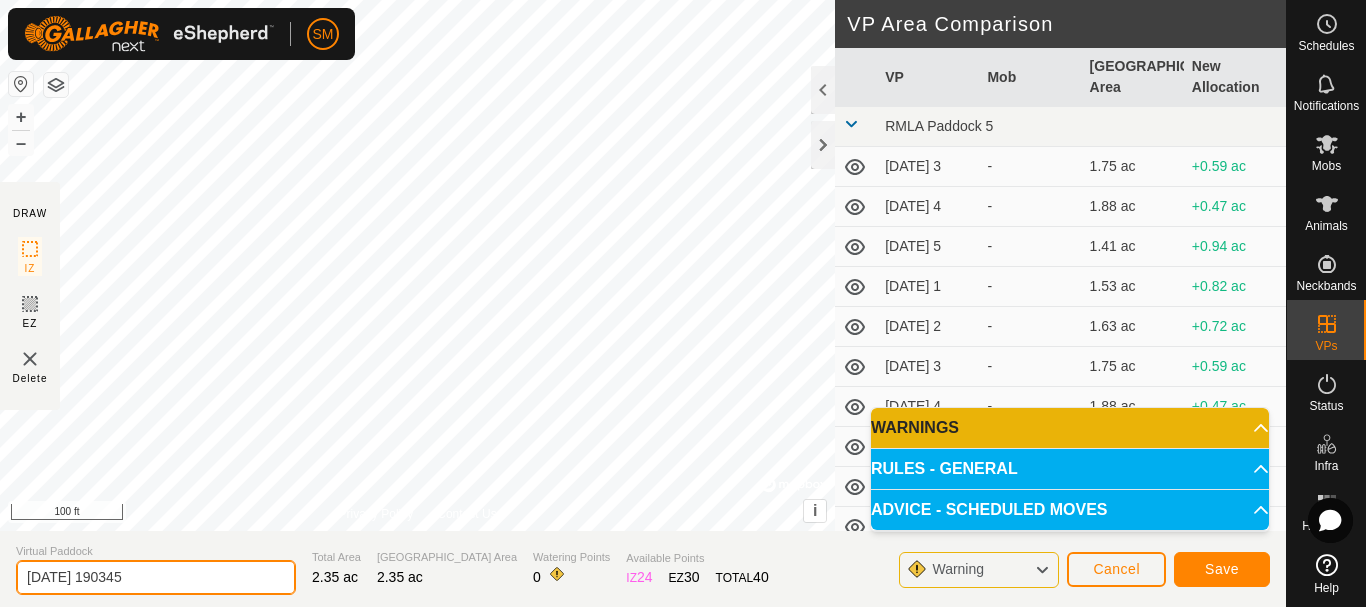 paste on "20" 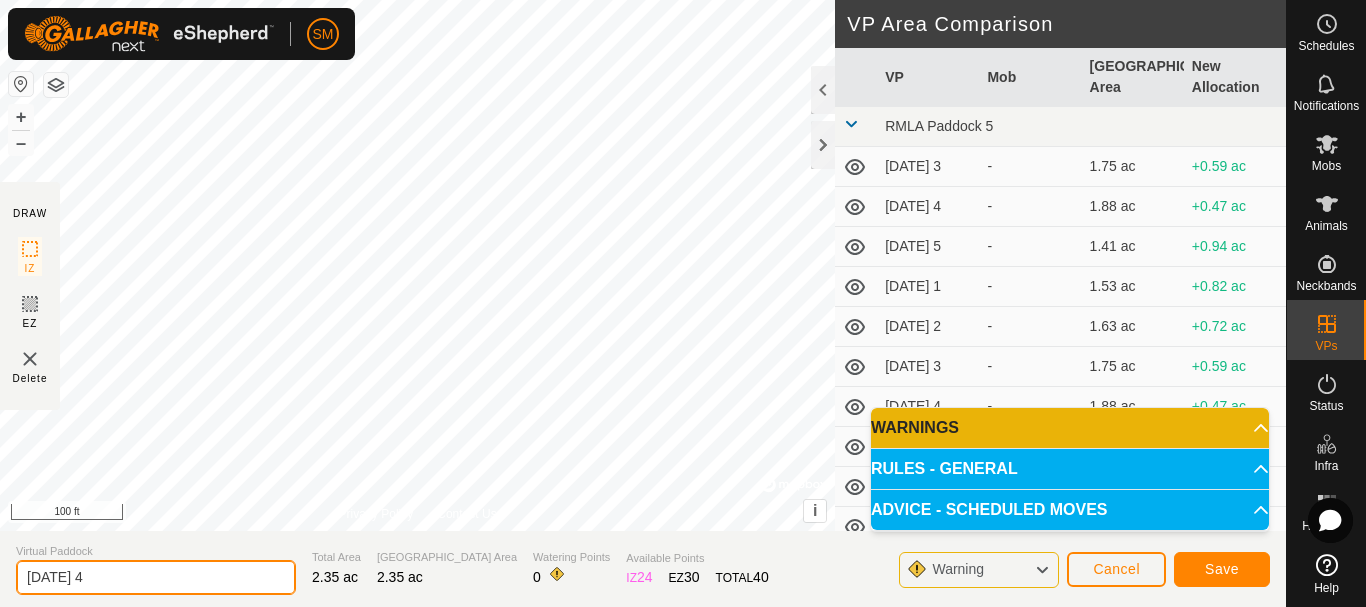 type on "[DATE] 4" 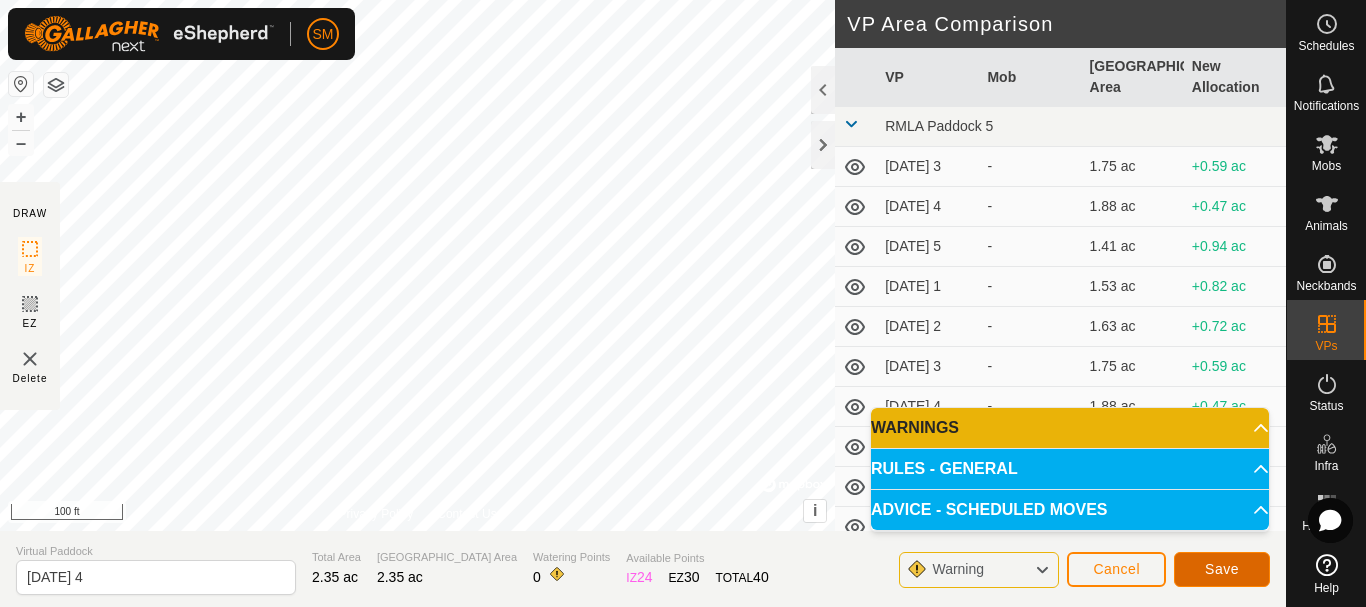 click on "Save" 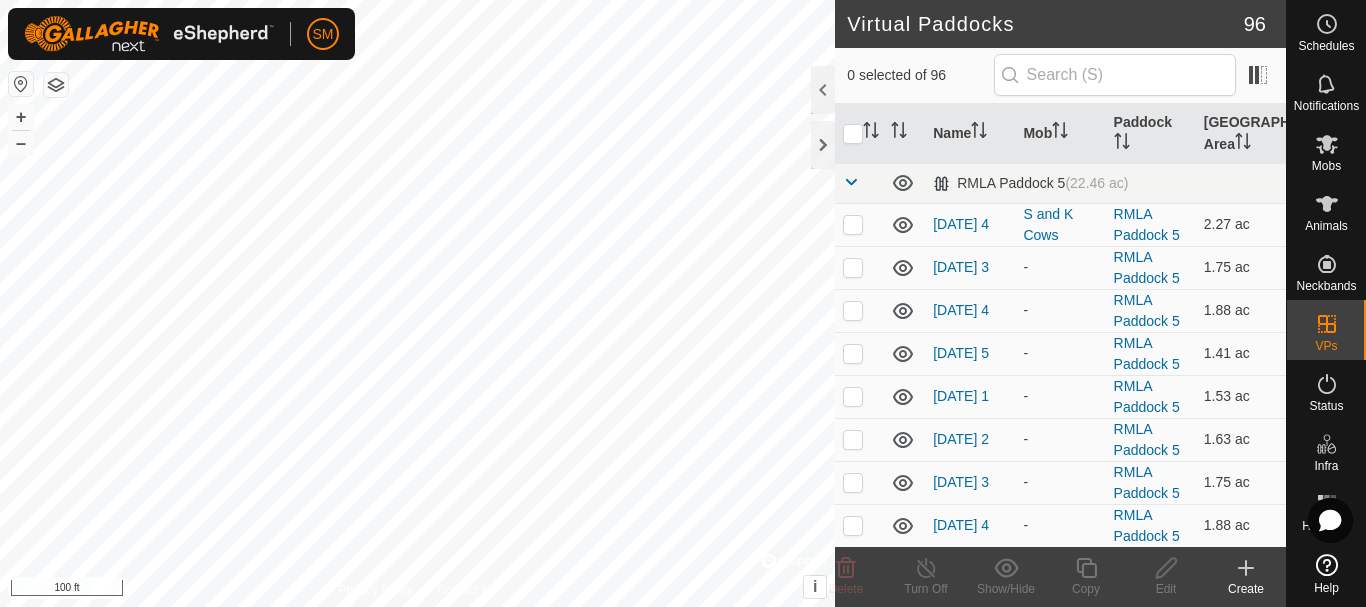 checkbox on "true" 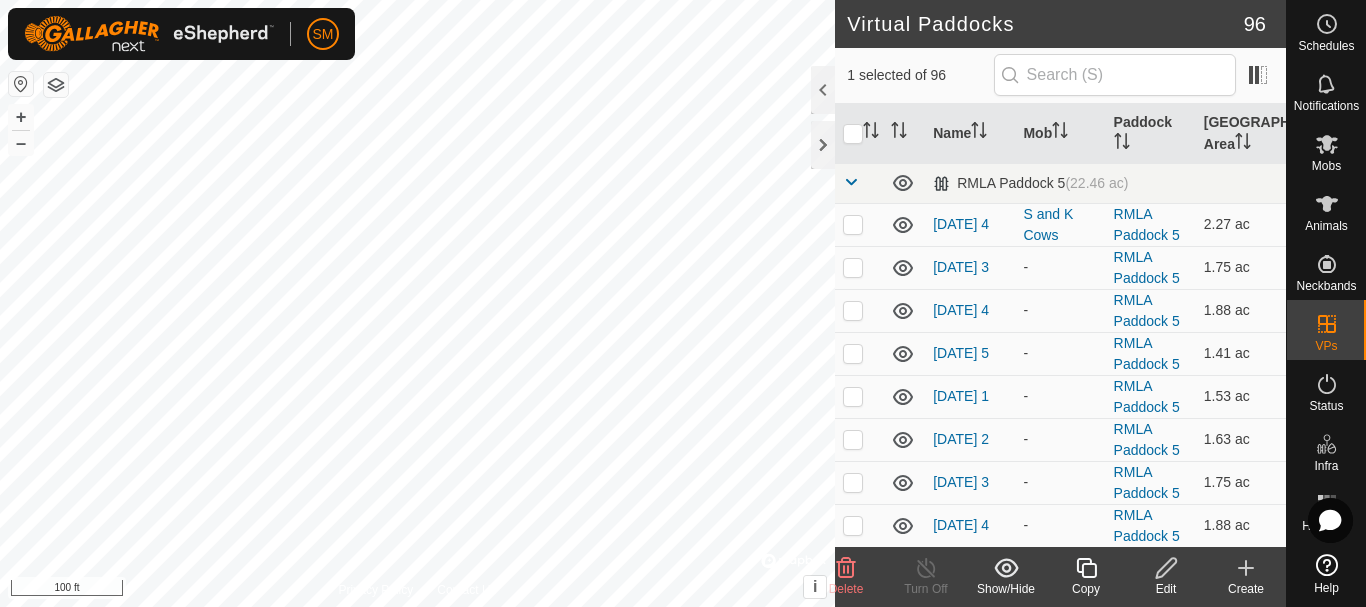 click 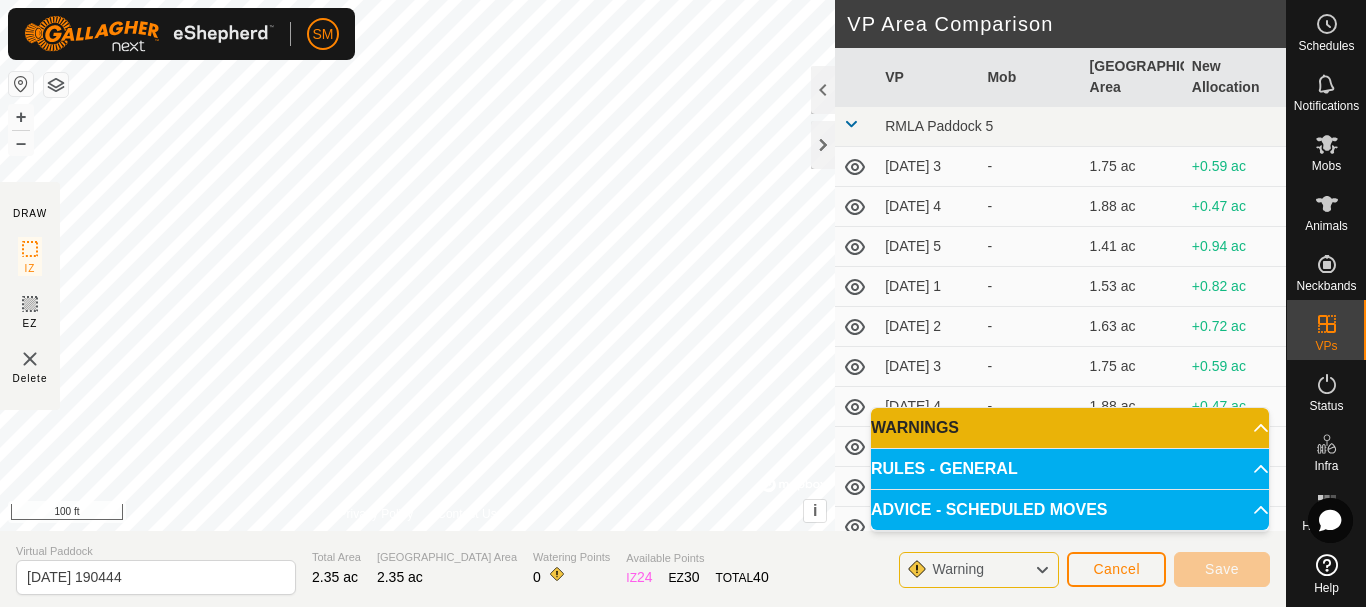 click on "DRAW IZ EZ Delete Privacy Policy Contact Us + – ⇧ i ©  Mapbox , ©  OpenStreetMap ,  Improve this map 100 ft VP Area Comparison     VP   Mob   [GEOGRAPHIC_DATA] Area   New Allocation  RMLA Paddock 5  [DATE] 3  -  1.75 ac  +0.59 ac  [DATE] 4  -  1.88 ac  +0.47 ac  [DATE] 5  -  1.41 ac  +0.94 ac  [DATE] 1  -  1.53 ac  +0.82 ac  [DATE] 2  -  1.63 ac  +0.72 ac  [DATE] 3  -  1.75 ac  +0.59 ac  [DATE] 4  -  1.88 ac  +0.47 ac  [DATE] 5  -  1.41 ac  +0.94 ac  [DATE] 1  -  1.53 ac  +0.82 ac  [DATE] 2  -  1.63 ac  +0.72 ac  [DATE] 3  -  1.75 ac  +0.59 ac  [DATE] 4  -  1.88 ac  +0.47 ac  [DATE] 5  -  1.41 ac  +0.94 ac  [DATE] 1  -  1.53 ac  +0.82 ac  [DATE] 2  -  1.66 ac  +0.69 ac  [DATE] 3  -  1.75 ac  +0.59 ac  [DATE] 4  -  1.88 ac  +0.47 ac  [DATE] 5  -  1.41 ac  +0.94 ac  [DATE] 6  -  1.66 ac  +0.69 ac  [DATE] 1  -  1.75 ac  +0.59 ac  [DATE] 2  -  1.88 ac  +0.47 ac  [DATE] 3  -  2 ac  +0.35 ac  [DATE] 4  -  2.15 ac  +0.2 ac - - -" 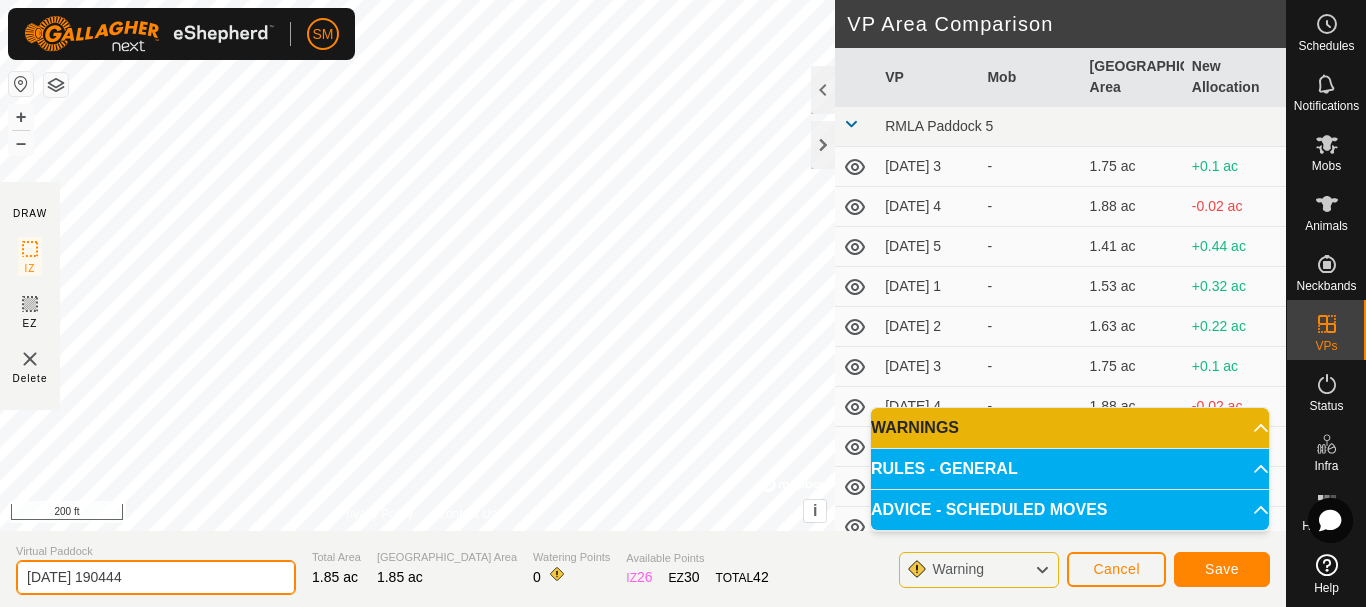drag, startPoint x: 181, startPoint y: 578, endPoint x: 0, endPoint y: 567, distance: 181.33394 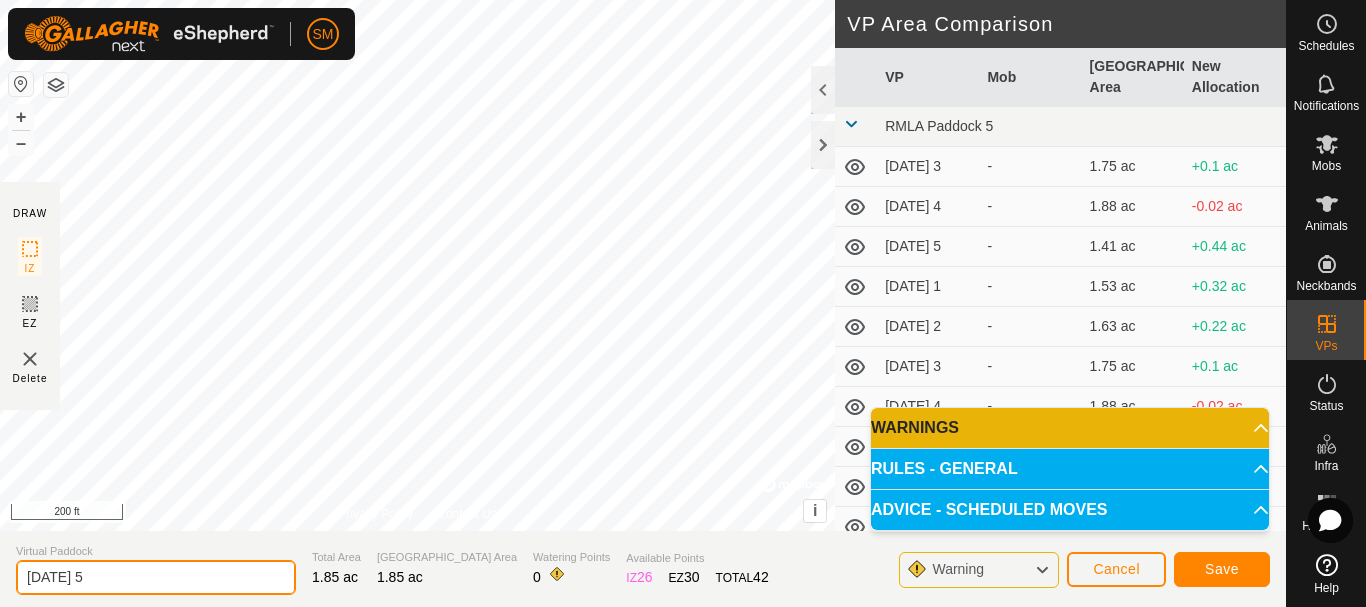 type on "[DATE] 5" 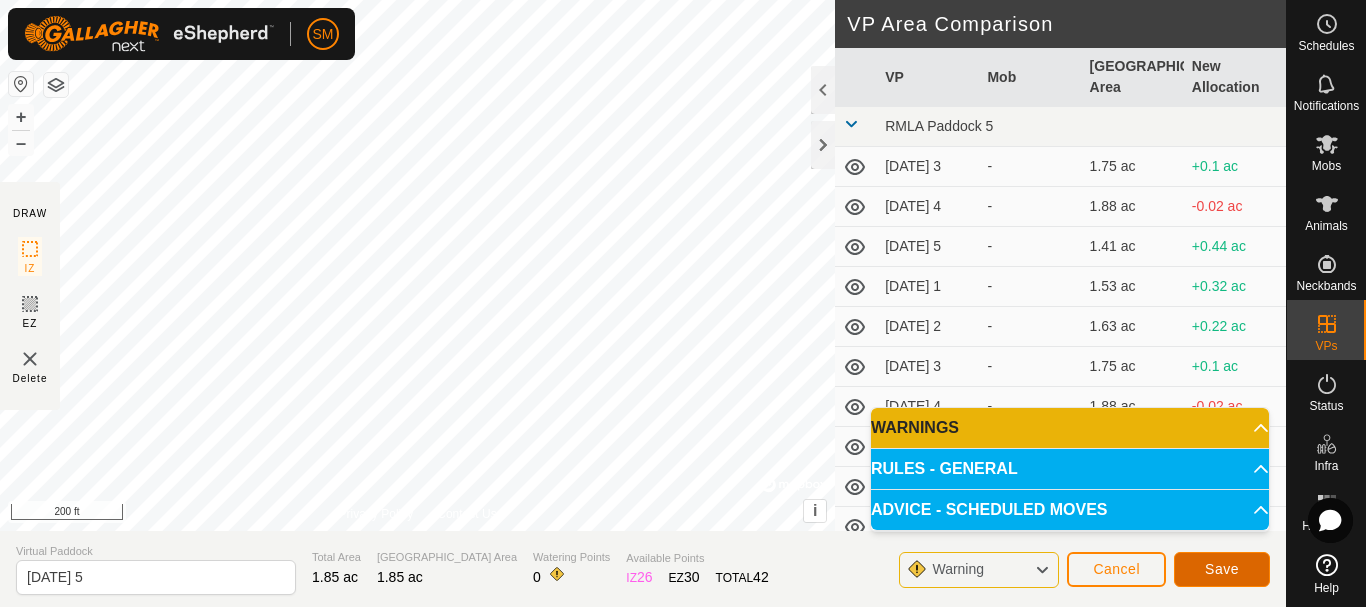 click on "Save" 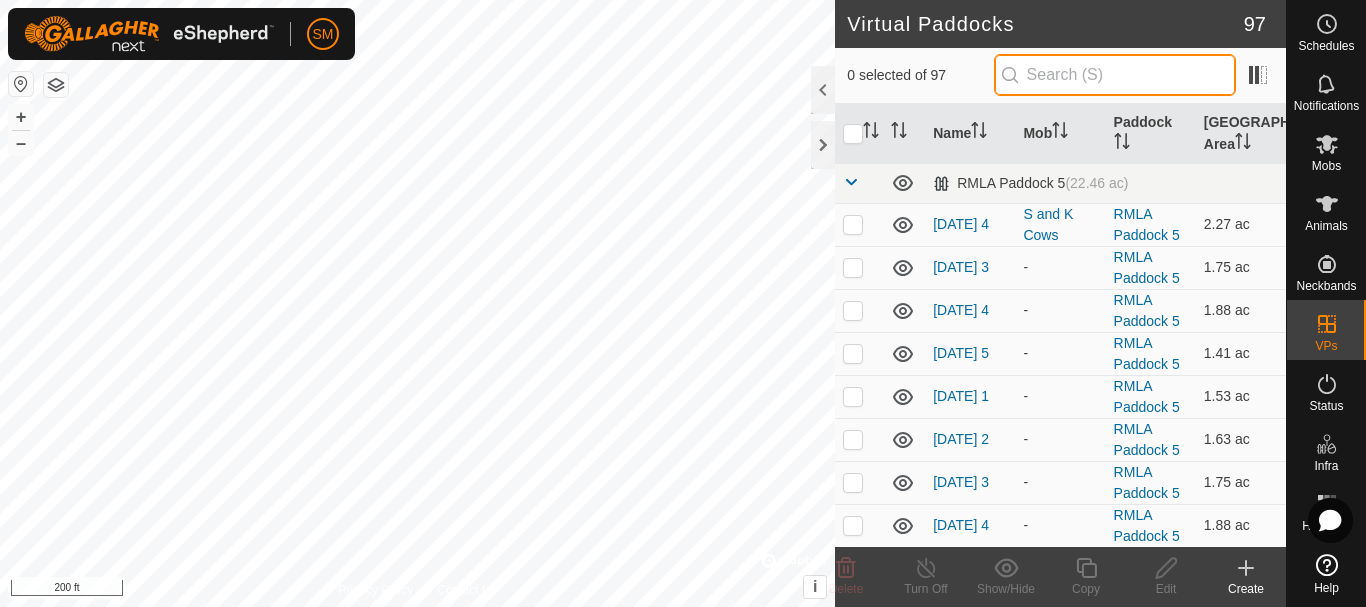 click at bounding box center (1115, 75) 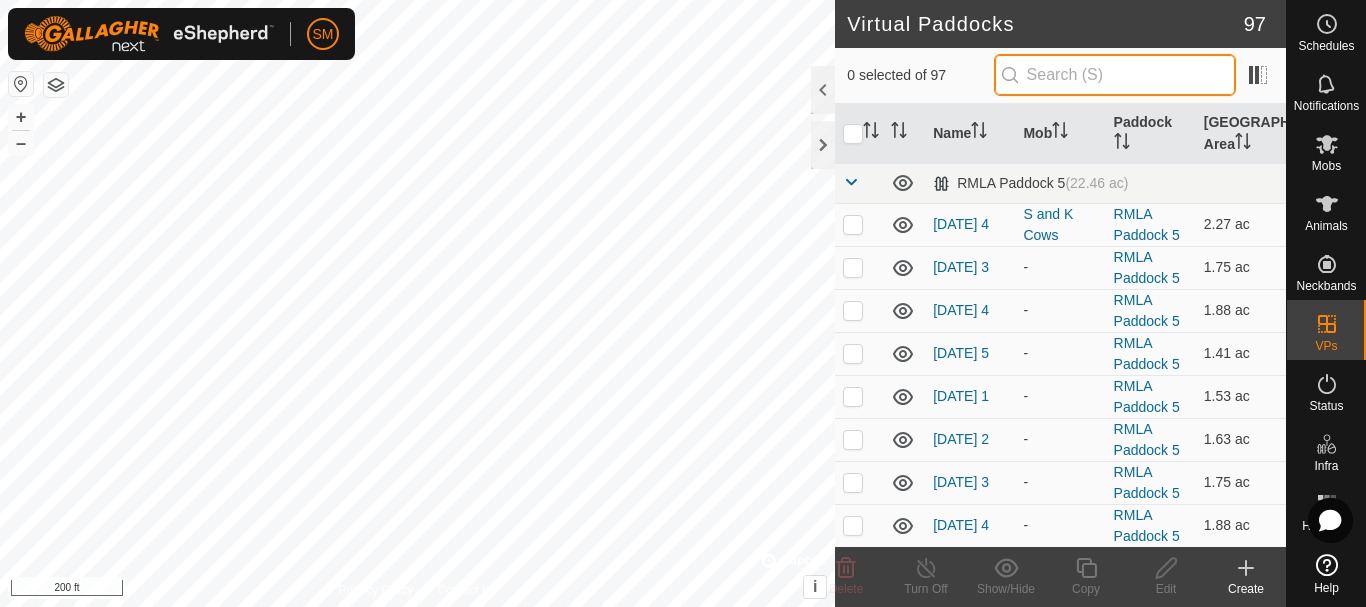 paste on "[DATE]" 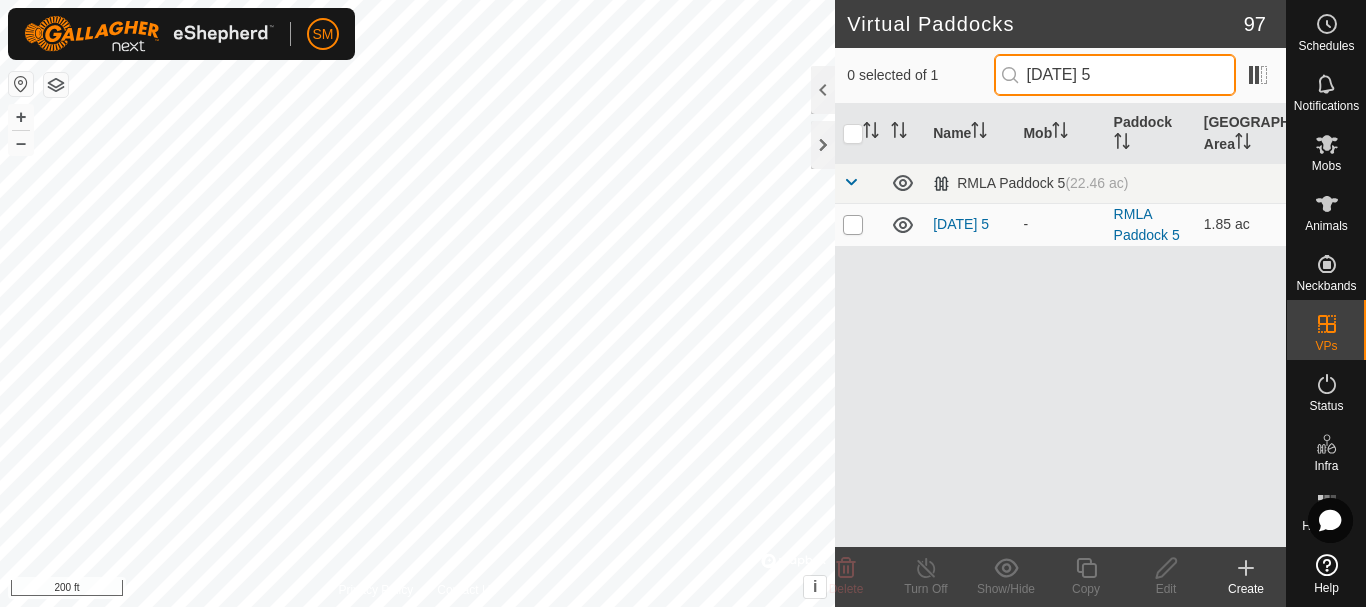 type on "[DATE] 5" 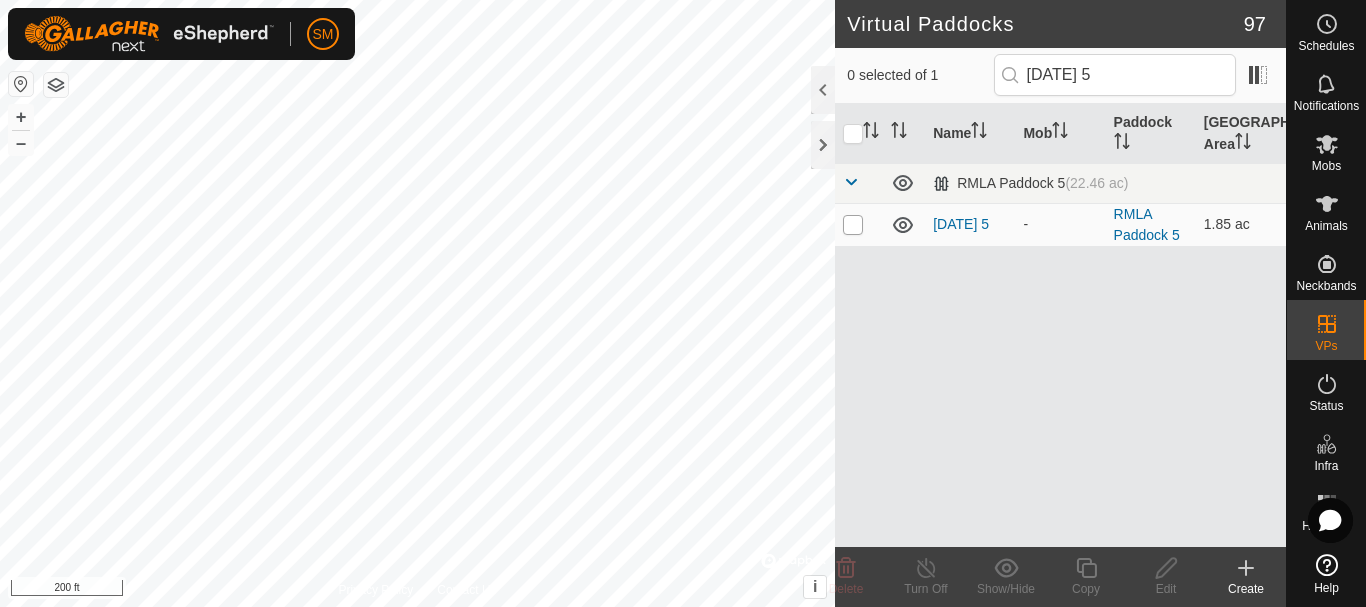 click at bounding box center [853, 225] 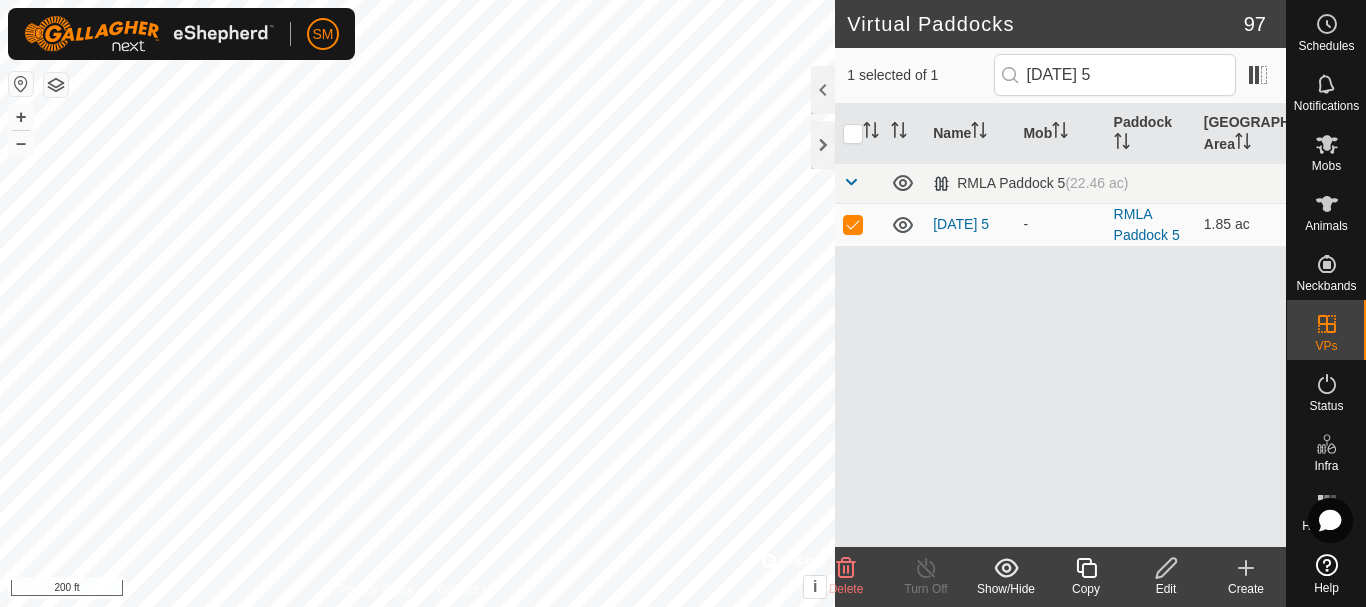 click 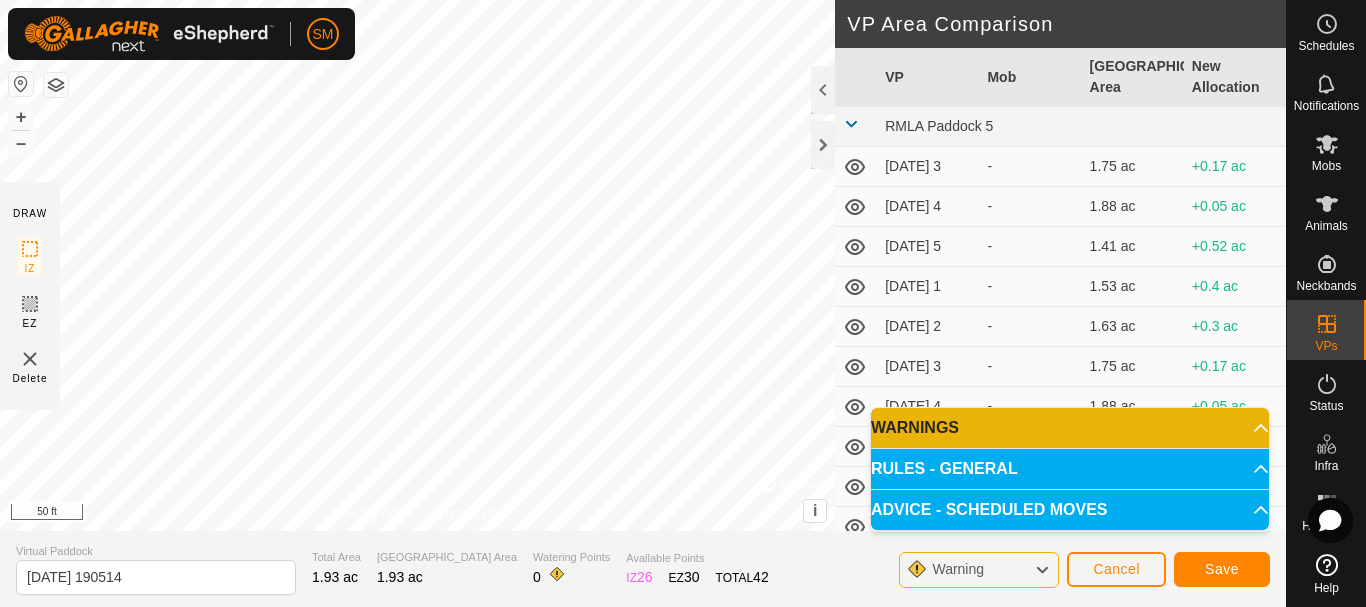 click on "DRAW IZ EZ Delete Privacy Policy Contact Us + – ⇧ i ©  Mapbox , ©  OpenStreetMap ,  Improve this map 50 ft VP Area Comparison     VP   Mob   [GEOGRAPHIC_DATA] Area   New Allocation  RMLA Paddock 5  [DATE] 3  -  1.75 ac  +0.17 ac  [DATE] 4  -  1.88 ac  +0.05 ac  [DATE] 5  -  1.41 ac  +0.52 ac  [DATE] 1  -  1.53 ac  +0.4 ac  [DATE] 2  -  1.63 ac  +0.3 ac  [DATE] 3  -  1.75 ac  +0.17 ac  [DATE] 4  -  1.88 ac  +0.05 ac  [DATE] 5  -  1.41 ac  +0.52 ac  [DATE] 1  -  1.53 ac  +0.4 ac  [DATE] 2  -  1.63 ac  +0.3 ac  [DATE] 3  -  1.75 ac  +0.17 ac  [DATE] 4  -  1.88 ac  +0.05 ac  [DATE] 5  -  1.41 ac  +0.52 ac  [DATE] 1  -  1.53 ac  +0.4 ac  [DATE] 2  -  1.66 ac  +0.27 ac  [DATE] 3  -  1.75 ac  +0.17 ac  [DATE] 4  -  1.88 ac  +0.05 ac  [DATE] 5  -  1.41 ac  +0.52 ac  [DATE] 6  -  1.66 ac  +0.27 ac  [DATE] 1  -  1.75 ac  +0.17 ac  [DATE] 2  -  1.88 ac  +0.05 ac  [DATE] 3  -  2 ac  -0.07 ac  [DATE] 4  -  2.15 ac  -0.22 ac -  1.46 ac" 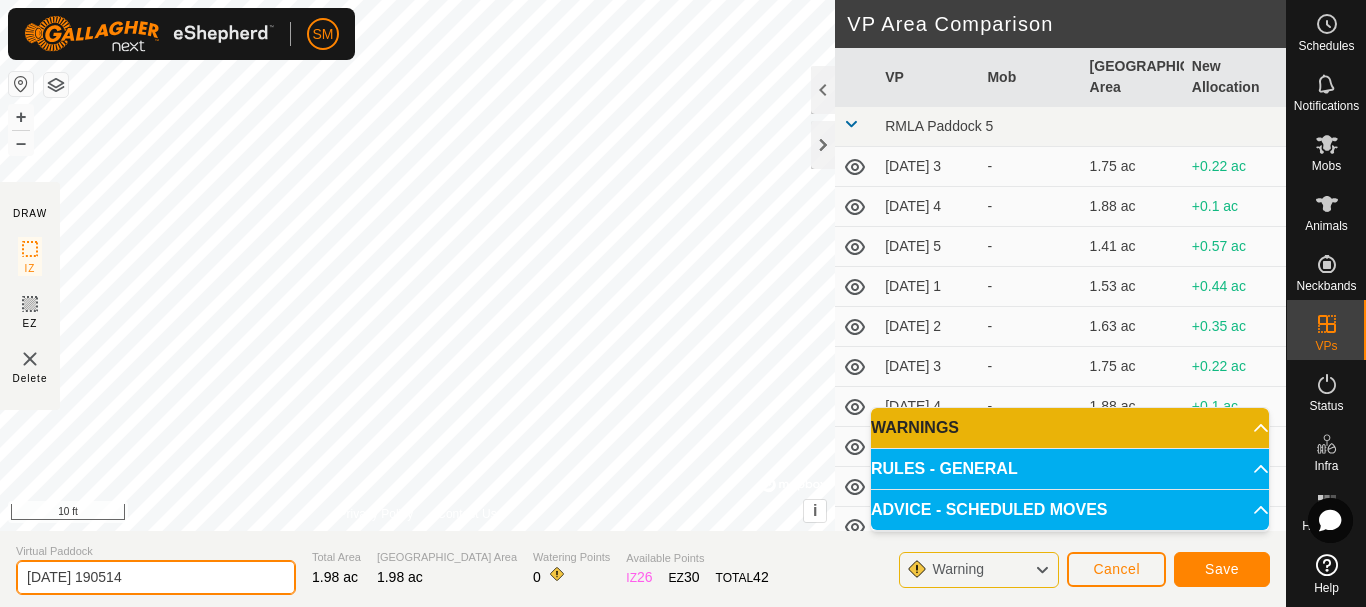 drag, startPoint x: 172, startPoint y: 574, endPoint x: 0, endPoint y: 600, distance: 173.95401 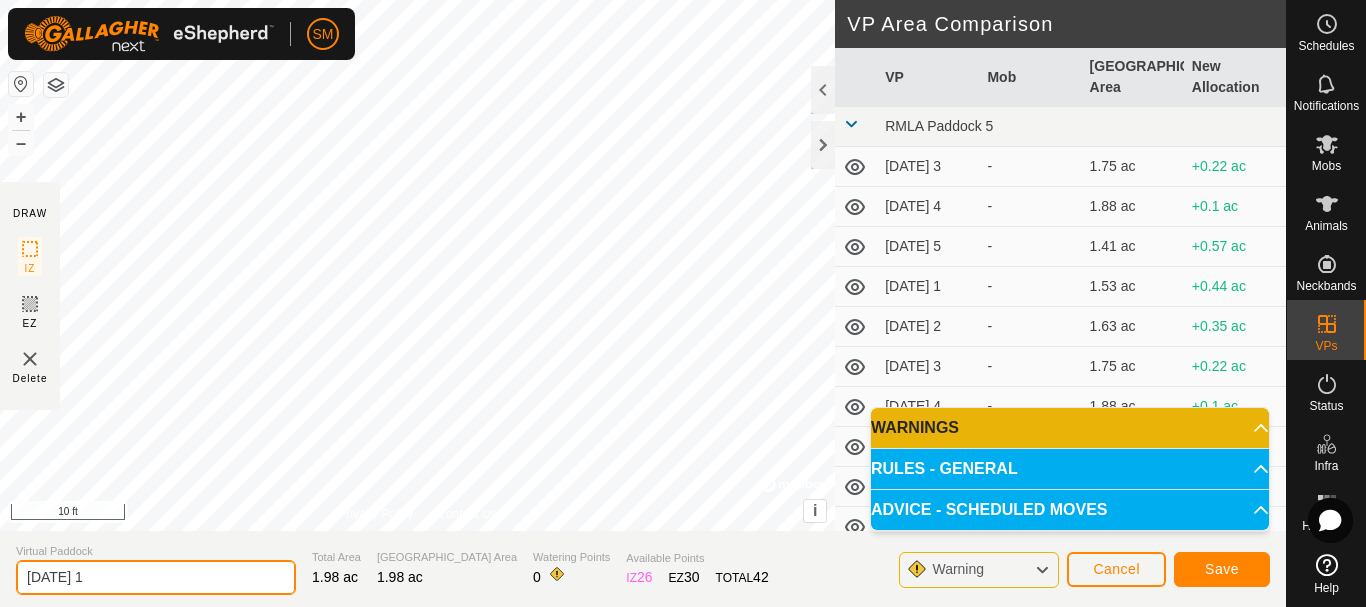 drag, startPoint x: 105, startPoint y: 577, endPoint x: 0, endPoint y: 571, distance: 105.17129 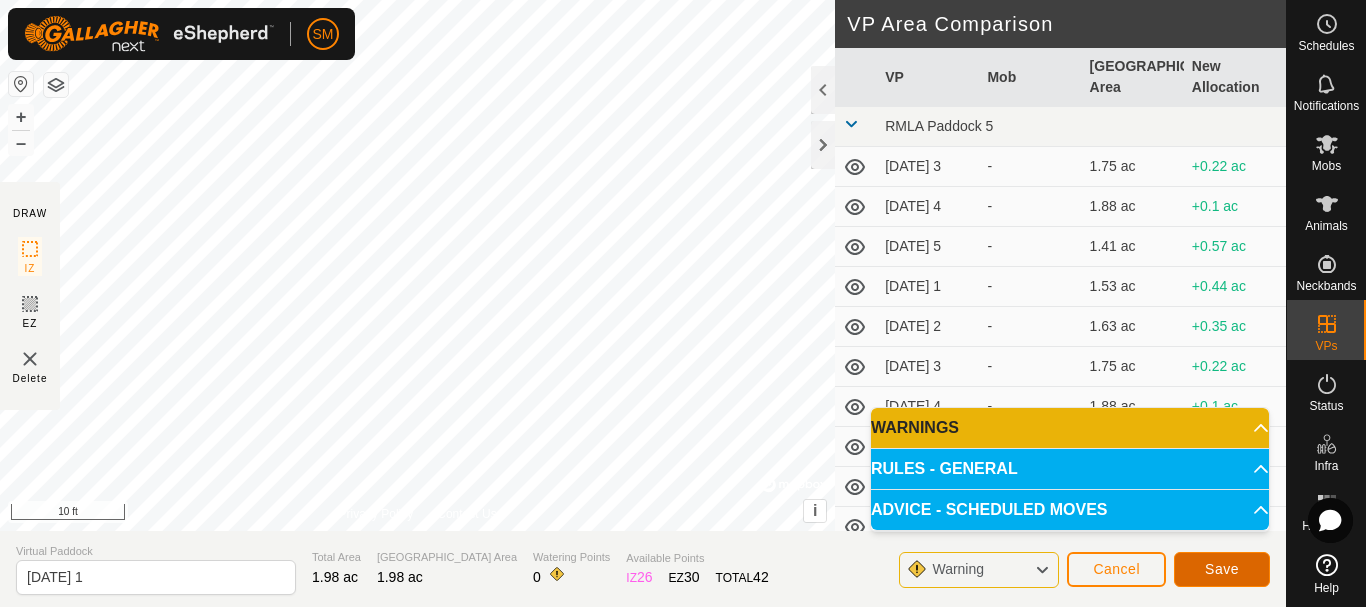 click on "Save" 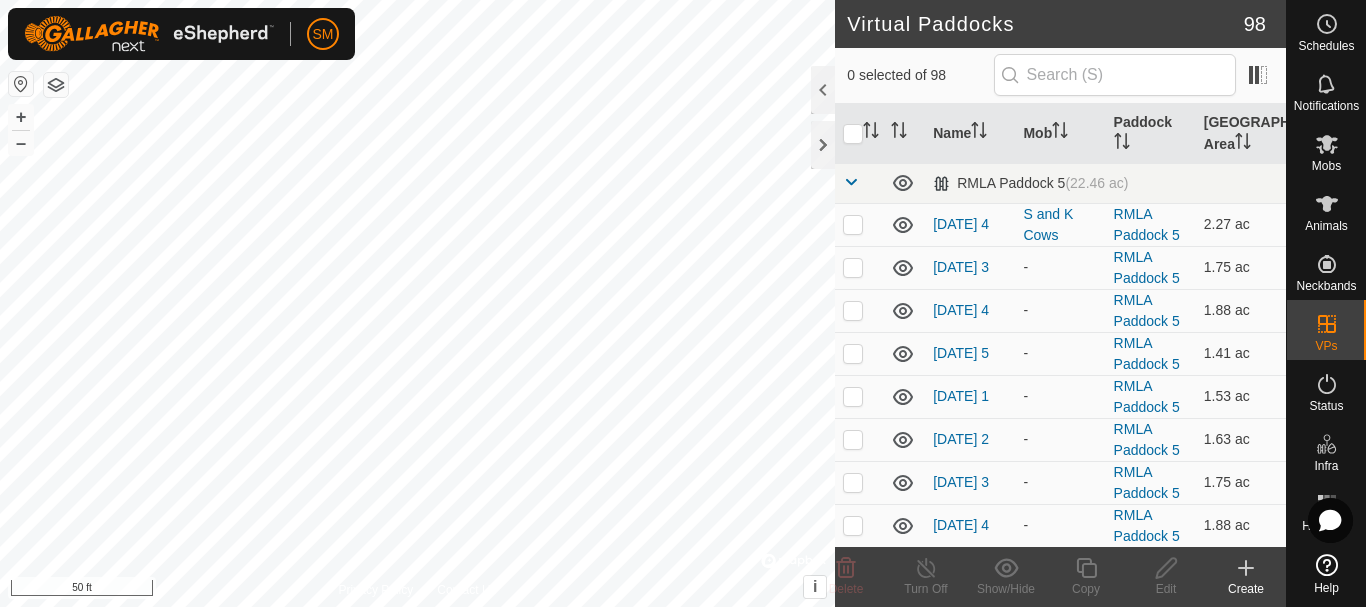 checkbox on "true" 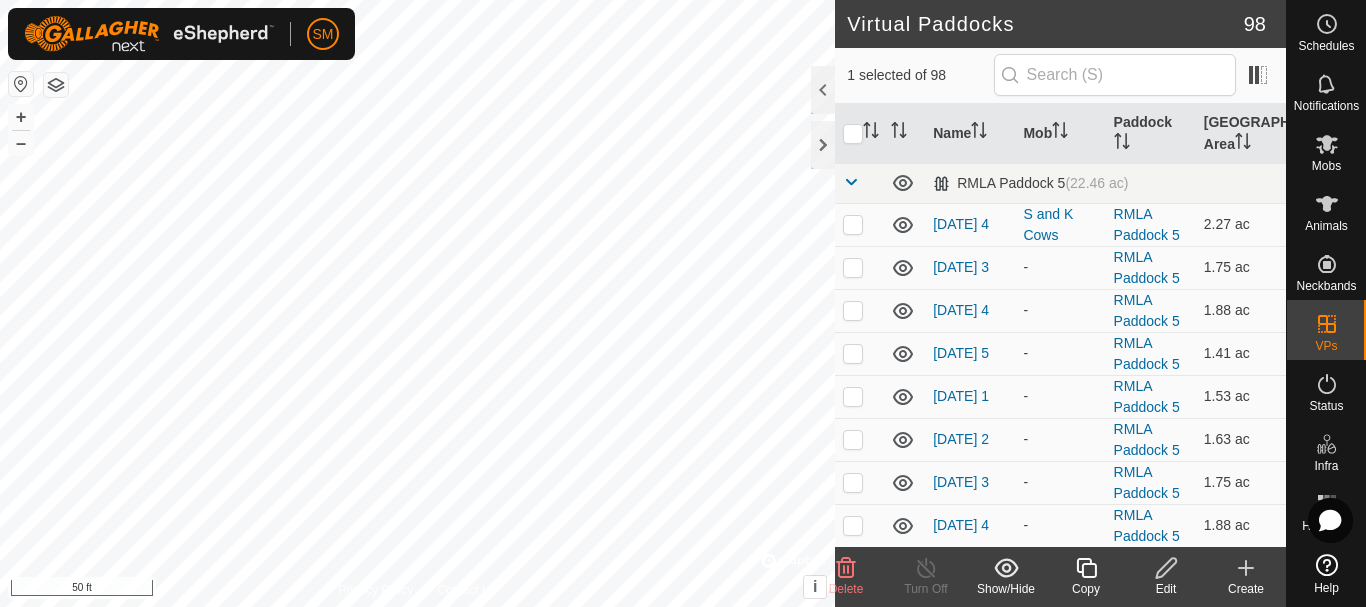 click 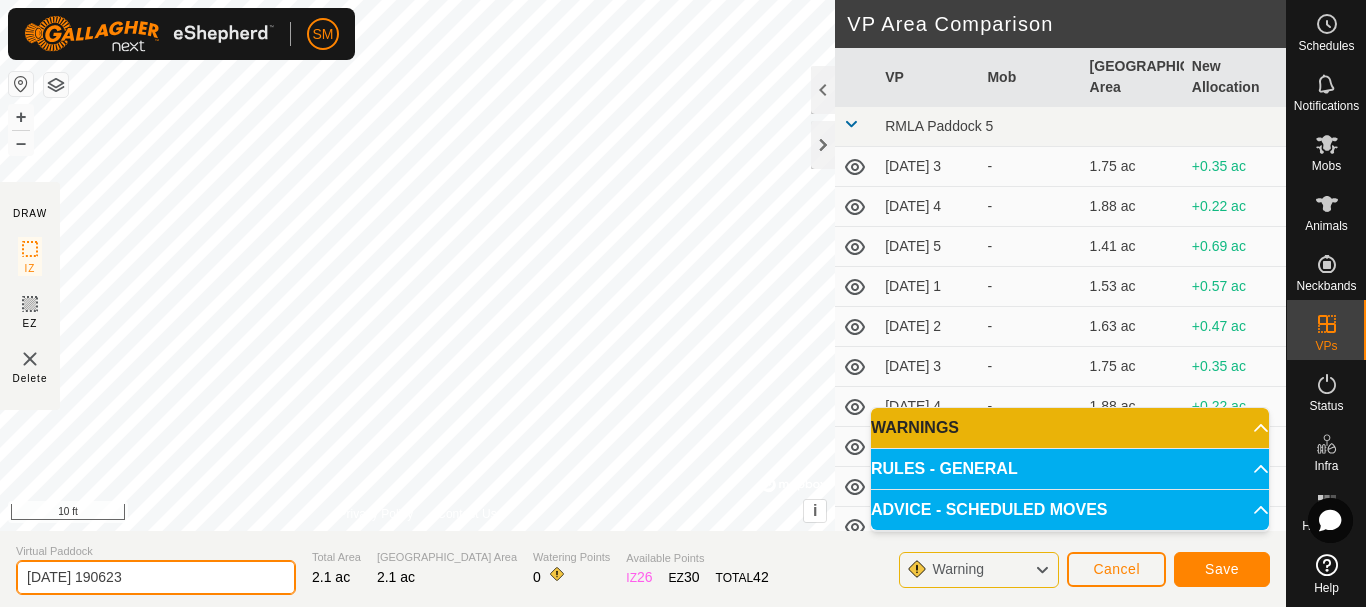 drag, startPoint x: 227, startPoint y: 587, endPoint x: 0, endPoint y: 613, distance: 228.48413 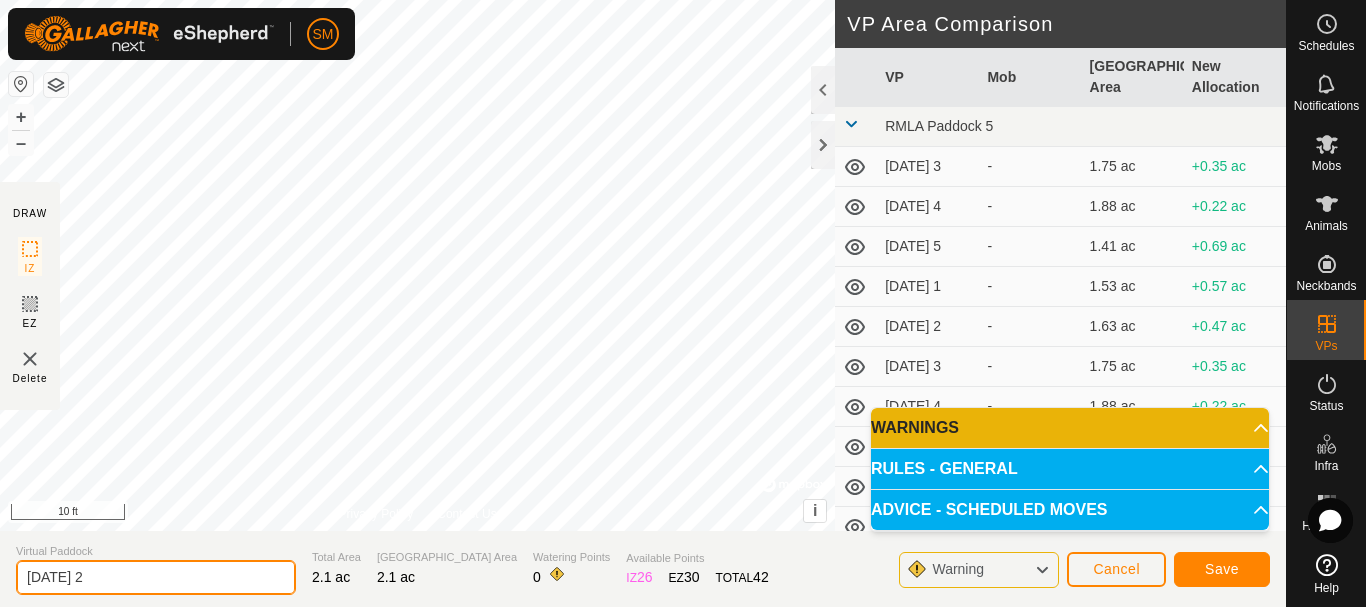 type on "[DATE] 2" 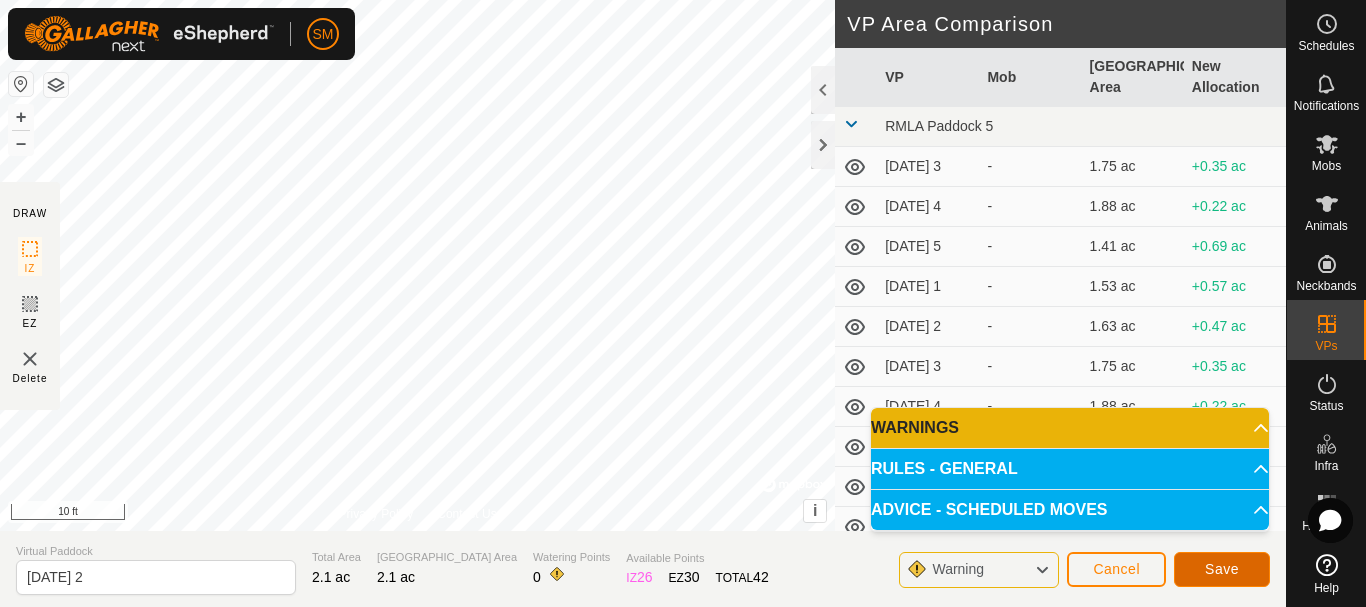 click on "Save" 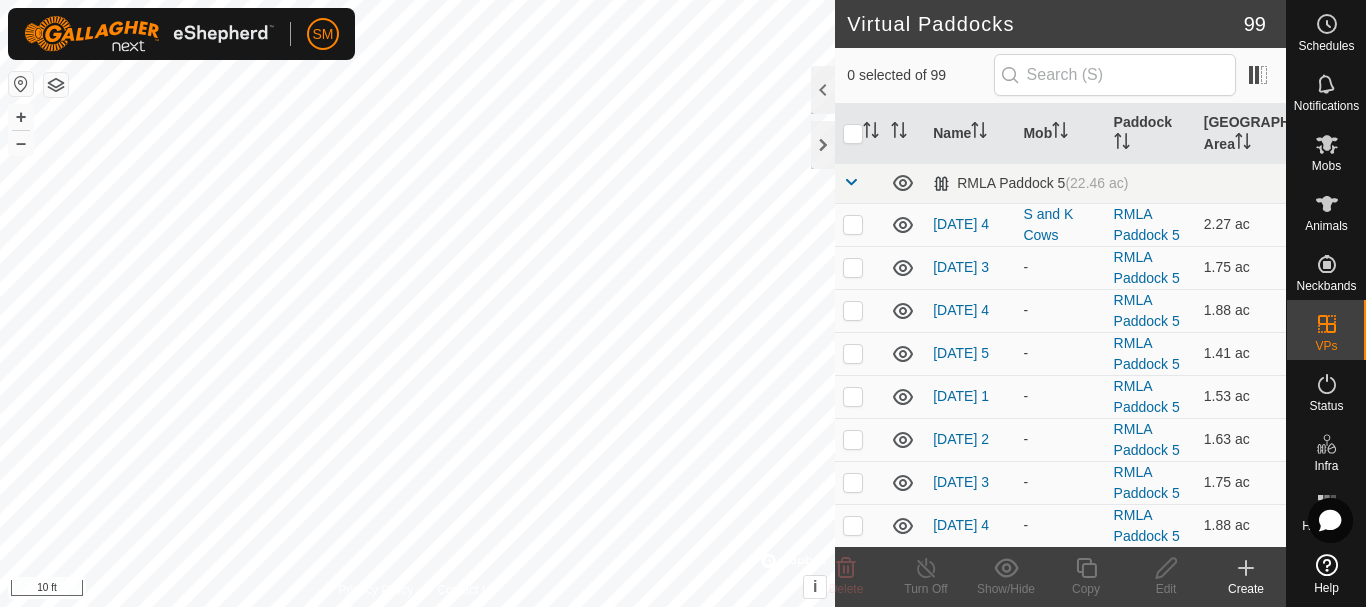 checkbox on "true" 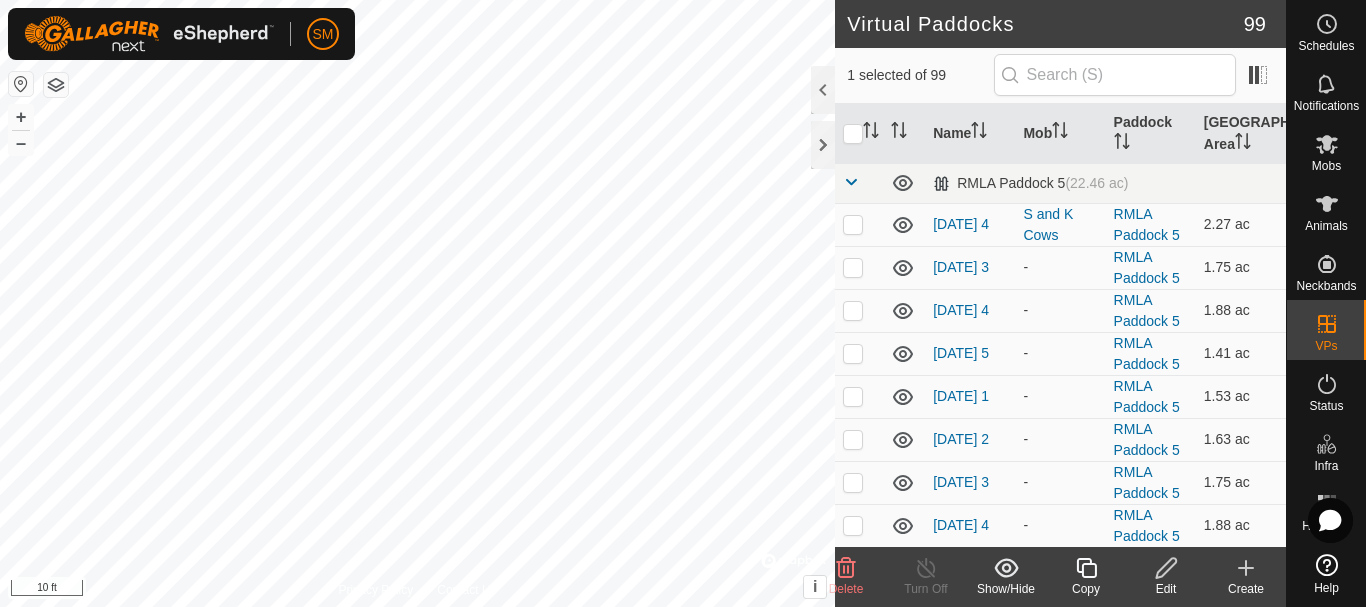 click 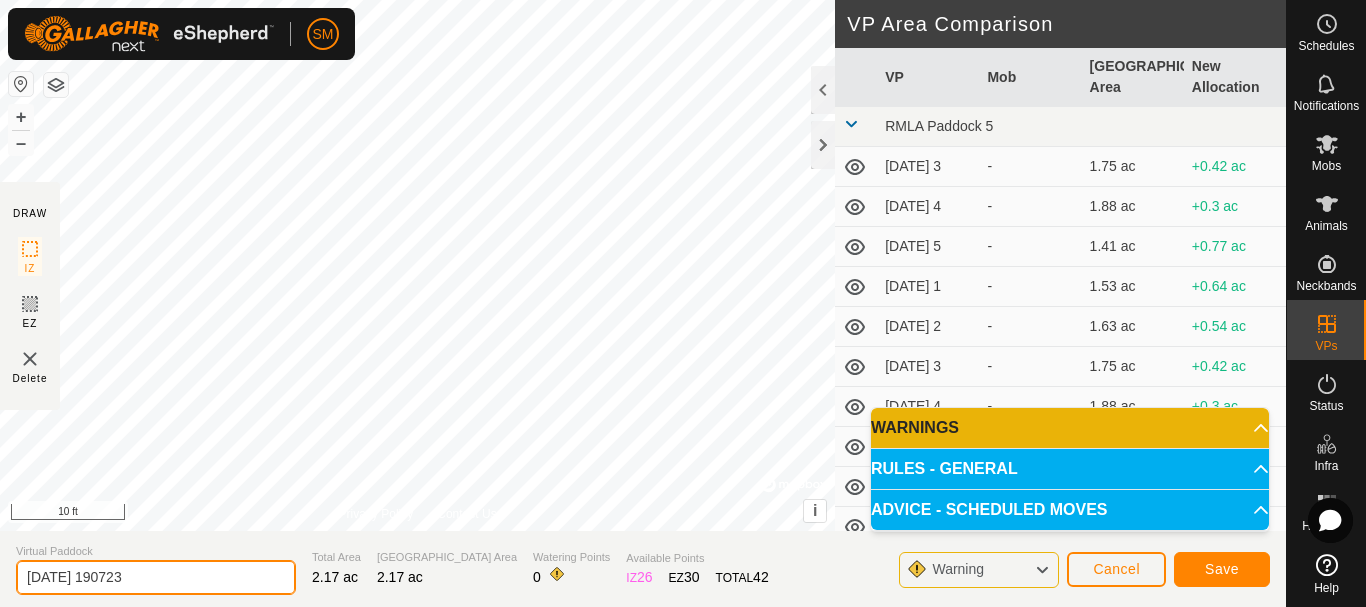 drag, startPoint x: 178, startPoint y: 575, endPoint x: 0, endPoint y: 577, distance: 178.01123 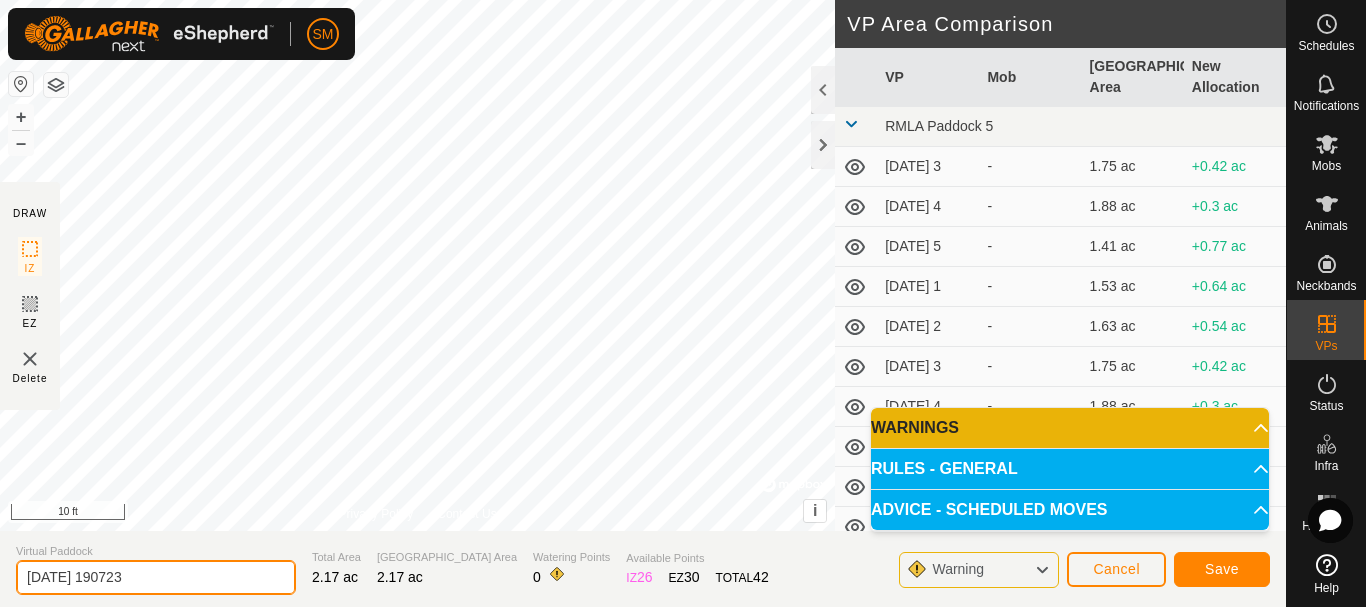 paste on "21" 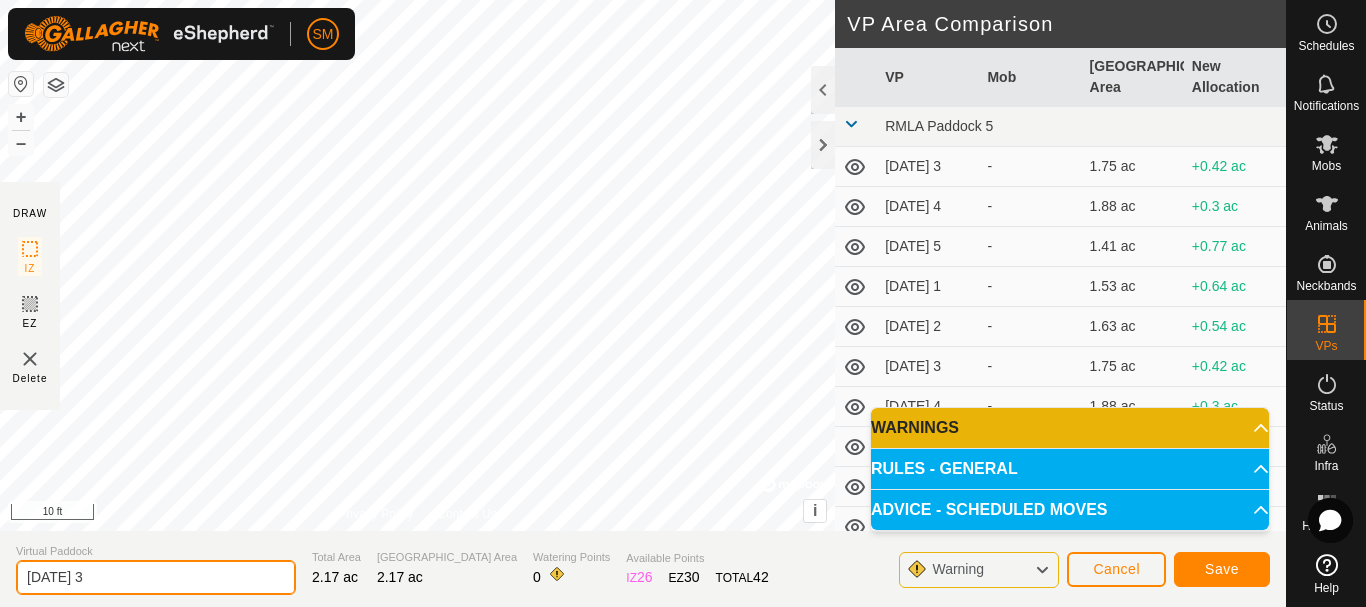 type on "[DATE] 3" 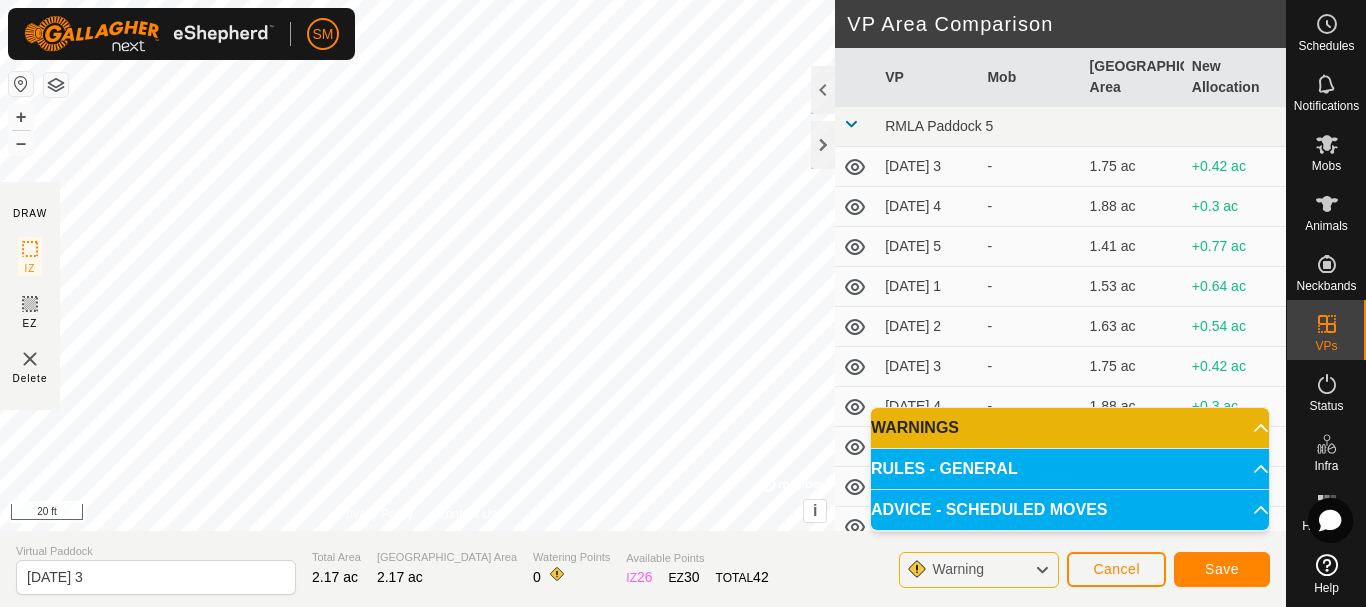 click on "SM Schedules Notifications Mobs Animals Neckbands VPs Status Infra Heatmap Help DRAW IZ EZ Delete Privacy Policy Contact Us + – ⇧ i ©  Mapbox , ©  OpenStreetMap ,  Improve this map 20 ft VP Area Comparison     VP   Mob   Grazing Area   New Allocation  RMLA Paddock 5  [DATE] 3  -  1.75 ac  +0.42 ac  [DATE] 4  -  1.88 ac  +0.3 ac  [DATE] 5  -  1.41 ac  +0.77 ac  [DATE] 1  -  1.53 ac  +0.64 ac  [DATE] 2  -  1.63 ac  +0.54 ac  [DATE] 3  -  1.75 ac  +0.42 ac  [DATE] 4  -  1.88 ac  +0.3 ac  [DATE] 5  -  1.41 ac  +0.77 ac  [DATE] 1  -  1.53 ac  +0.64 ac  [DATE] 2  -  1.63 ac  +0.54 ac  [DATE] 3  -  1.75 ac  +0.42 ac  [DATE] 4  -  1.88 ac  +0.3 ac  [DATE] 5  -  1.41 ac  +0.77 ac  [DATE] 1  -  1.53 ac  +0.64 ac  [DATE] 2  -  1.66 ac  +0.52 ac  [DATE] 3  -  1.75 ac  +0.42 ac  [DATE] 4  -  1.88 ac  +0.3 ac  [DATE] 5  -  1.41 ac  +0.77 ac  [DATE] 6  -  1.66 ac  +0.52 ac  [DATE] 1  -  1.75 ac  +0.42 ac  [DATE] 2  - +0.3 ac" at bounding box center (683, 303) 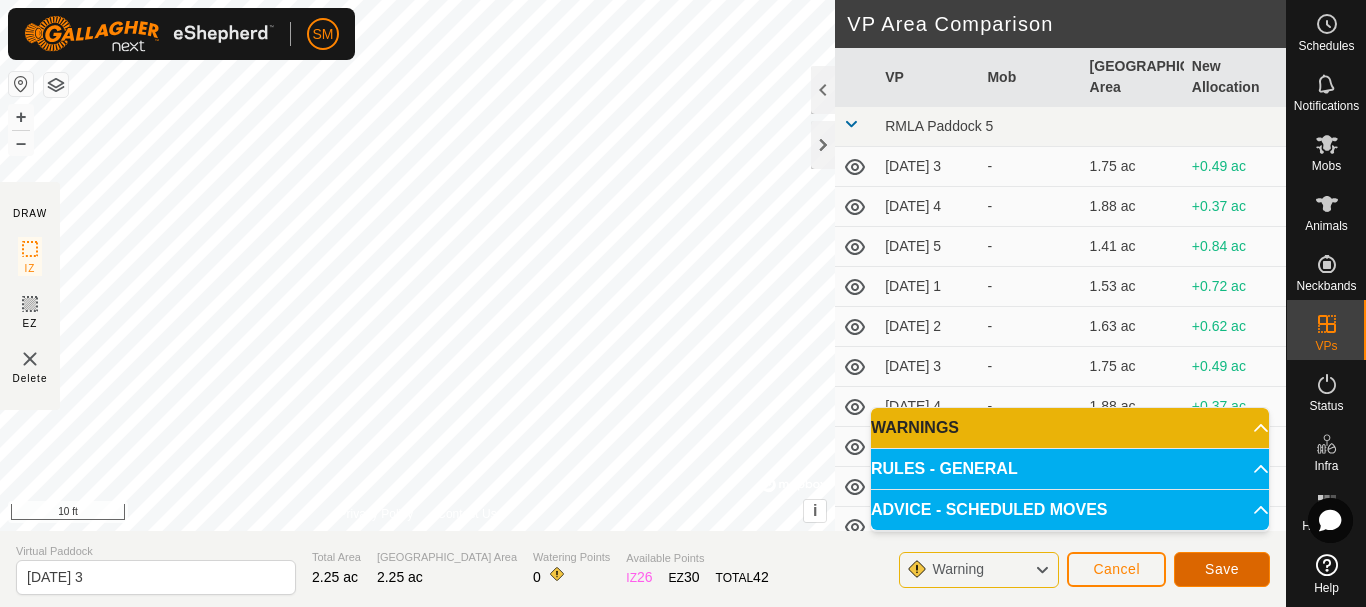 click on "Save" 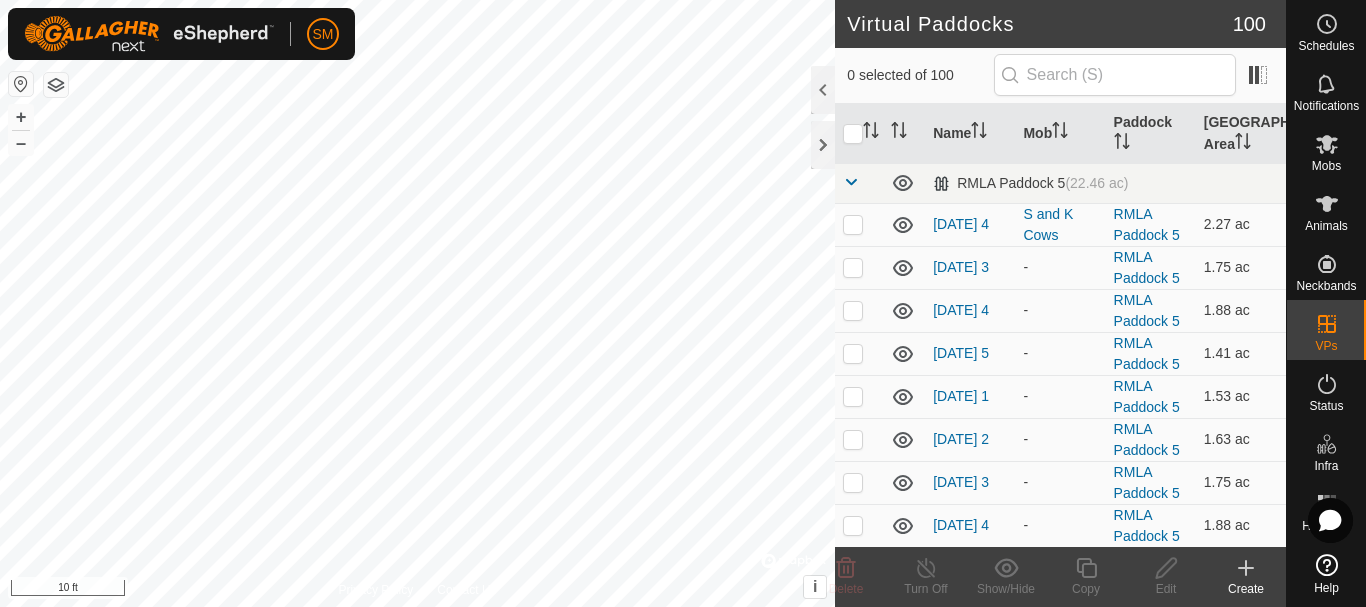 checkbox on "true" 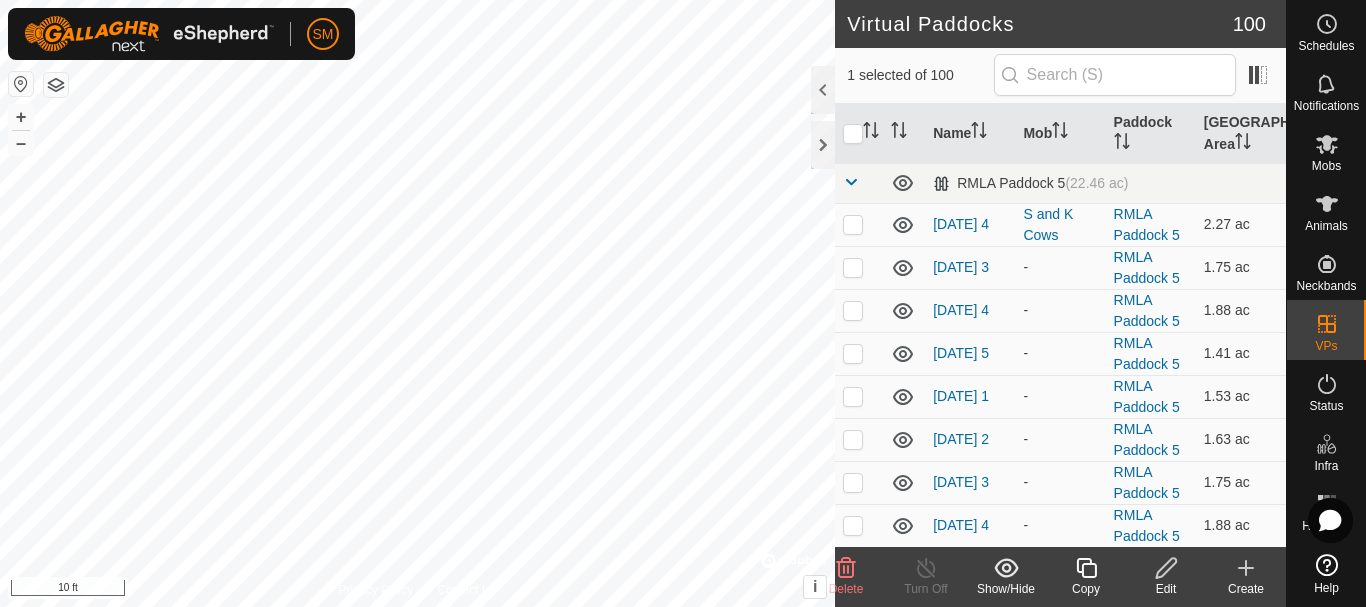 click 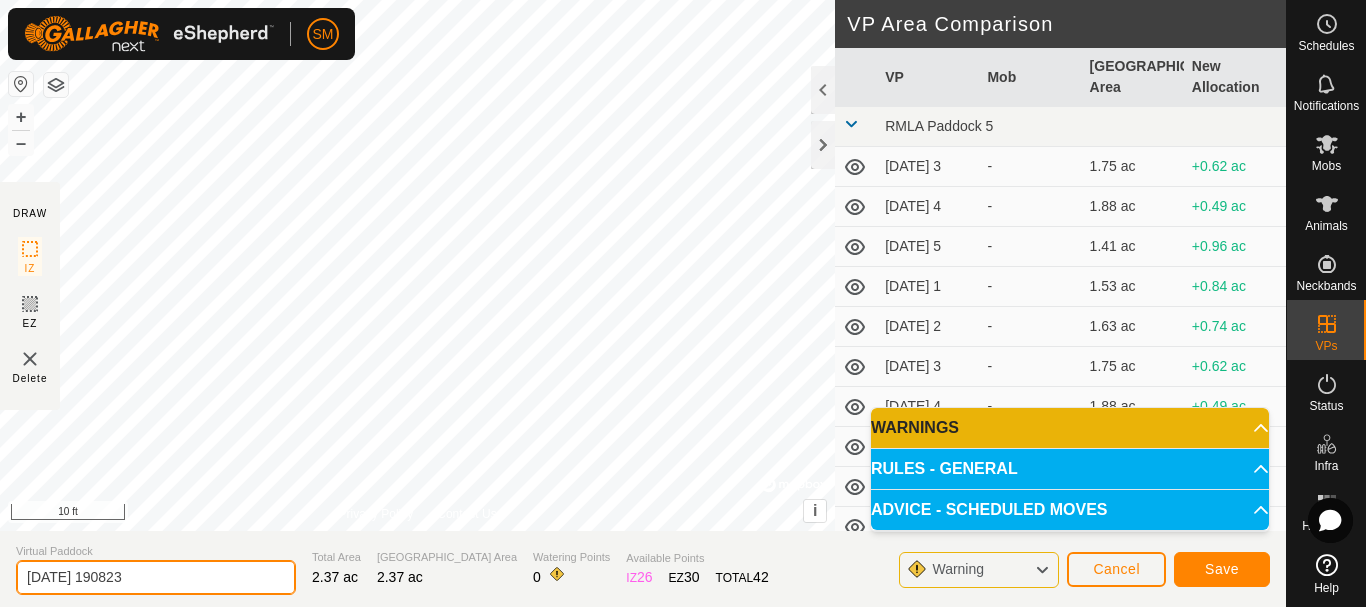 drag, startPoint x: 203, startPoint y: 575, endPoint x: 0, endPoint y: 594, distance: 203.88722 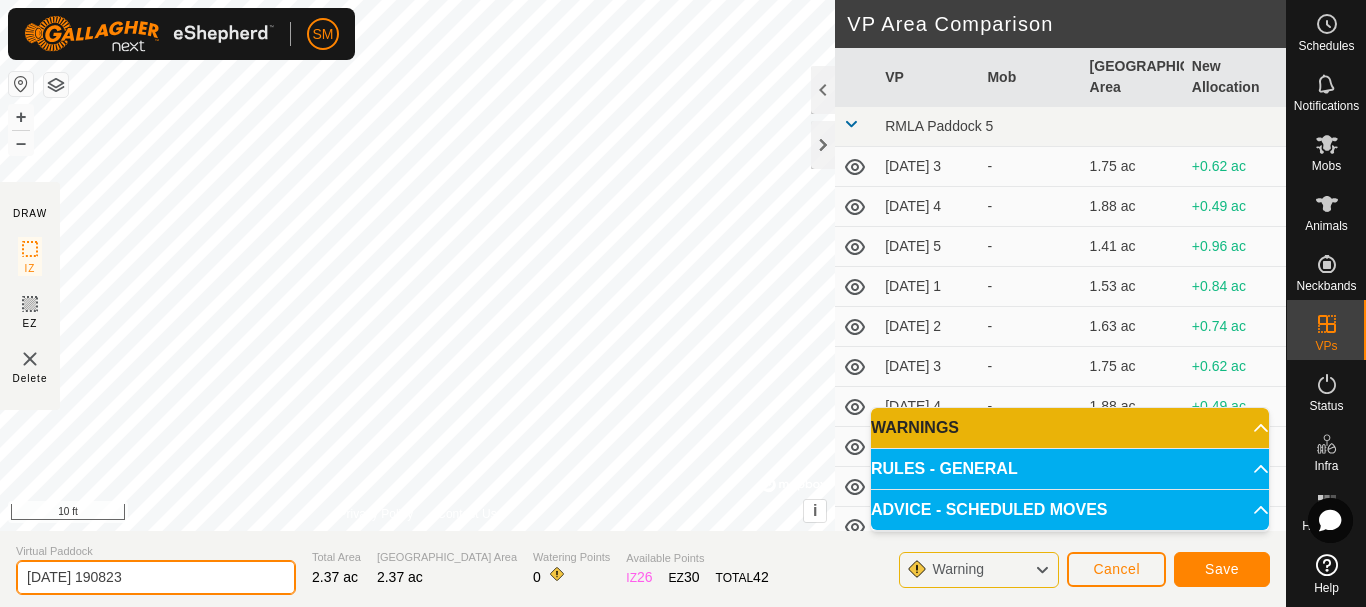 paste on "21" 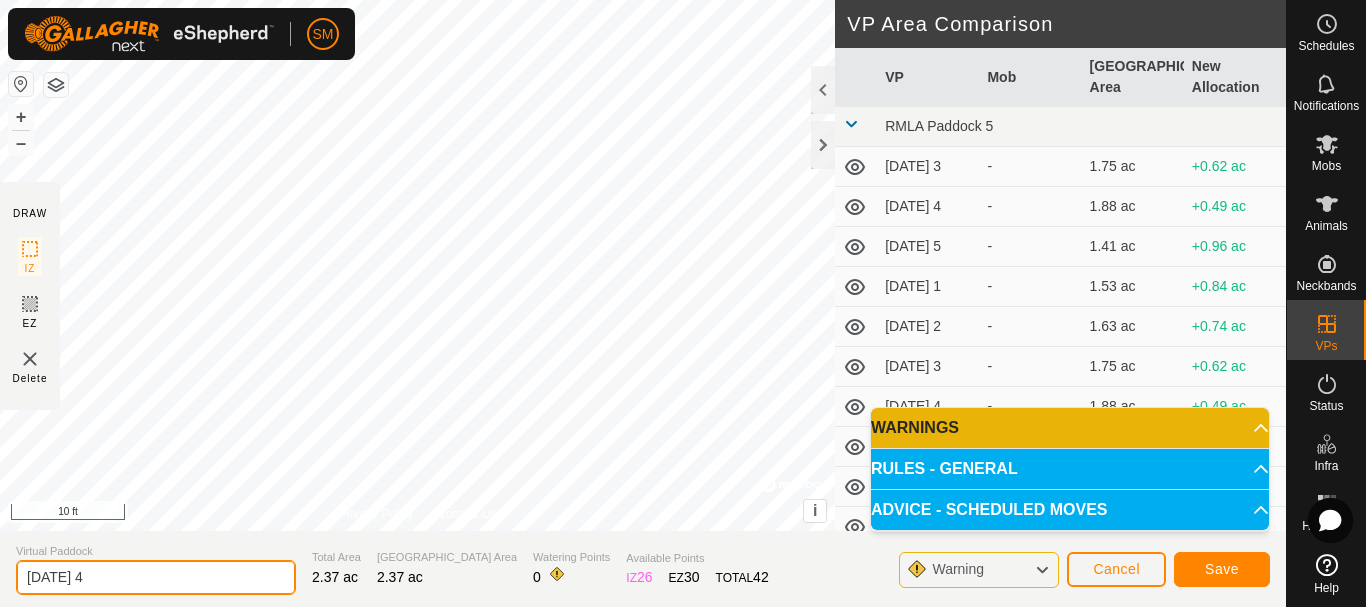 type on "[DATE] 4" 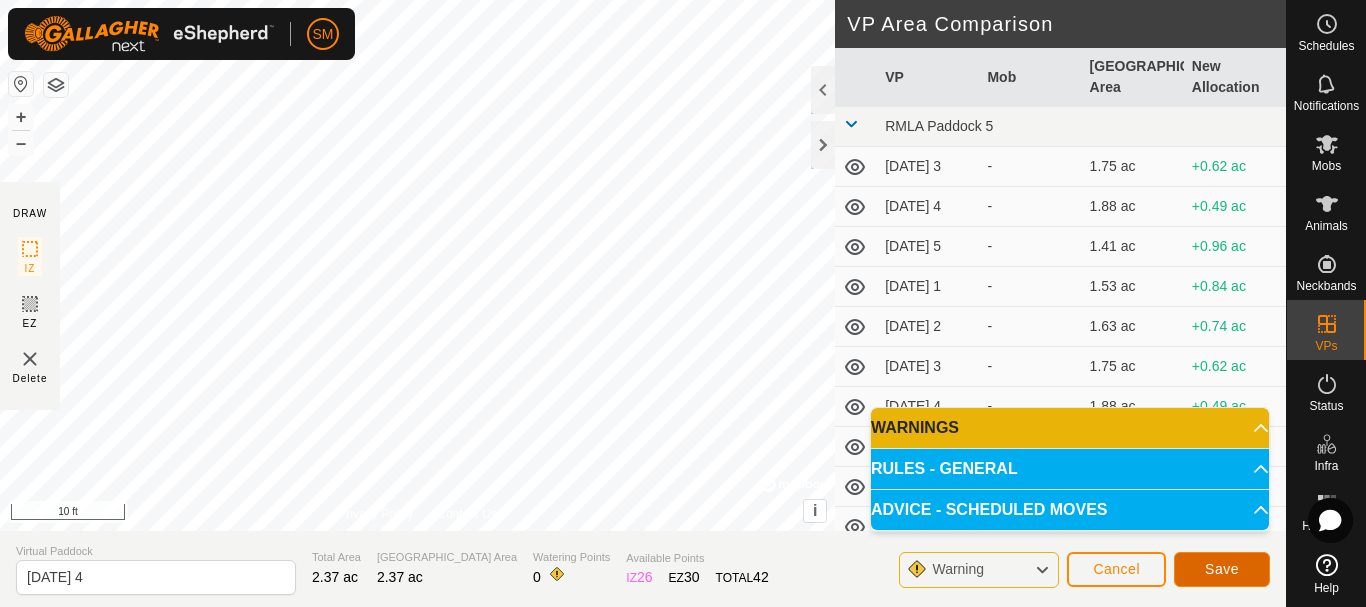 click on "Save" 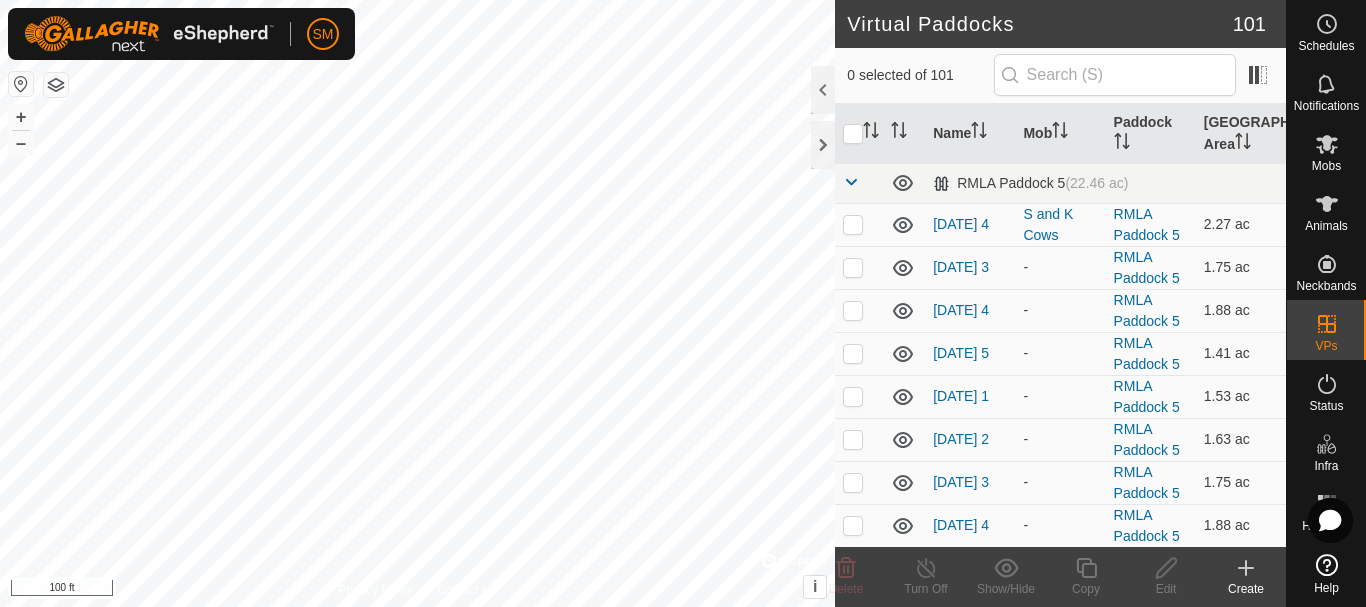 checkbox on "true" 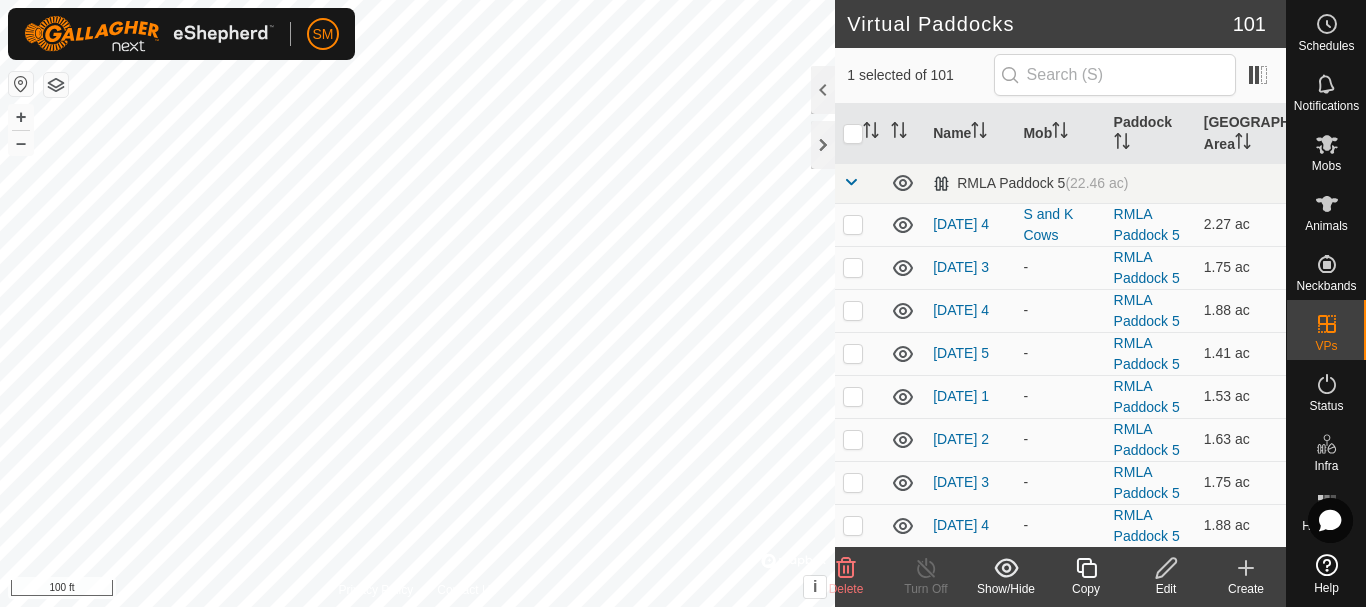 click 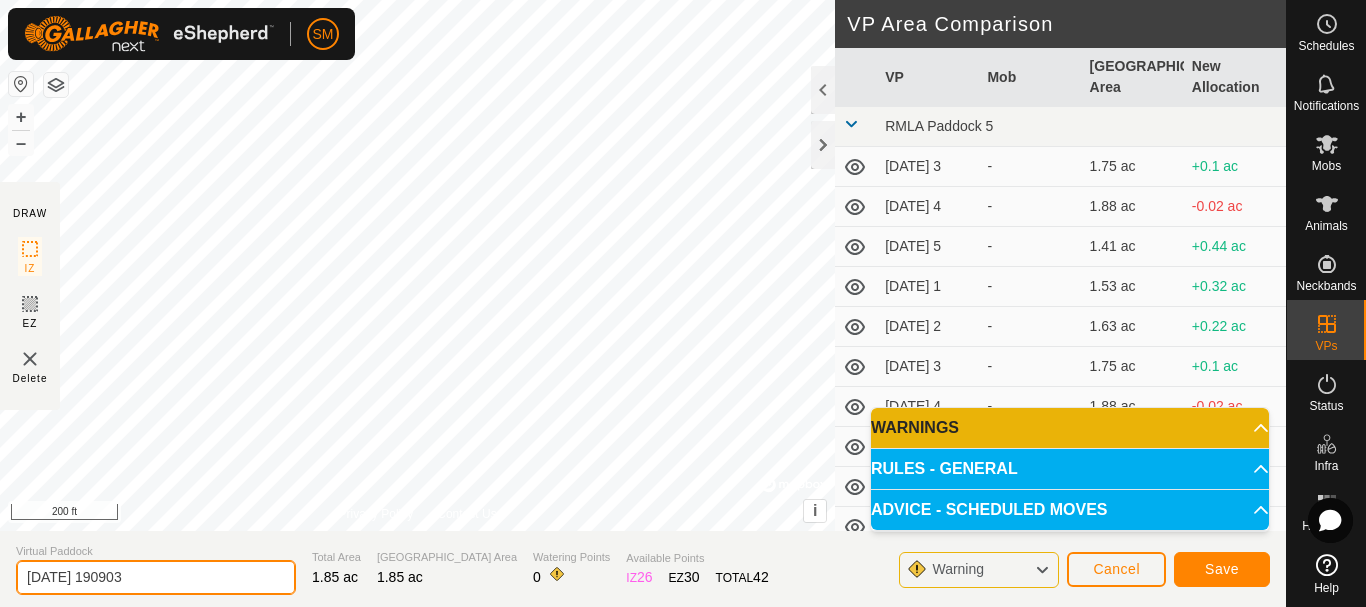 drag, startPoint x: 212, startPoint y: 574, endPoint x: 0, endPoint y: 576, distance: 212.00943 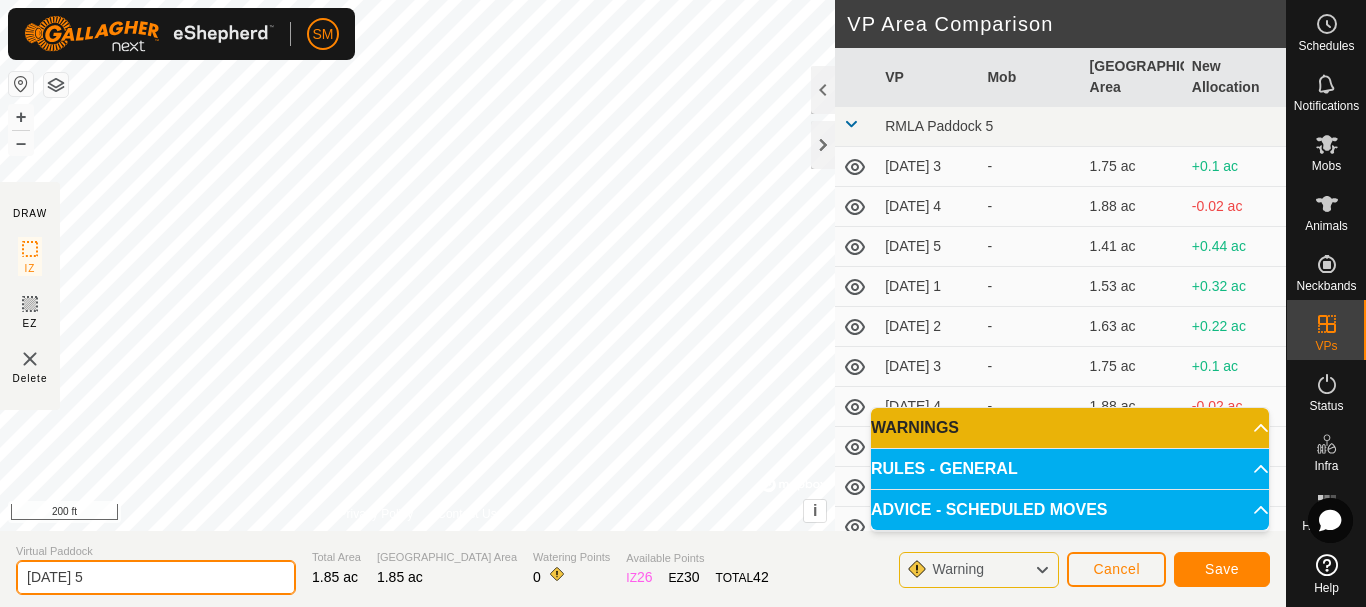 type on "[DATE] 5" 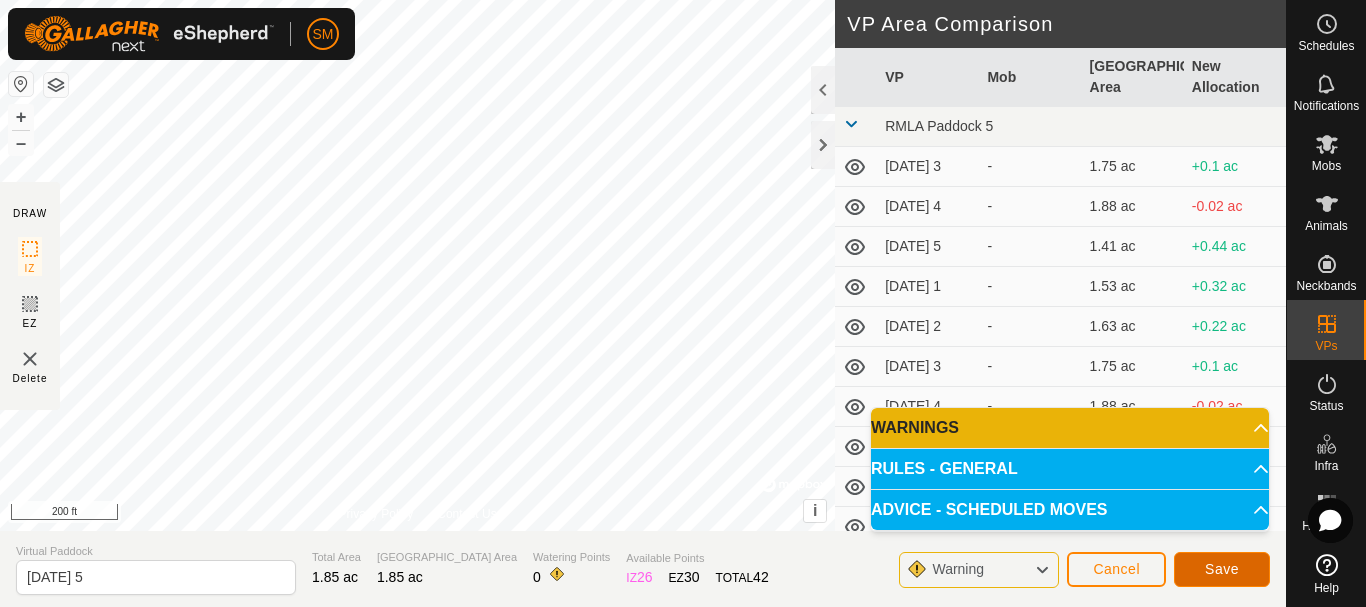 click on "Save" 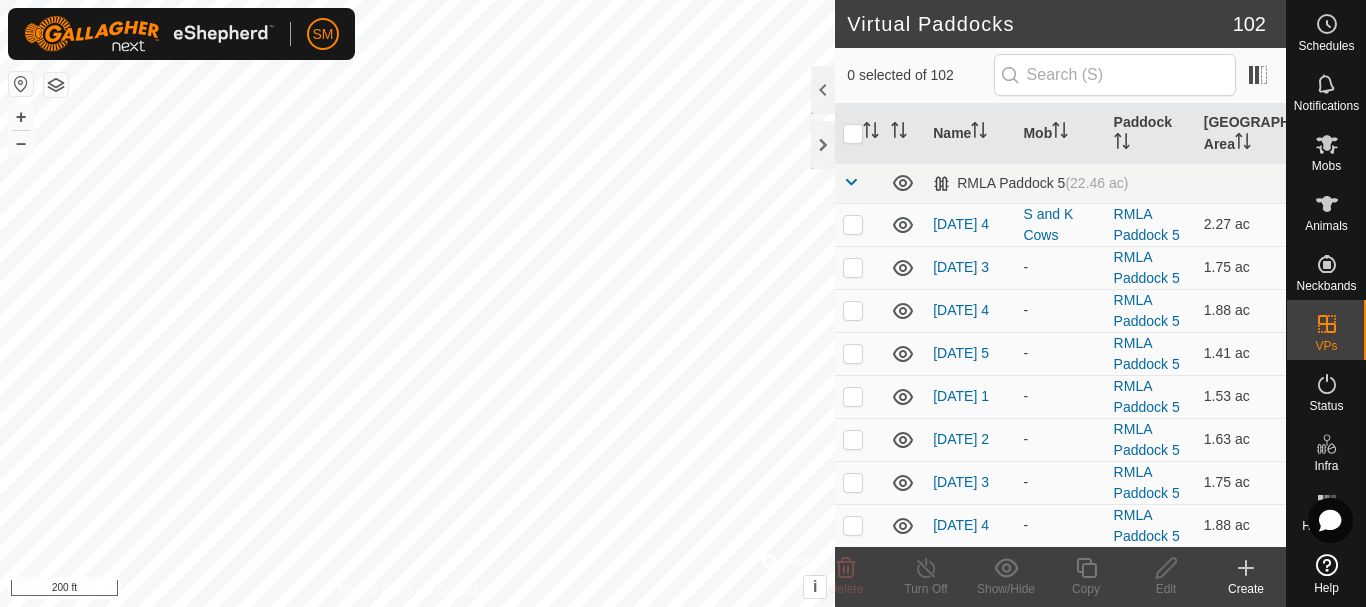 checkbox on "true" 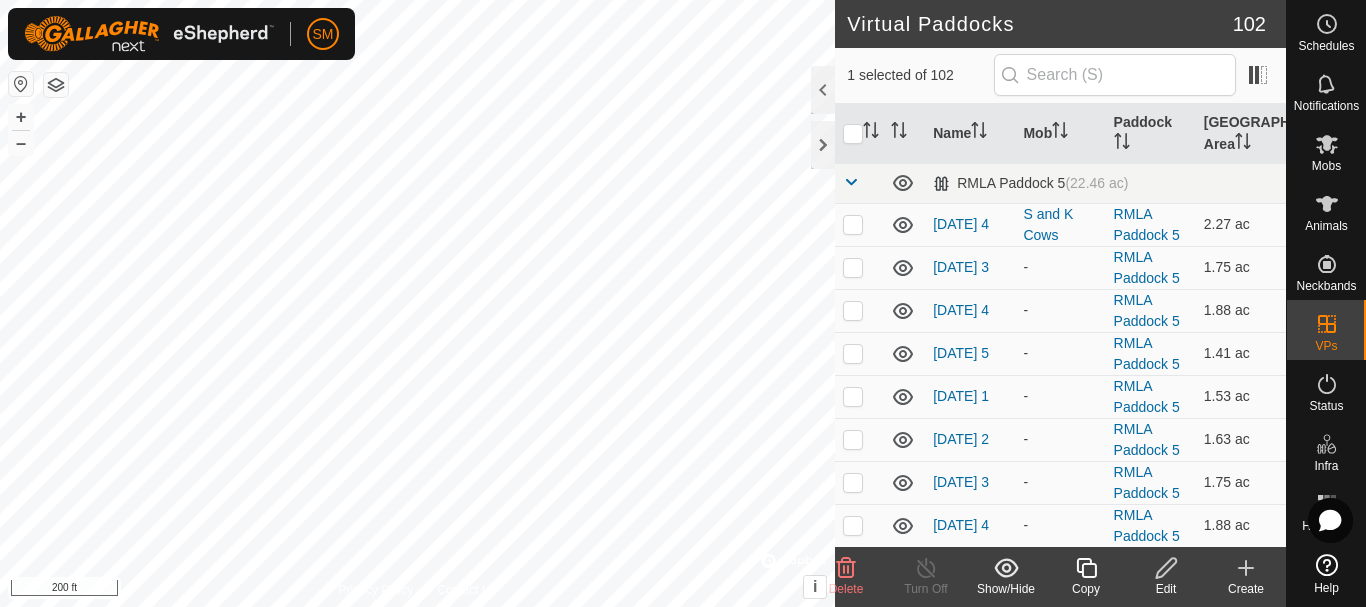 click 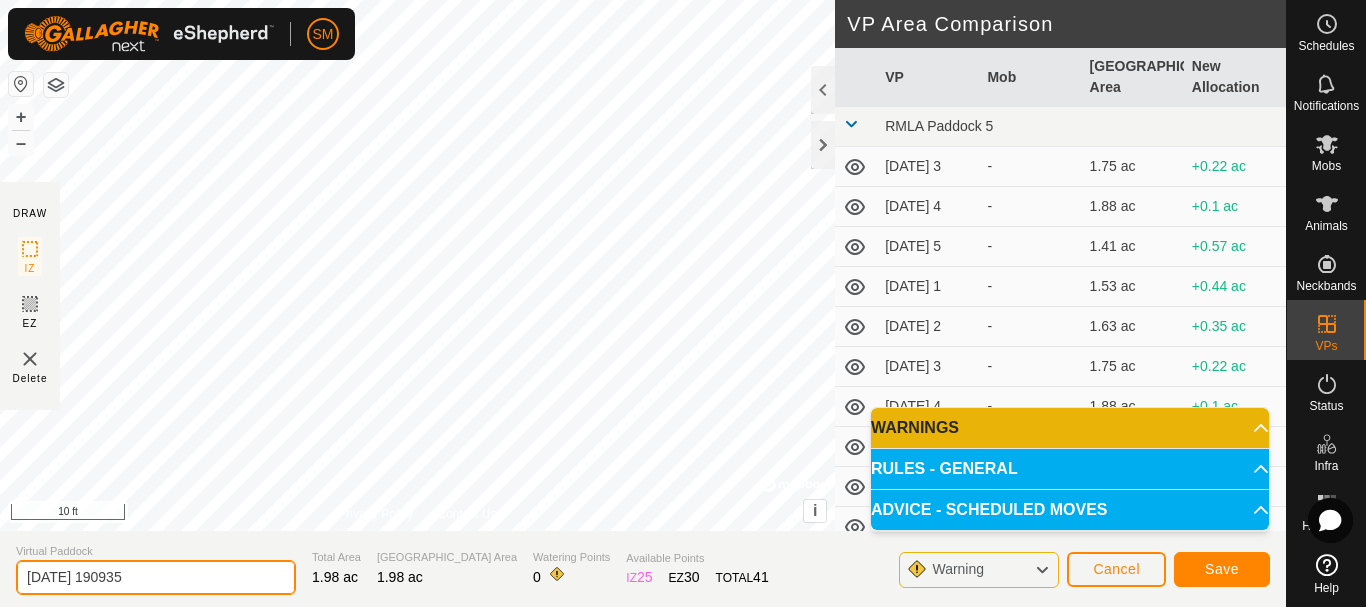 drag, startPoint x: 207, startPoint y: 585, endPoint x: 0, endPoint y: 583, distance: 207.00966 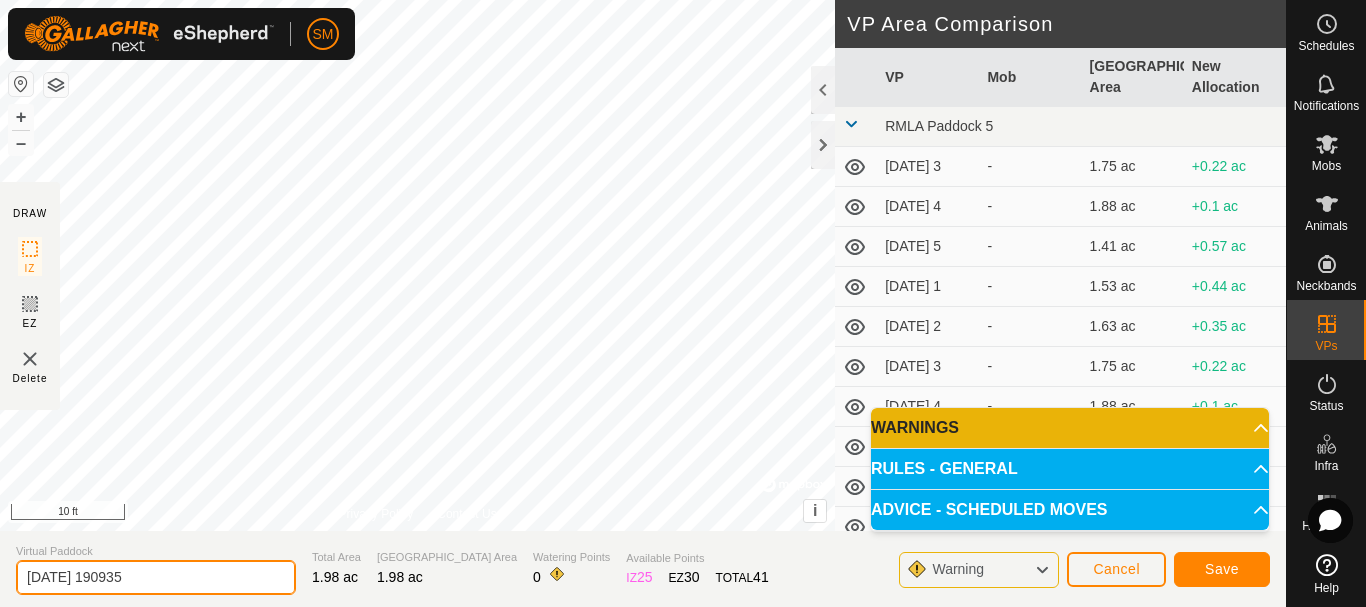 paste on "21" 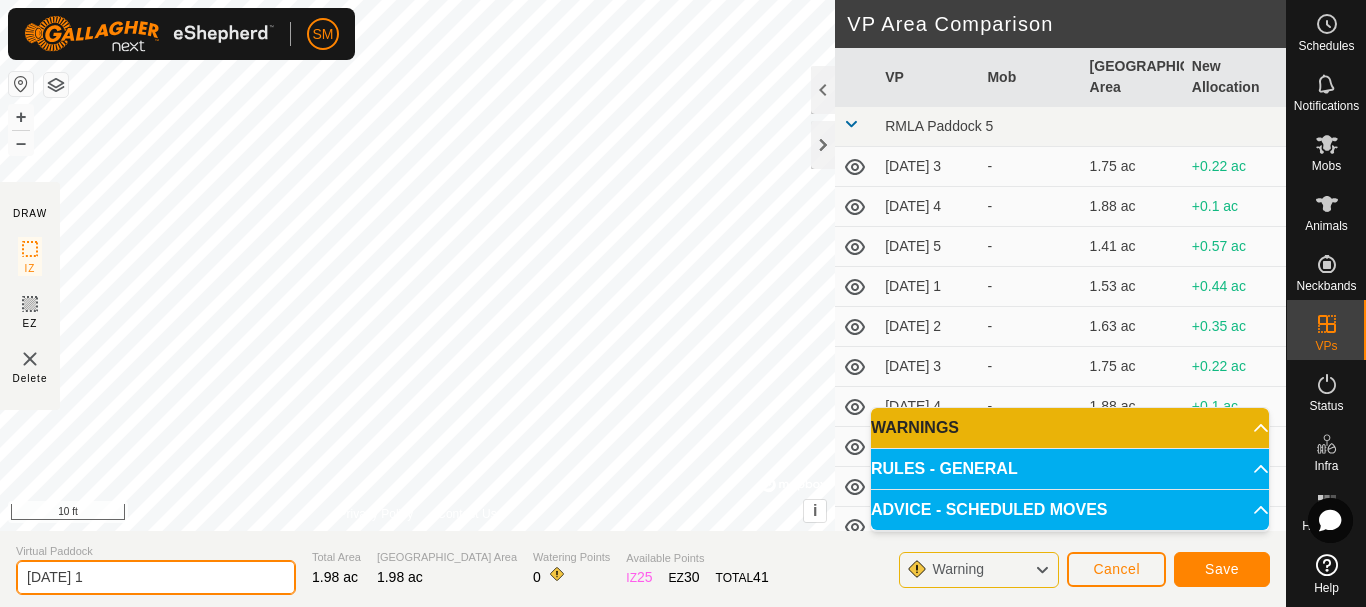 drag, startPoint x: 102, startPoint y: 577, endPoint x: 0, endPoint y: 582, distance: 102.122475 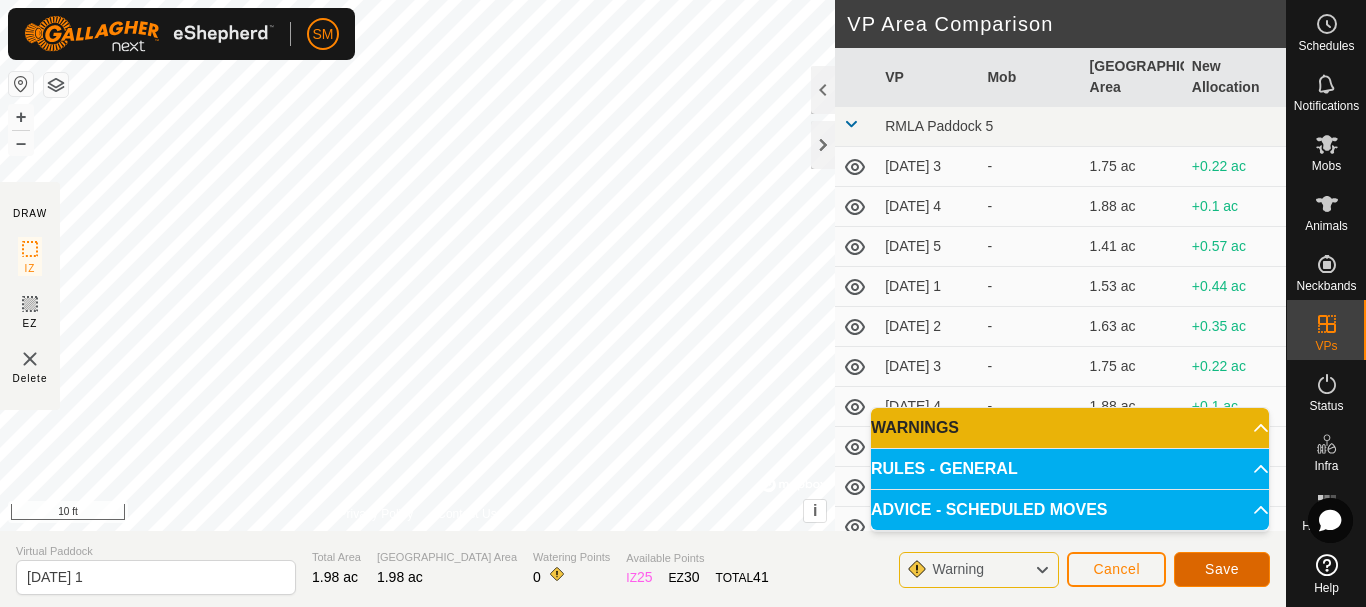 click on "Save" 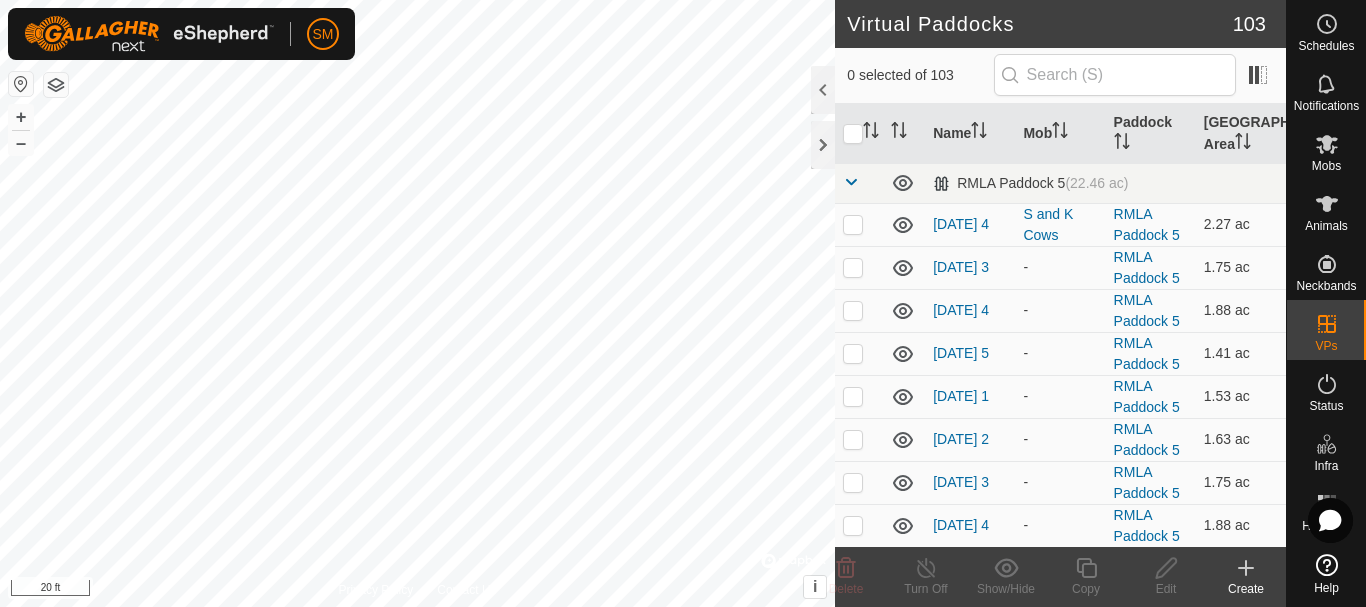 click on "SM Schedules Notifications Mobs Animals Neckbands VPs Status Infra Heatmap Help Virtual Paddocks 103 0 selected of 103     Name   Mob   Paddock   Grazing Area   RMLA Paddock 5   (22.46 ac) [DATE] 4  S and K Cows   RMLA Paddock 5   2.27 ac  [DATE] 3  -   RMLA Paddock 5   1.75 ac  [DATE] 4  -   RMLA Paddock 5   1.88 ac  [DATE] 5  -   RMLA Paddock 5   1.41 ac  [DATE] 1  -   RMLA Paddock 5   1.53 ac  [DATE] 2  -   RMLA Paddock 5   1.63 ac  [DATE] 3  -   RMLA Paddock 5   1.75 ac  [DATE] 4  -   RMLA Paddock 5   1.88 ac  [DATE] 5  -   RMLA Paddock 5   1.41 ac  [DATE] 1  -   RMLA Paddock 5   1.53 ac  [DATE] 2  -   RMLA Paddock 5   1.63 ac  [DATE] 3  -   RMLA Paddock 5   1.75 ac  [DATE] 4  -   RMLA Paddock 5   1.88 ac  [DATE] 5  -   RMLA Paddock 5   1.41 ac  [DATE] 1  -   RMLA Paddock 5   1.53 ac  [DATE] 2  -   RMLA Paddock 5   1.66 ac  [DATE] 3  -   RMLA Paddock 5   1.75 ac  [DATE] 4  -   RMLA Paddock 5   1.88 ac  [DATE] 5  -   -" at bounding box center (683, 303) 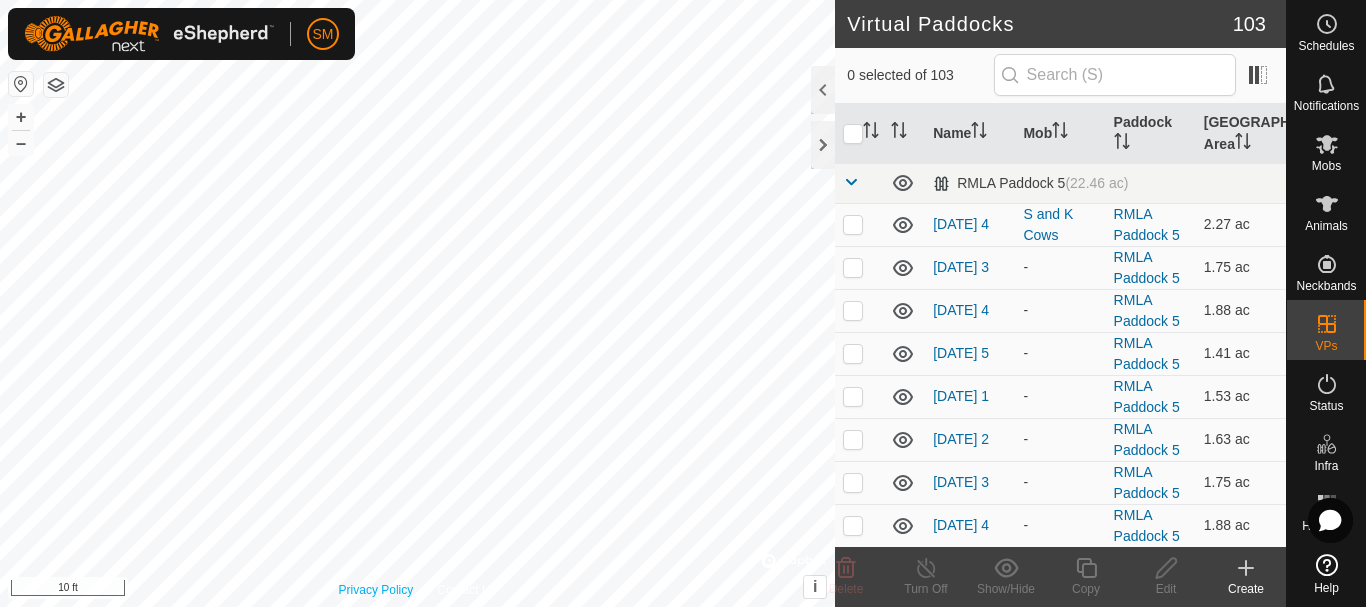 checkbox on "true" 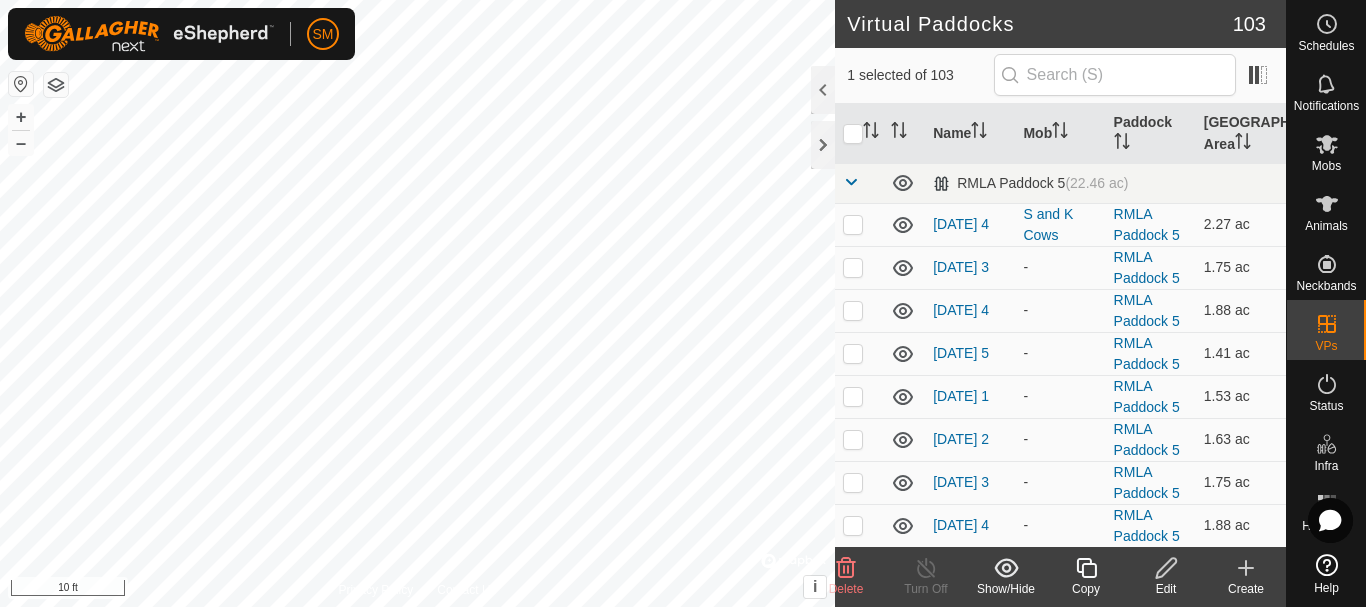 click 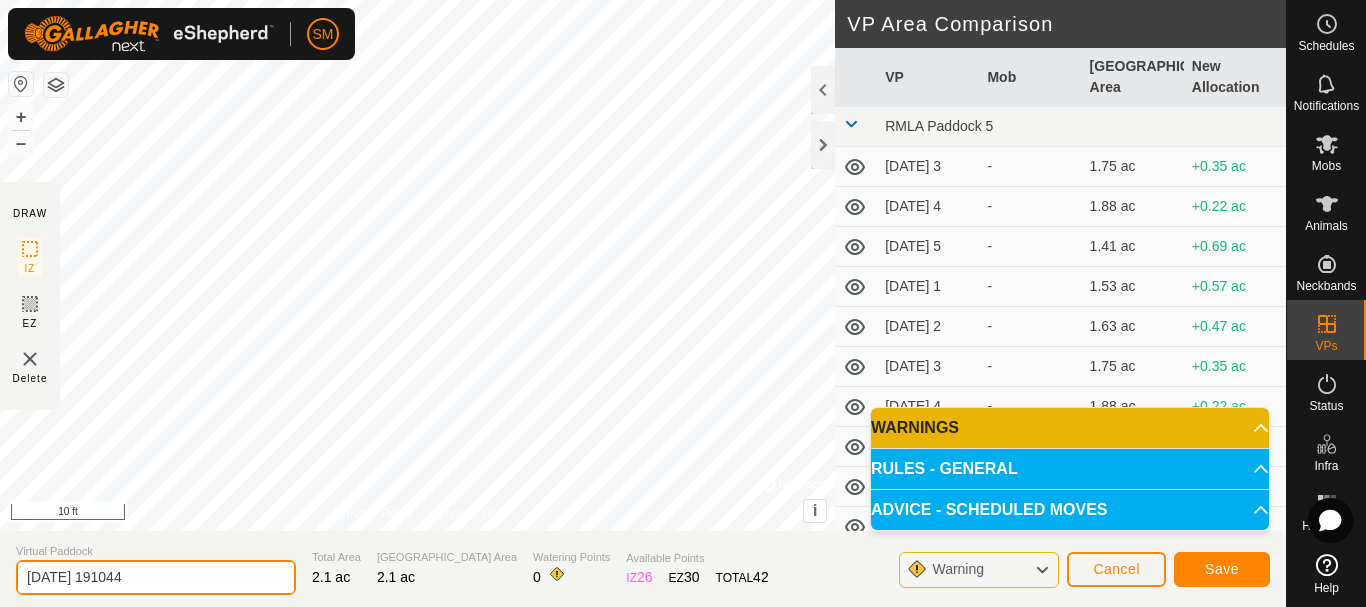 drag, startPoint x: 156, startPoint y: 577, endPoint x: 0, endPoint y: 585, distance: 156.20499 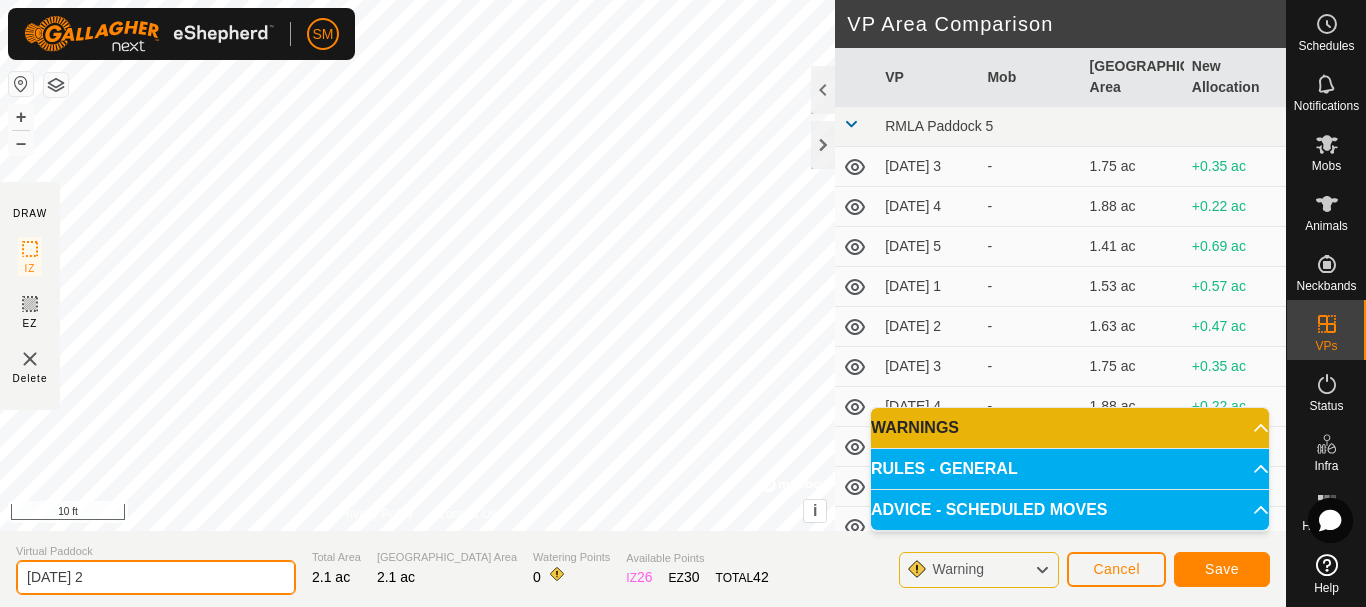 type on "[DATE] 2" 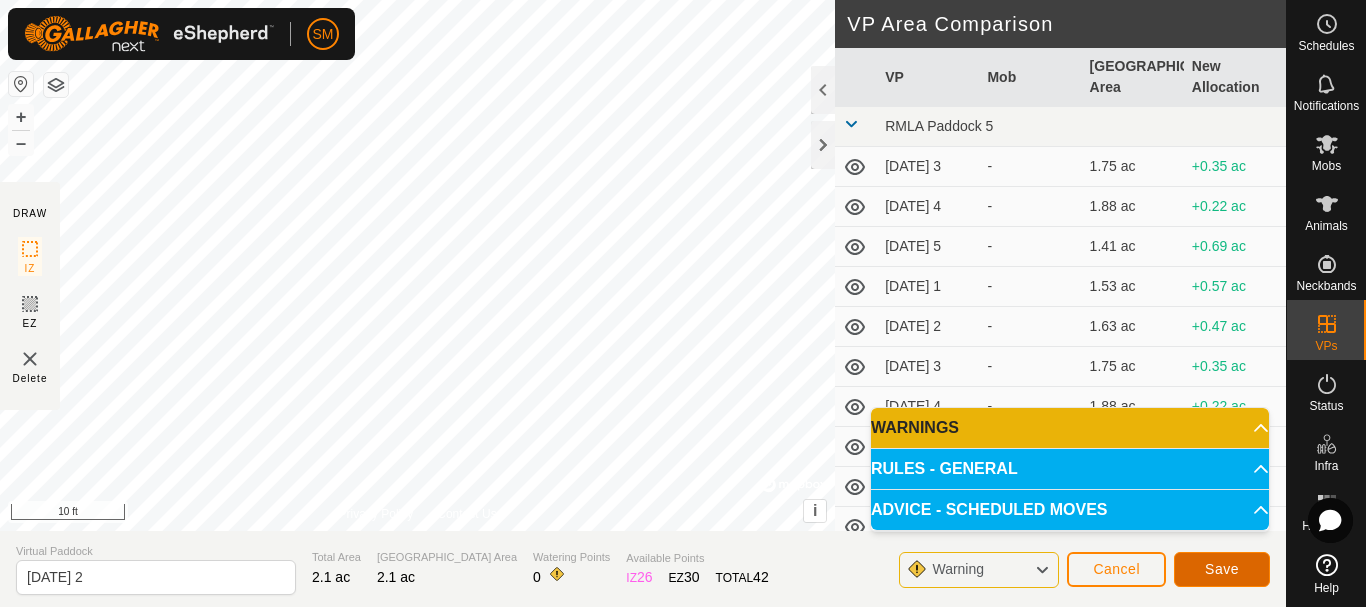 click on "Save" 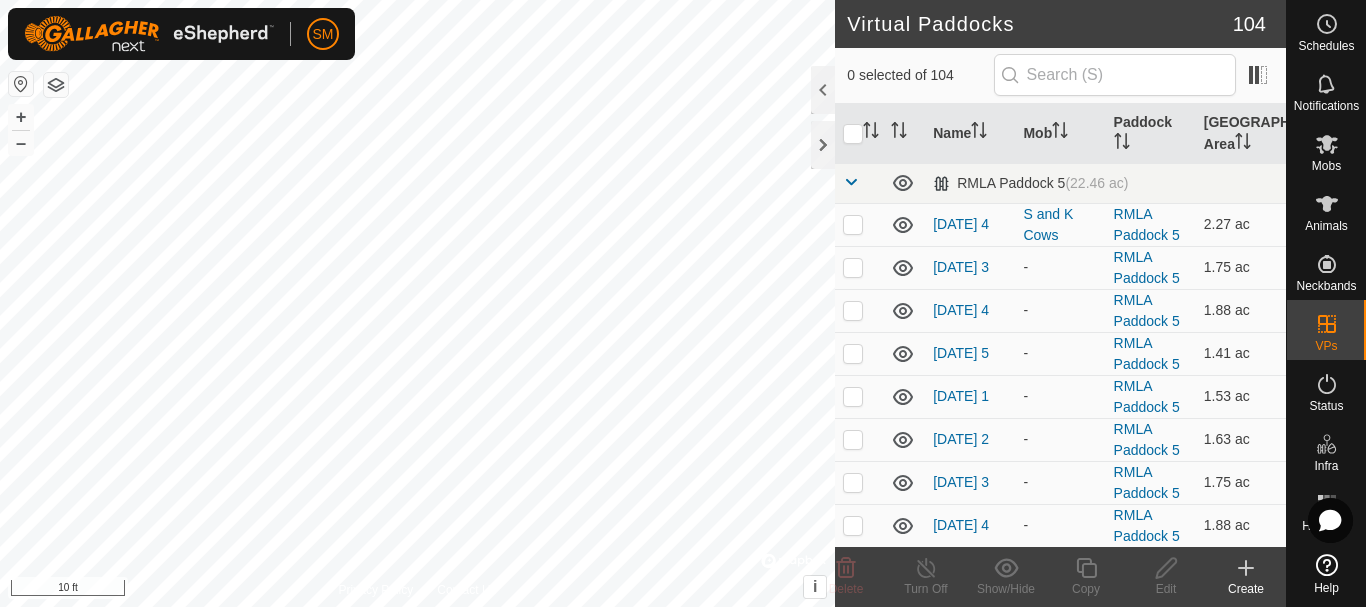 checkbox on "true" 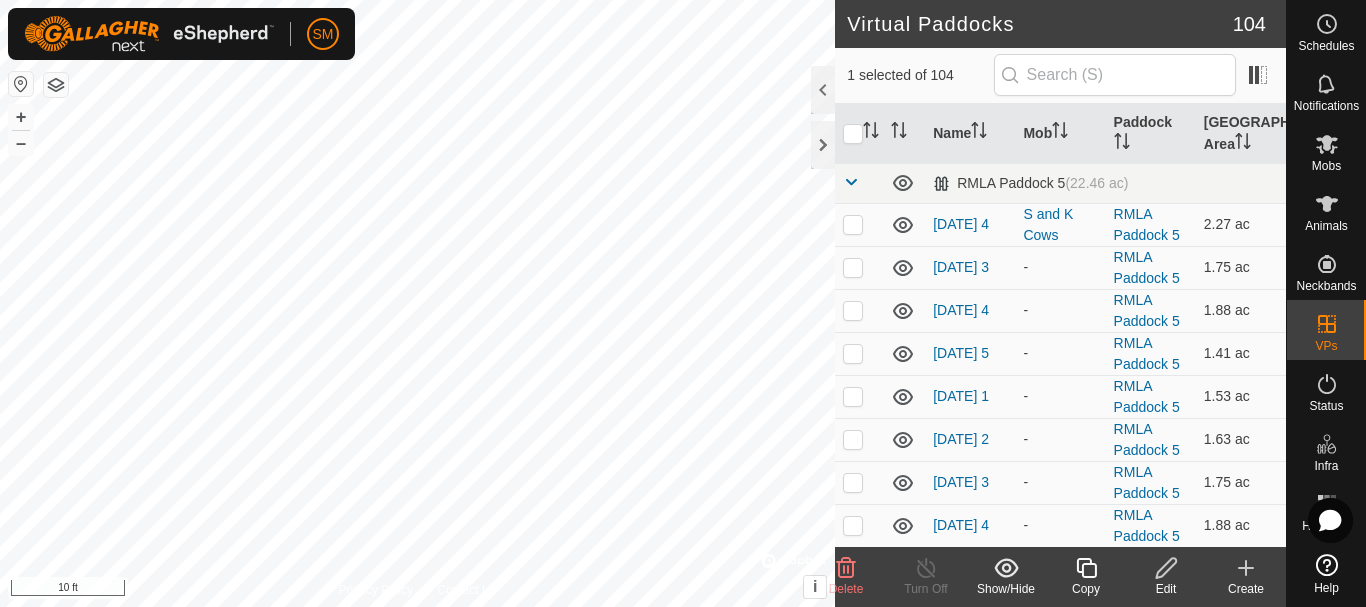 click 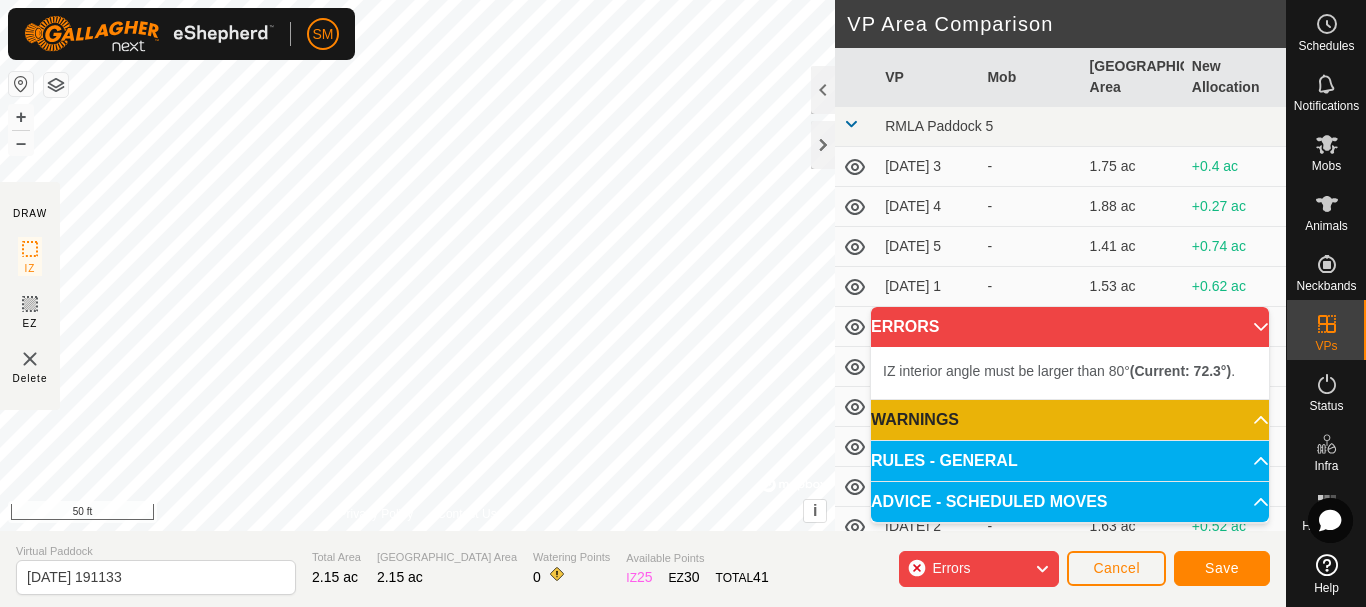 click on "SM Schedules Notifications Mobs Animals Neckbands VPs Status Infra Heatmap Help DRAW IZ EZ Delete Privacy Policy Contact Us IZ interior angle must be larger than 80°  (Current: 72.3°) . + – ⇧ i ©  Mapbox , ©  OpenStreetMap ,  Improve this map 50 ft VP Area Comparison     VP   Mob   [GEOGRAPHIC_DATA] Area   New Allocation  RMLA [GEOGRAPHIC_DATA] 5  [DATE] 3  -  1.75 ac  +0.4 ac  [DATE] 4  -  1.88 ac  +0.27 ac  [DATE] 5  -  1.41 ac  +0.74 ac  [DATE] 1  -  1.53 ac  +0.62 ac  [DATE] 2  -  1.63 ac  +0.52 ac  [DATE] 3  -  1.75 ac  +0.4 ac  [DATE] 4  -  1.88 ac  +0.27 ac  [DATE] 5  -  1.41 ac  +0.74 ac  [DATE] 1  -  1.53 ac  +0.62 ac  [DATE] 2  -  1.63 ac  +0.52 ac  [DATE] 3  -  1.75 ac  +0.4 ac  [DATE] 4  -  1.88 ac  +0.27 ac  [DATE] 5  -  1.41 ac  +0.74 ac  [DATE] 1  -  1.53 ac  +0.62 ac  [DATE] 2  -  1.66 ac  +0.49 ac  [DATE] 3  -  1.75 ac  +0.4 ac  [DATE] 4  -  1.88 ac  +0.27 ac  [DATE] 5  -  1.41 ac  +0.74 ac  [DATE] 6  -  1.66 ac  - - -" at bounding box center (683, 303) 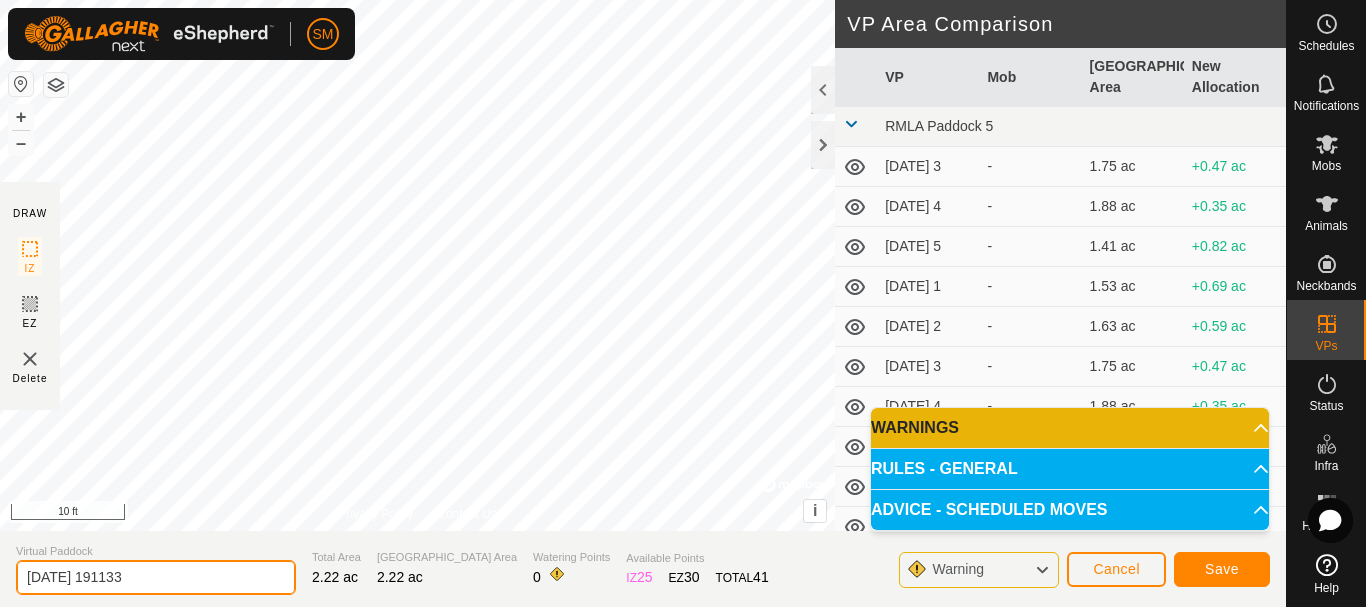 drag, startPoint x: 222, startPoint y: 575, endPoint x: 0, endPoint y: 580, distance: 222.0563 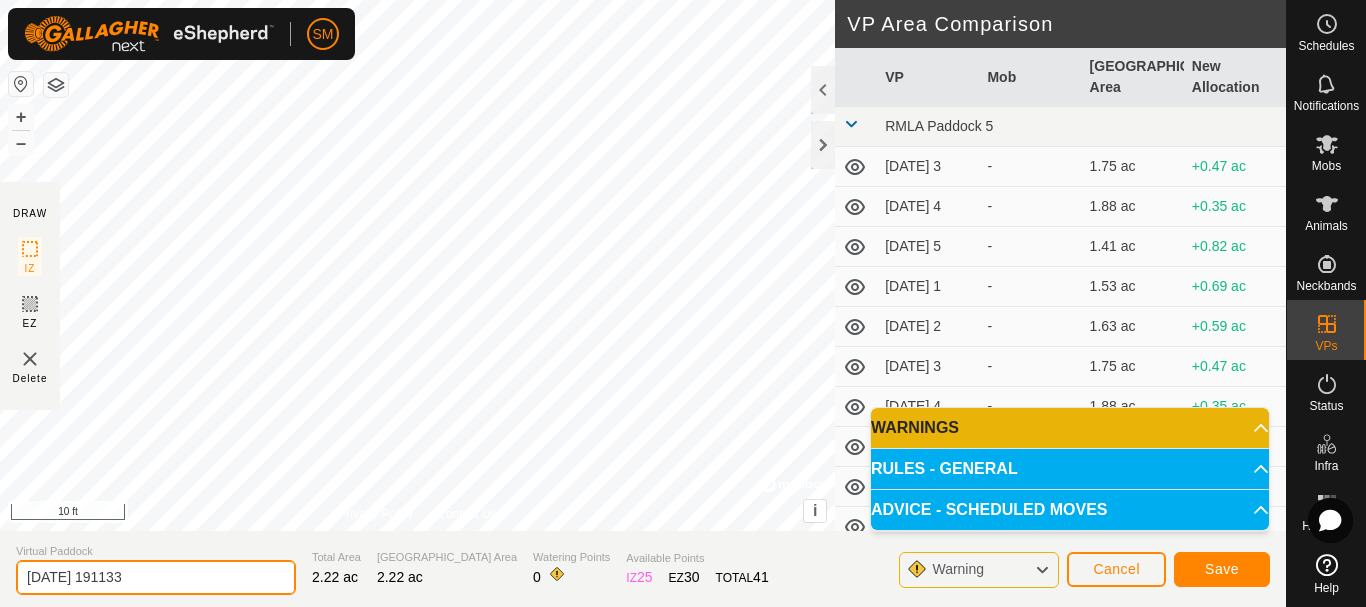 paste on "22" 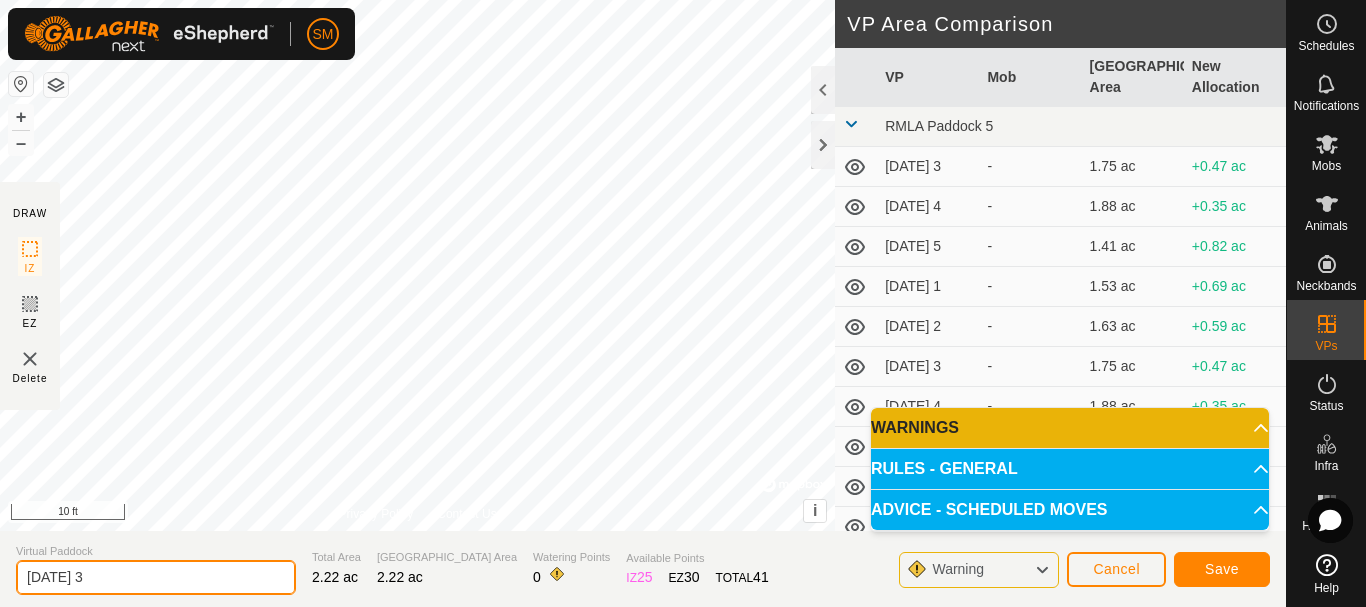 type on "[DATE] 3" 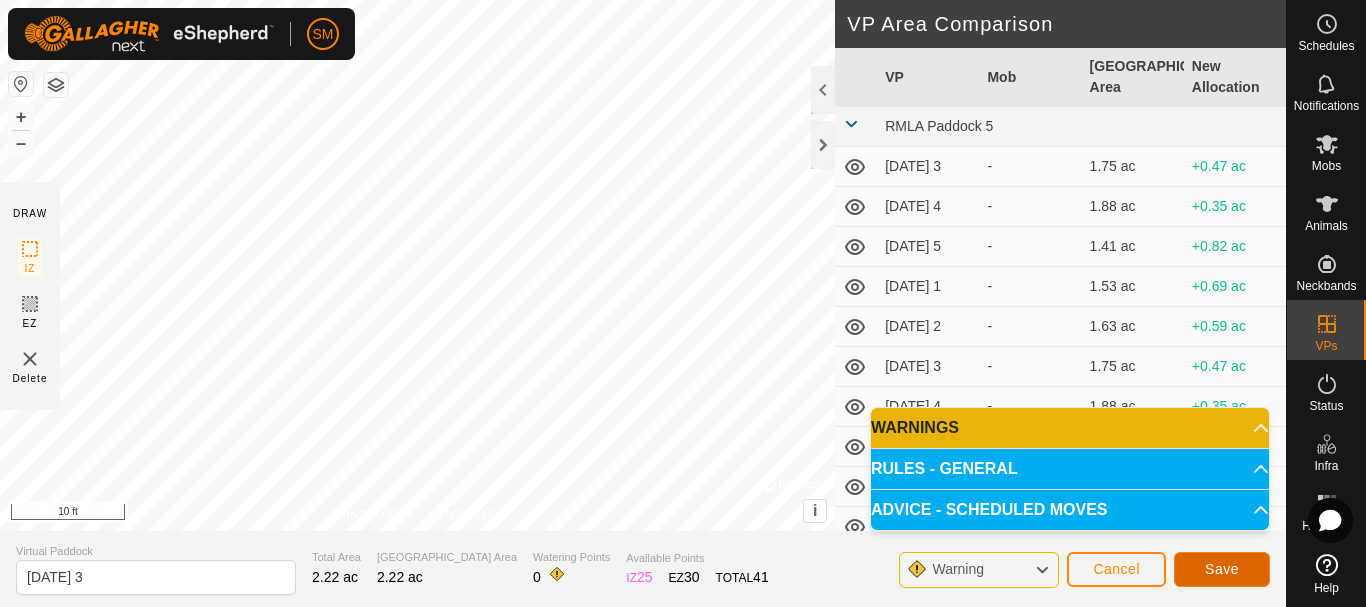 click on "Save" 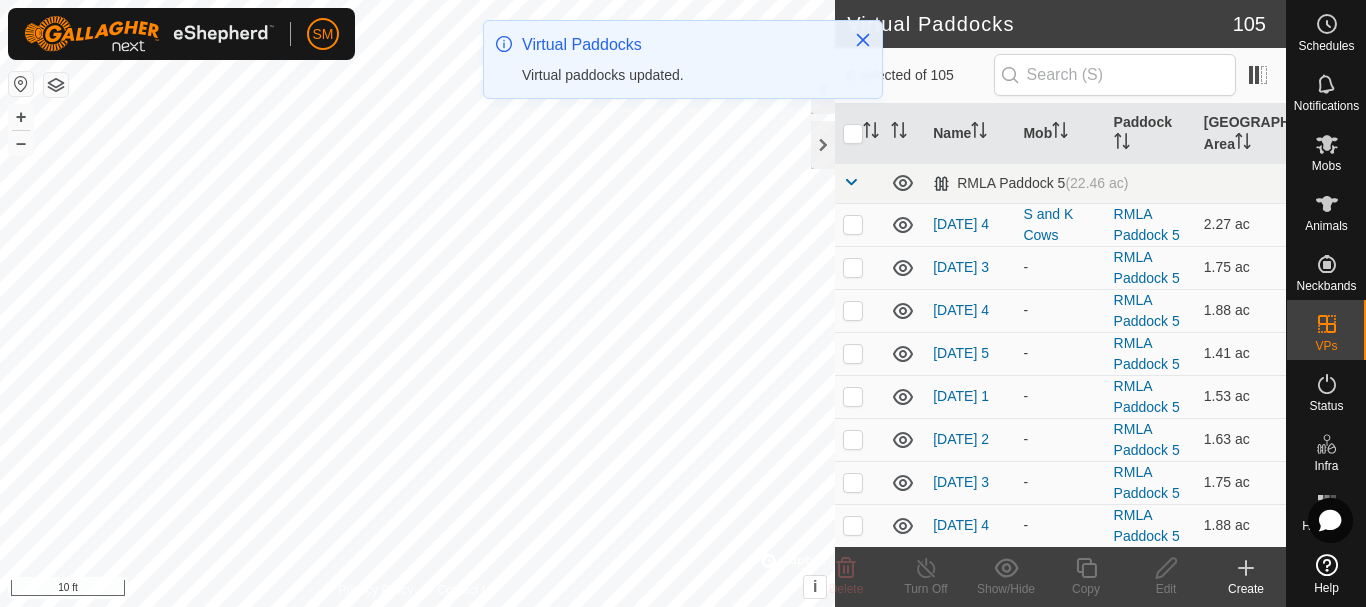 checkbox on "true" 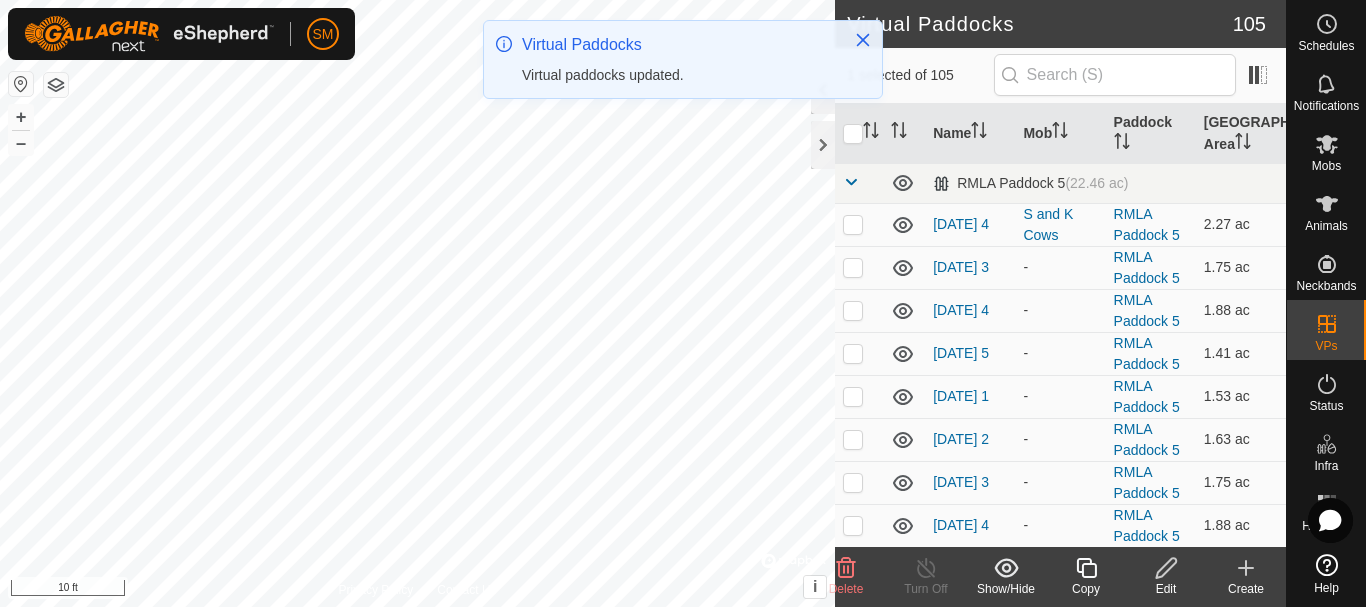 click 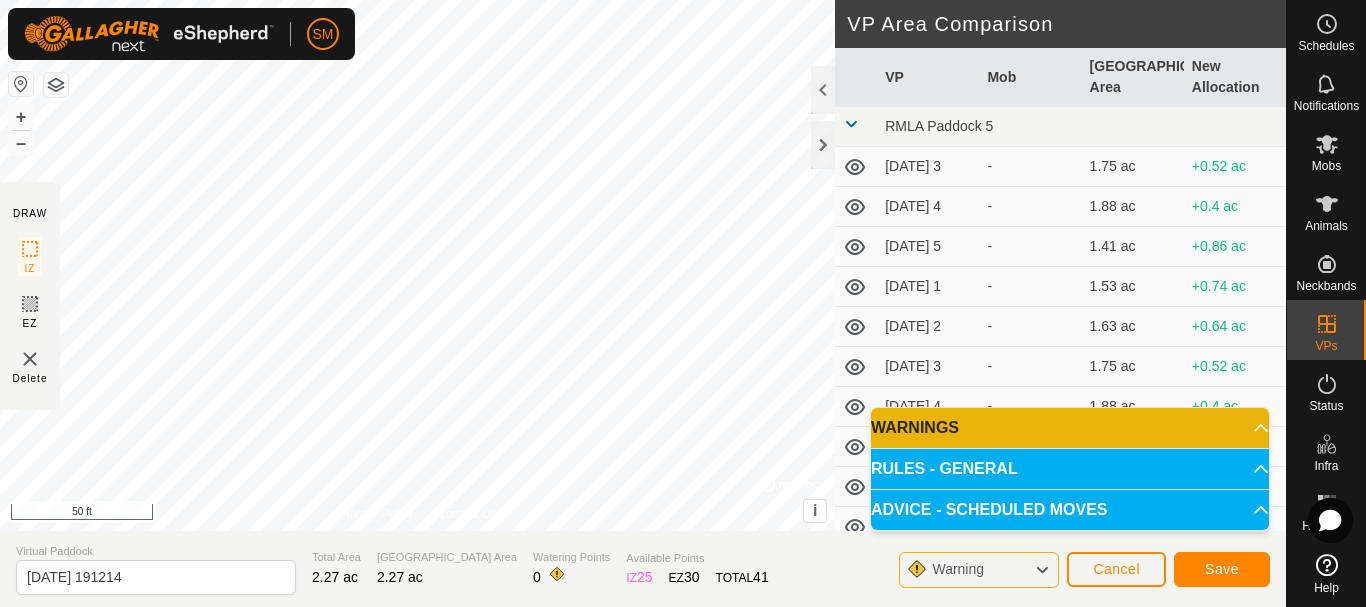 click on "SM Schedules Notifications Mobs Animals Neckbands VPs Status Infra Heatmap Help DRAW IZ EZ Delete Privacy Policy Contact Us + – ⇧ i ©  Mapbox , ©  OpenStreetMap ,  Improve this map 50 ft VP Area Comparison     VP   Mob   Grazing Area   New Allocation  RMLA Paddock 5  [DATE] 3  -  1.75 ac  +0.52 ac  [DATE] 4  -  1.88 ac  +0.4 ac  [DATE] 5  -  1.41 ac  +0.86 ac  [DATE] 1  -  1.53 ac  +0.74 ac  [DATE] 2  -  1.63 ac  +0.64 ac  [DATE] 3  -  1.75 ac  +0.52 ac  [DATE] 4  -  1.88 ac  +0.4 ac  [DATE] 5  -  1.41 ac  +0.86 ac  [DATE] 1  -  1.53 ac  +0.74 ac  [DATE] 2  -  1.63 ac  +0.64 ac  [DATE] 3  -  1.75 ac  +0.52 ac  [DATE] 4  -  1.88 ac  +0.4 ac  [DATE] 5  -  1.41 ac  +0.86 ac  [DATE] 1  -  1.53 ac  +0.74 ac  [DATE] 2  -  1.66 ac  +0.62 ac  [DATE] 3  -  1.75 ac  +0.52 ac  [DATE] 4  -  1.88 ac  +0.4 ac  [DATE] 5  -  1.41 ac  +0.86 ac  [DATE] 6  -  1.66 ac  +0.62 ac  [DATE] 1  -  1.75 ac  +0.52 ac  [DATE] 2  - +0.4 ac" at bounding box center (683, 303) 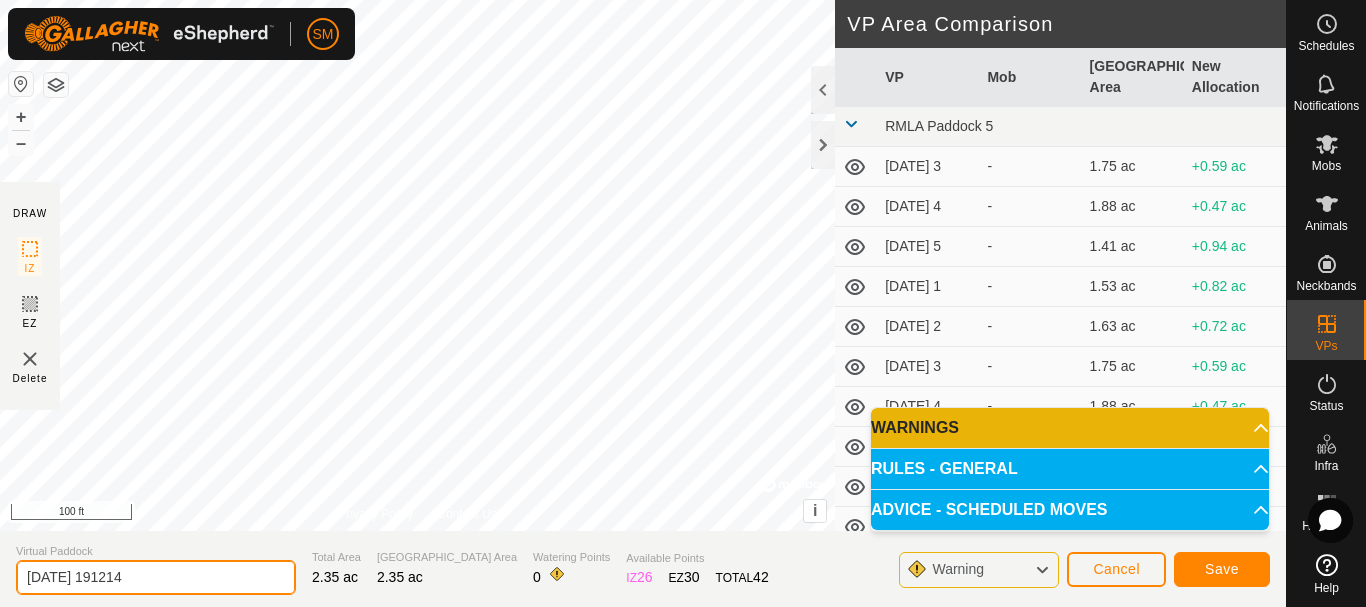 drag, startPoint x: 163, startPoint y: 571, endPoint x: 0, endPoint y: 591, distance: 164.22241 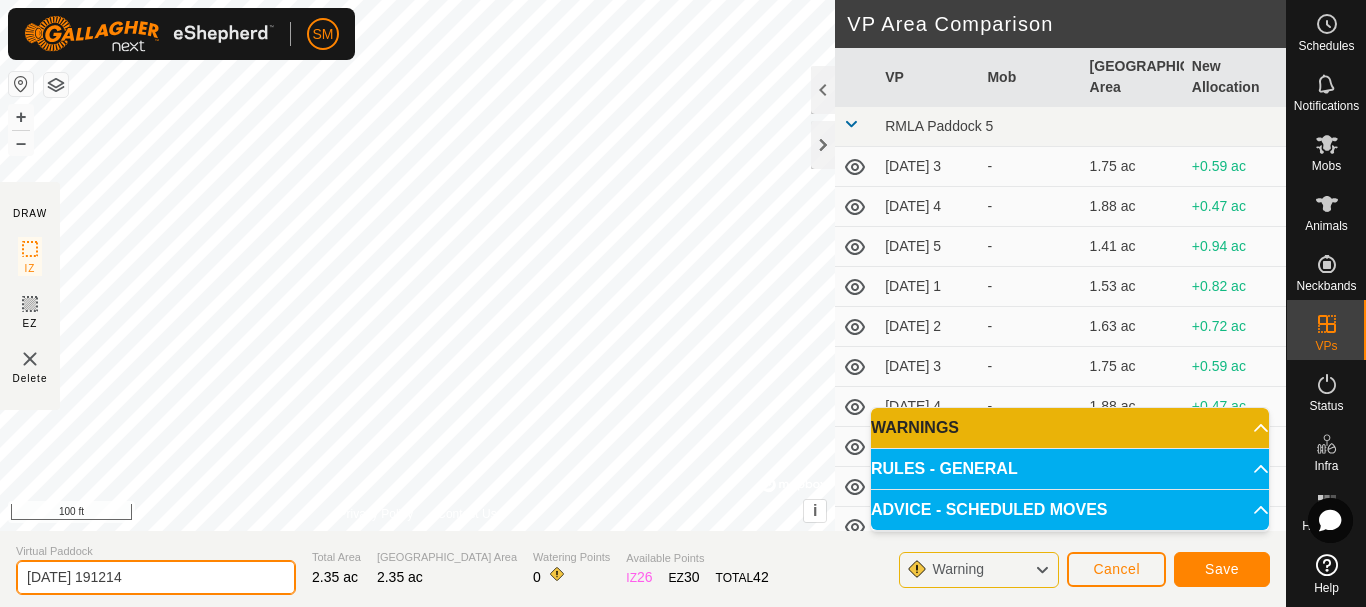 paste on "22" 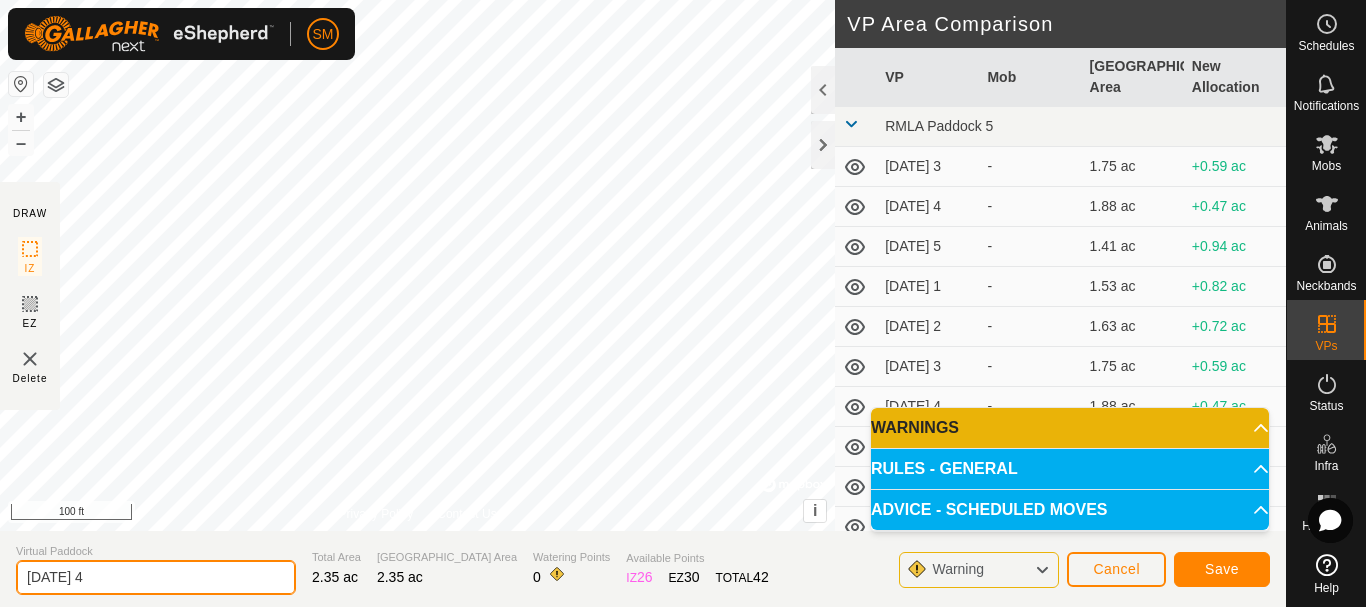 type on "[DATE] 4" 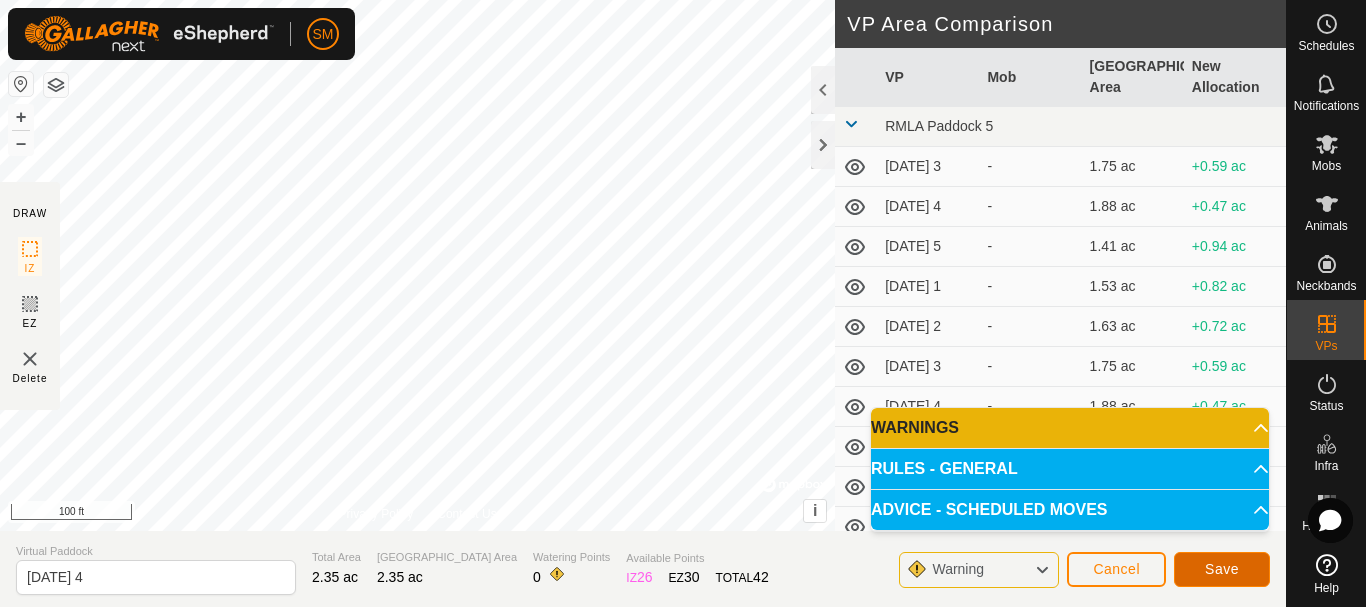click on "Save" 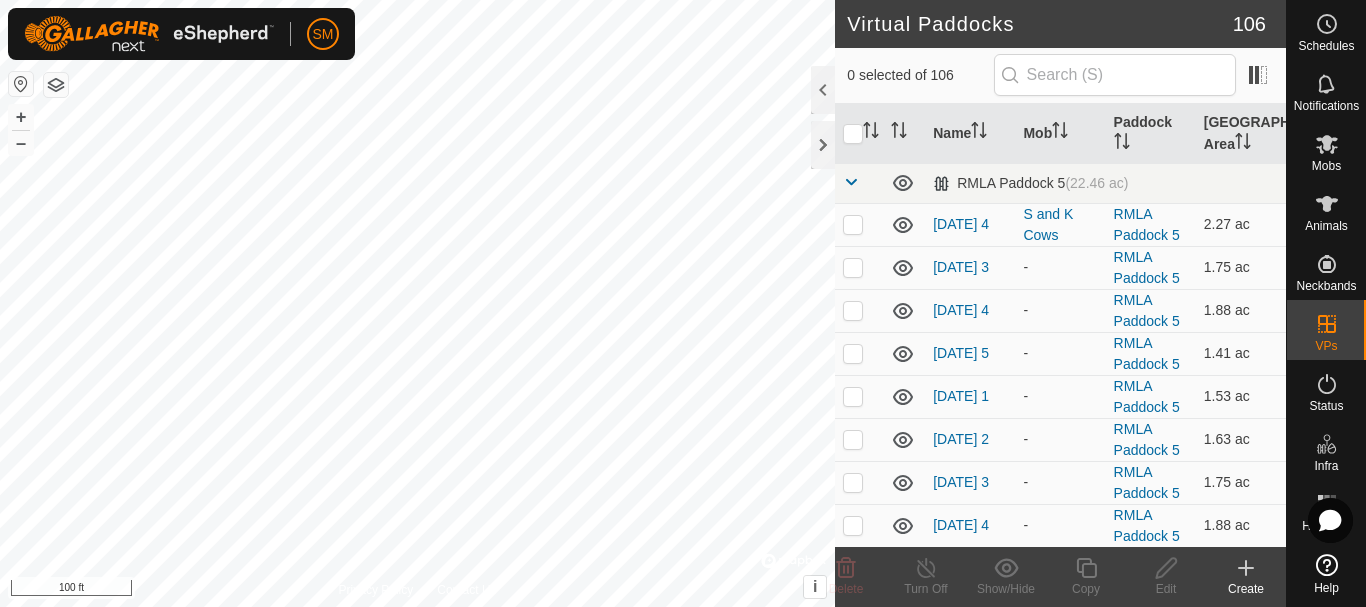 checkbox on "true" 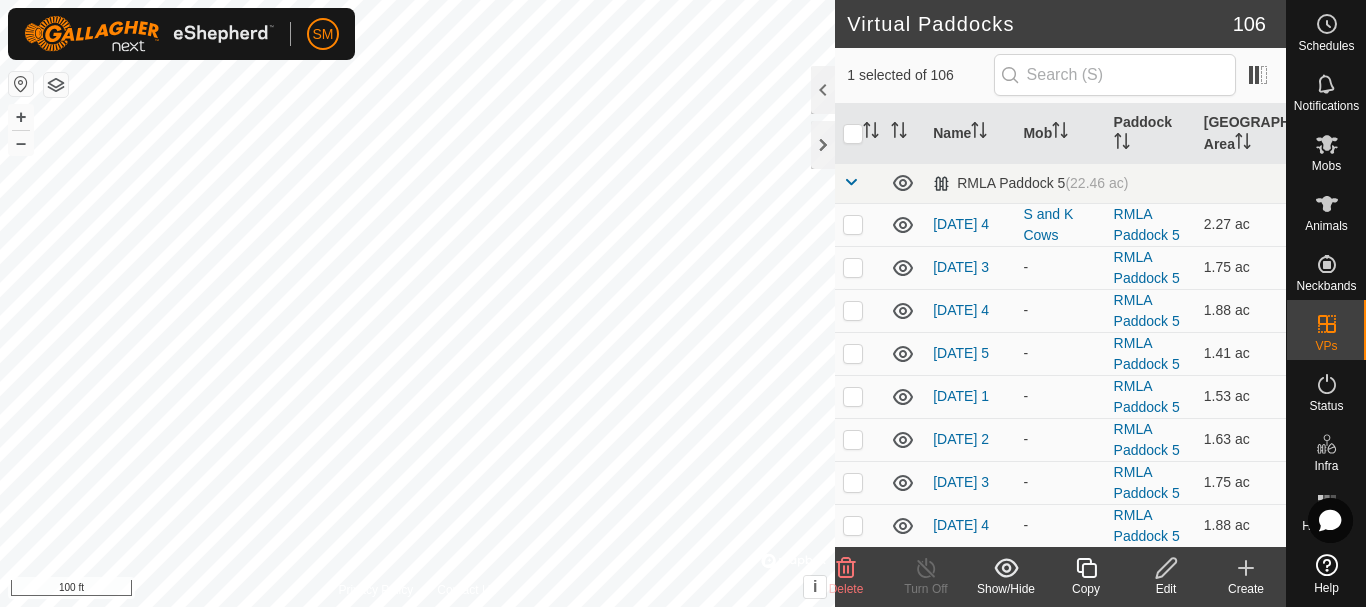 click 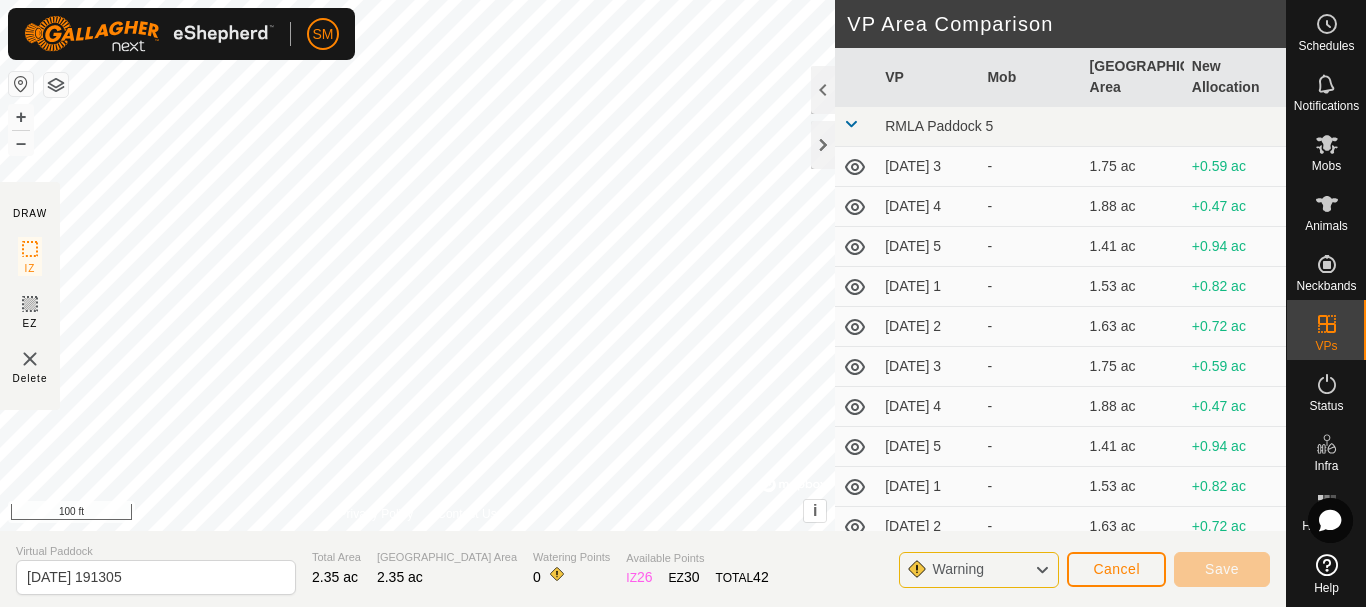 click on "DRAW IZ EZ Delete Privacy Policy Contact Us + – ⇧ i ©  Mapbox , ©  OpenStreetMap ,  Improve this map 100 ft VP Area Comparison     VP   Mob   [GEOGRAPHIC_DATA] Area   New Allocation  RMLA Paddock 5  [DATE] 3  -  1.75 ac  +0.59 ac  [DATE] 4  -  1.88 ac  +0.47 ac  [DATE] 5  -  1.41 ac  +0.94 ac  [DATE] 1  -  1.53 ac  +0.82 ac  [DATE] 2  -  1.63 ac  +0.72 ac  [DATE] 3  -  1.75 ac  +0.59 ac  [DATE] 4  -  1.88 ac  +0.47 ac  [DATE] 5  -  1.41 ac  +0.94 ac  [DATE] 1  -  1.53 ac  +0.82 ac  [DATE] 2  -  1.63 ac  +0.72 ac  [DATE] 3  -  1.75 ac  +0.59 ac  [DATE] 4  -  1.88 ac  +0.47 ac  [DATE] 5  -  1.41 ac  +0.94 ac  [DATE] 1  -  1.53 ac  +0.82 ac  [DATE] 2  -  1.66 ac  +0.69 ac  [DATE] 3  -  1.75 ac  +0.59 ac  [DATE] 4  -  1.88 ac  +0.47 ac  [DATE] 5  -  1.41 ac  +0.94 ac  [DATE] 6  -  1.66 ac  +0.69 ac  [DATE] 1  -  1.75 ac  +0.59 ac  [DATE] 2  -  1.88 ac  +0.47 ac  [DATE] 3  -  2 ac  +0.35 ac  [DATE] 4  -  2.15 ac  +0.2 ac - - -" 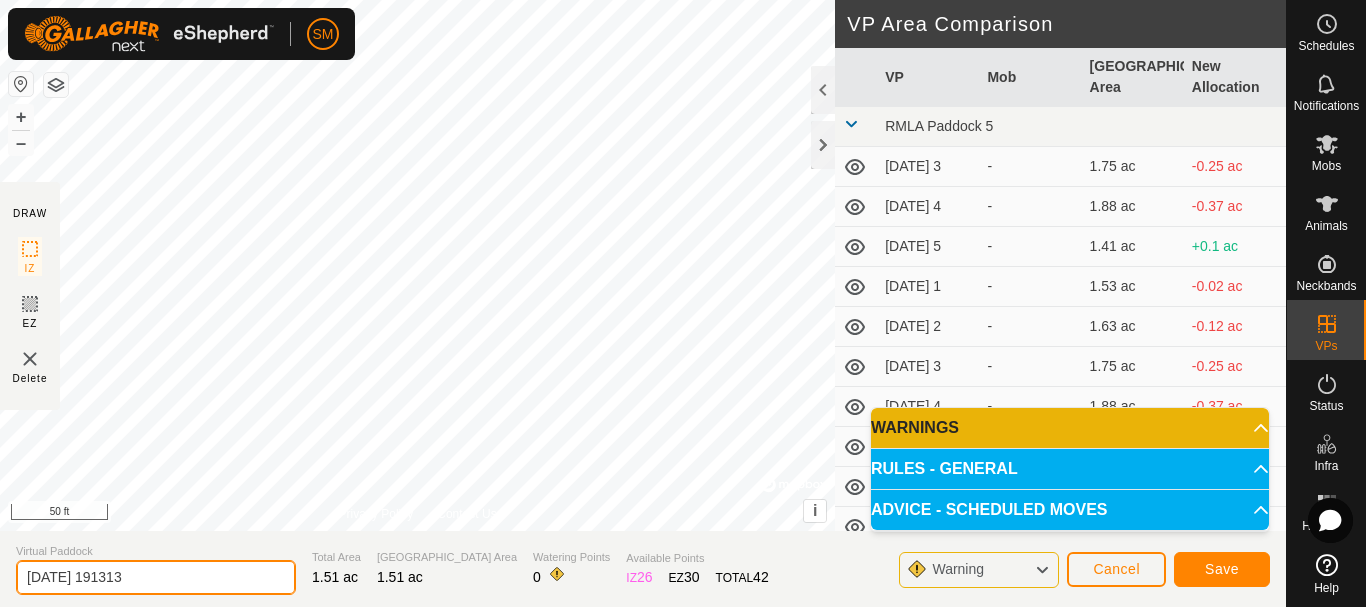 drag, startPoint x: 217, startPoint y: 580, endPoint x: 0, endPoint y: 581, distance: 217.0023 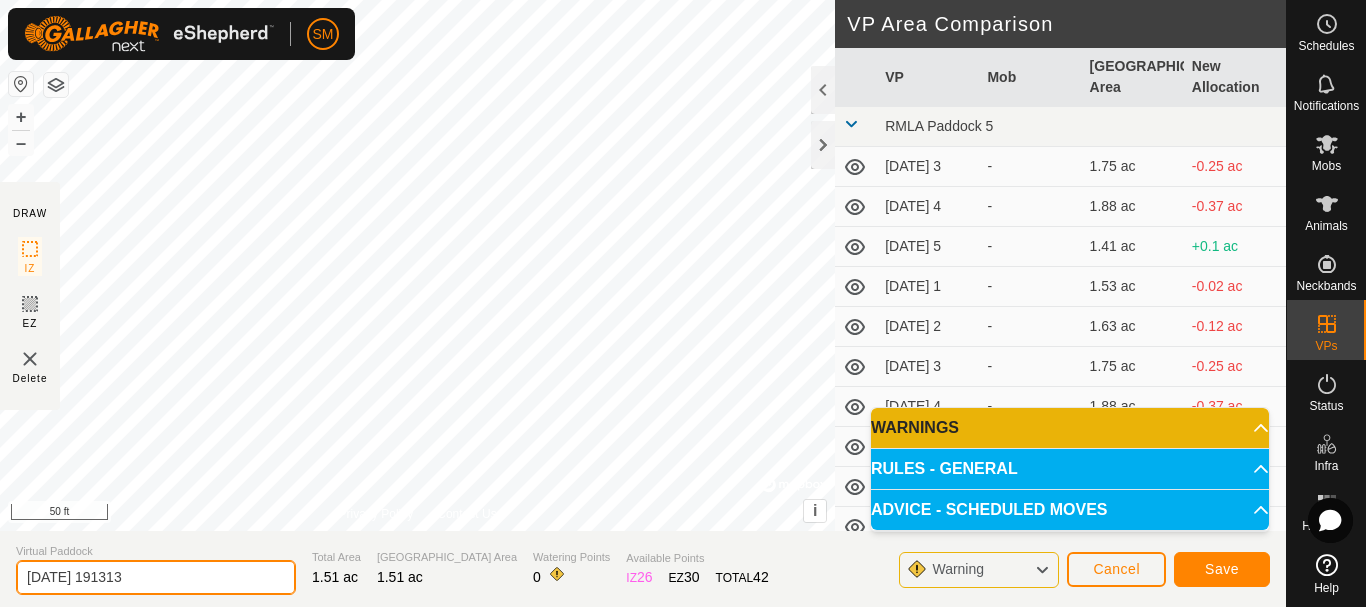 paste on "22" 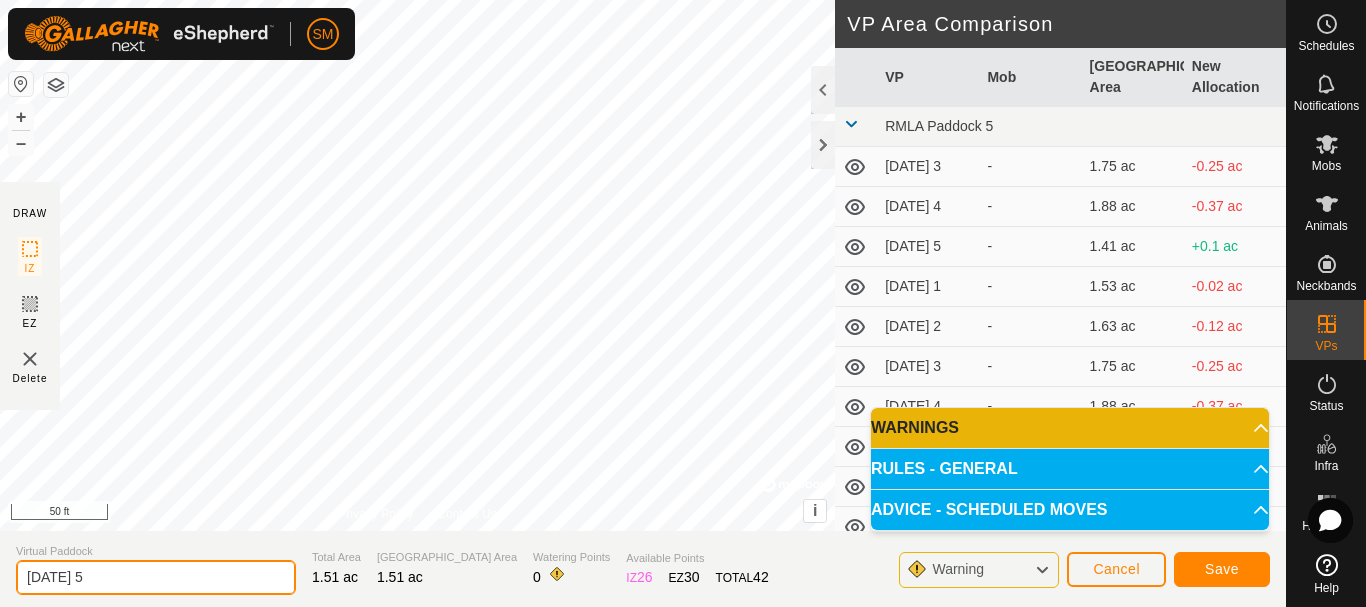 type on "[DATE] 5" 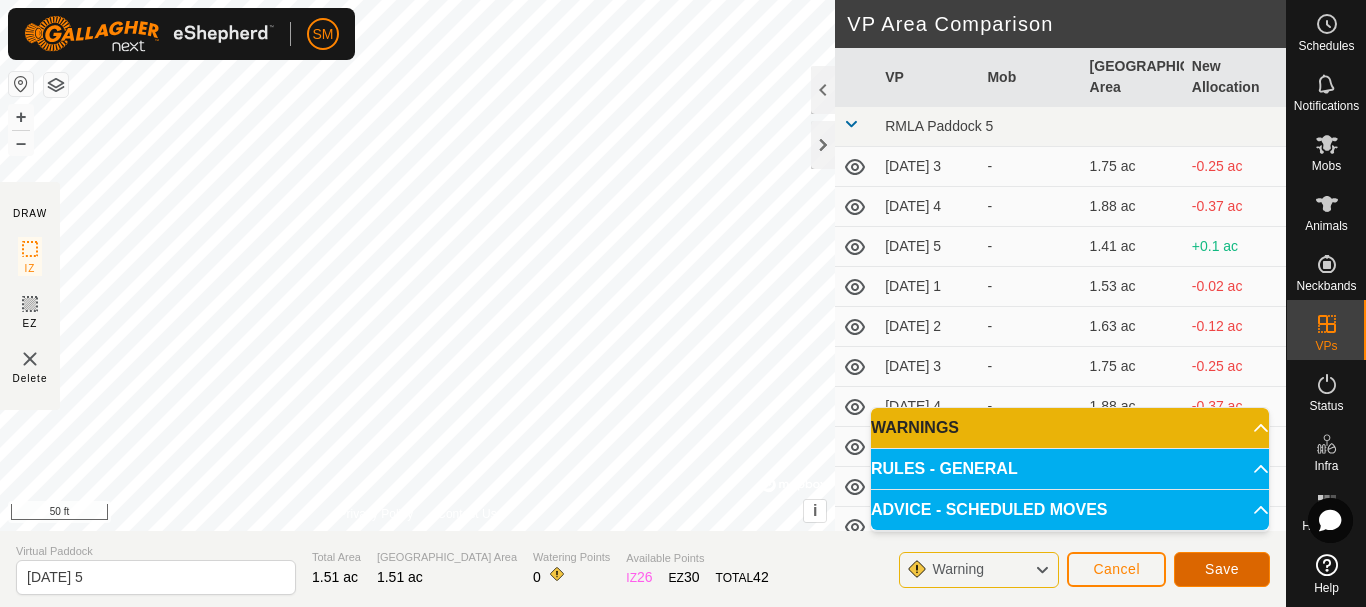 click on "Save" 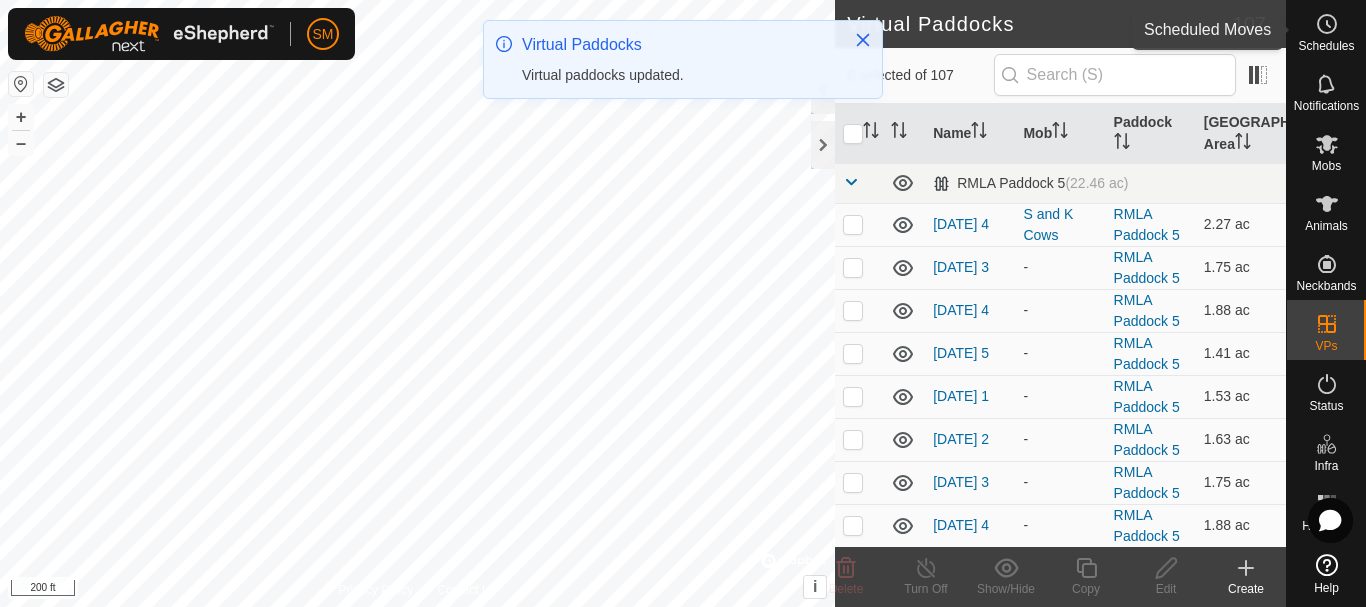 click 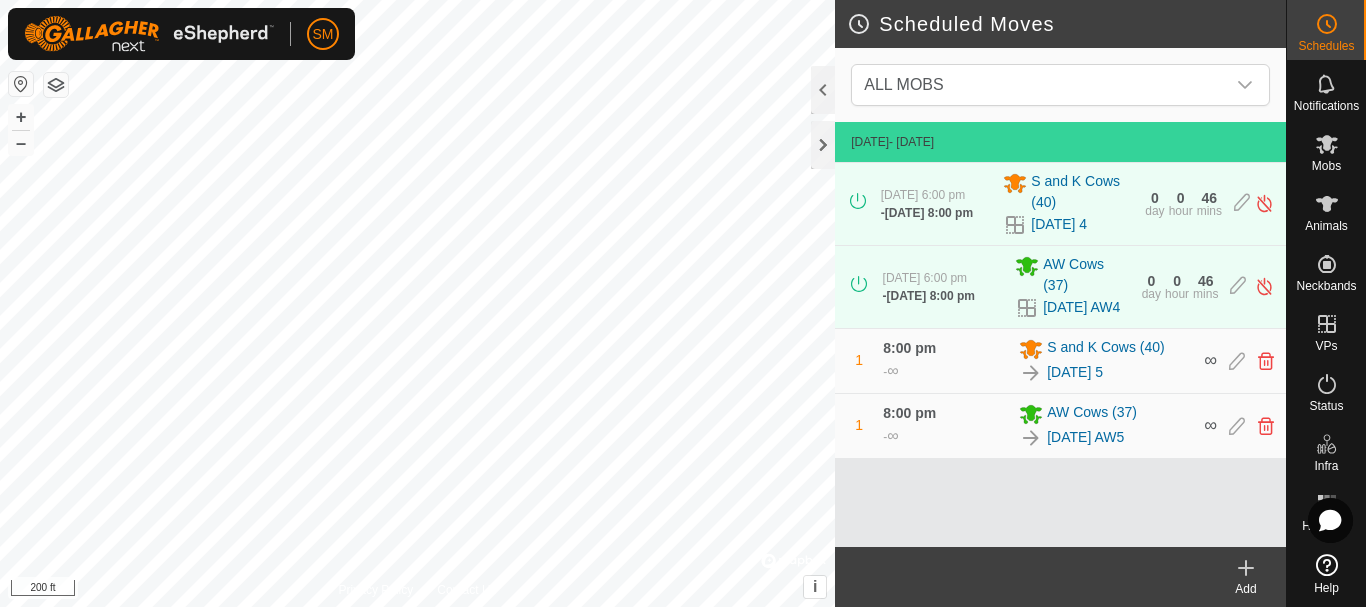 click 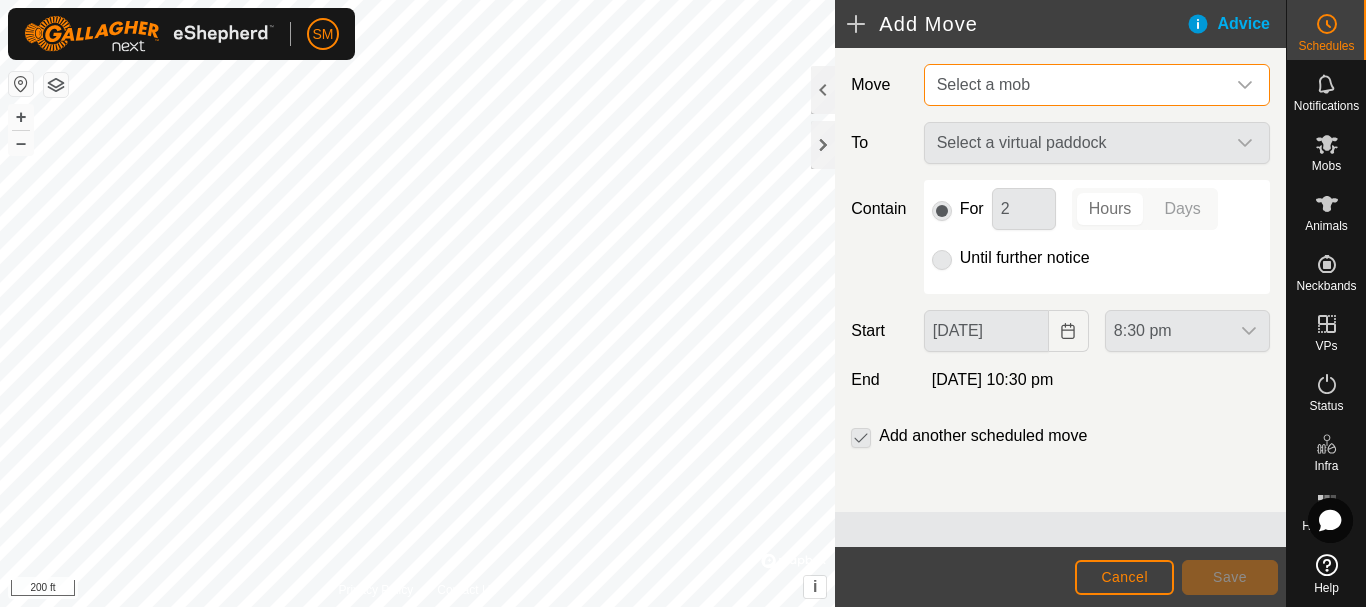 click on "Select a mob" at bounding box center [1077, 85] 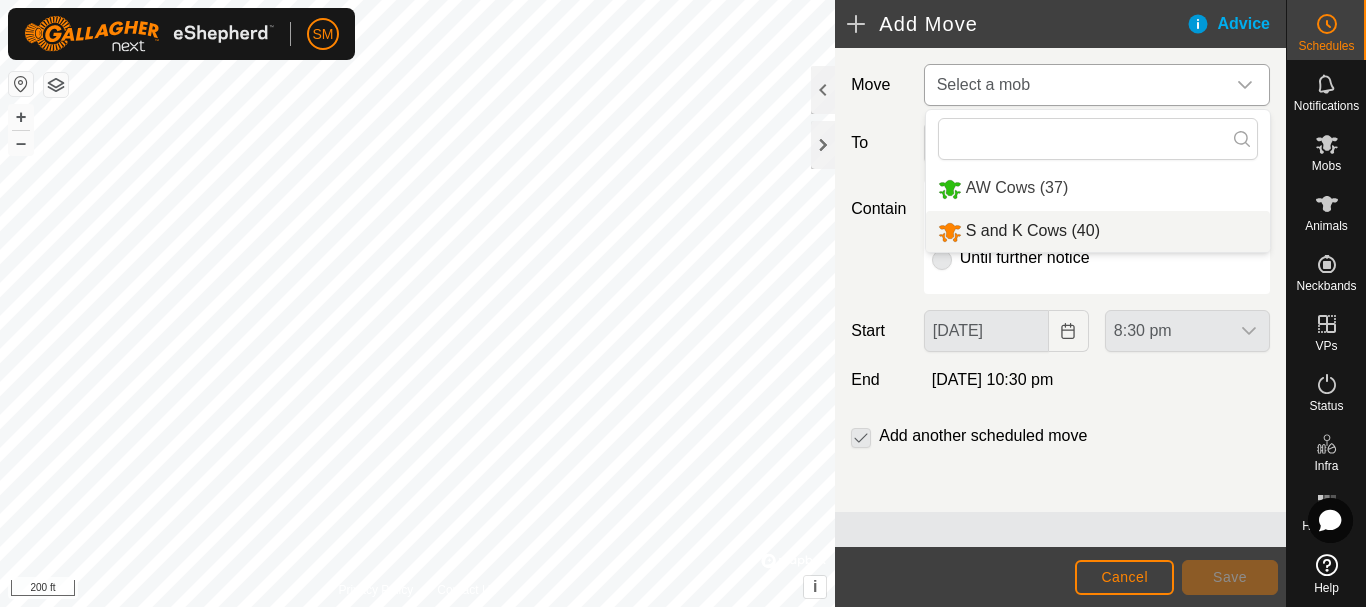 click on "S and K Cows (40)" at bounding box center (1098, 231) 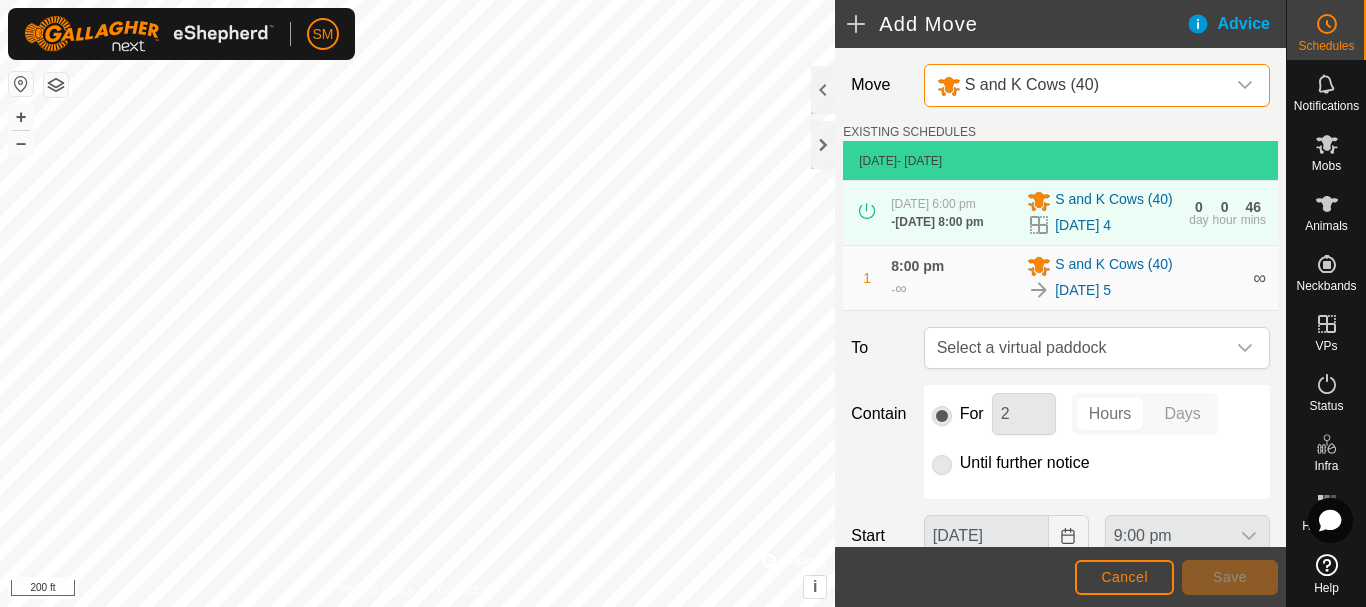 click 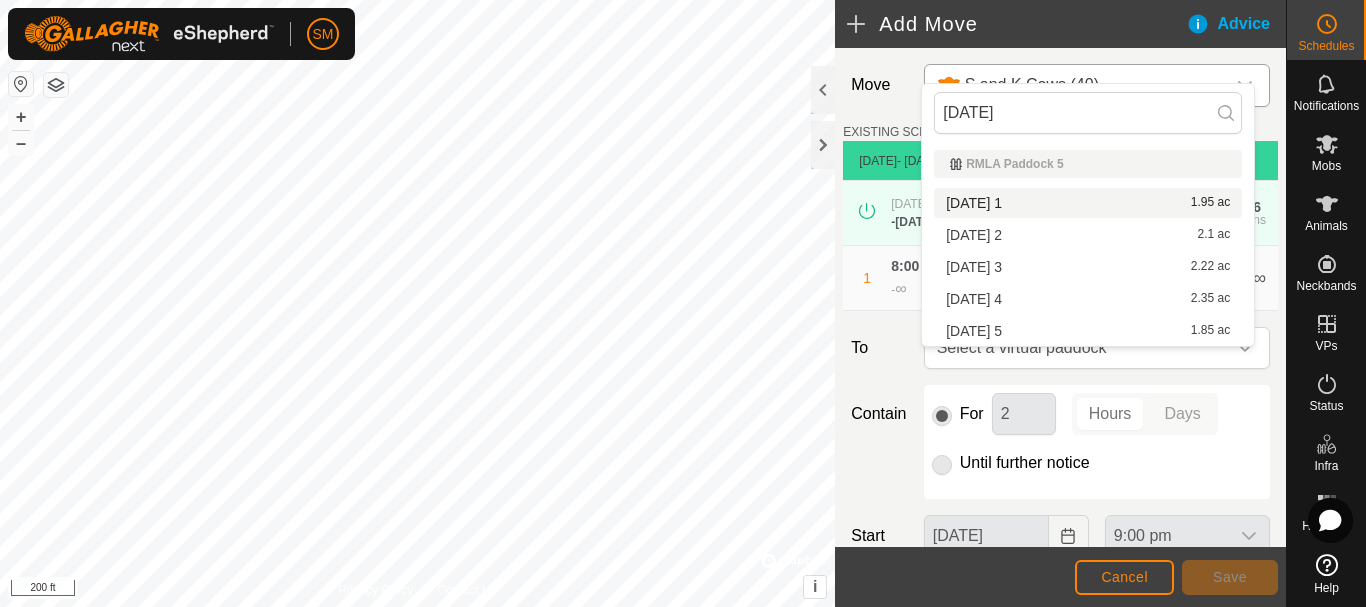 type on "[DATE]" 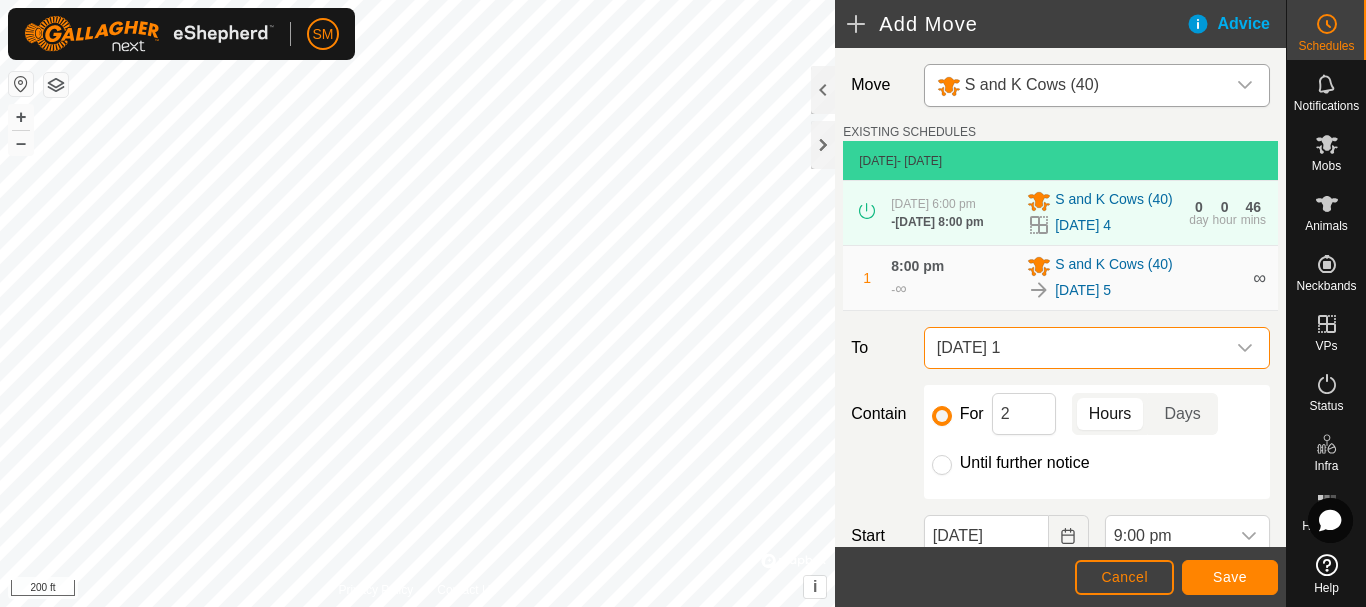 click on "[DATE] 1" at bounding box center (1077, 348) 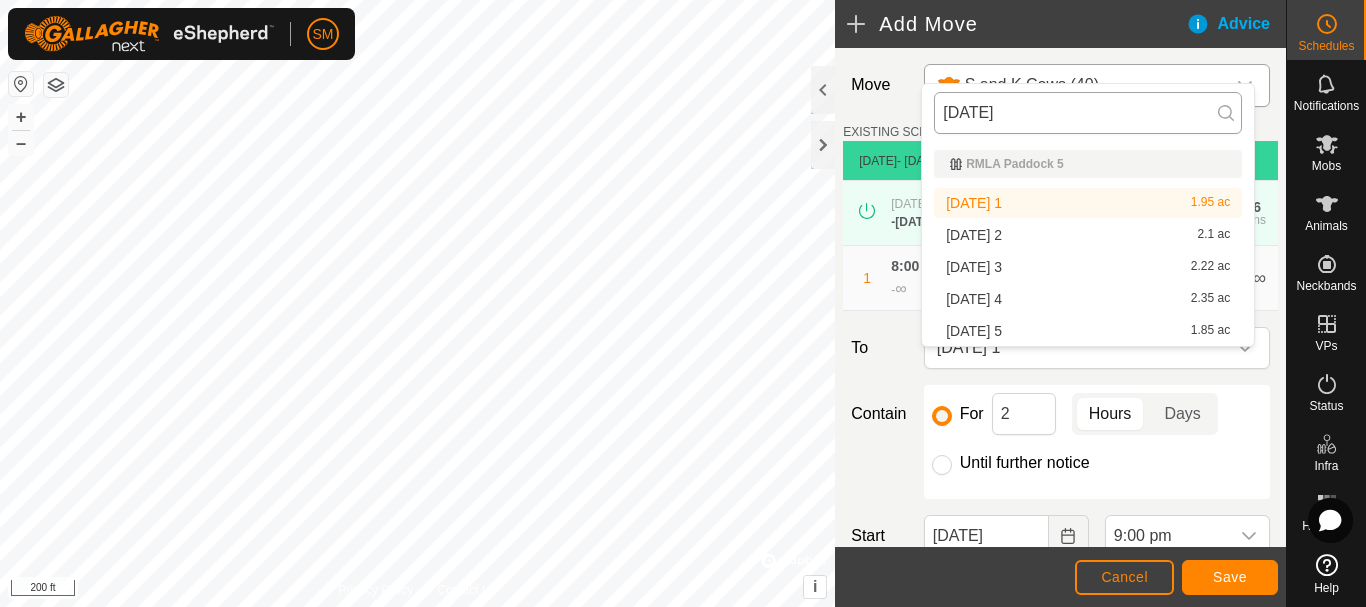 type on "[DATE] 1" 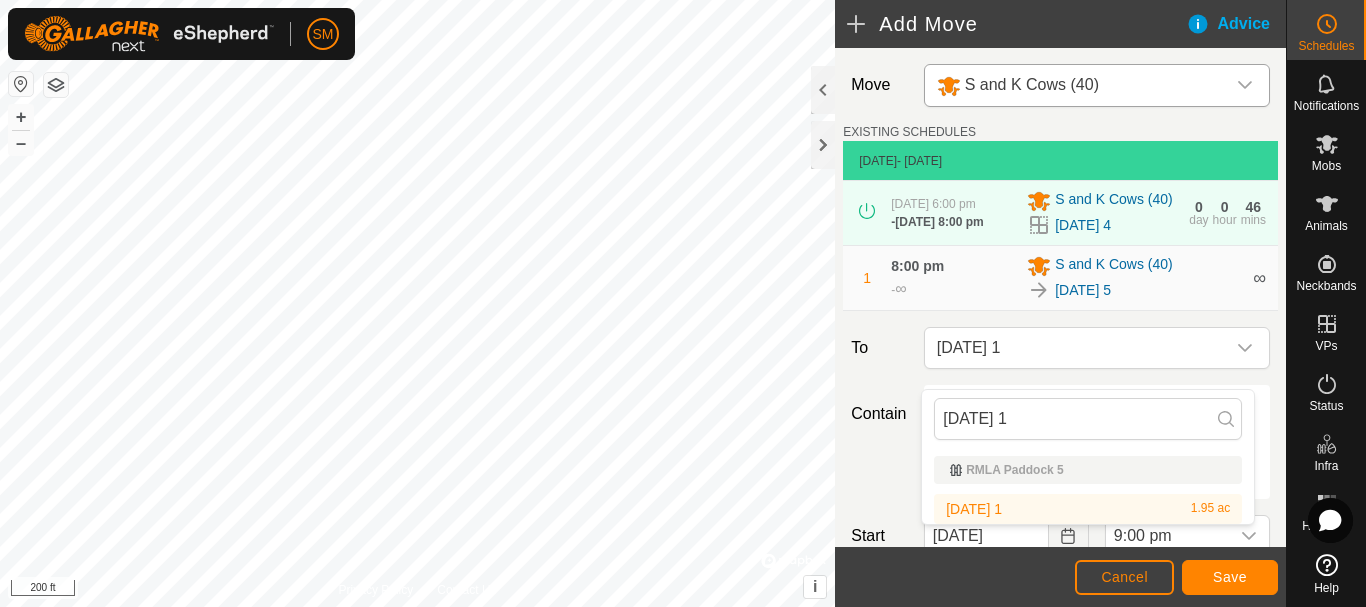 drag, startPoint x: 1029, startPoint y: 416, endPoint x: 917, endPoint y: 404, distance: 112.64102 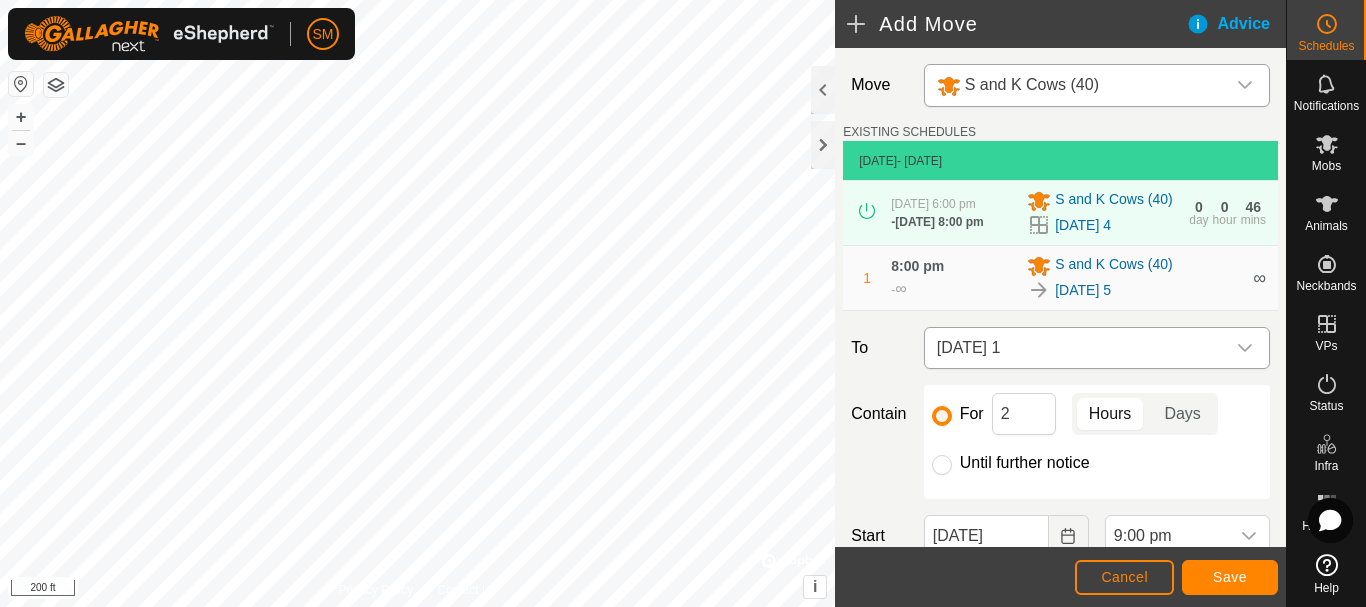 click on "[DATE] 1" at bounding box center [1077, 348] 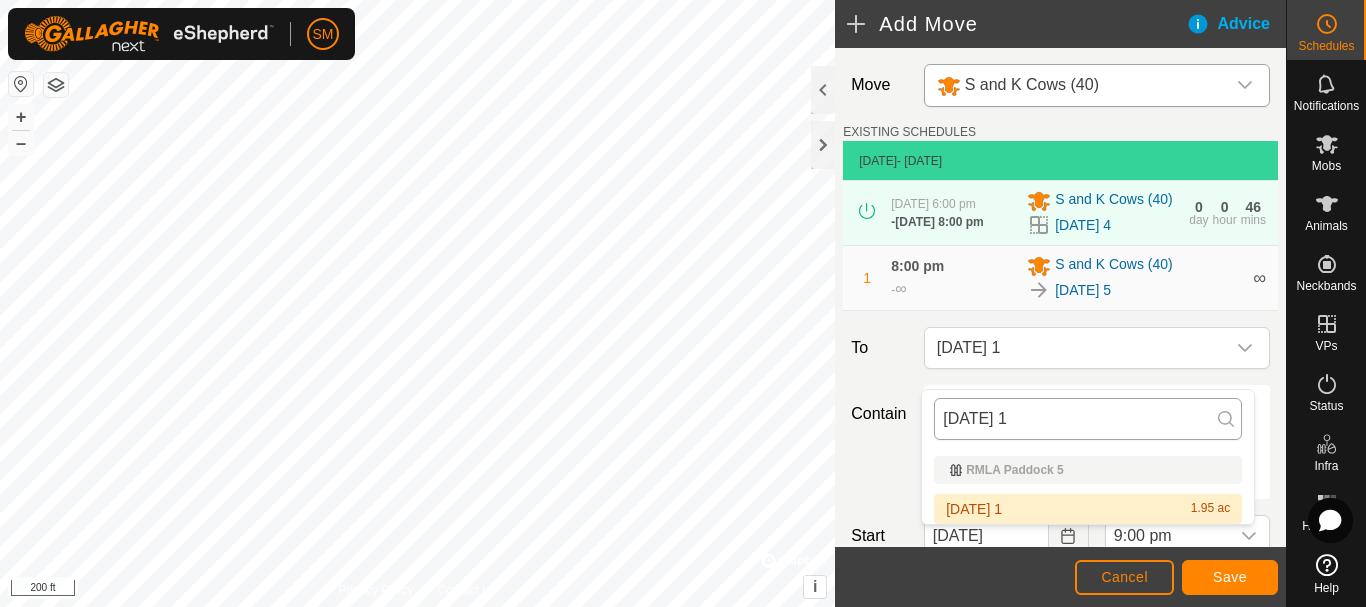 drag, startPoint x: 1031, startPoint y: 422, endPoint x: 943, endPoint y: 421, distance: 88.005684 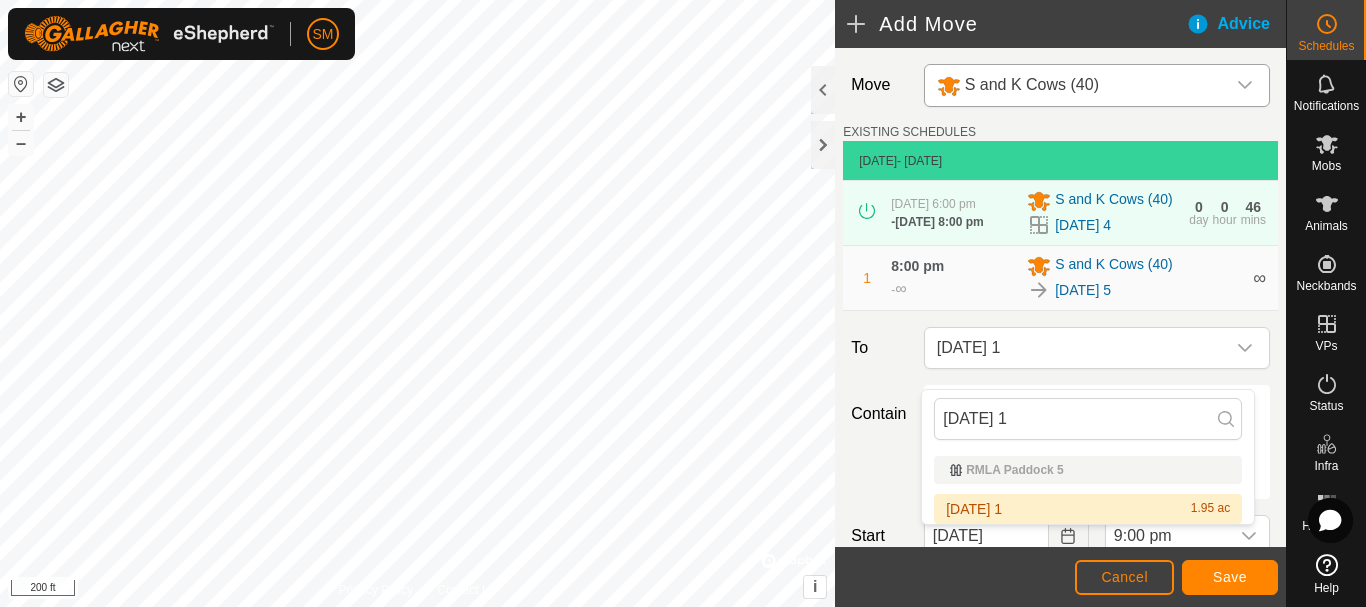 click on "[DATE] 1  1.95 ac" at bounding box center [1088, 509] 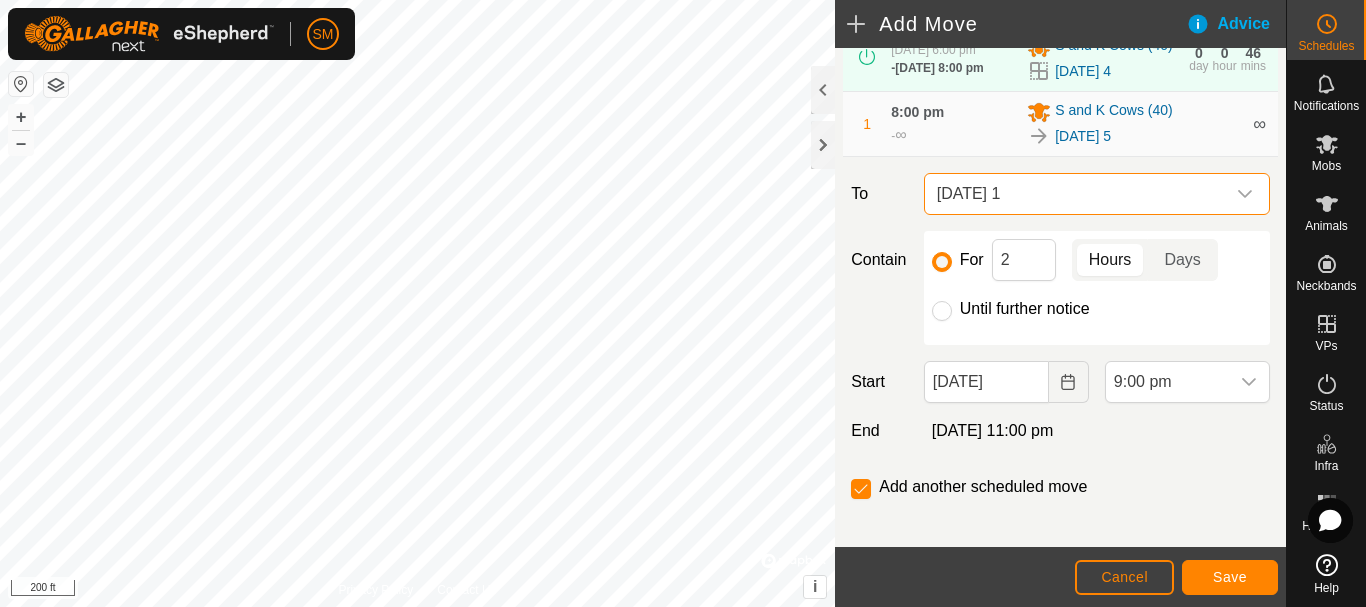 scroll, scrollTop: 188, scrollLeft: 0, axis: vertical 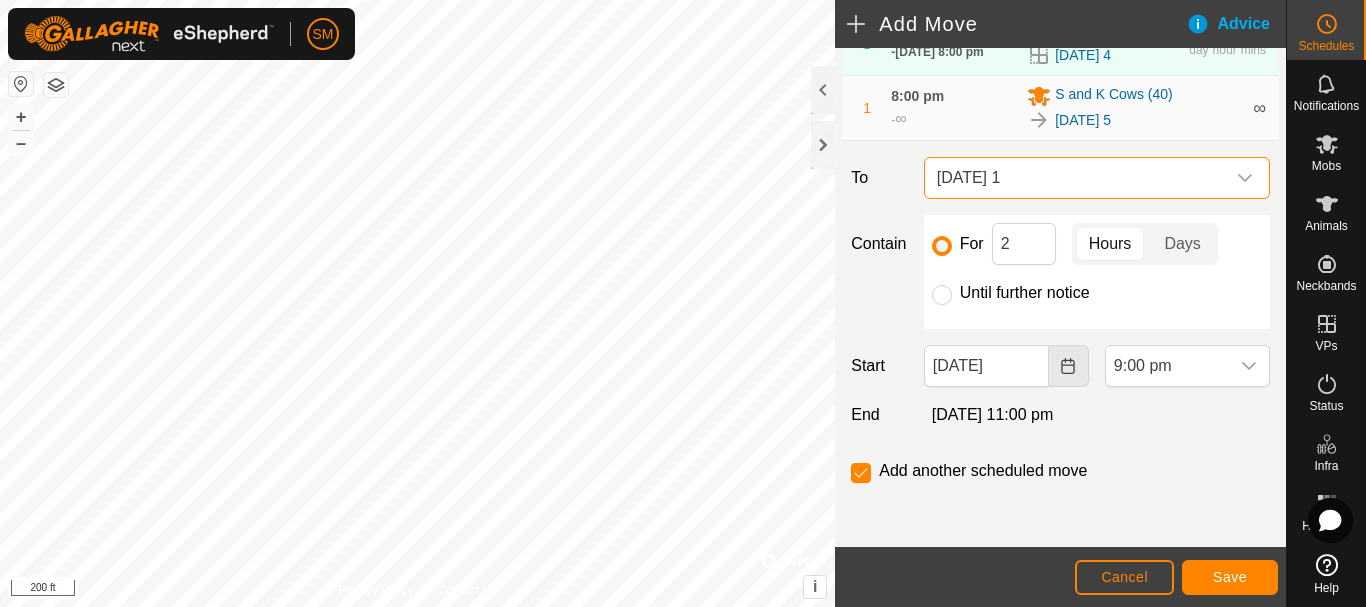 click 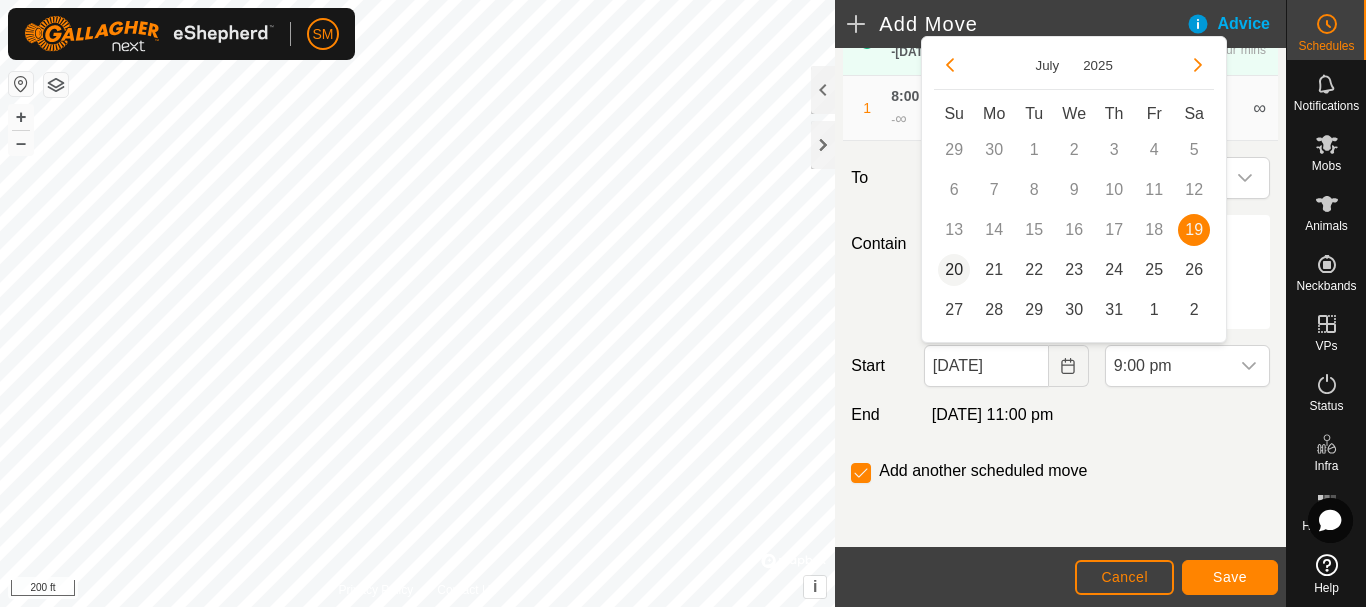 click on "20" at bounding box center [954, 270] 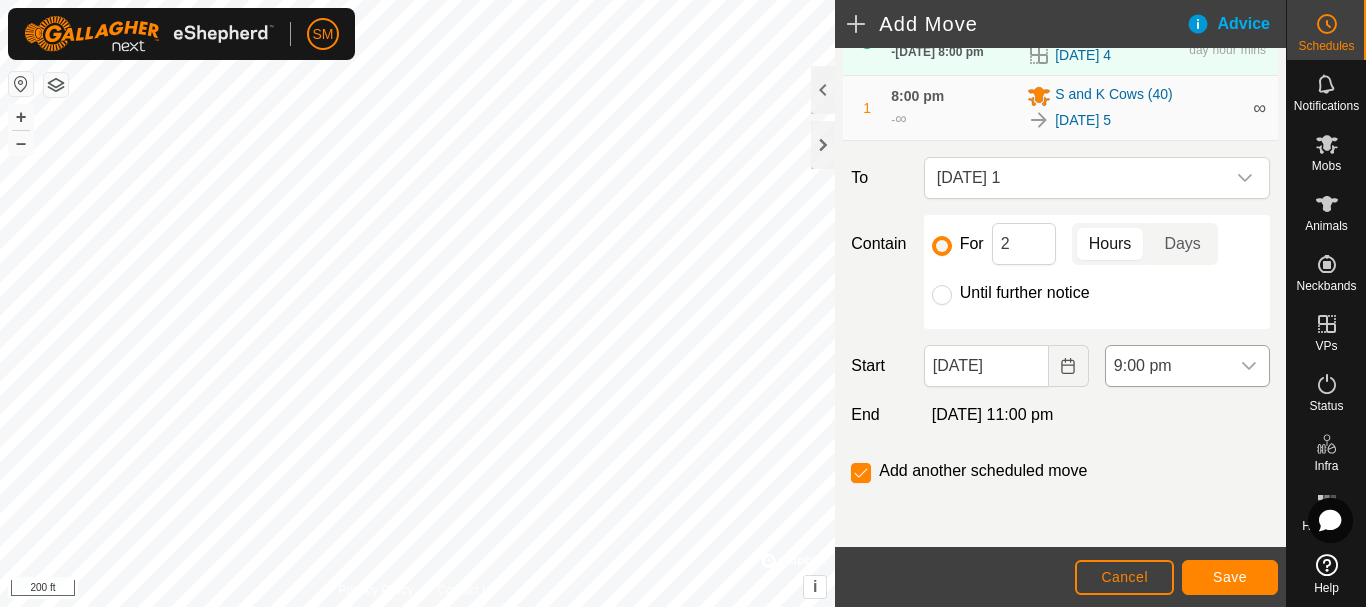 click 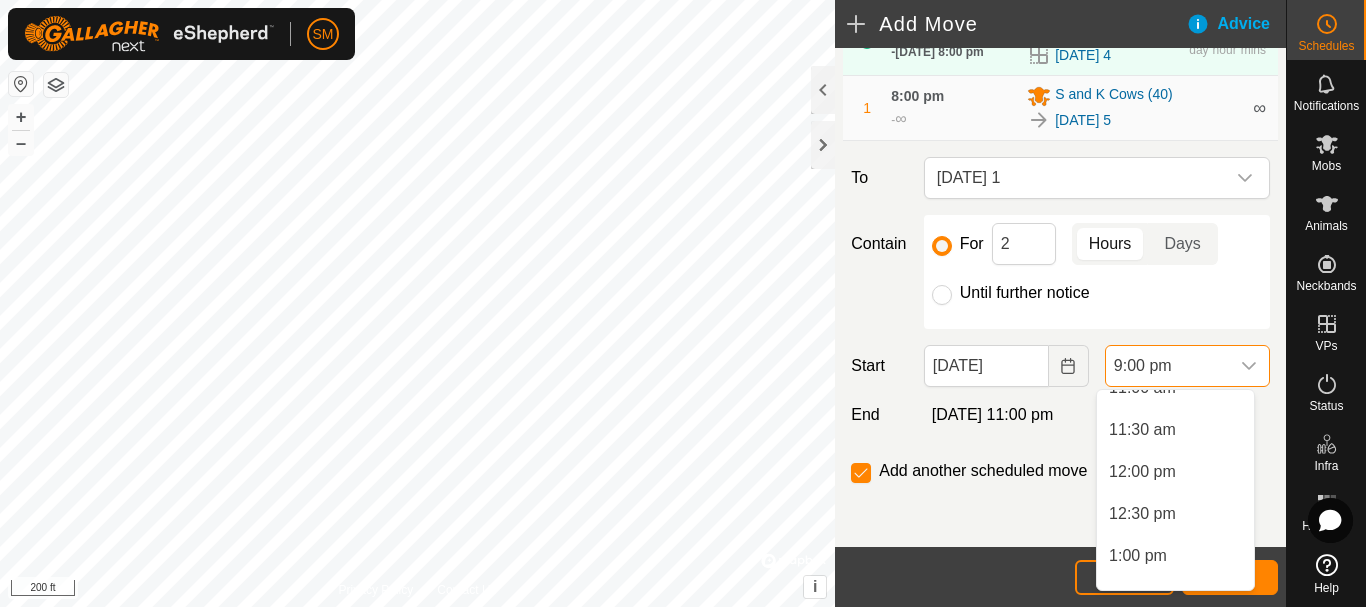 scroll, scrollTop: 896, scrollLeft: 0, axis: vertical 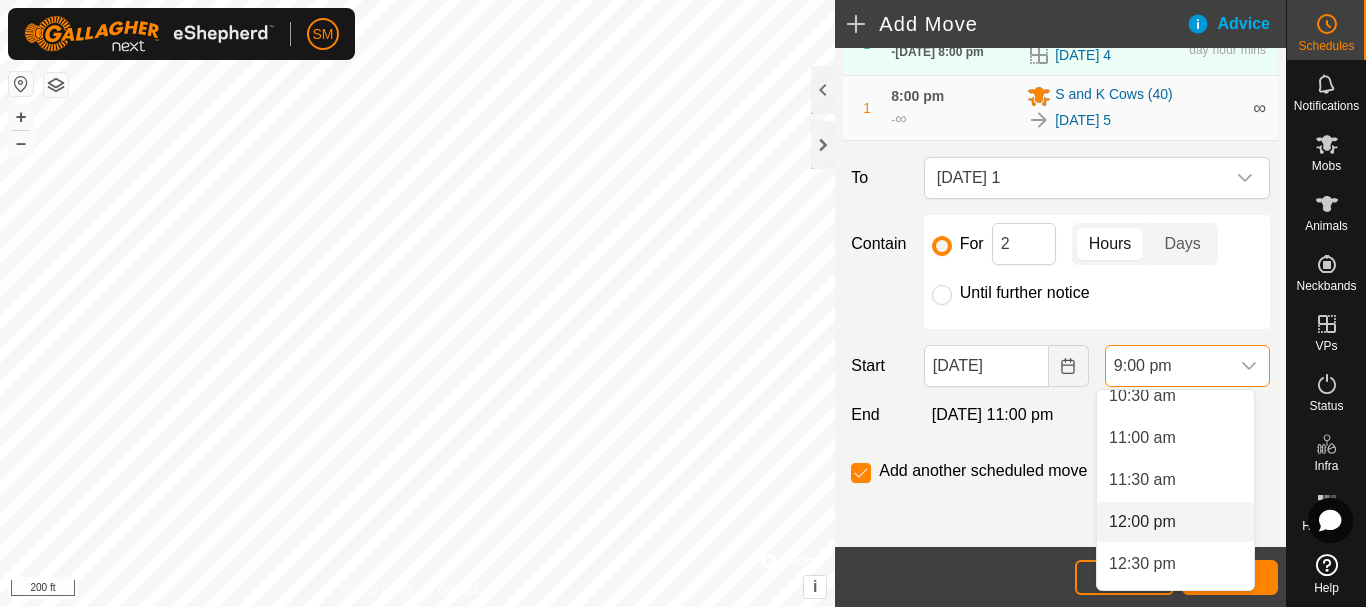 click on "12:00 pm" at bounding box center [1175, 522] 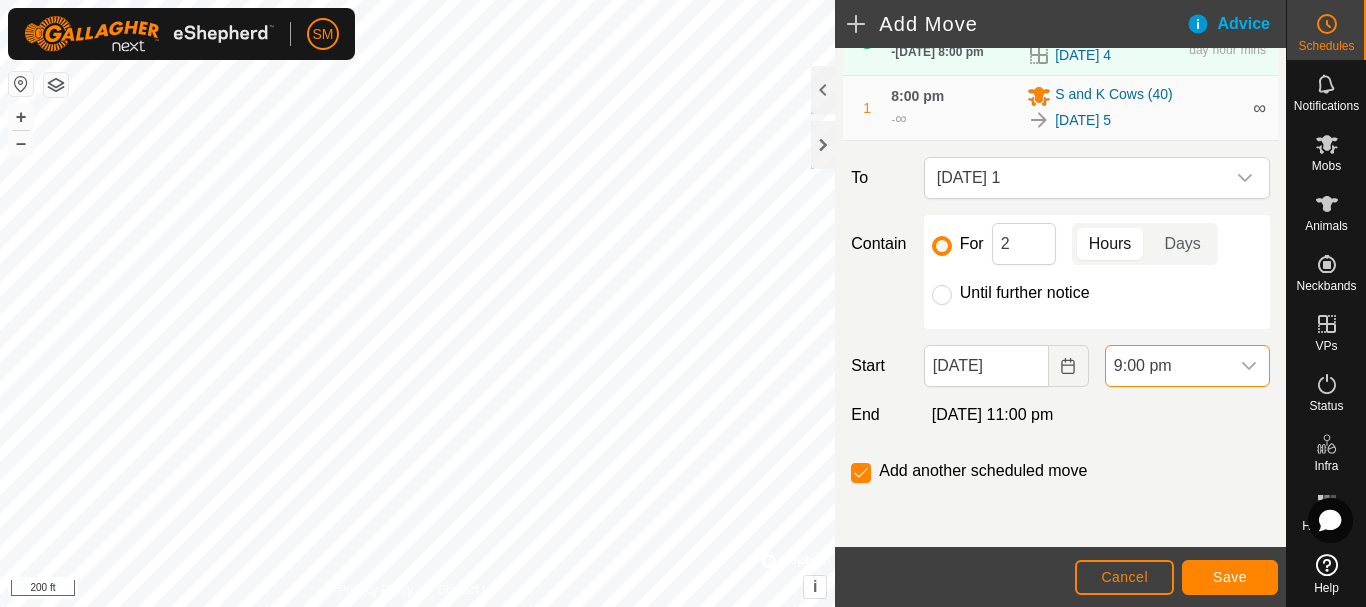scroll, scrollTop: 1604, scrollLeft: 0, axis: vertical 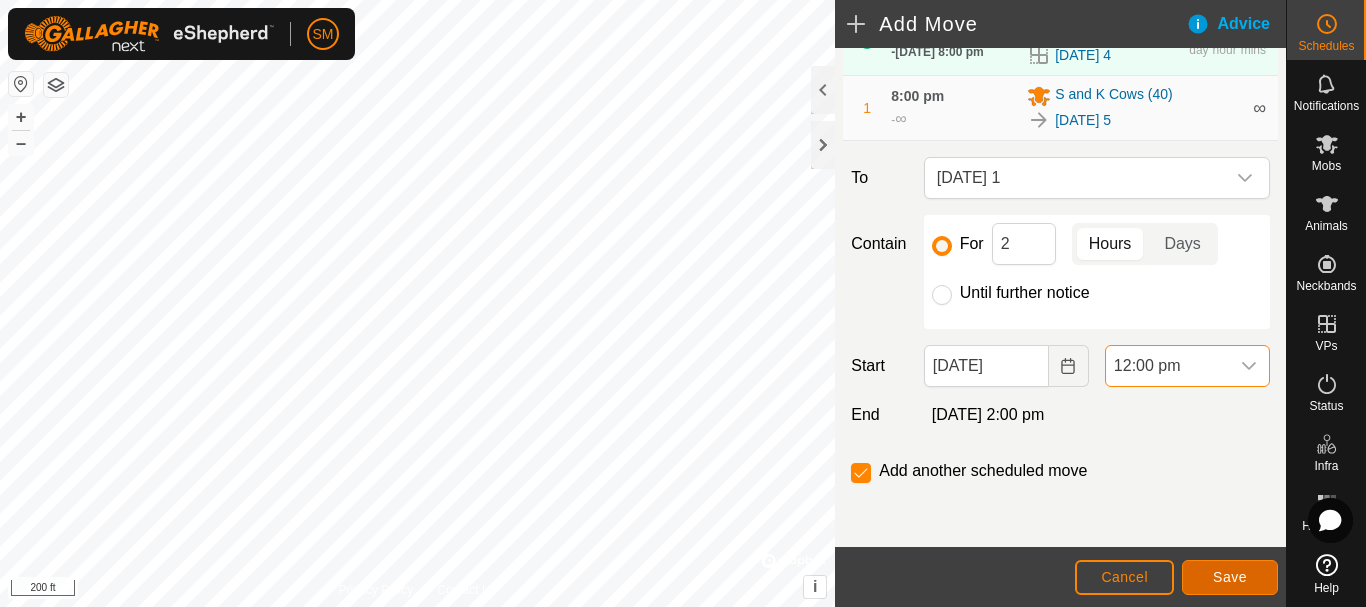 click on "Save" 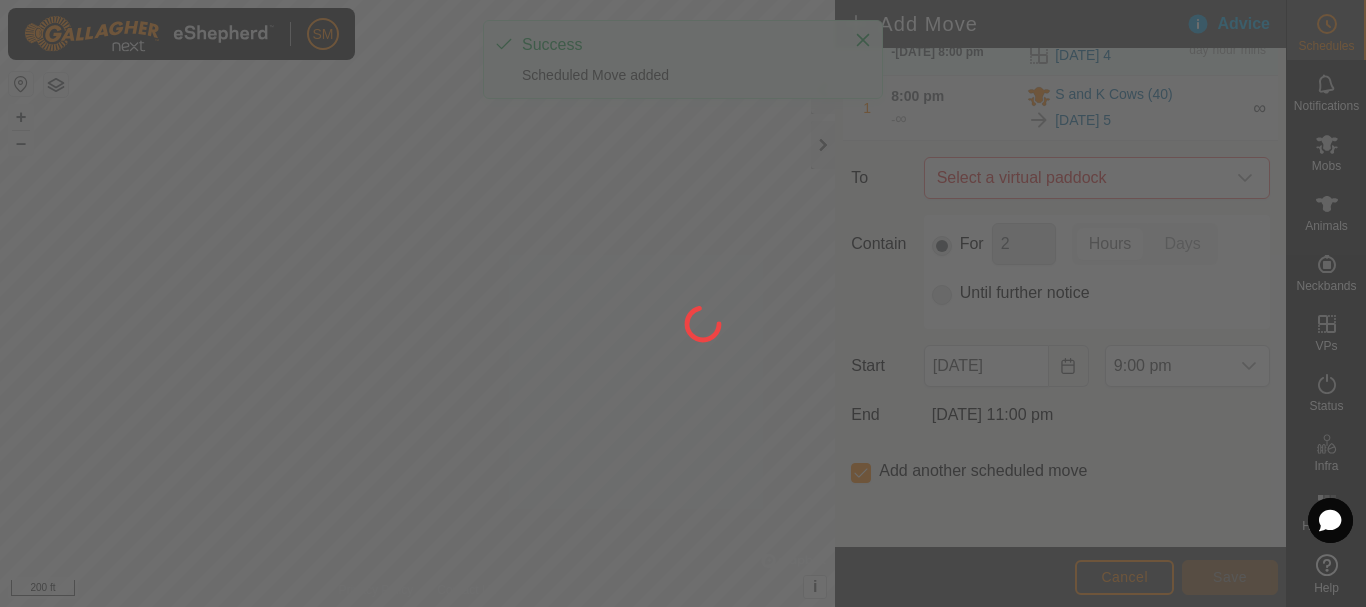 scroll, scrollTop: 0, scrollLeft: 0, axis: both 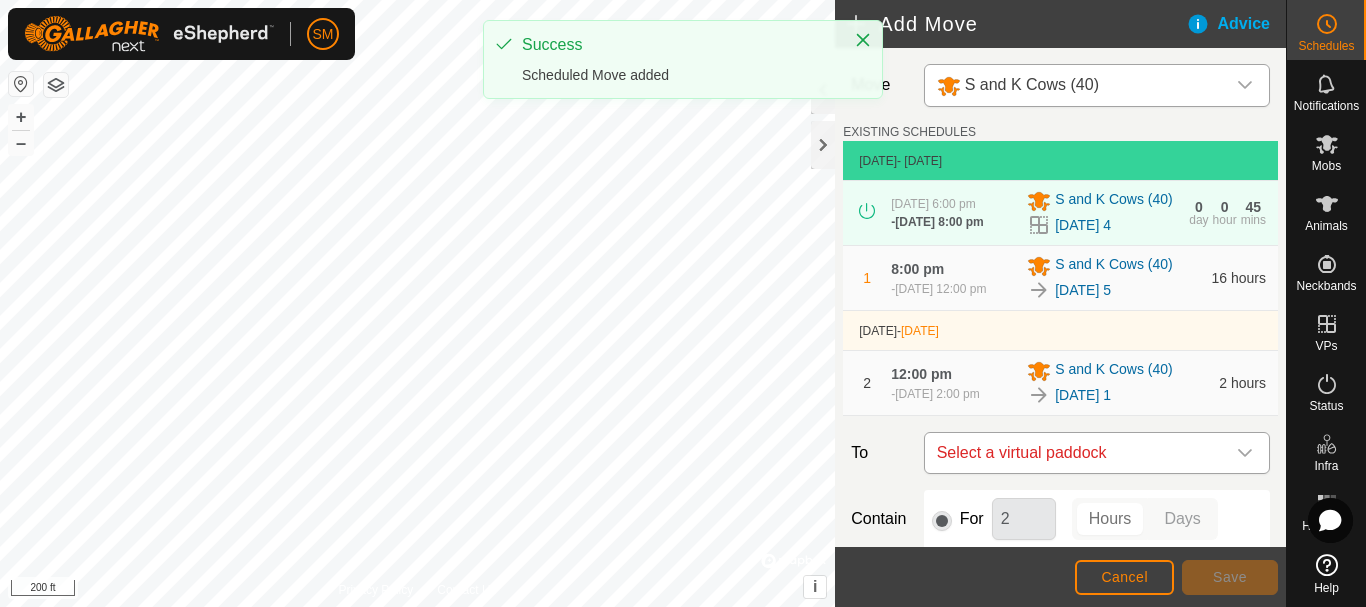 click 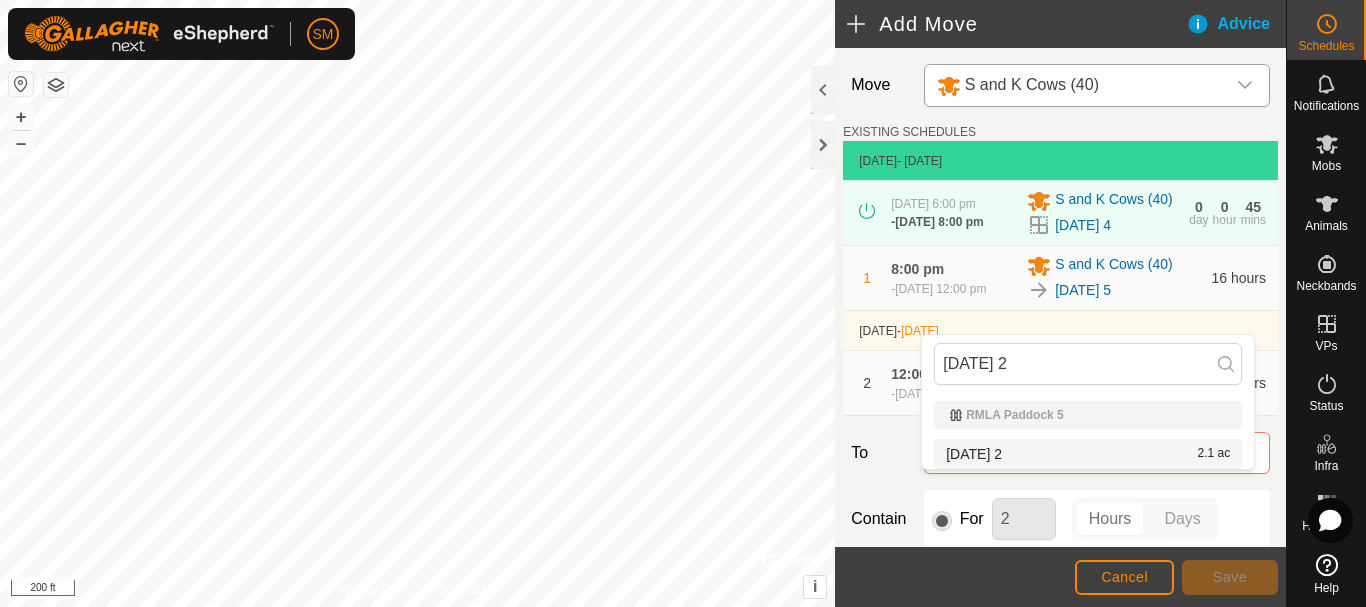 type on "[DATE] 2" 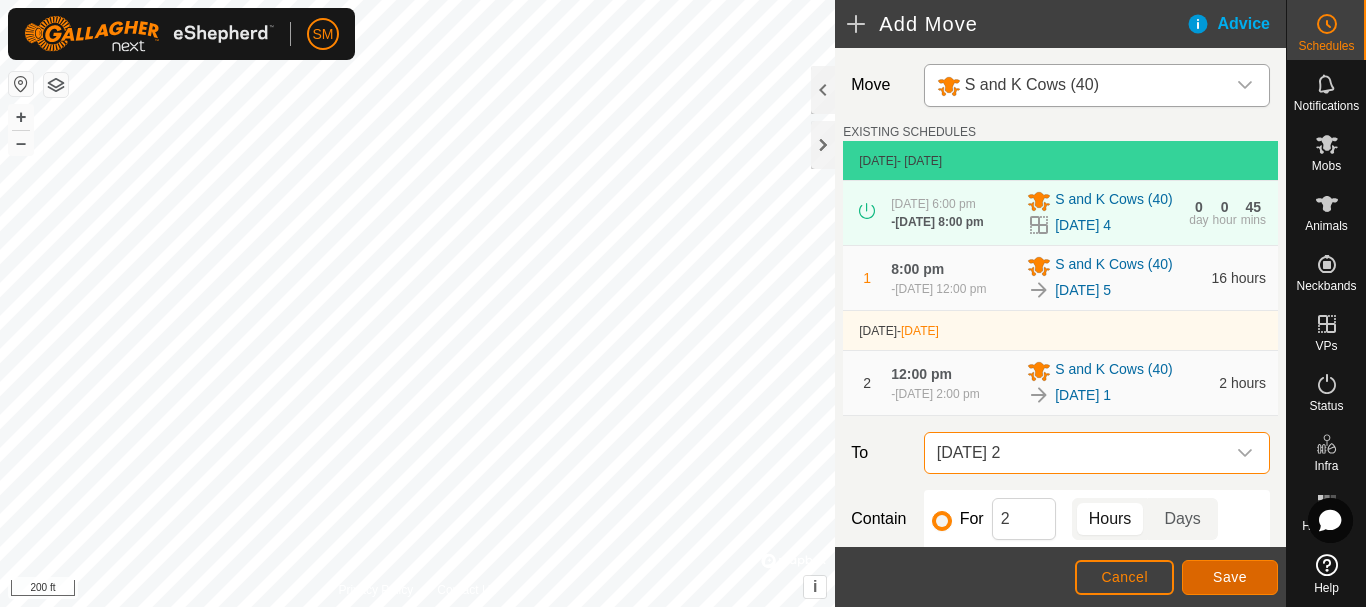 click on "Save" 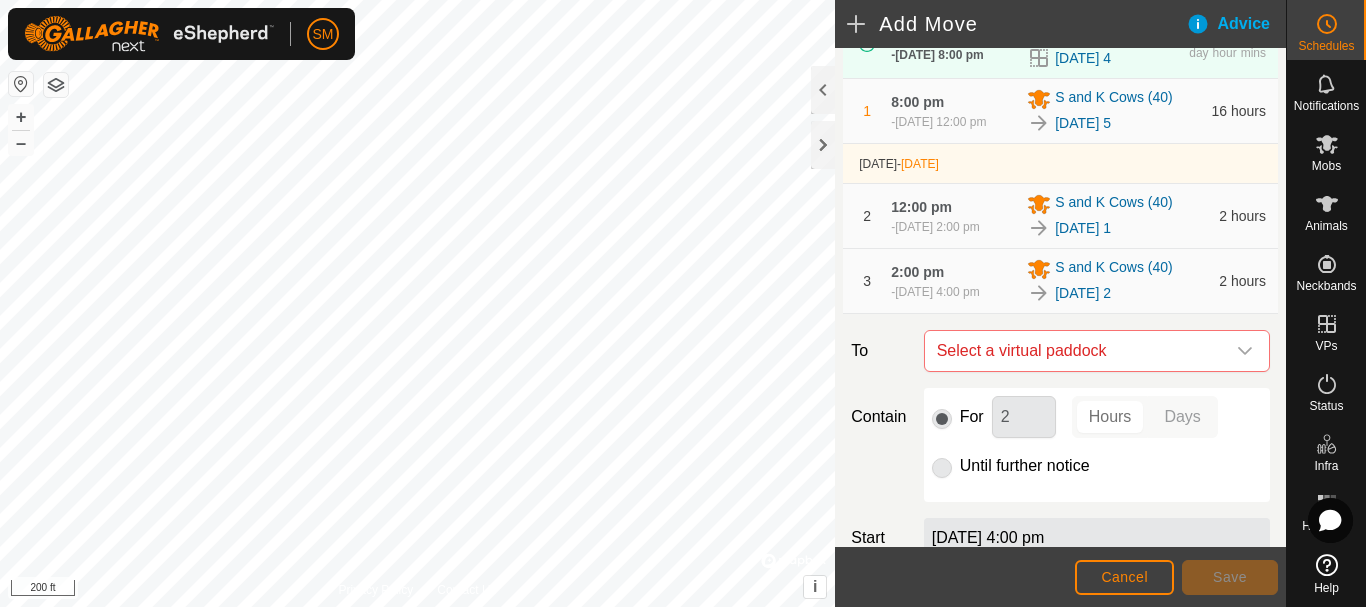 scroll, scrollTop: 200, scrollLeft: 0, axis: vertical 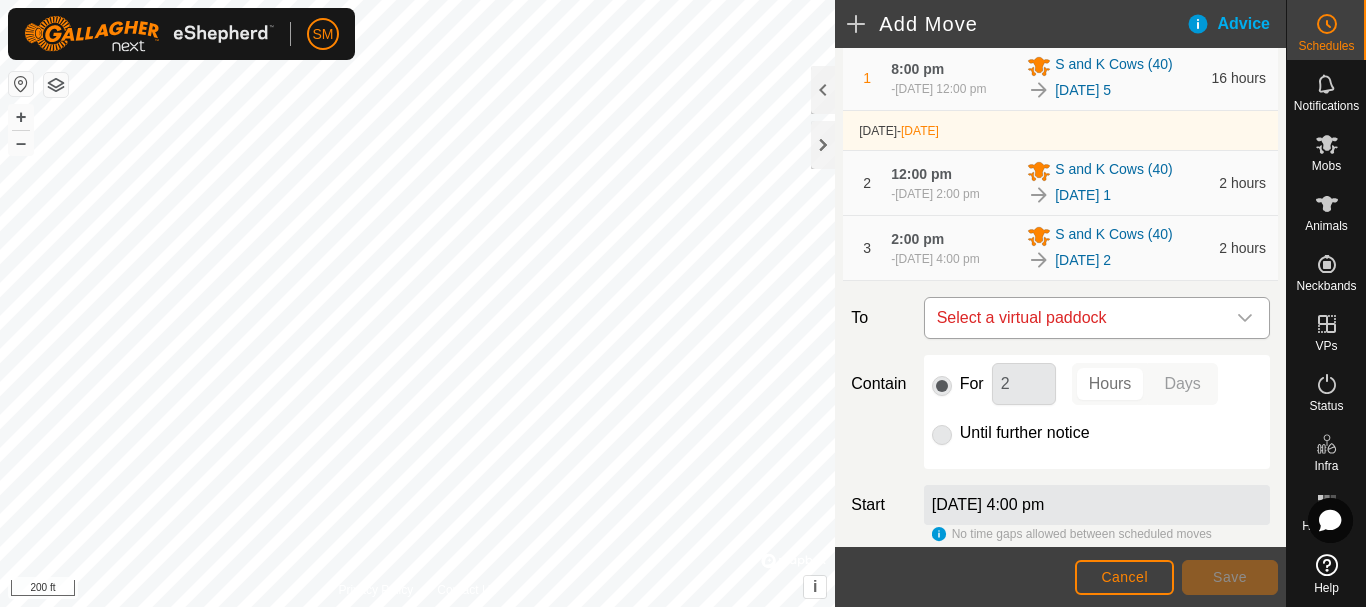 click 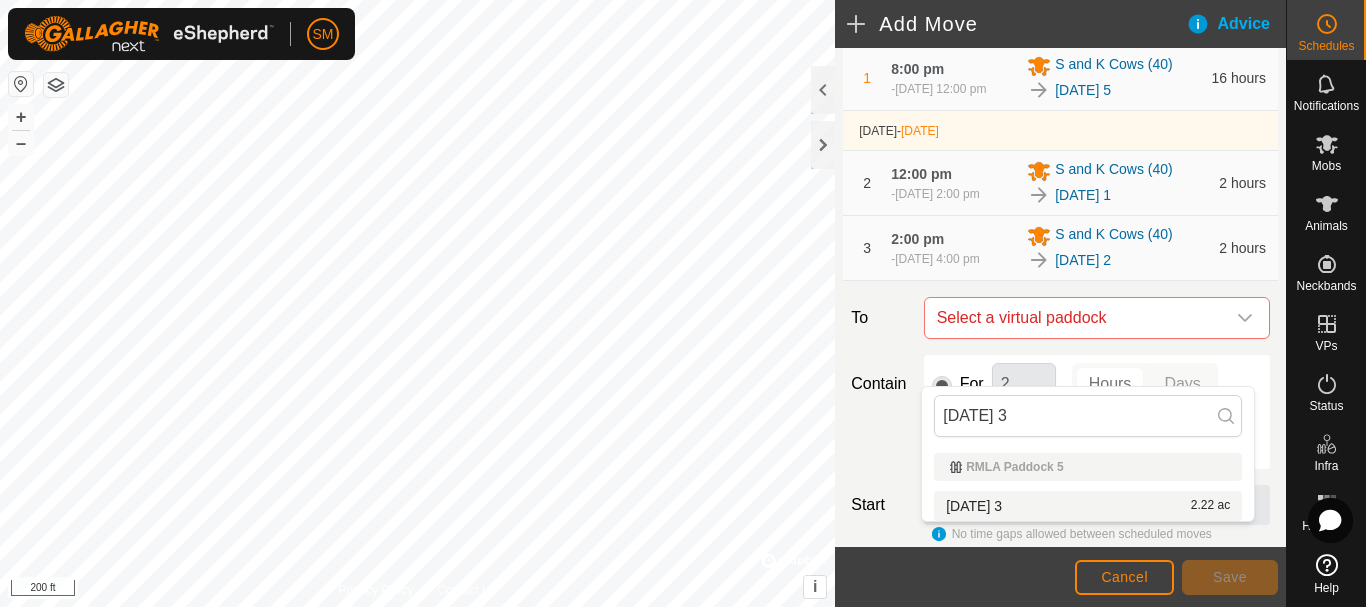 type on "[DATE] 3" 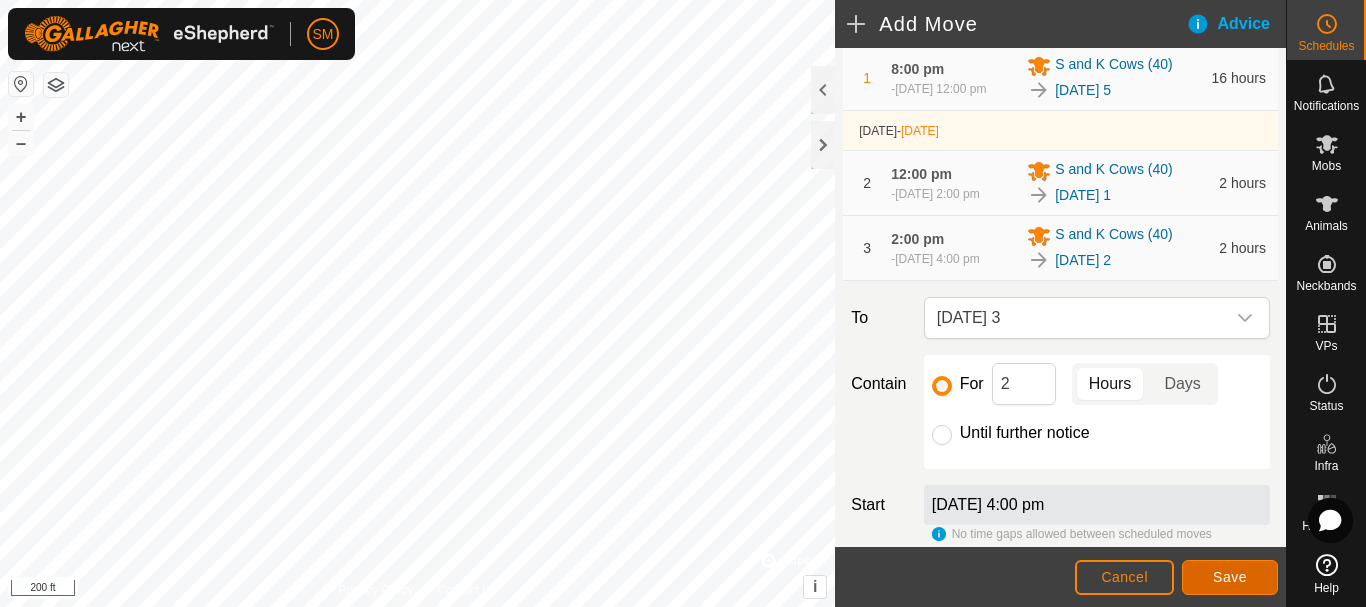 click on "Save" 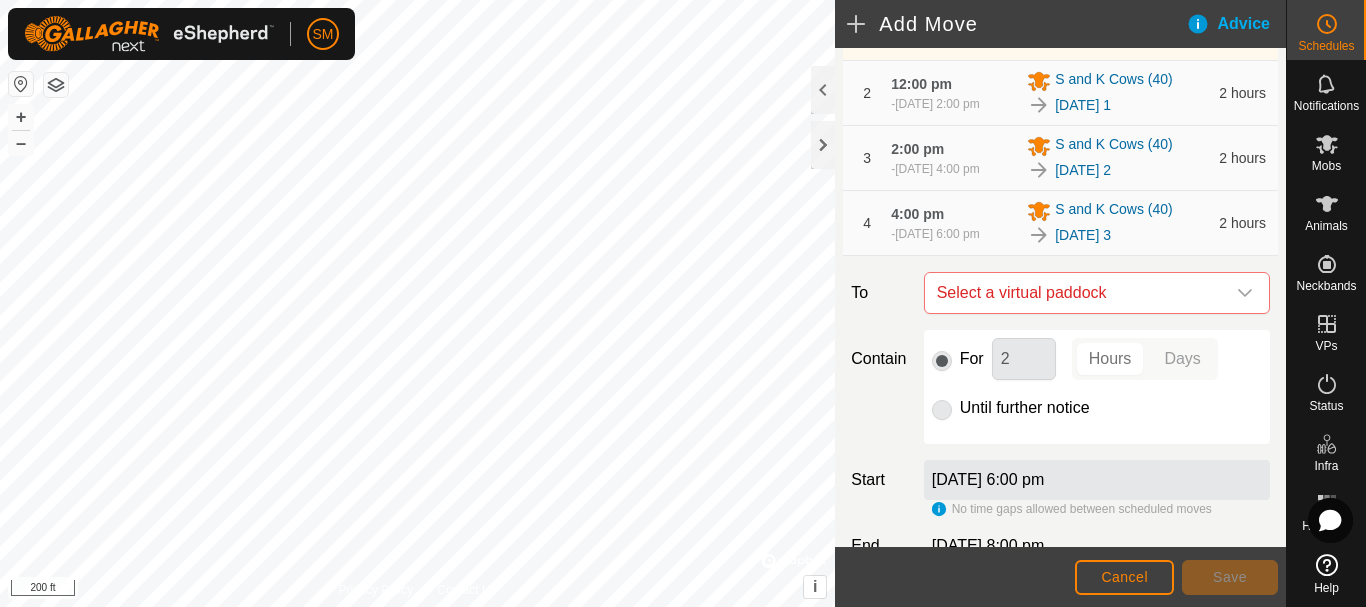 scroll, scrollTop: 300, scrollLeft: 0, axis: vertical 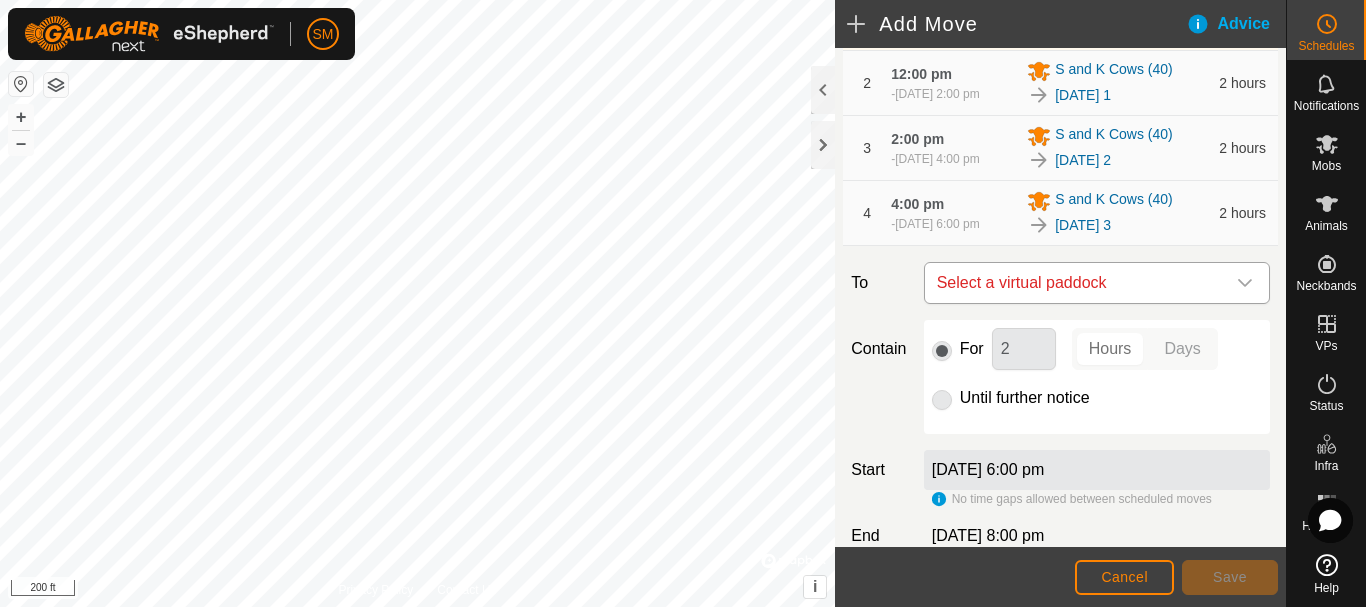 click 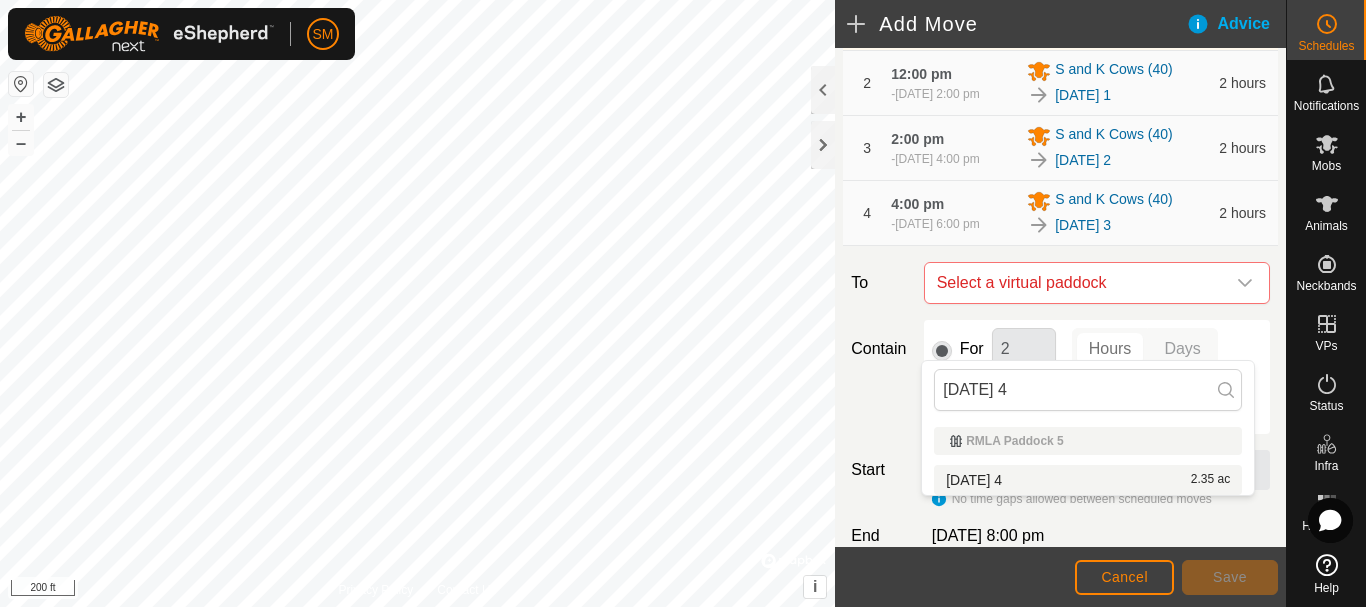 type on "[DATE] 4" 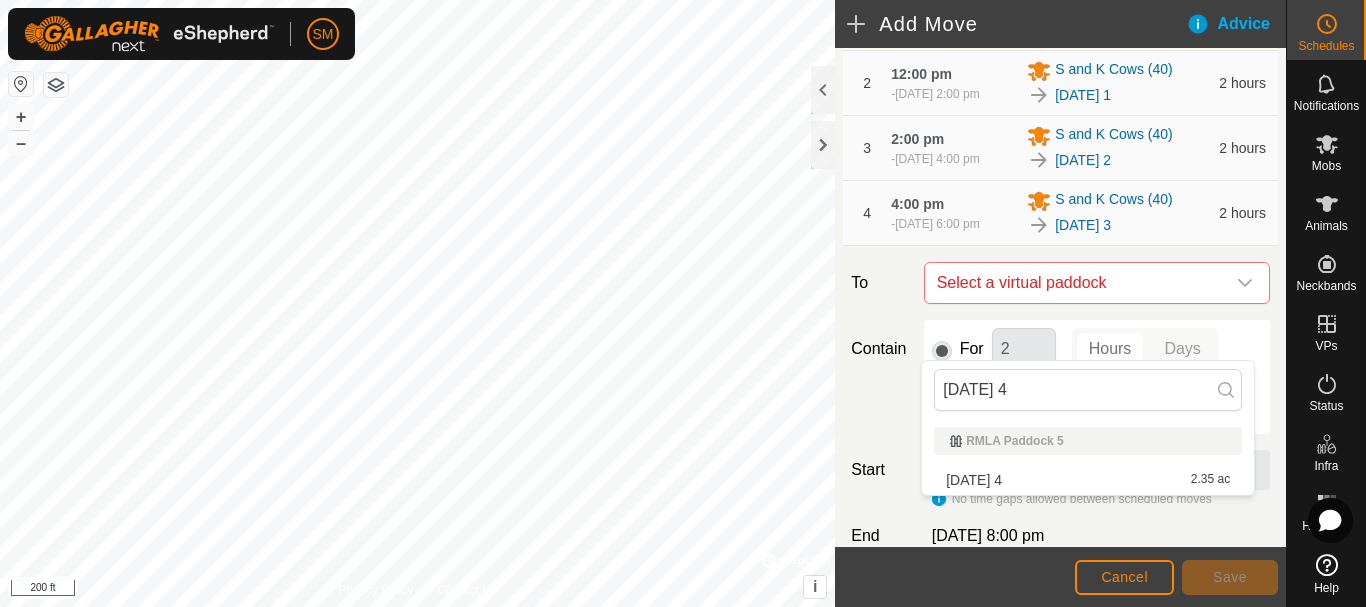 click on "[DATE] 4  2.35 ac" at bounding box center [1088, 480] 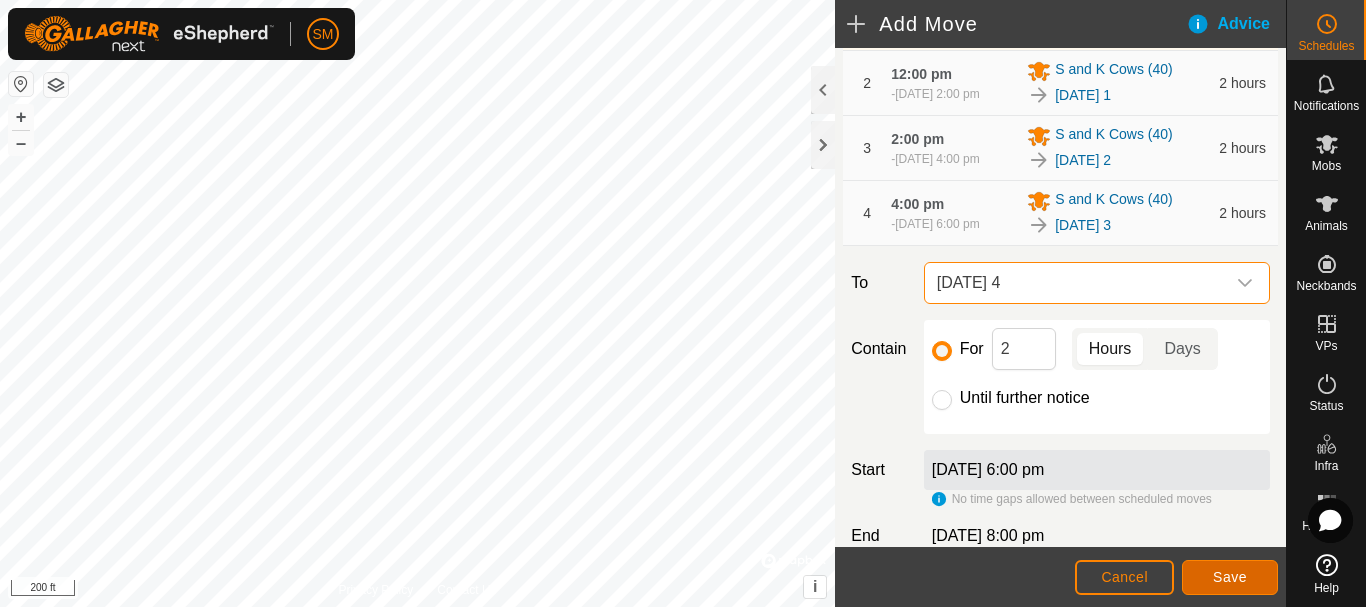 click on "Save" 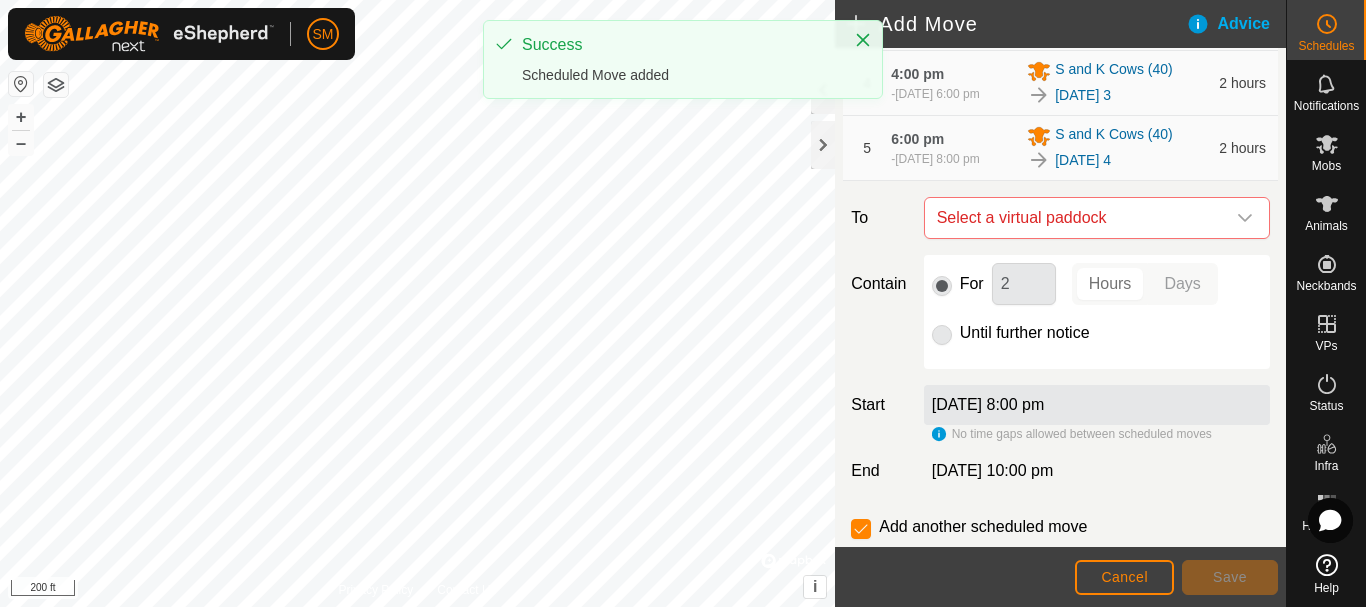 scroll, scrollTop: 500, scrollLeft: 0, axis: vertical 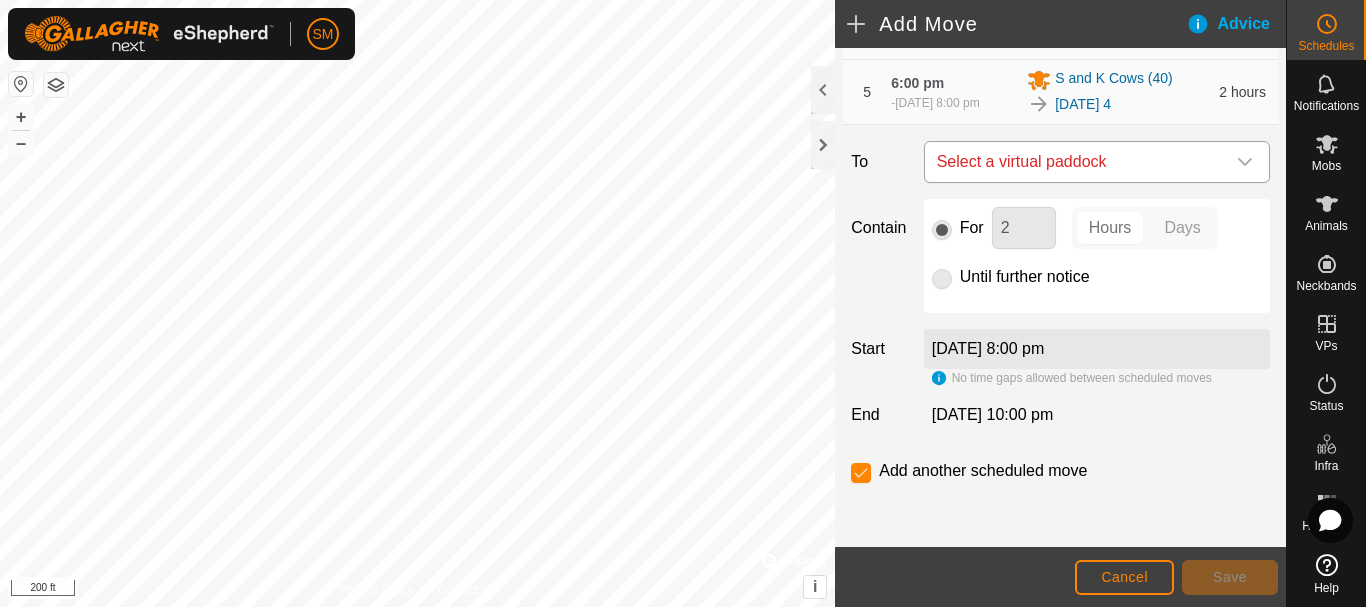 click at bounding box center (1245, 162) 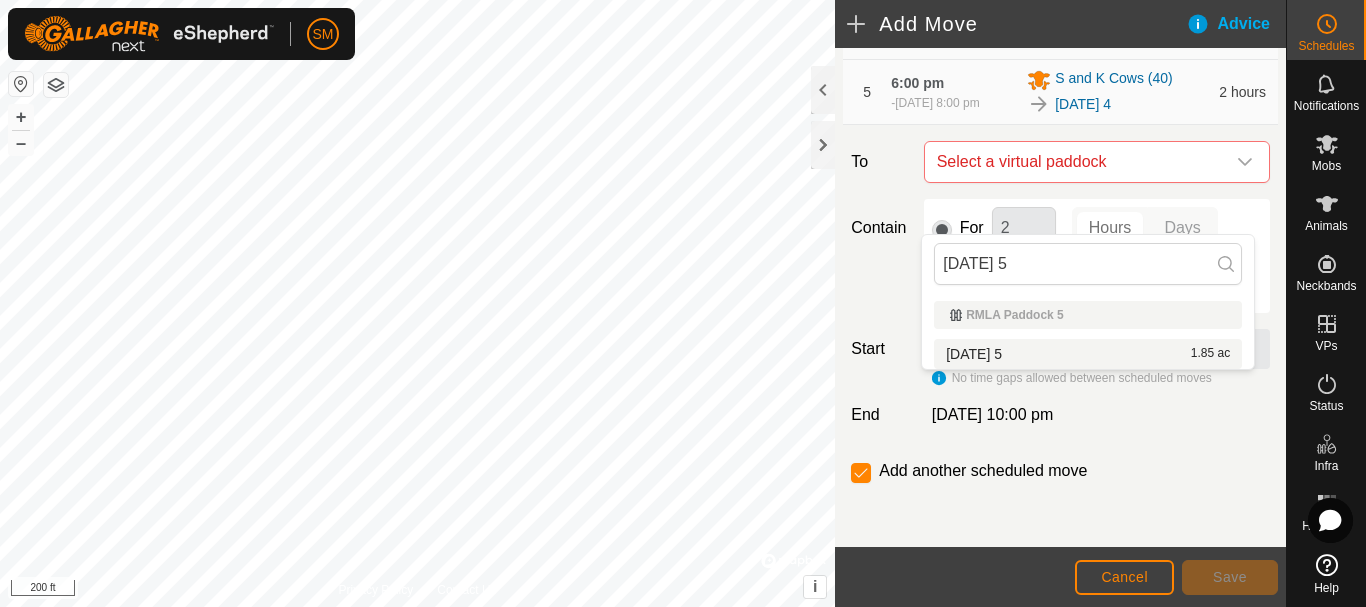 type on "[DATE] 5" 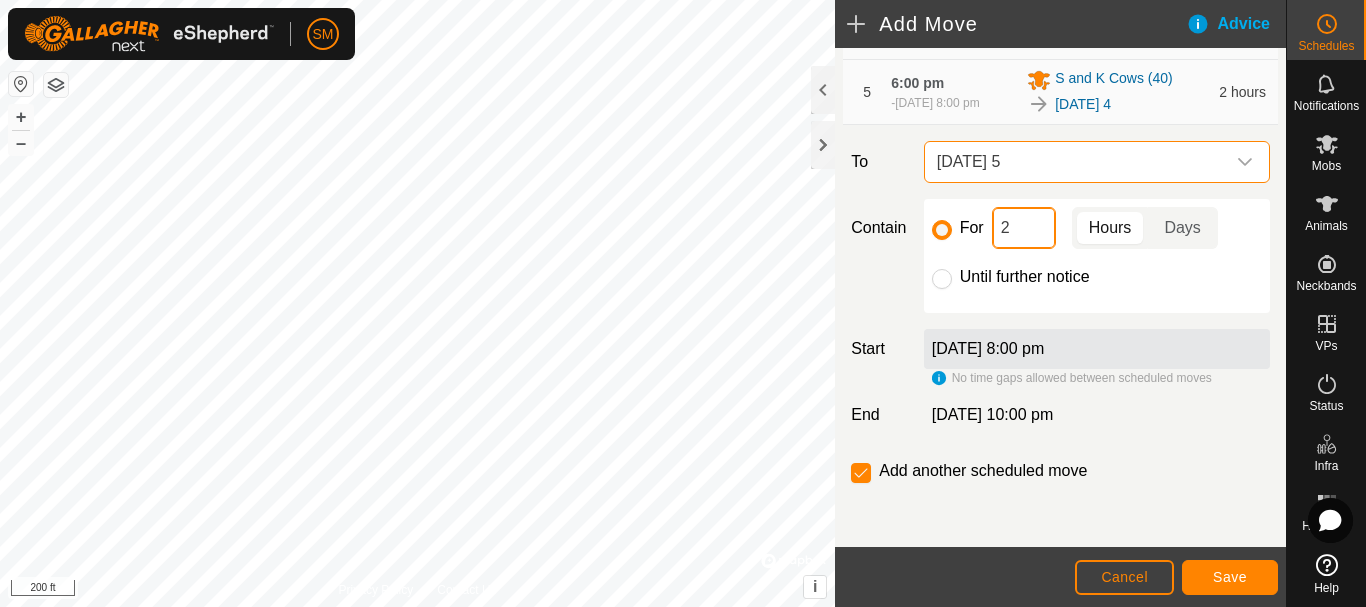 click on "2" 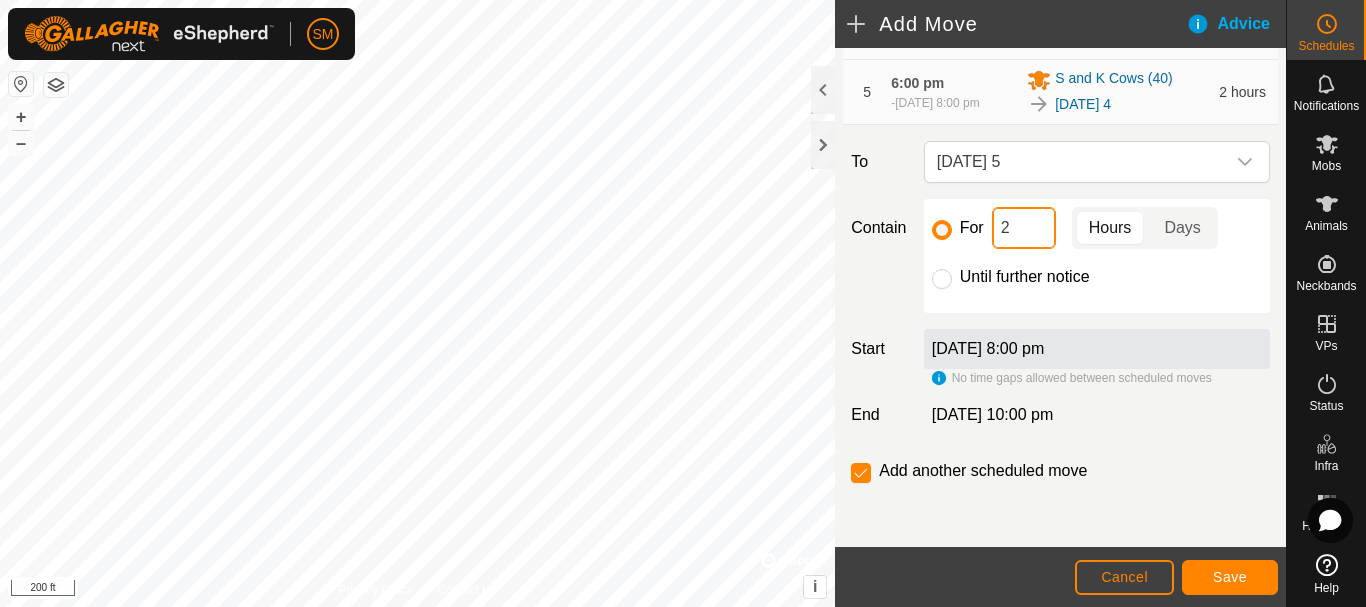 click on "2" 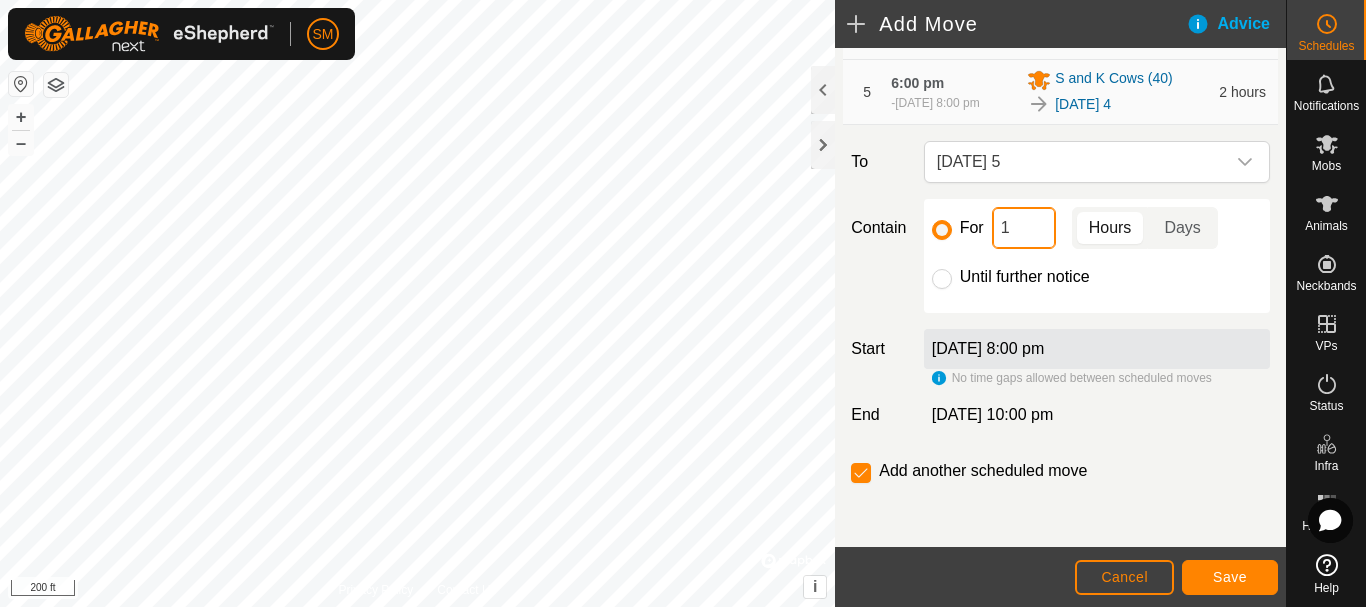 type on "16" 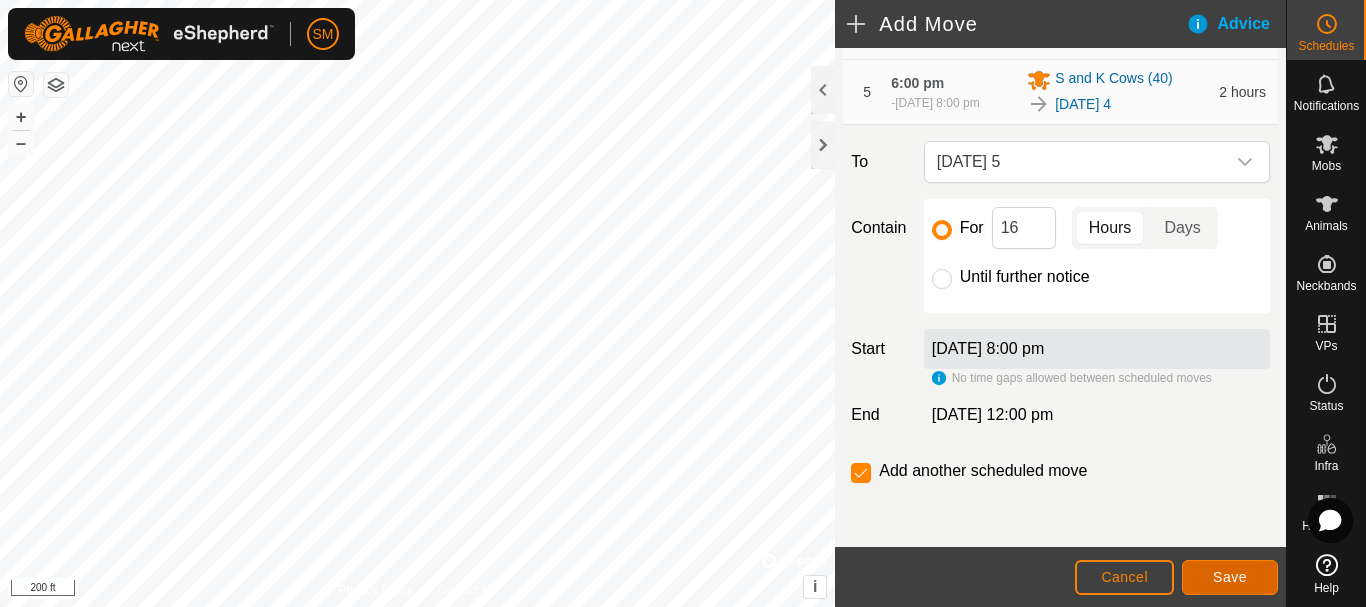 click on "Save" 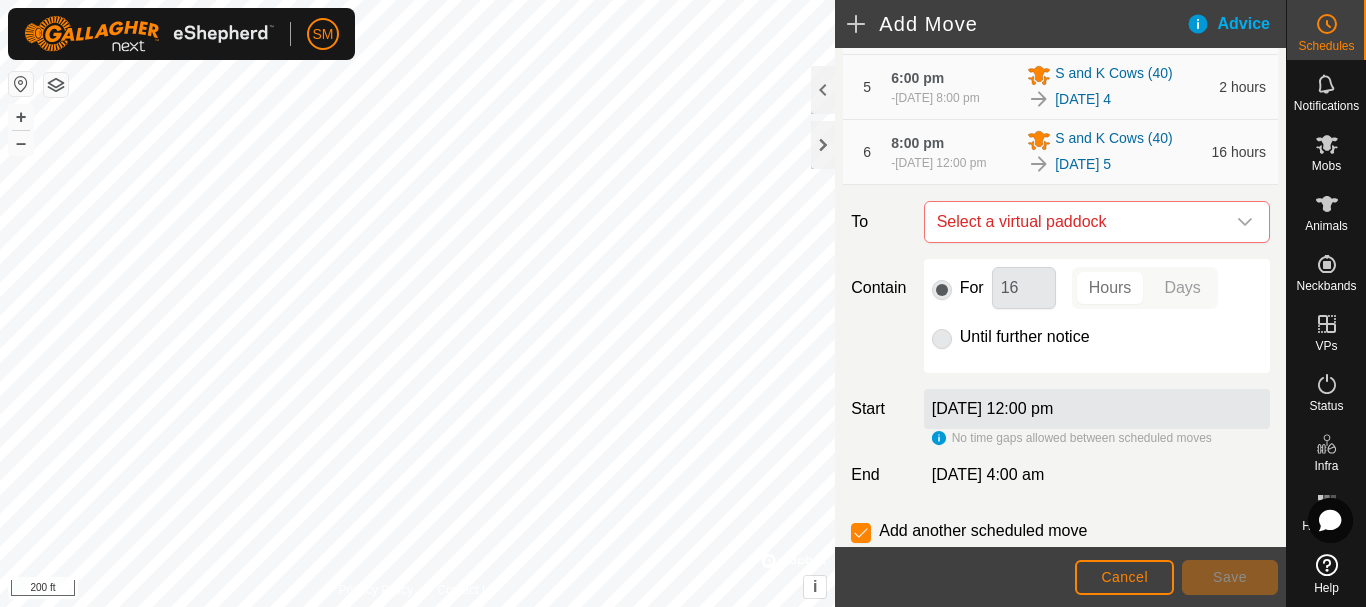 scroll, scrollTop: 600, scrollLeft: 0, axis: vertical 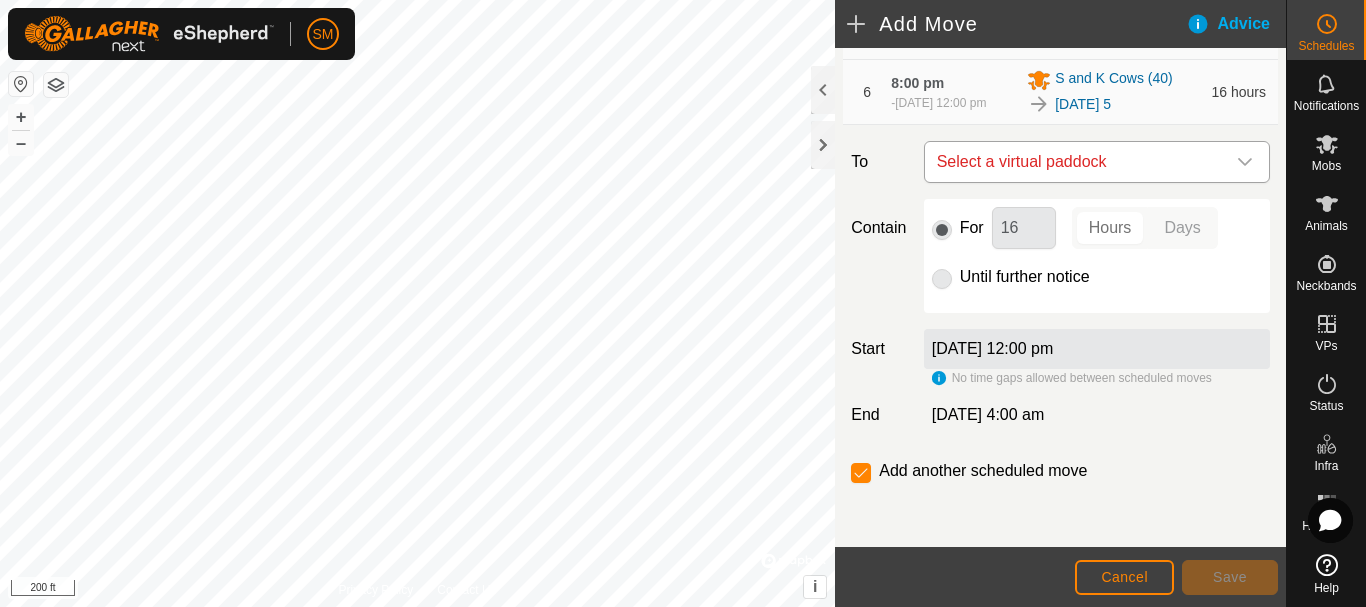 click 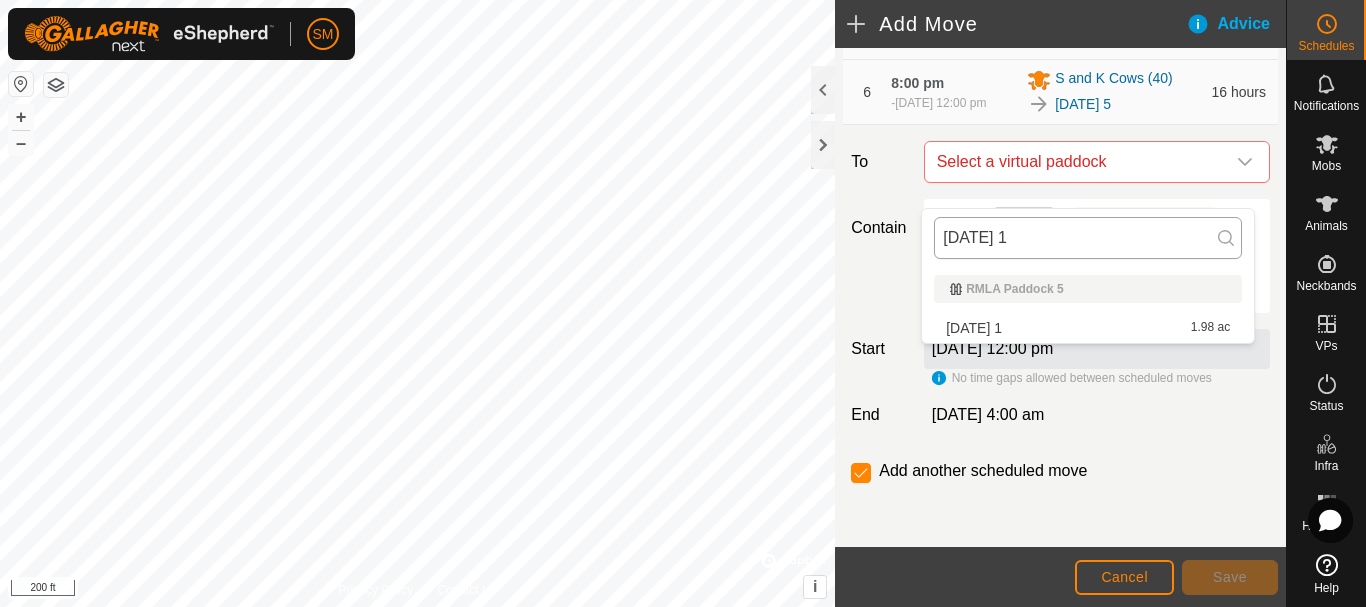 drag, startPoint x: 1029, startPoint y: 237, endPoint x: 942, endPoint y: 240, distance: 87.05171 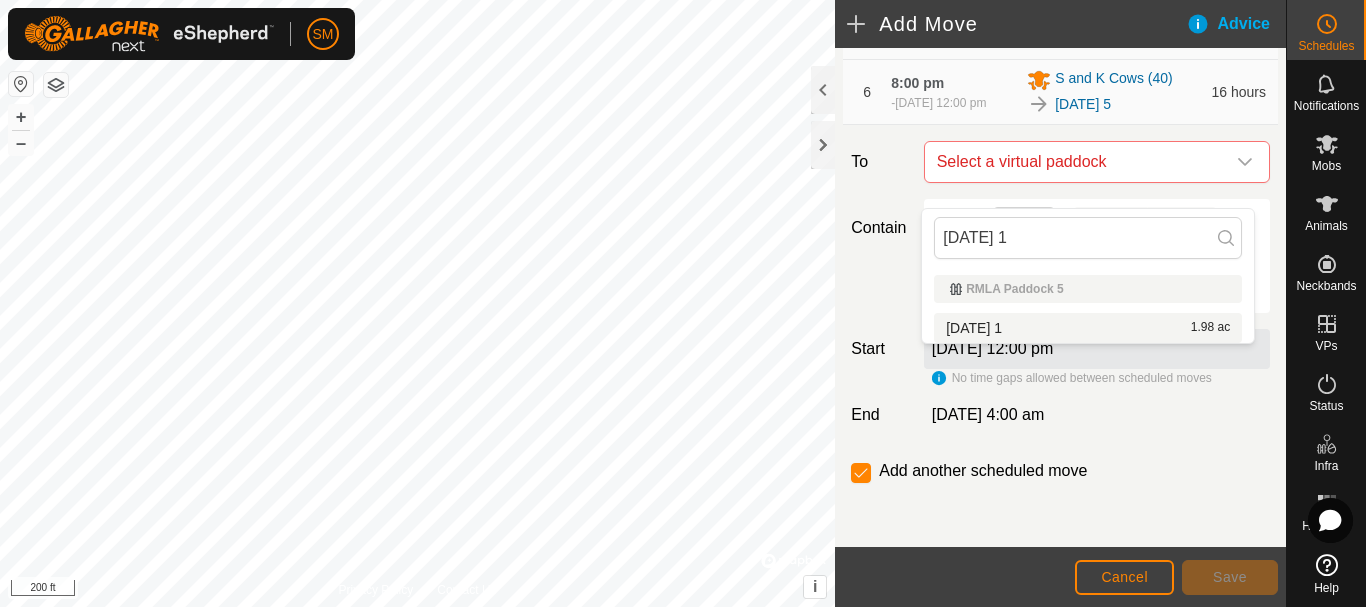 type on "[DATE] 1" 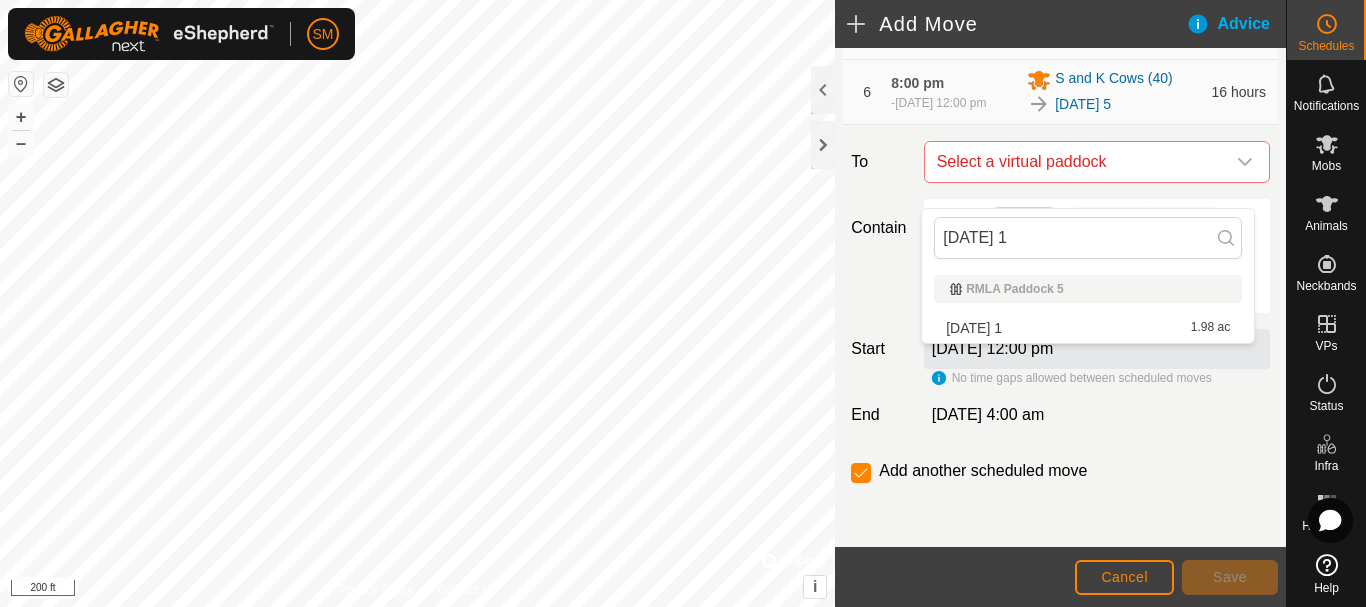 click on "[DATE] 1  1.98 ac" at bounding box center [1088, 328] 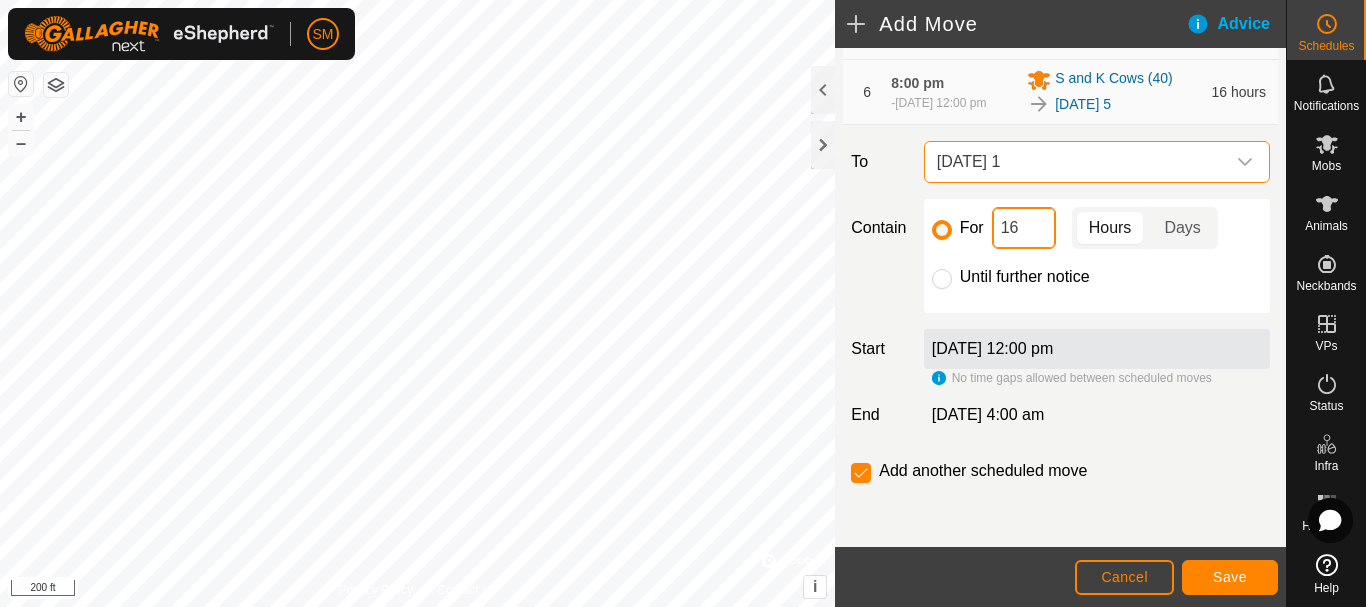 click on "16" 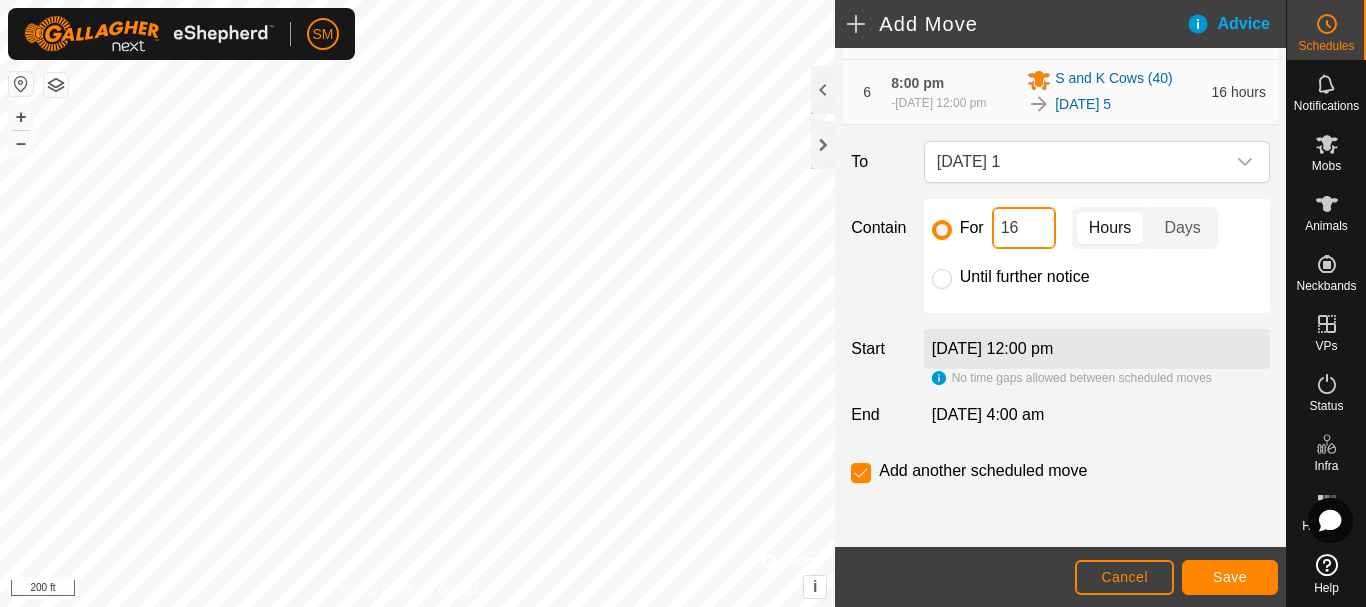 click on "16" 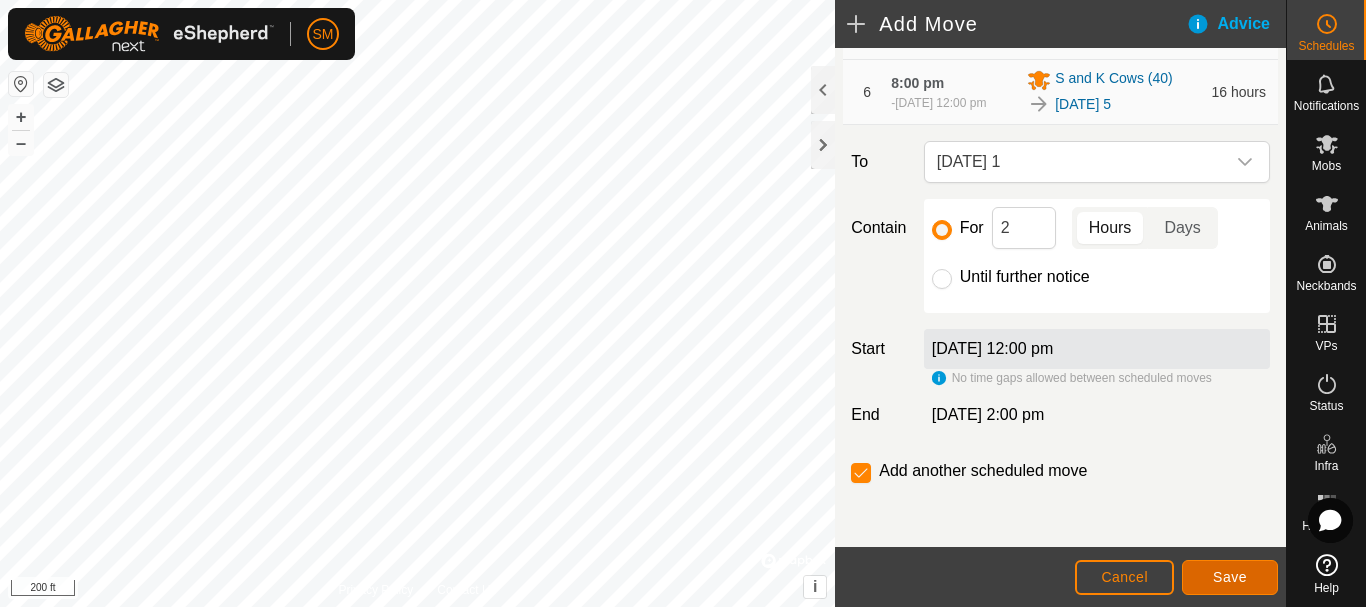 click on "Save" 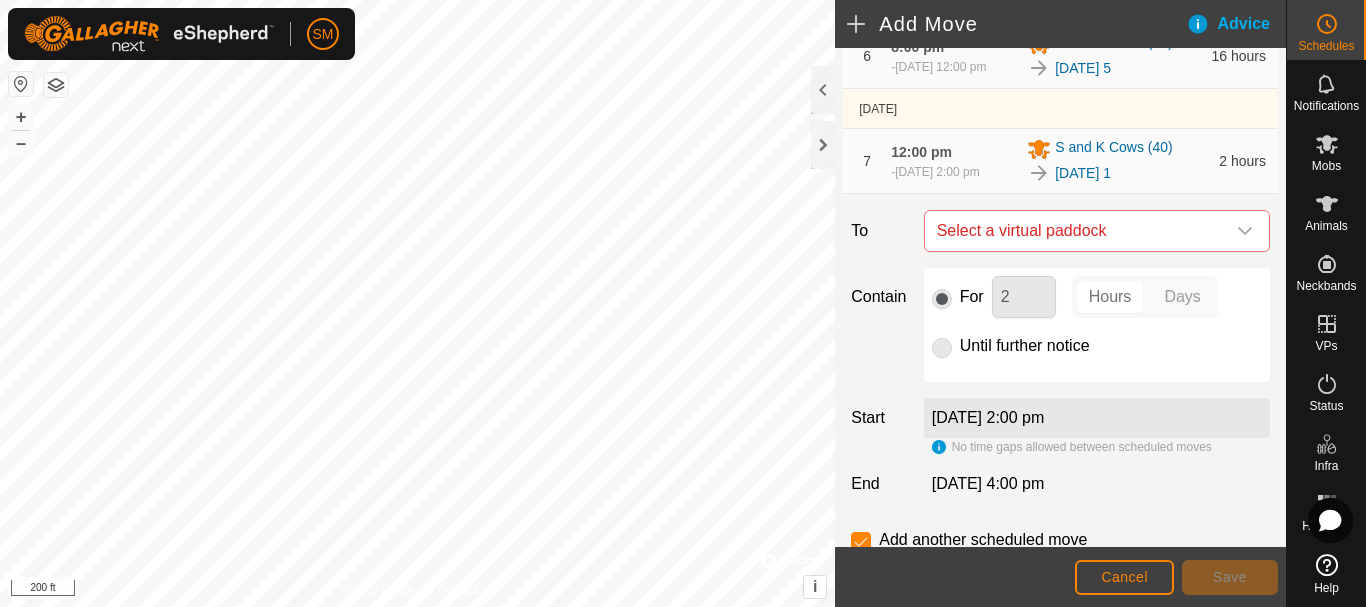 scroll, scrollTop: 600, scrollLeft: 0, axis: vertical 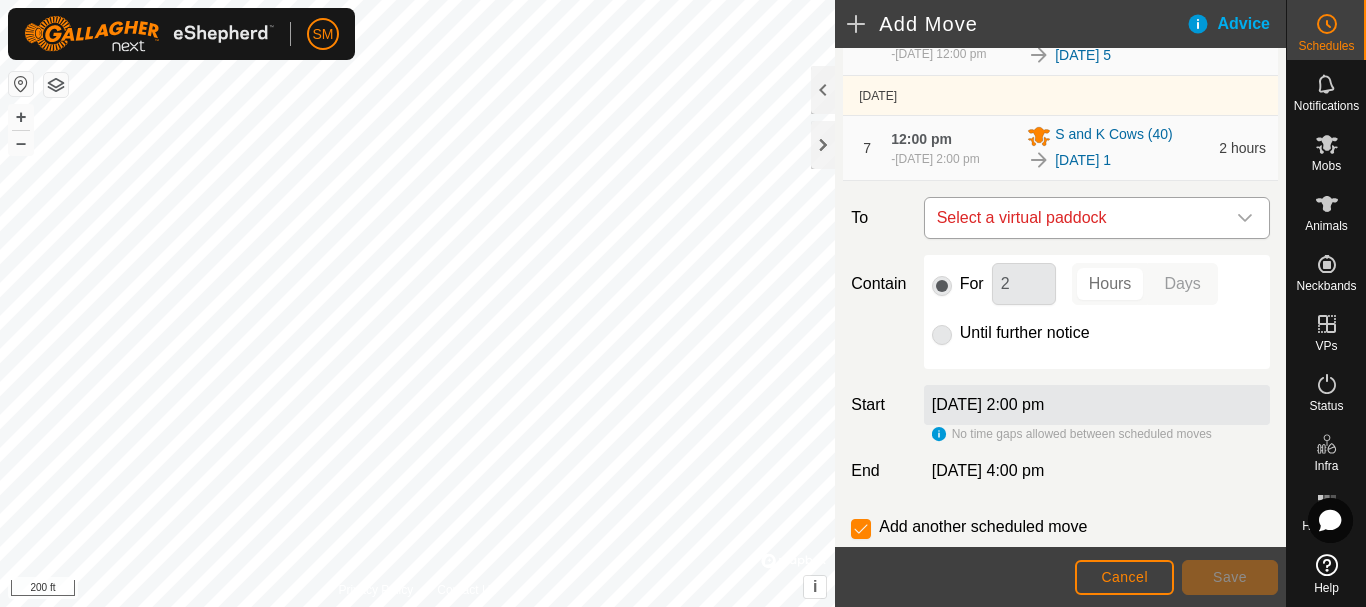 click at bounding box center (1245, 218) 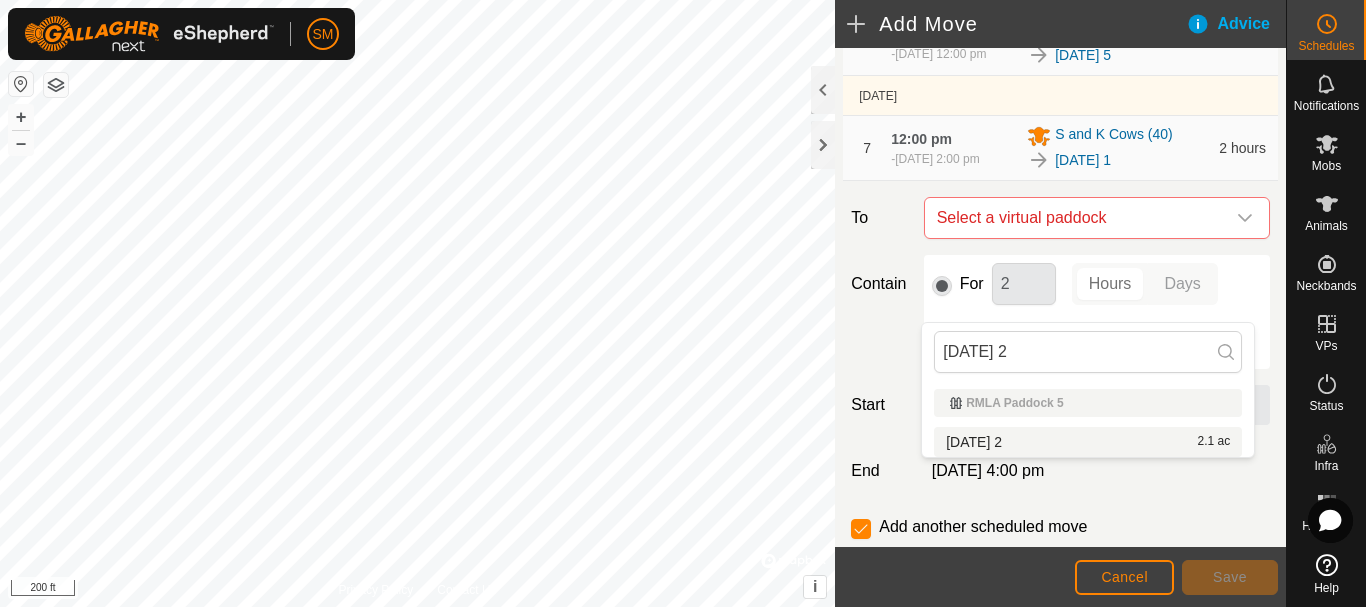 type on "[DATE] 2" 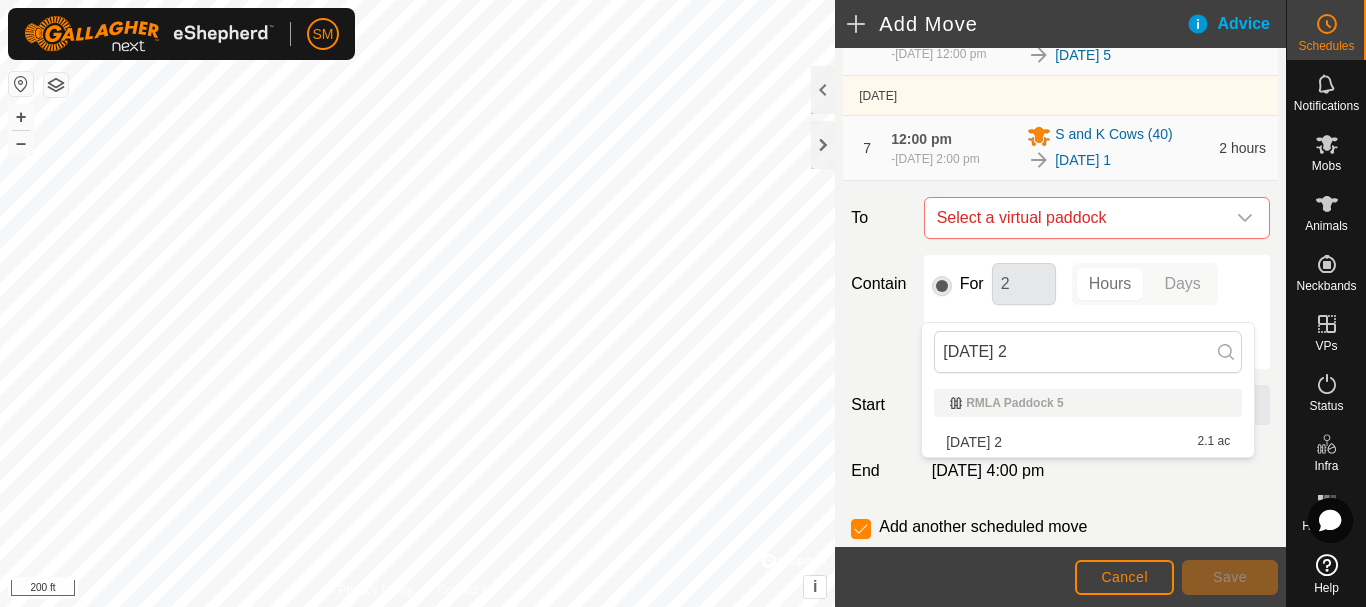 click on "[DATE] 2  2.1 ac" at bounding box center [1088, 442] 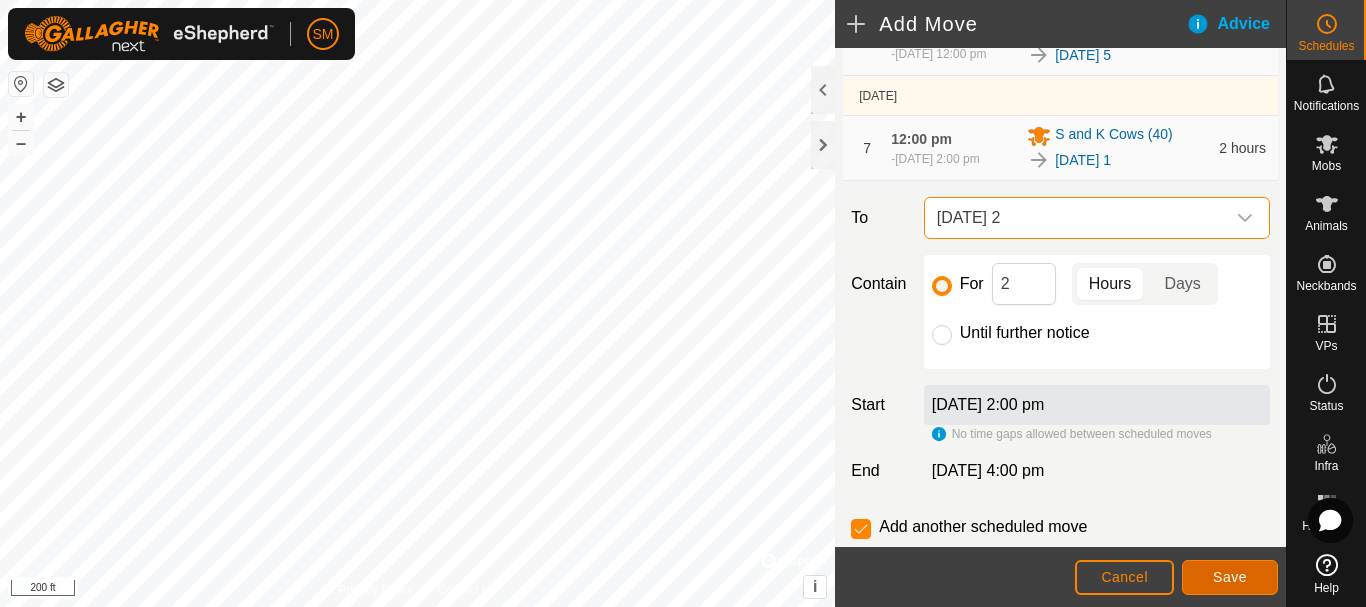click on "Save" 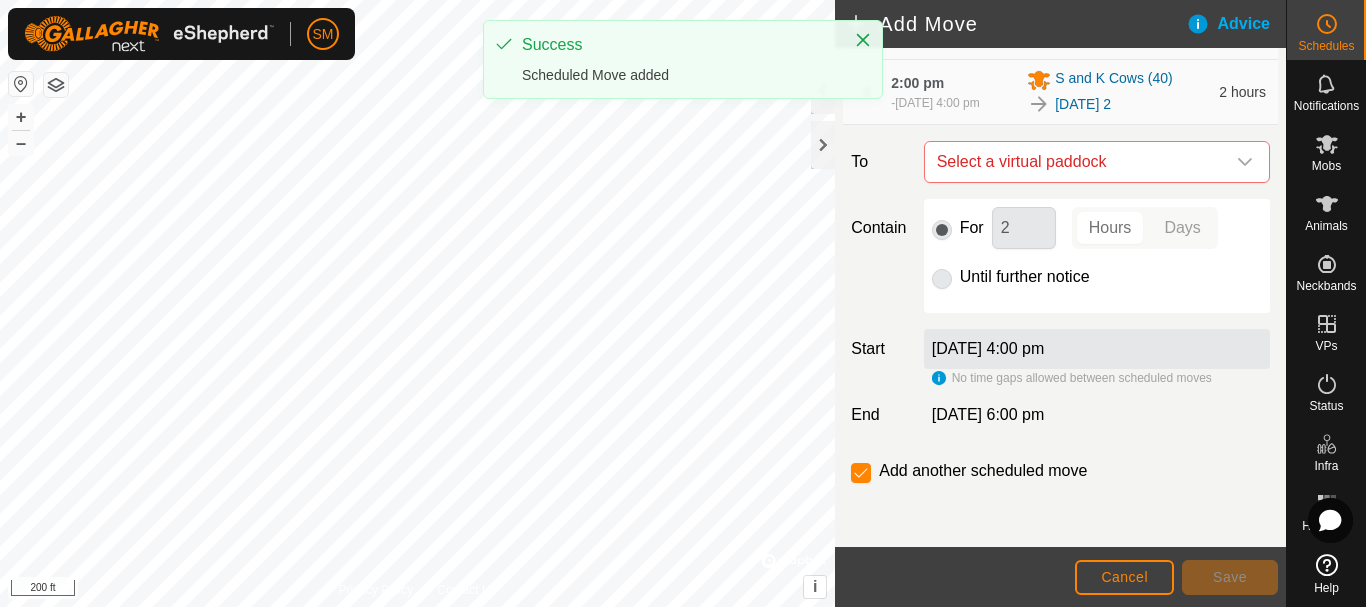 scroll, scrollTop: 811, scrollLeft: 0, axis: vertical 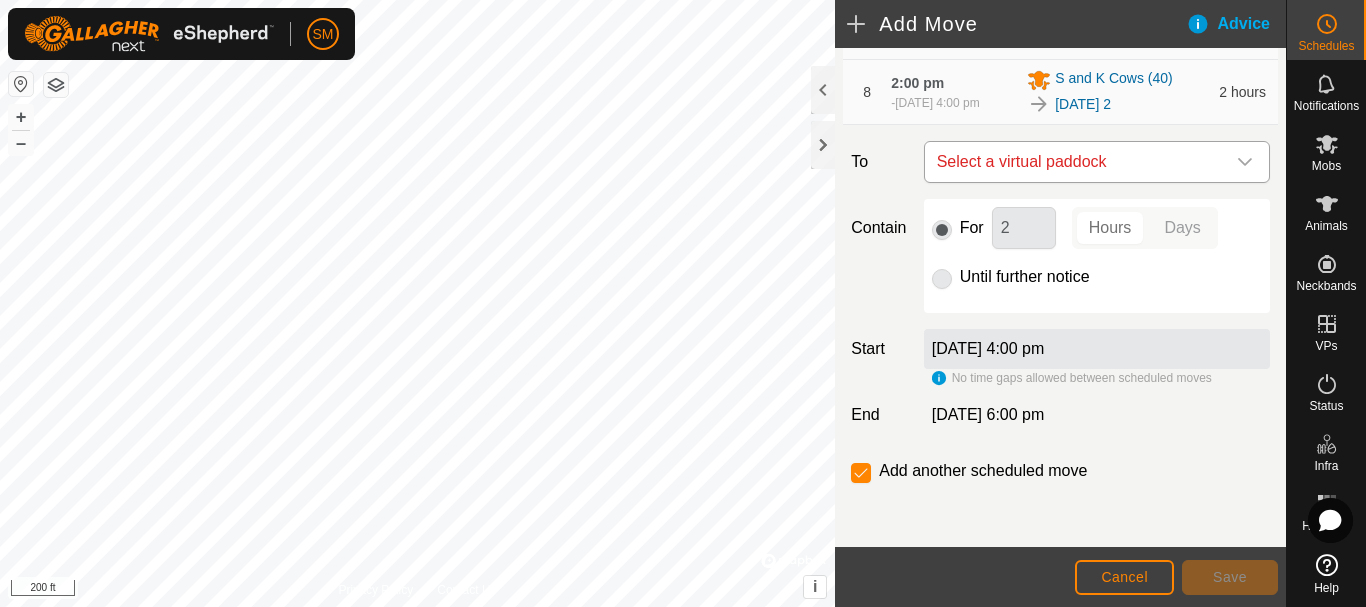 click on "Select a virtual paddock" at bounding box center [1077, 162] 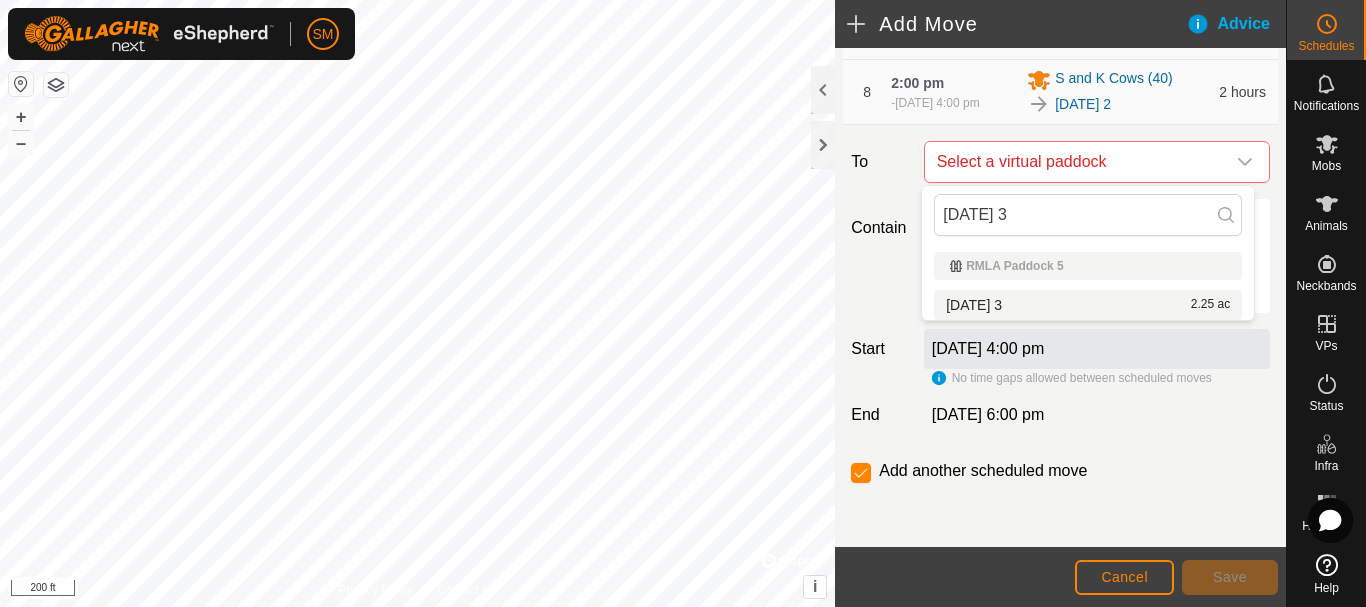 type on "[DATE] 3" 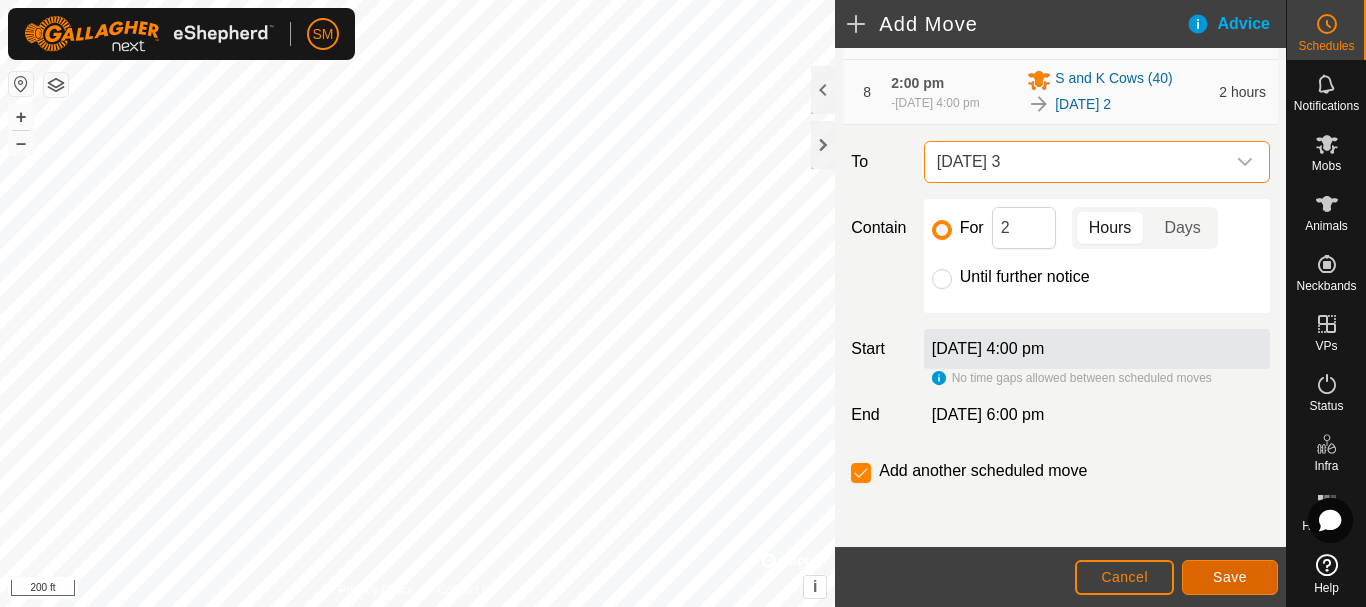 click on "Save" 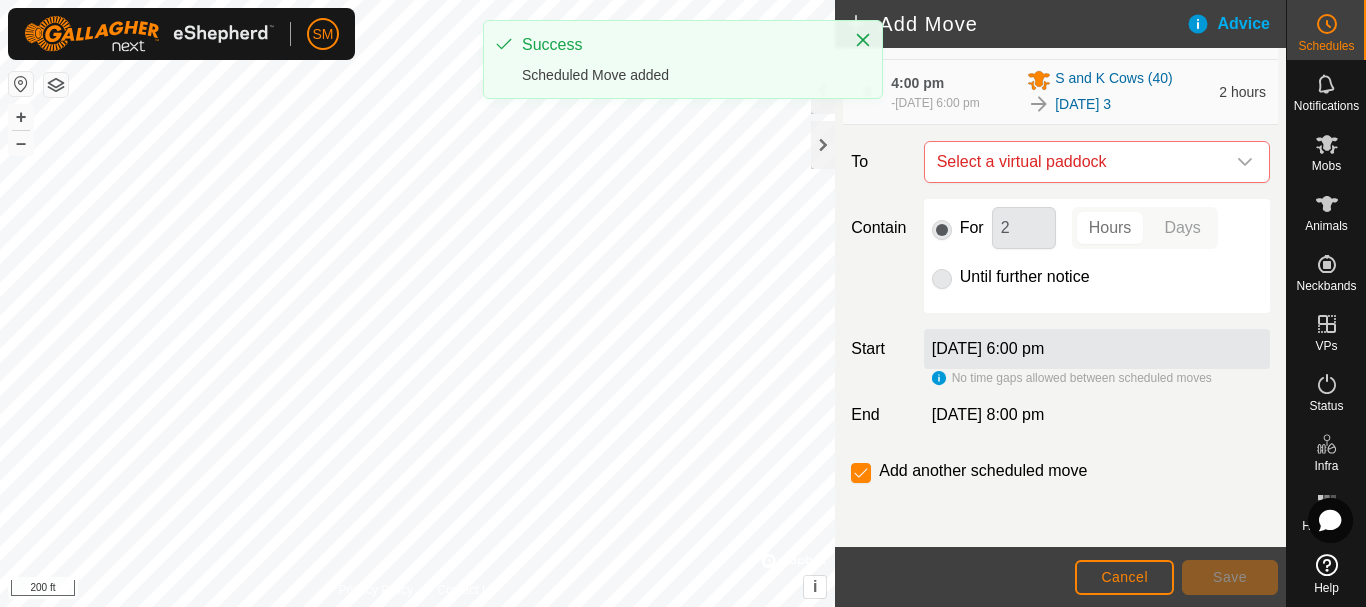 scroll, scrollTop: 885, scrollLeft: 0, axis: vertical 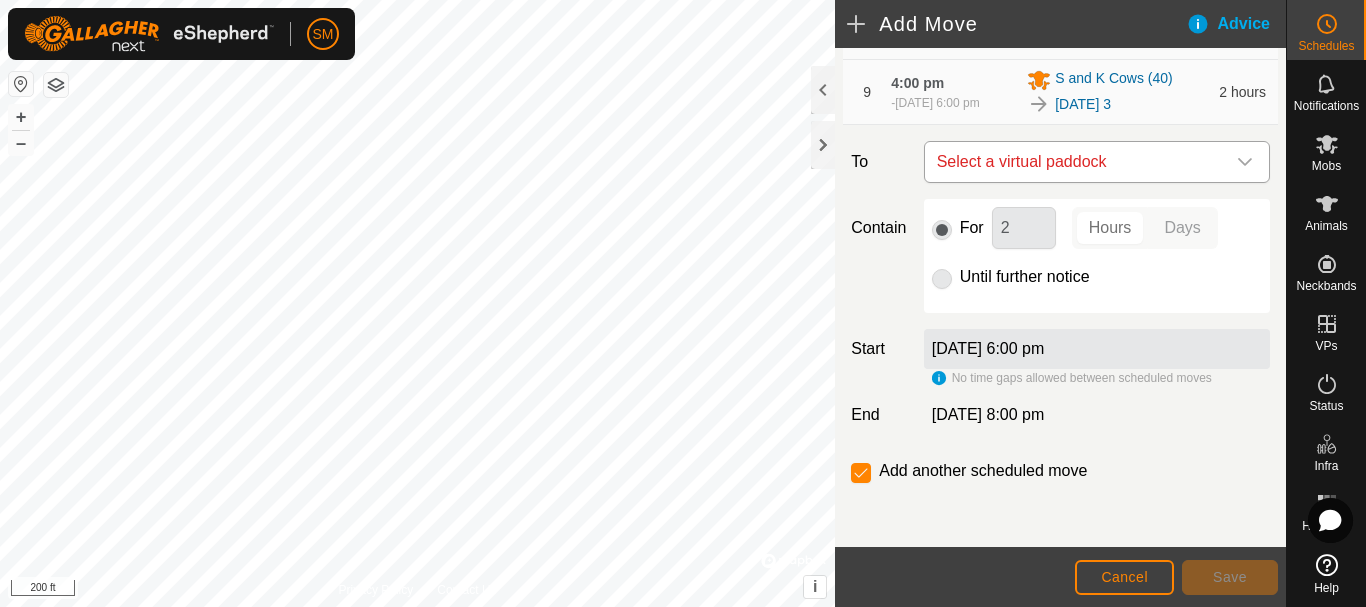 click 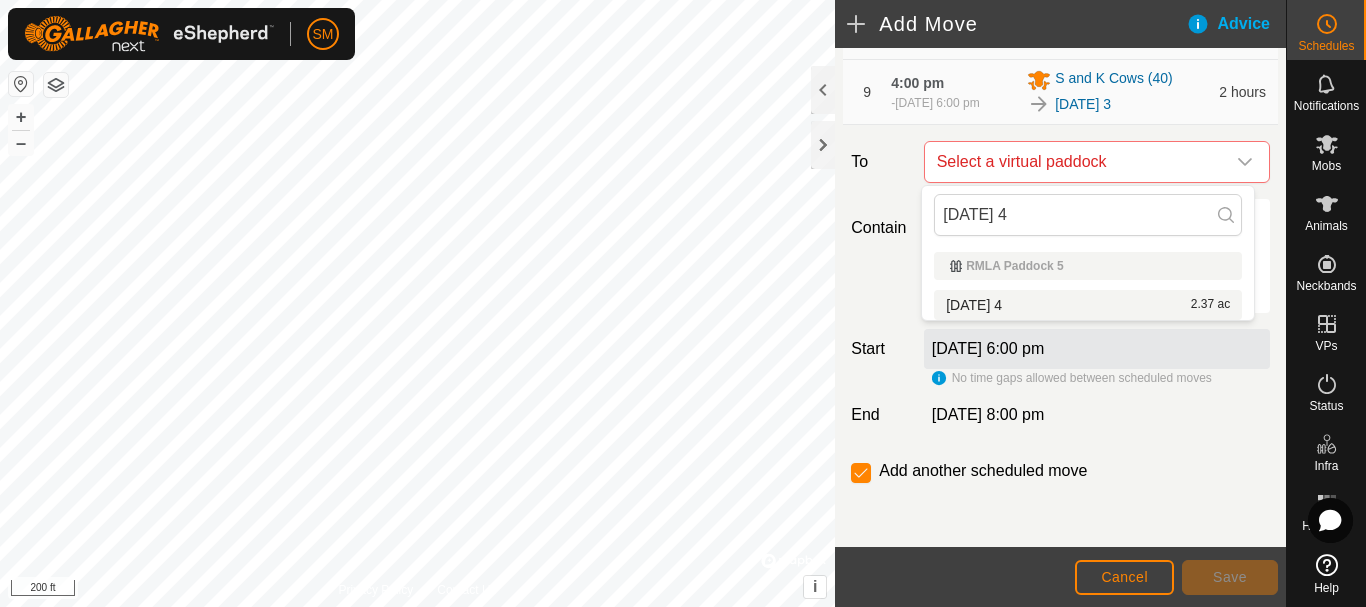 type on "[DATE] 4" 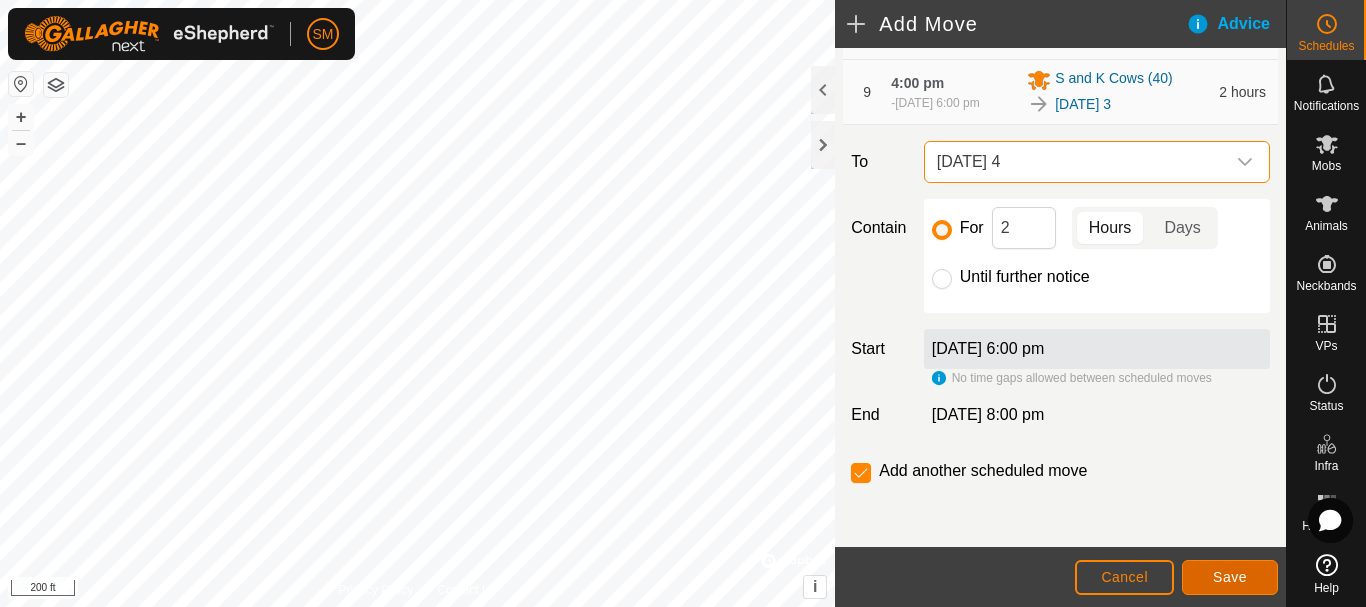 click on "Save" 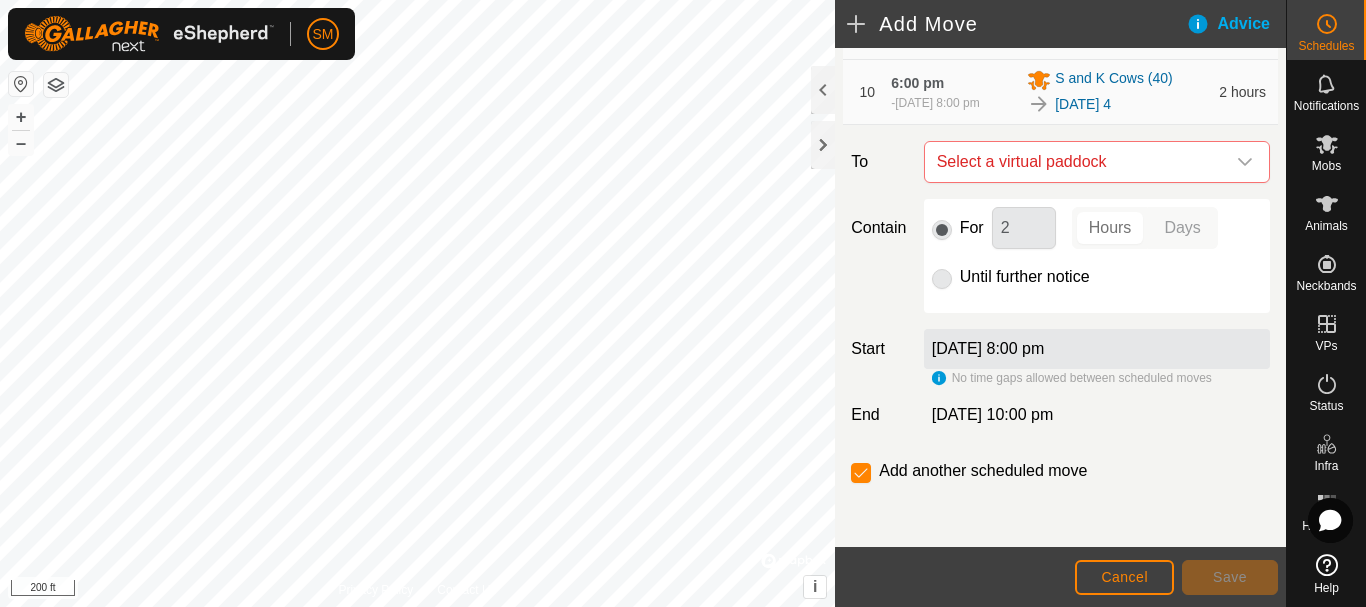 scroll, scrollTop: 959, scrollLeft: 0, axis: vertical 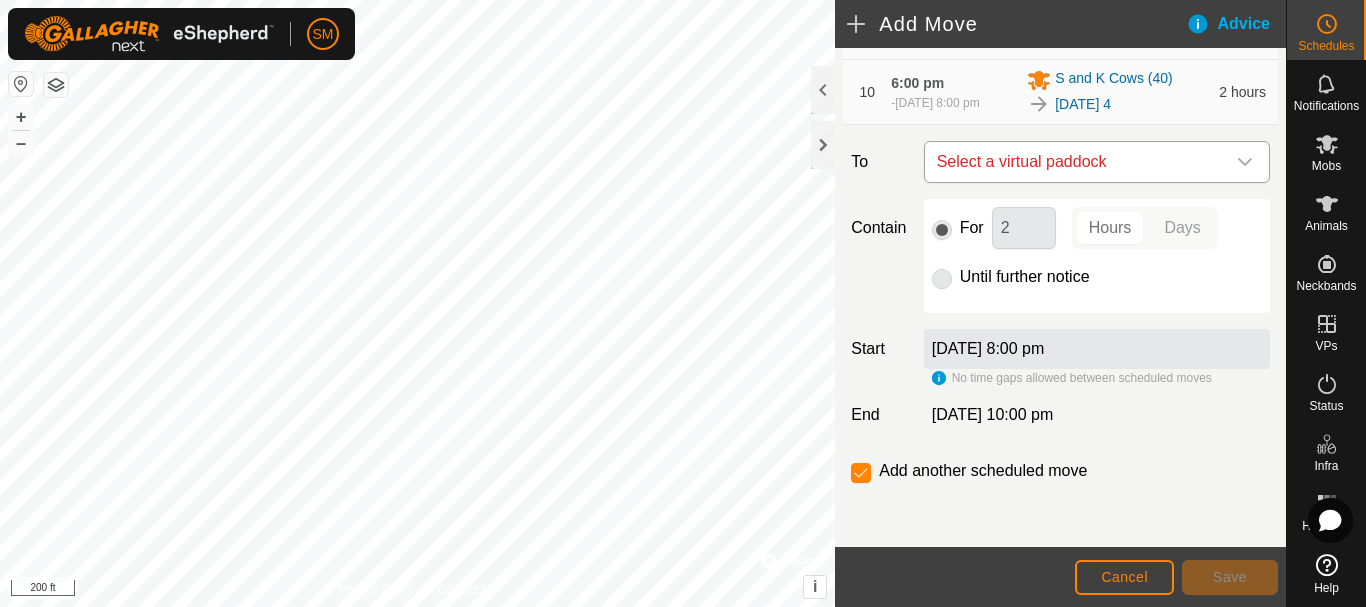 click at bounding box center (1245, 162) 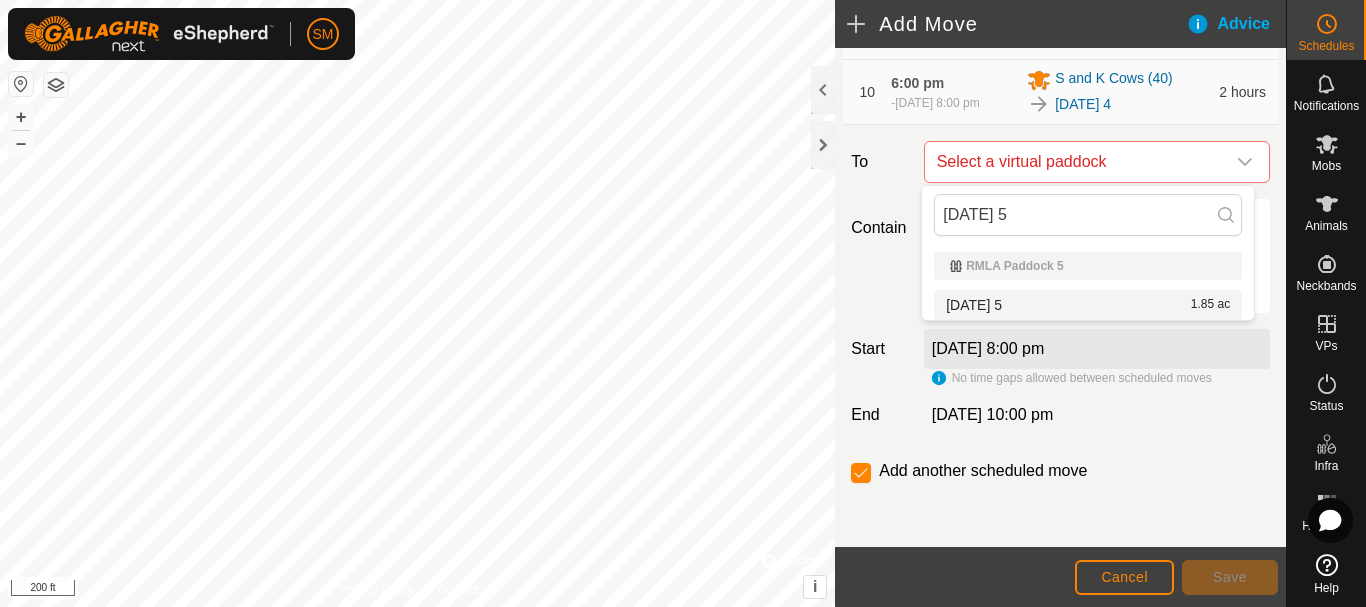 type on "[DATE] 5" 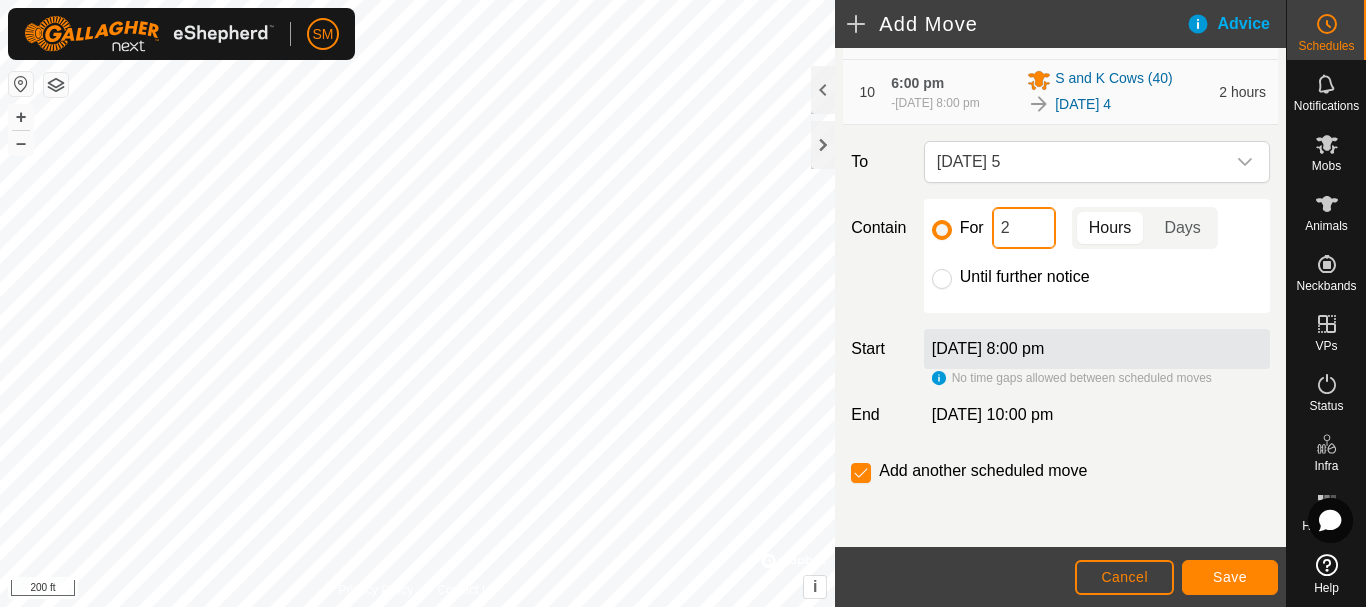 click on "2" 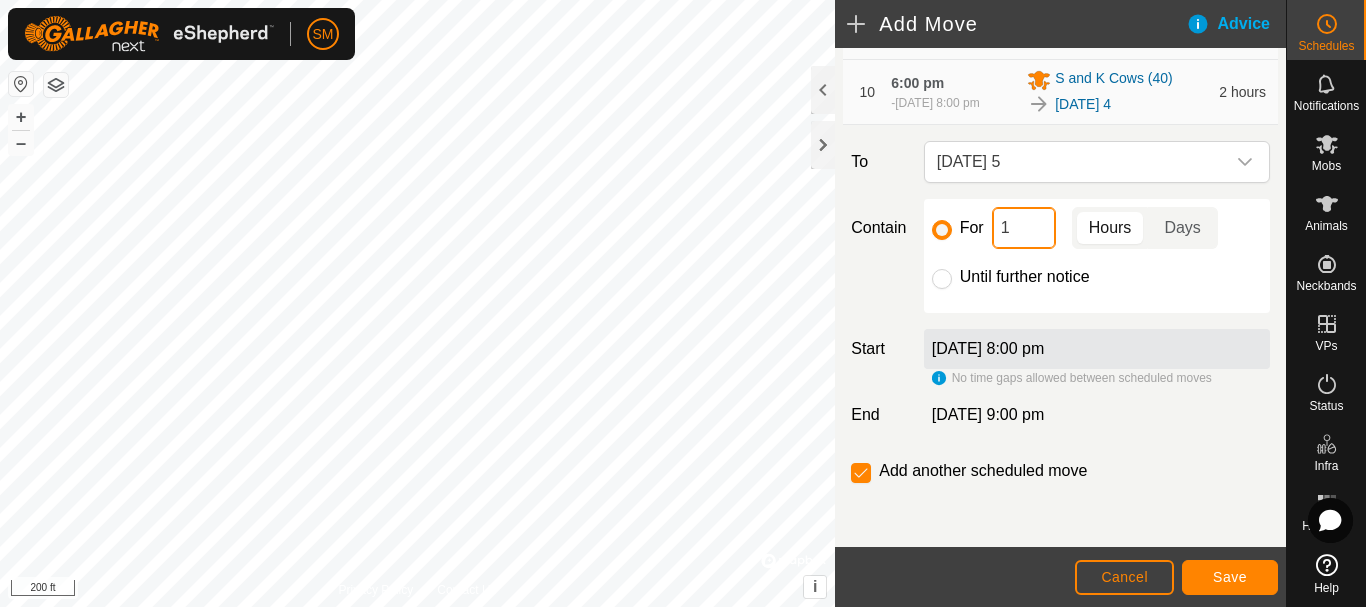 type on "16" 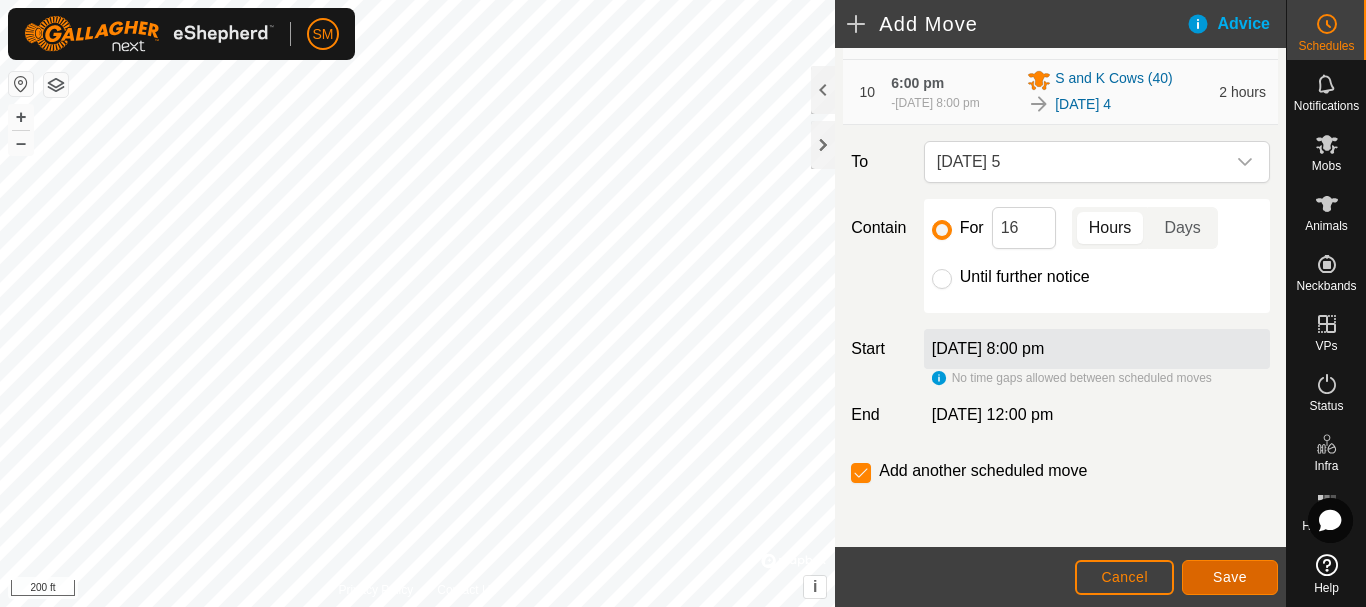 click on "Save" 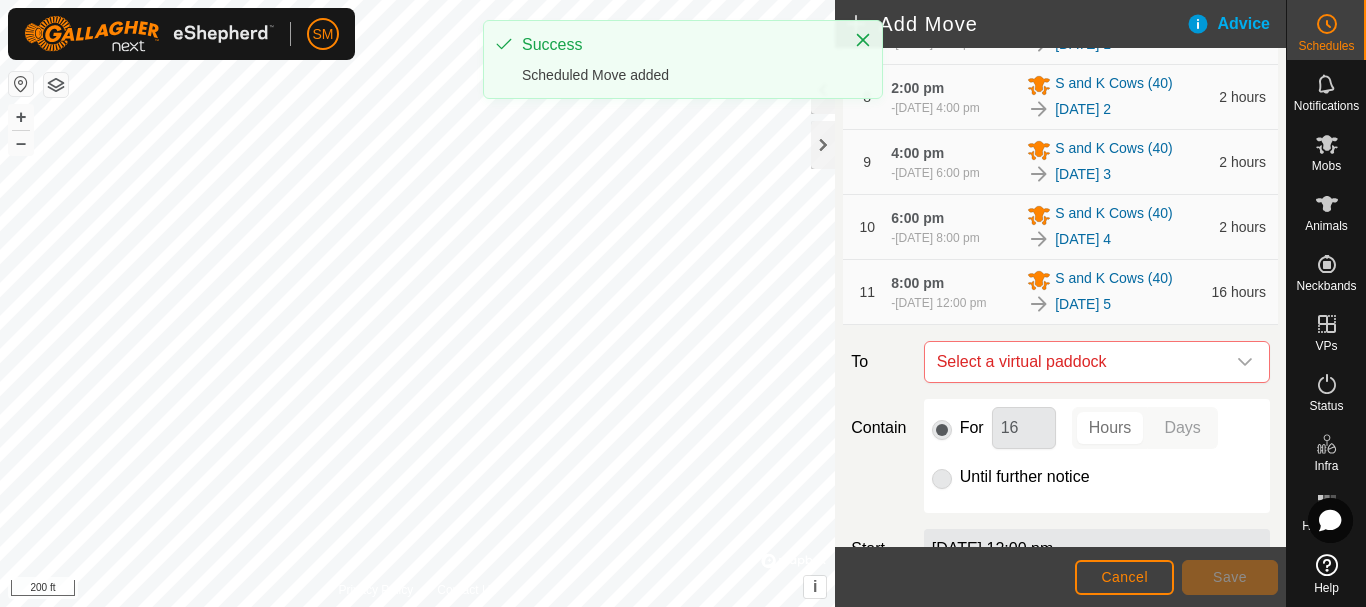 scroll, scrollTop: 1033, scrollLeft: 0, axis: vertical 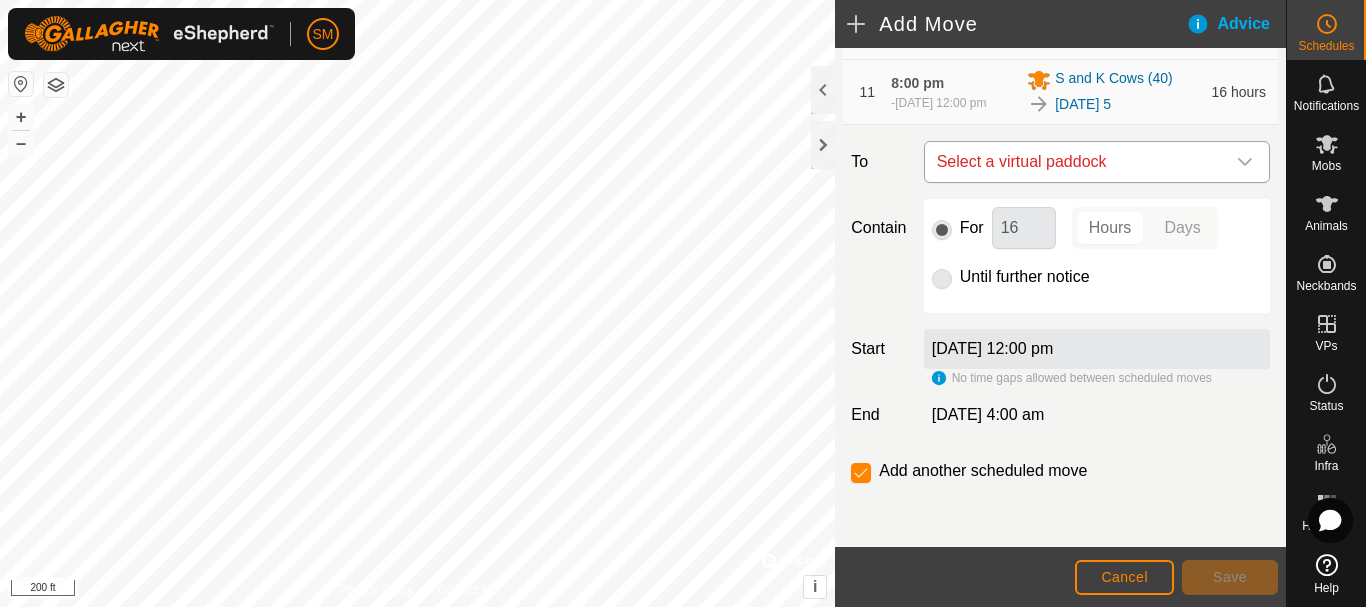 click at bounding box center (1245, 162) 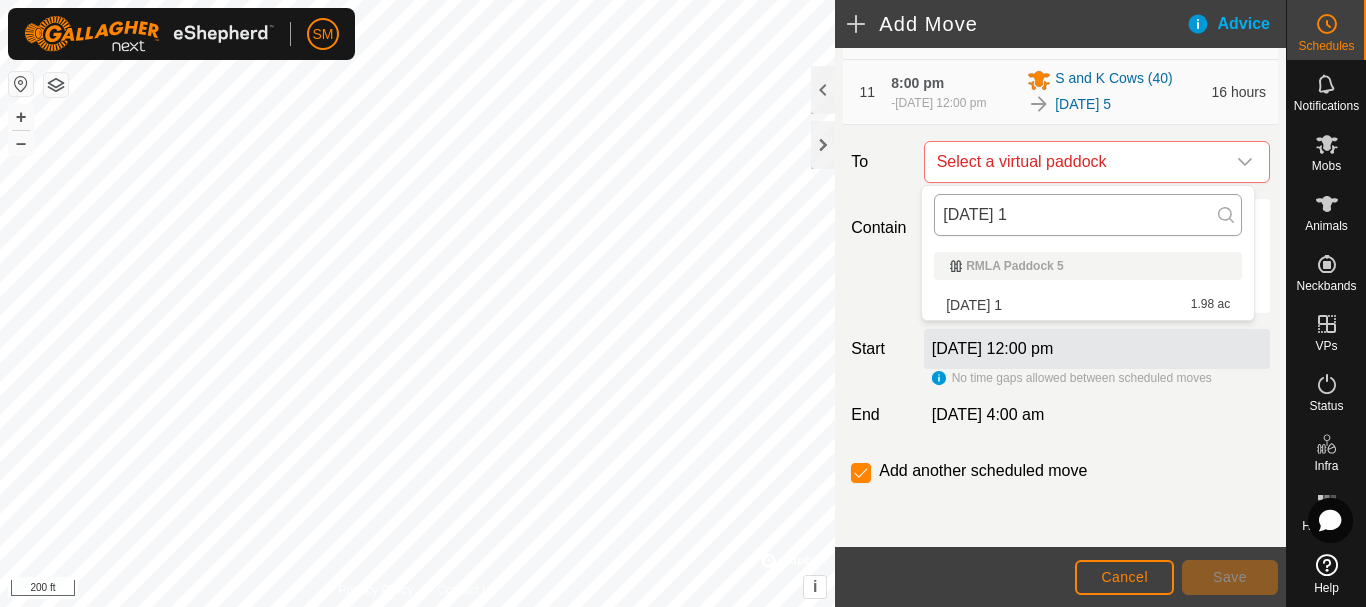 drag, startPoint x: 1032, startPoint y: 218, endPoint x: 940, endPoint y: 223, distance: 92.13577 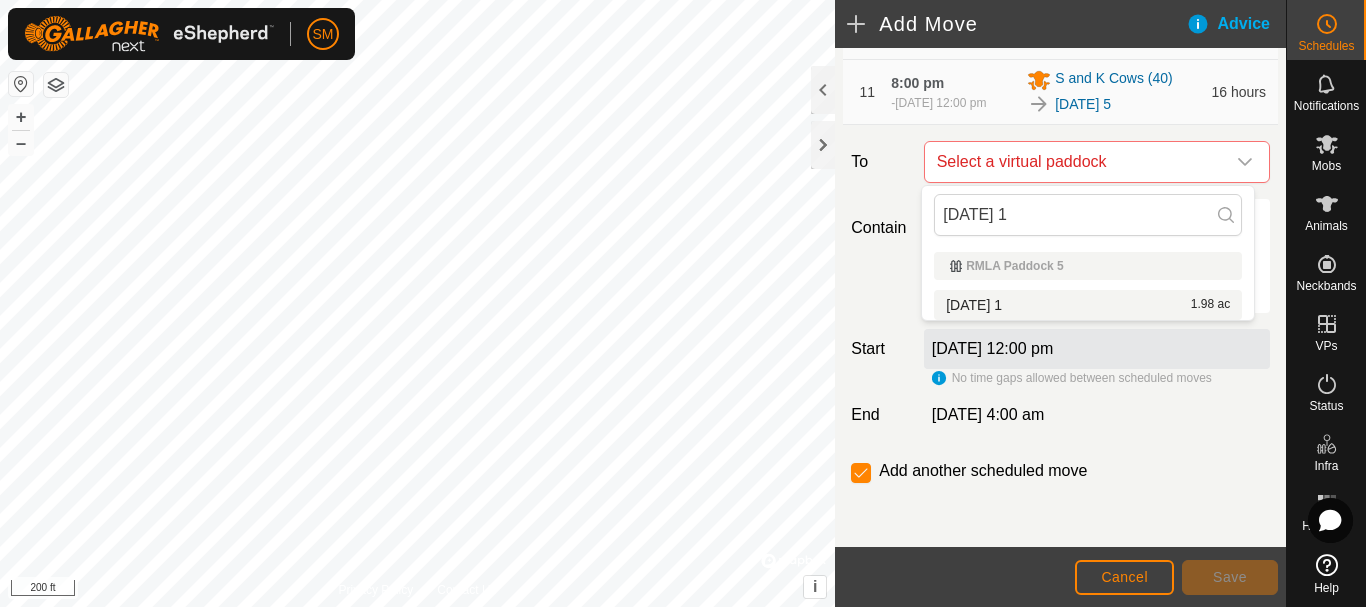 type on "[DATE] 1" 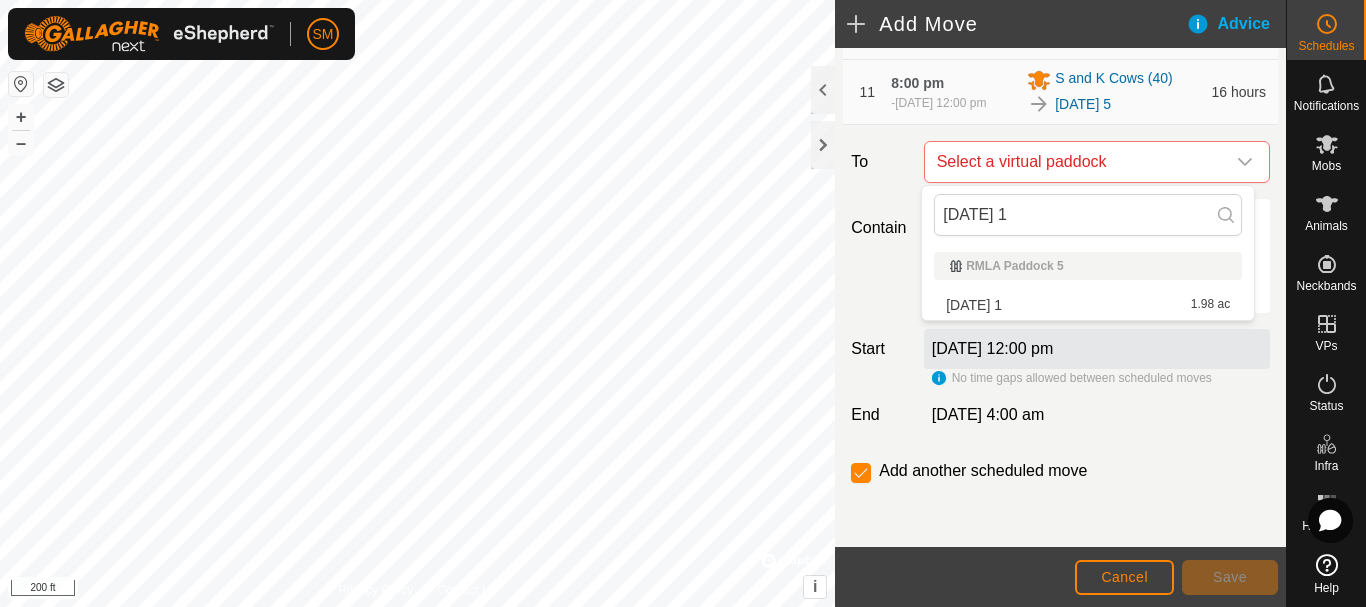 click on "[DATE] 1  1.98 ac" at bounding box center [1088, 305] 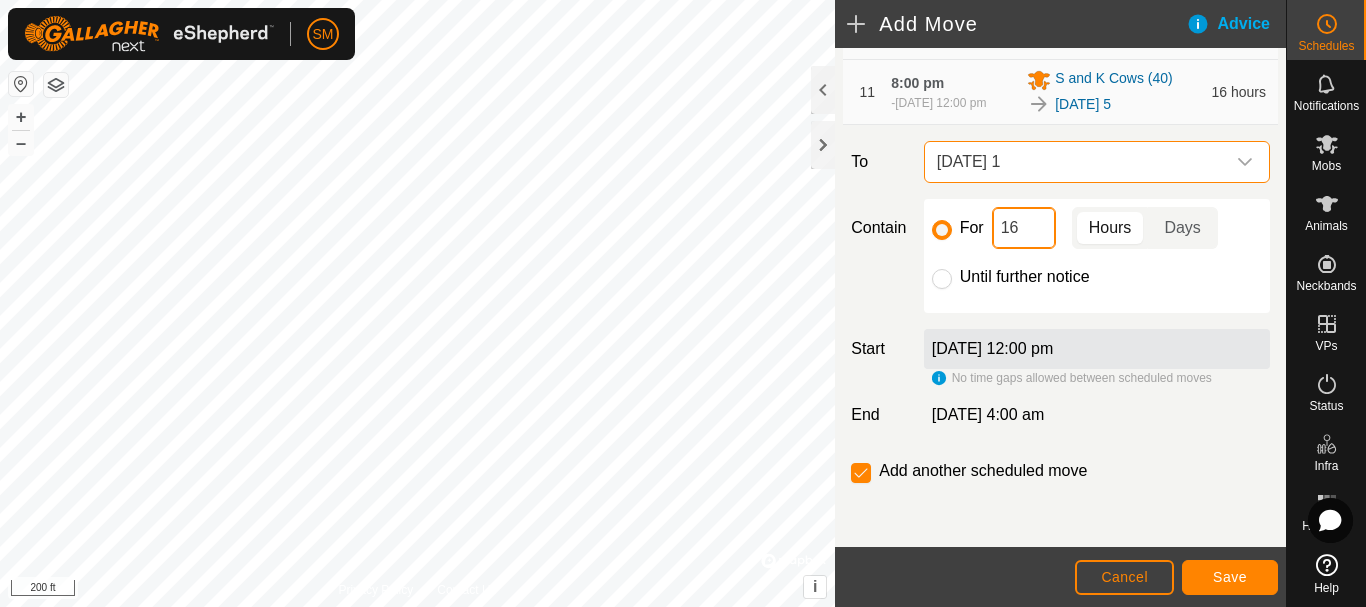 click on "16" 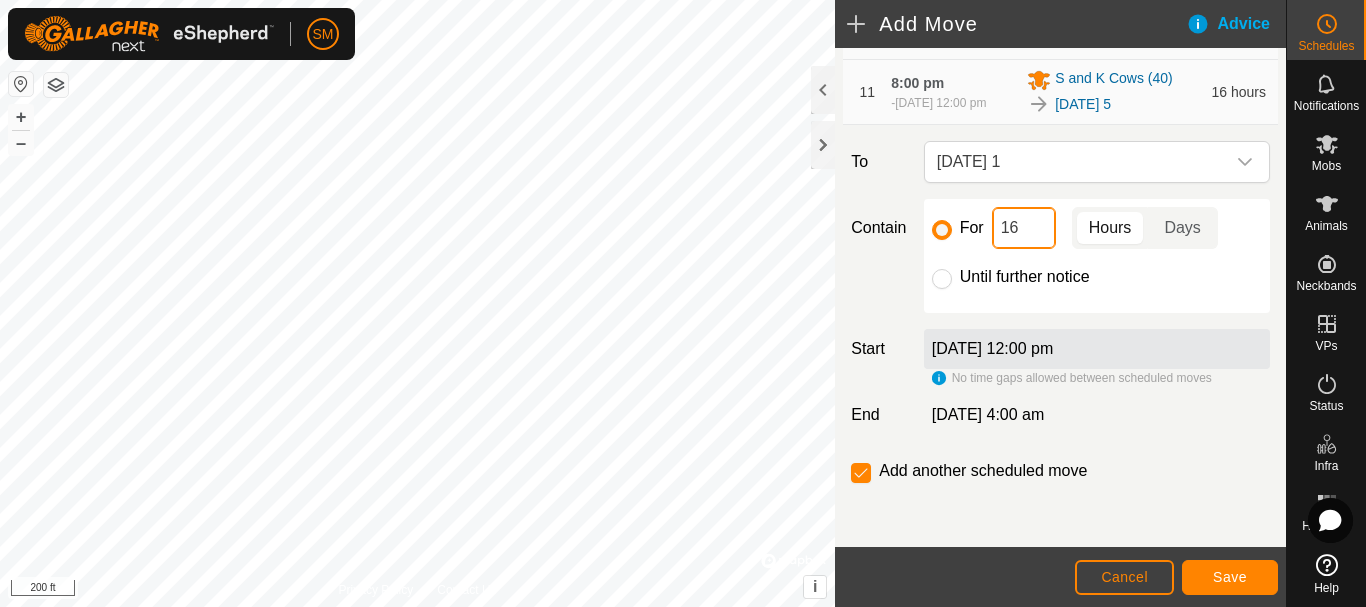 click on "16" 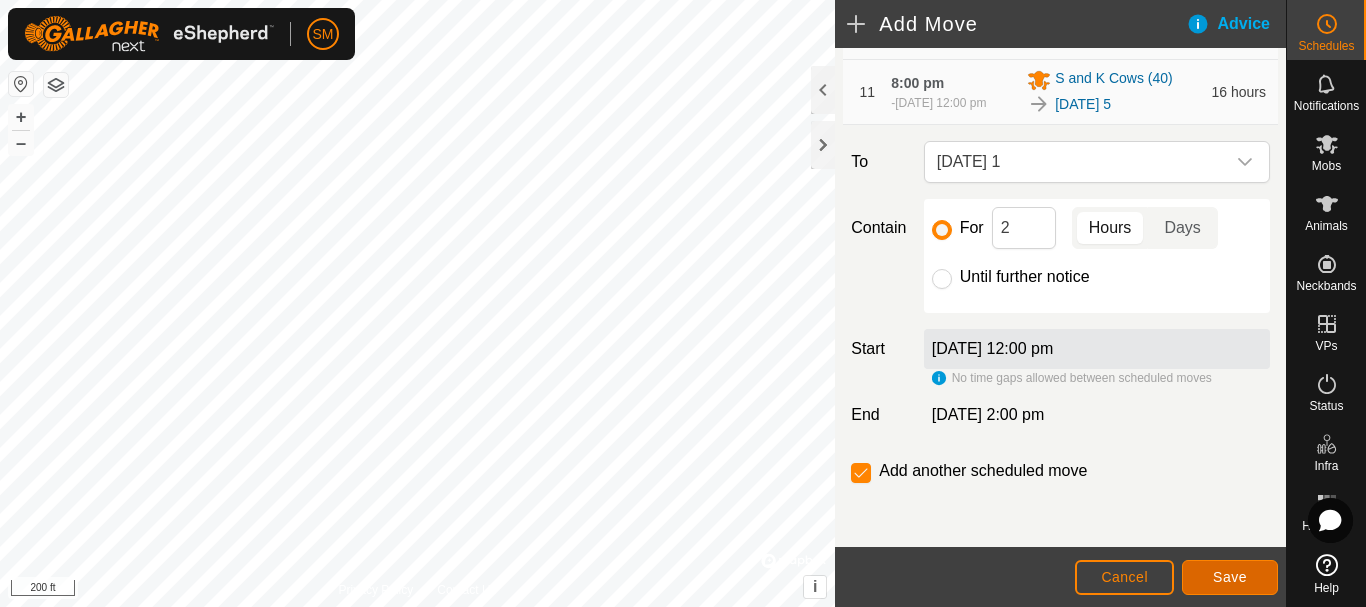 click on "Save" 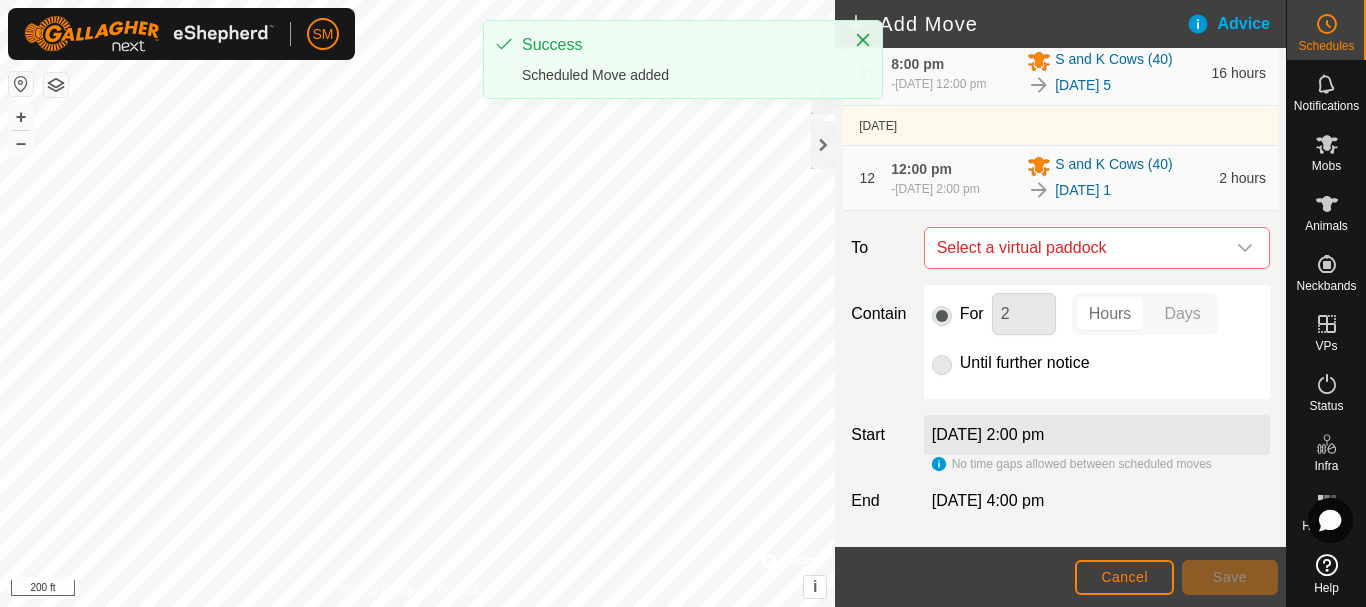 scroll, scrollTop: 1147, scrollLeft: 0, axis: vertical 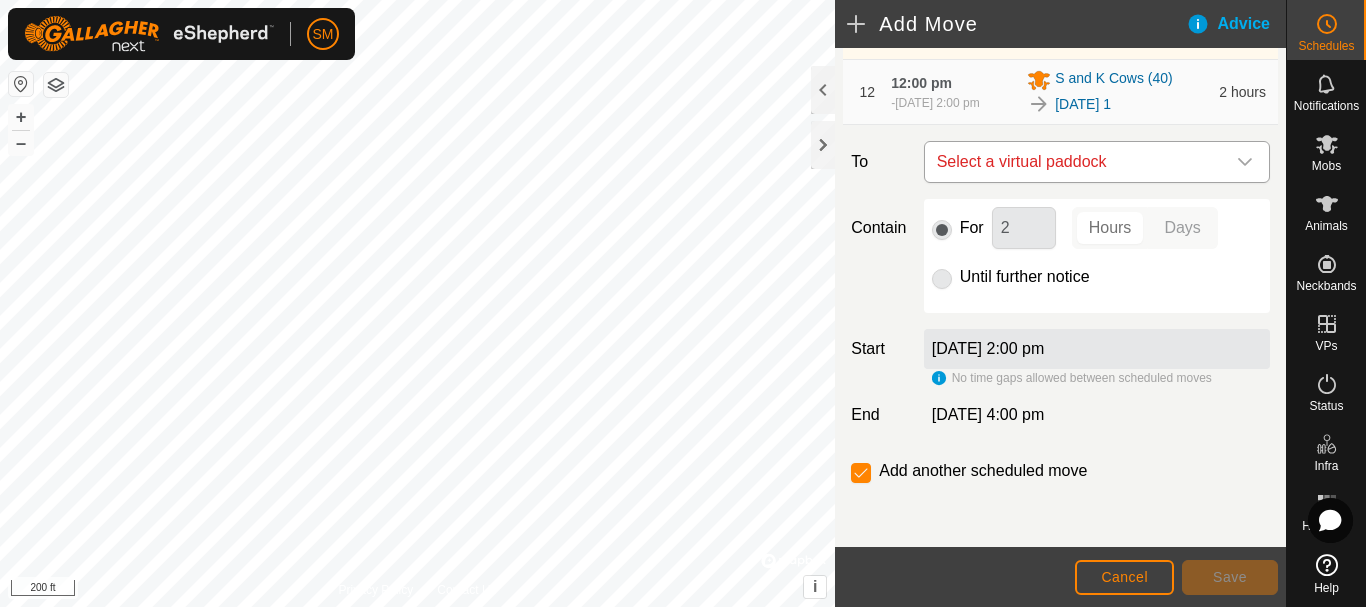 click at bounding box center (1245, 162) 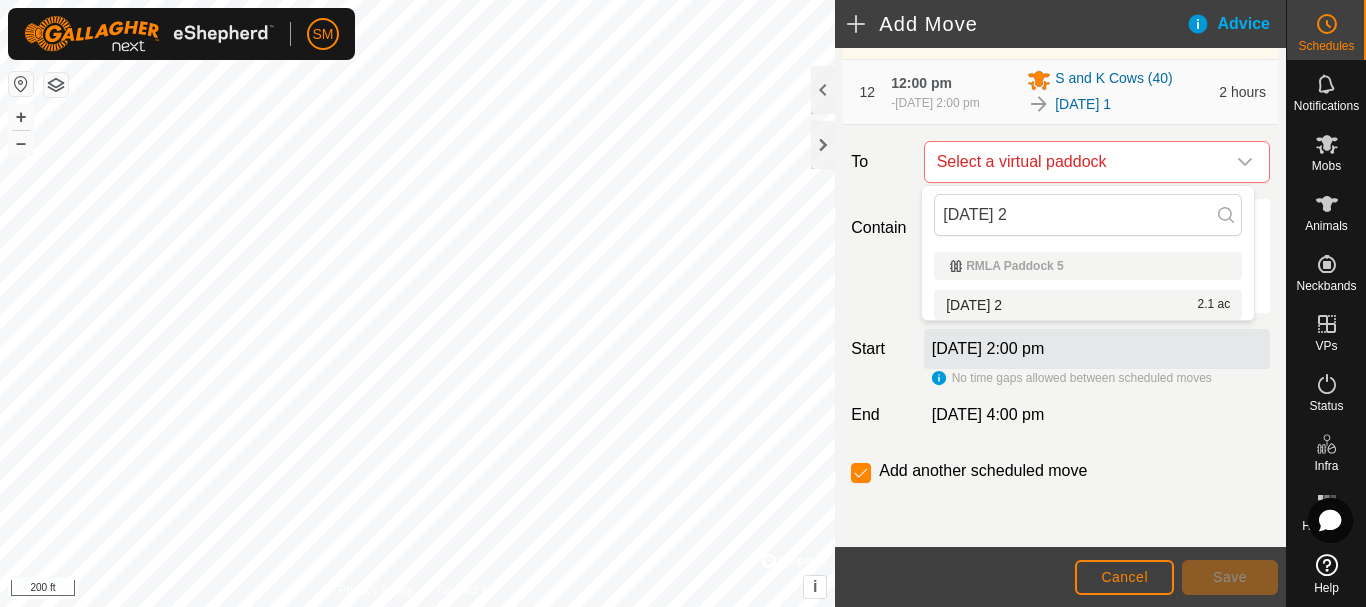 type on "[DATE] 2" 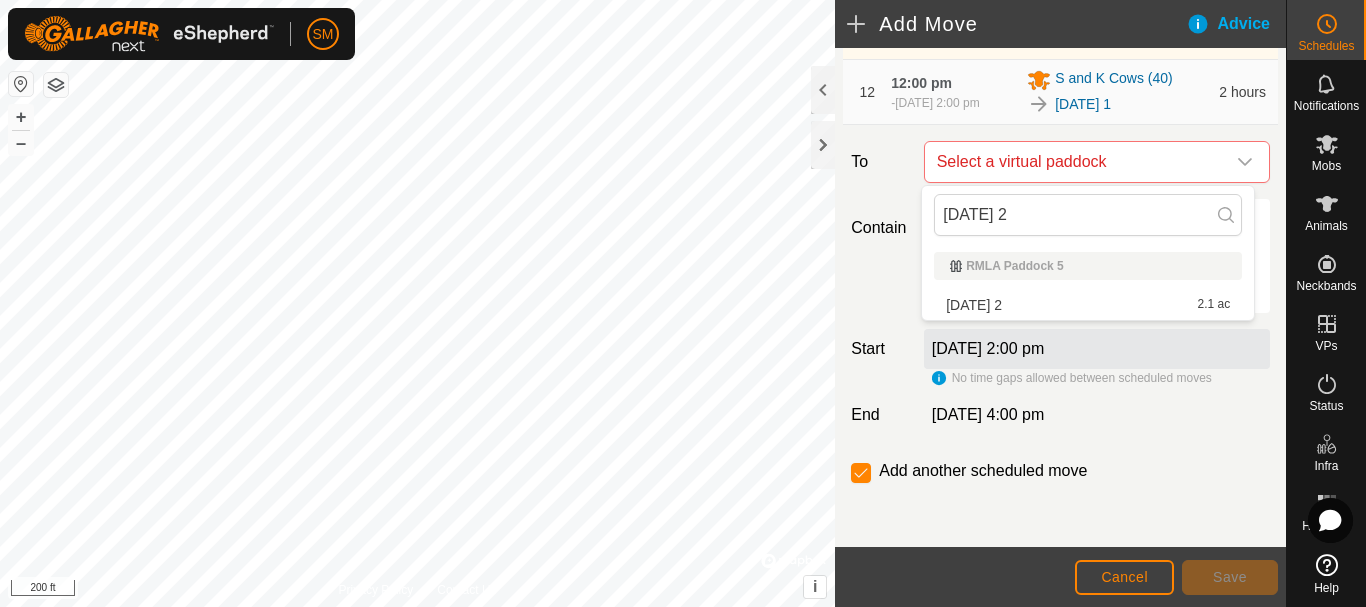 click on "[DATE] 2  2.1 ac" at bounding box center [1088, 305] 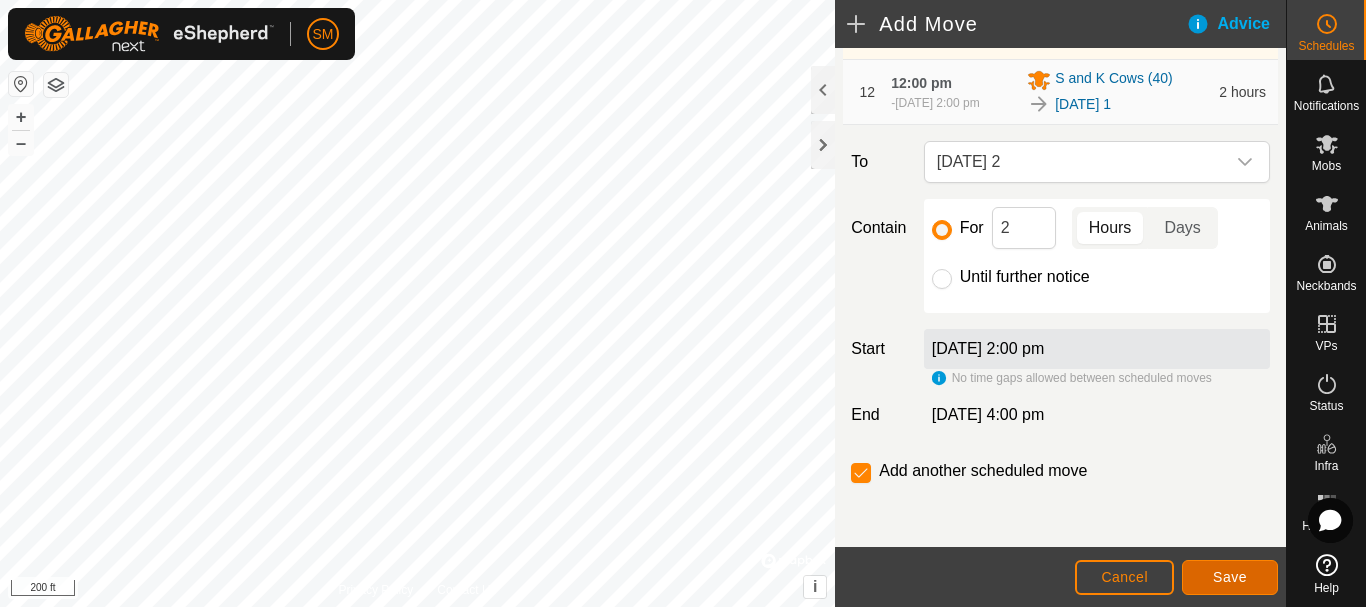 click on "Save" 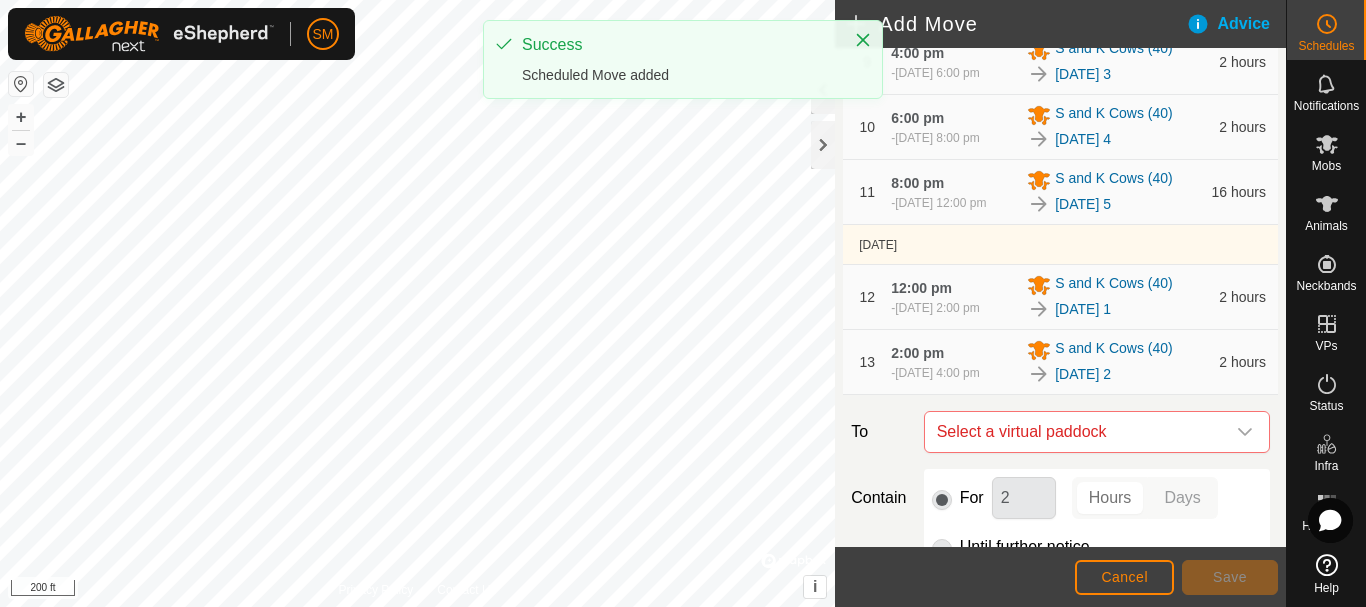 scroll, scrollTop: 1221, scrollLeft: 0, axis: vertical 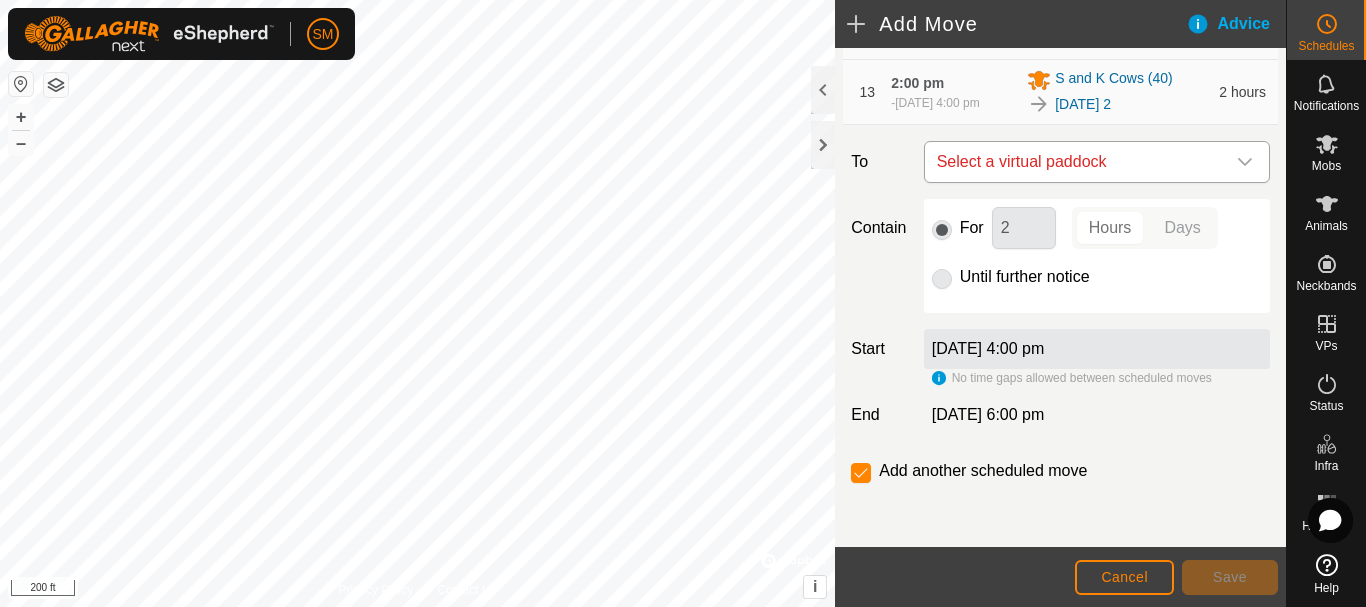 click at bounding box center [1245, 162] 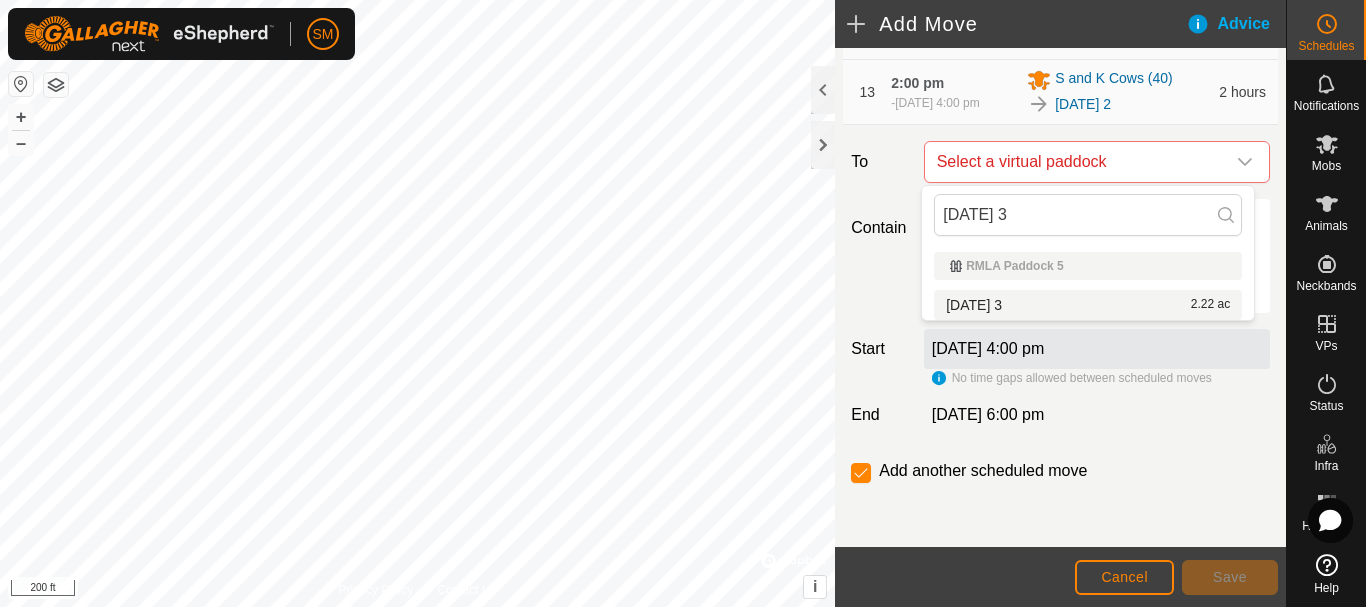 type on "[DATE] 3" 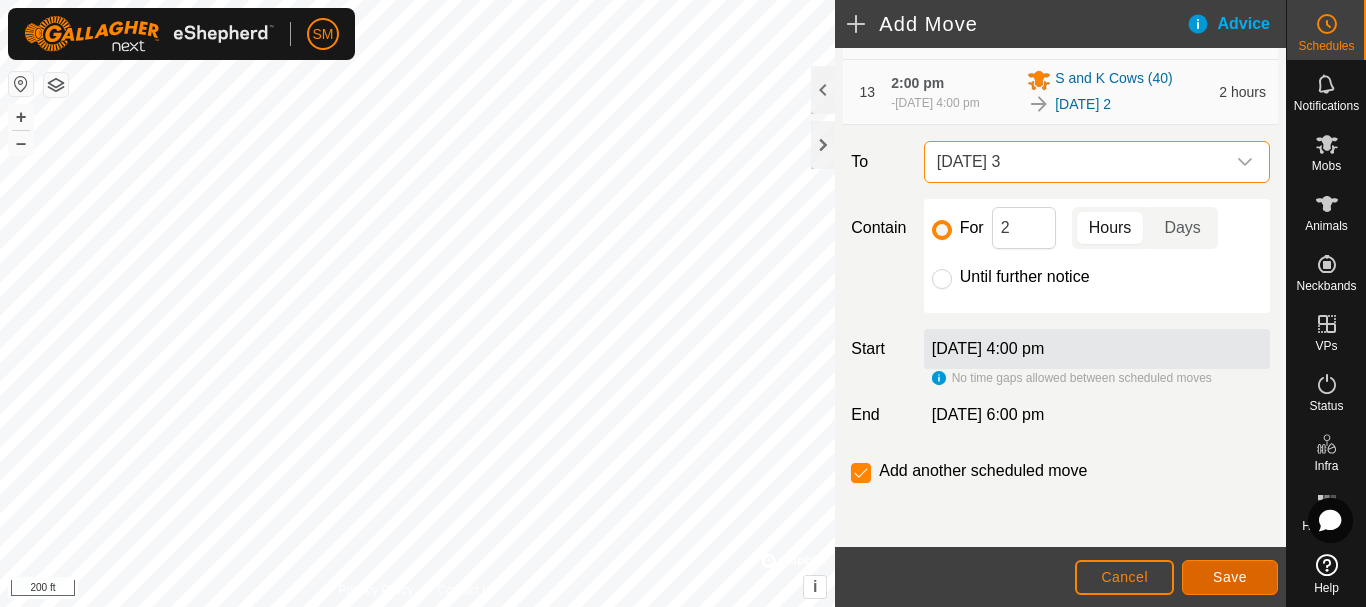 click on "Save" 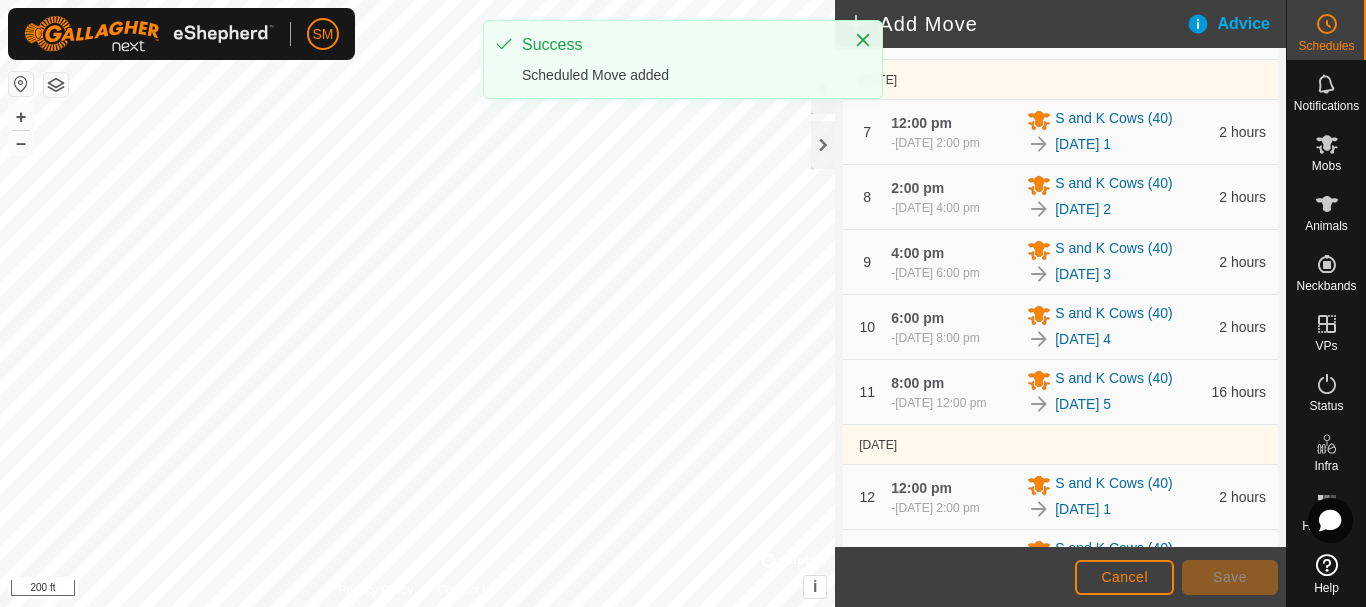 scroll, scrollTop: 1295, scrollLeft: 0, axis: vertical 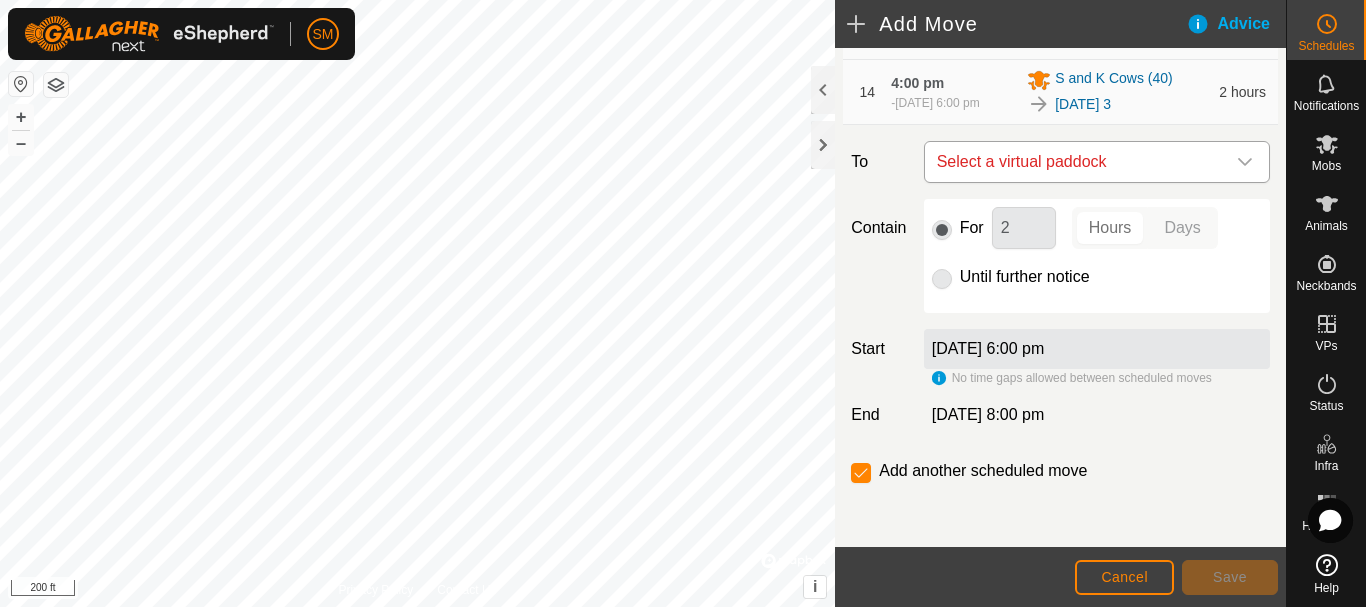 click on "Select a virtual paddock" at bounding box center [1077, 162] 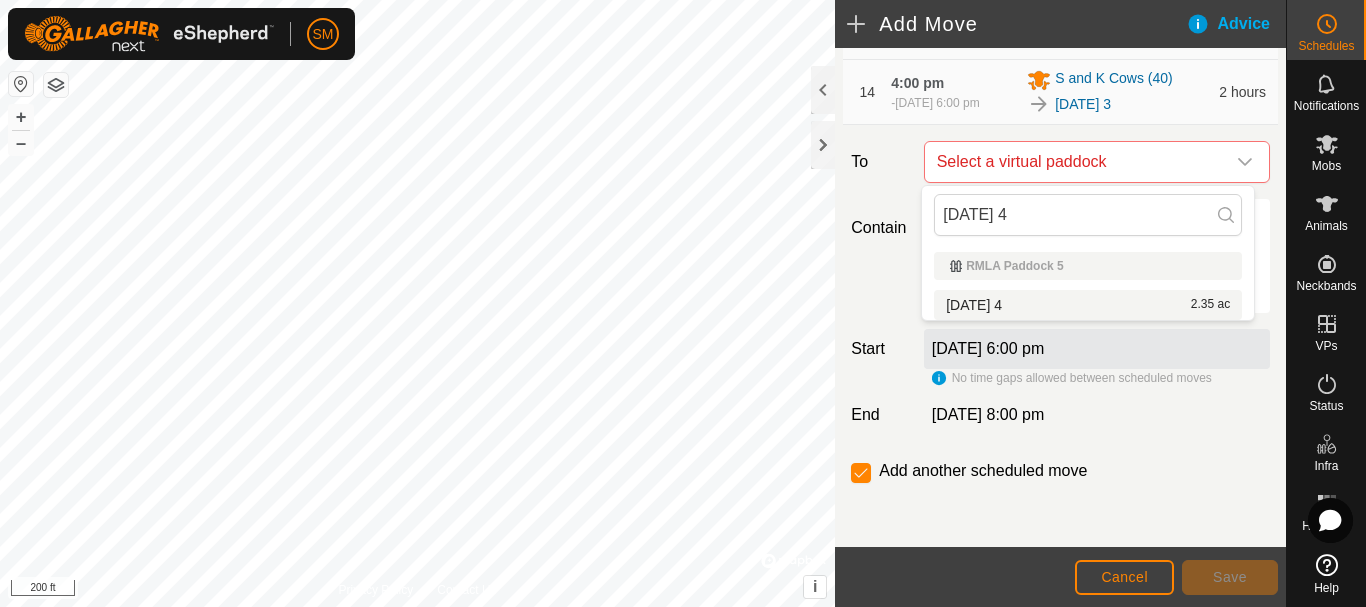 type on "[DATE] 4" 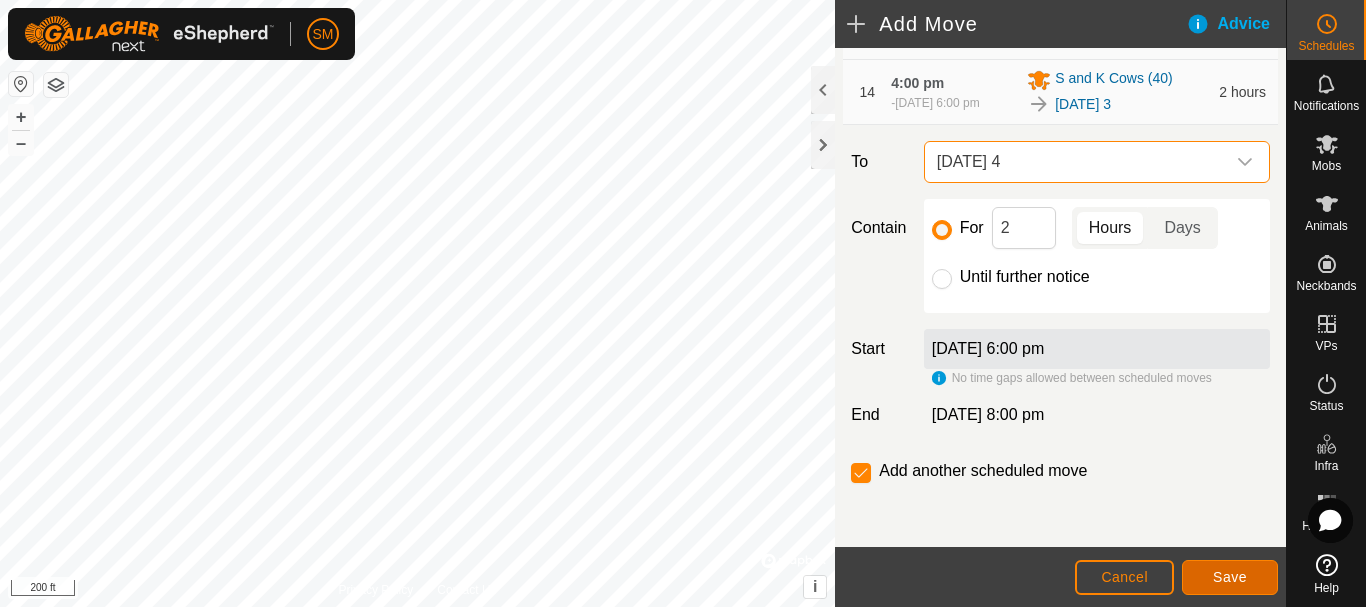 click on "Save" 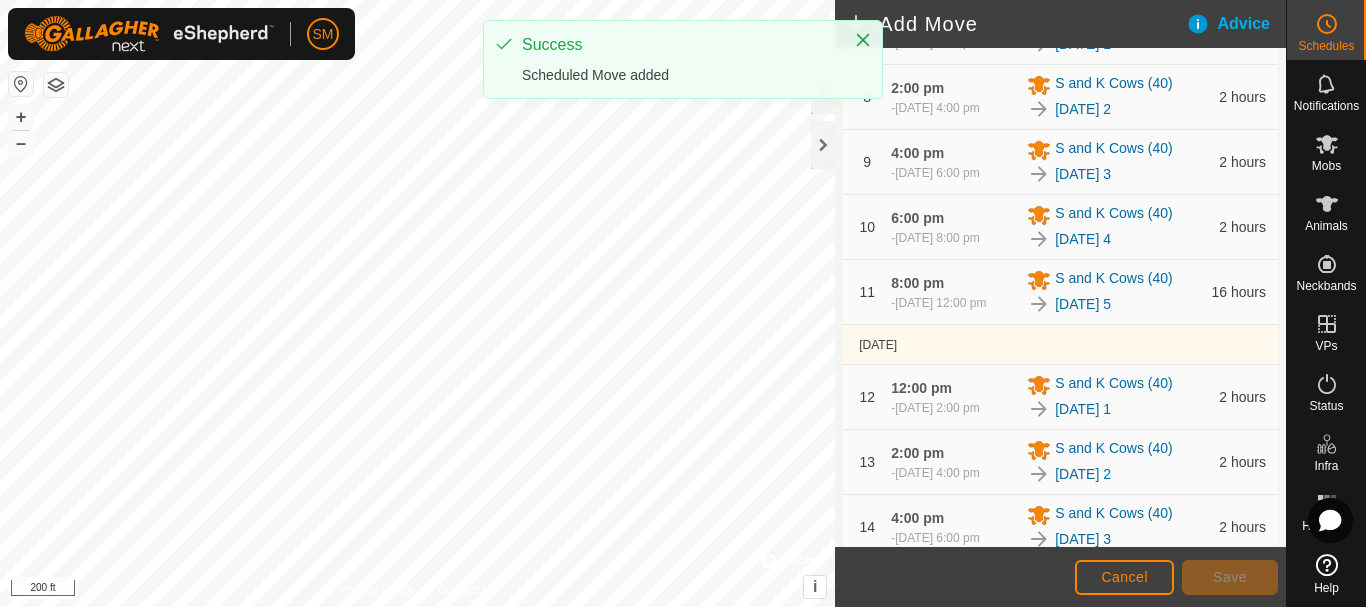 scroll, scrollTop: 1369, scrollLeft: 0, axis: vertical 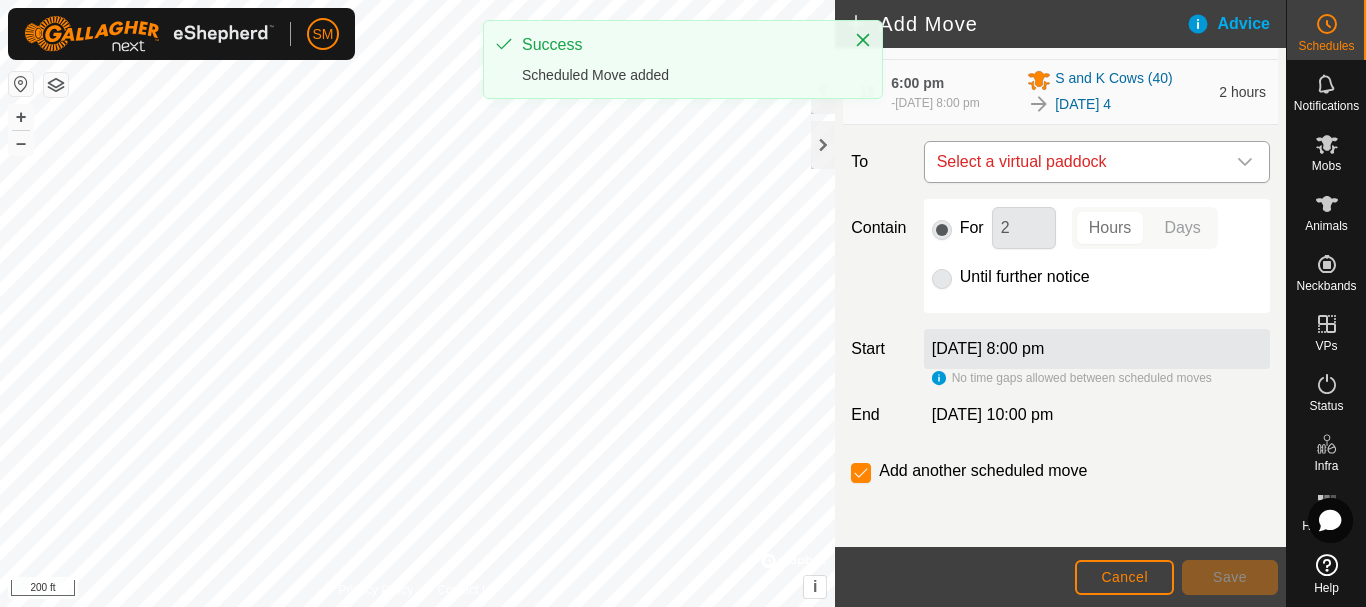 click 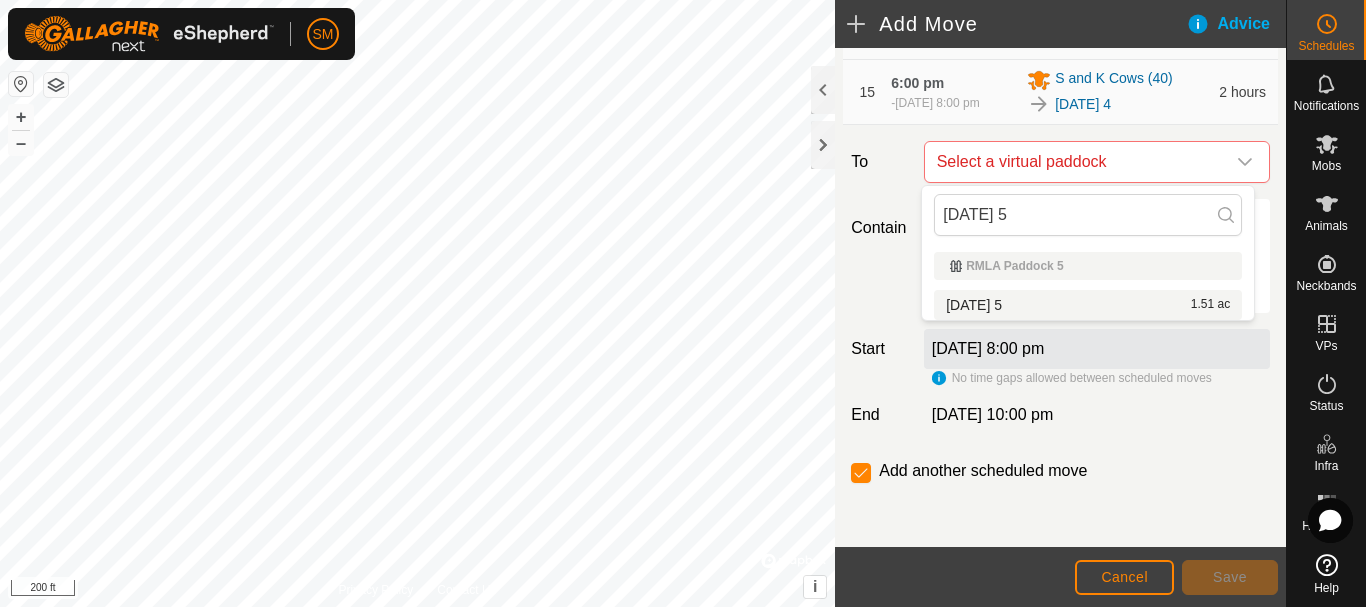 type on "[DATE] 5" 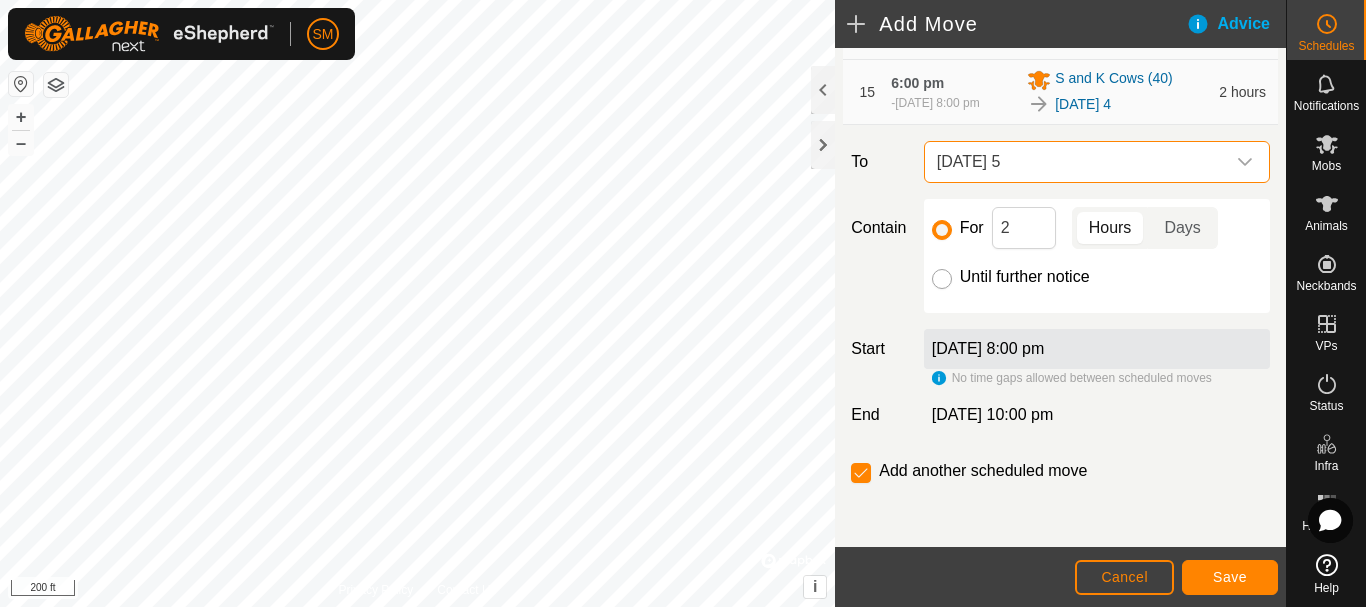 click on "Until further notice" at bounding box center [942, 279] 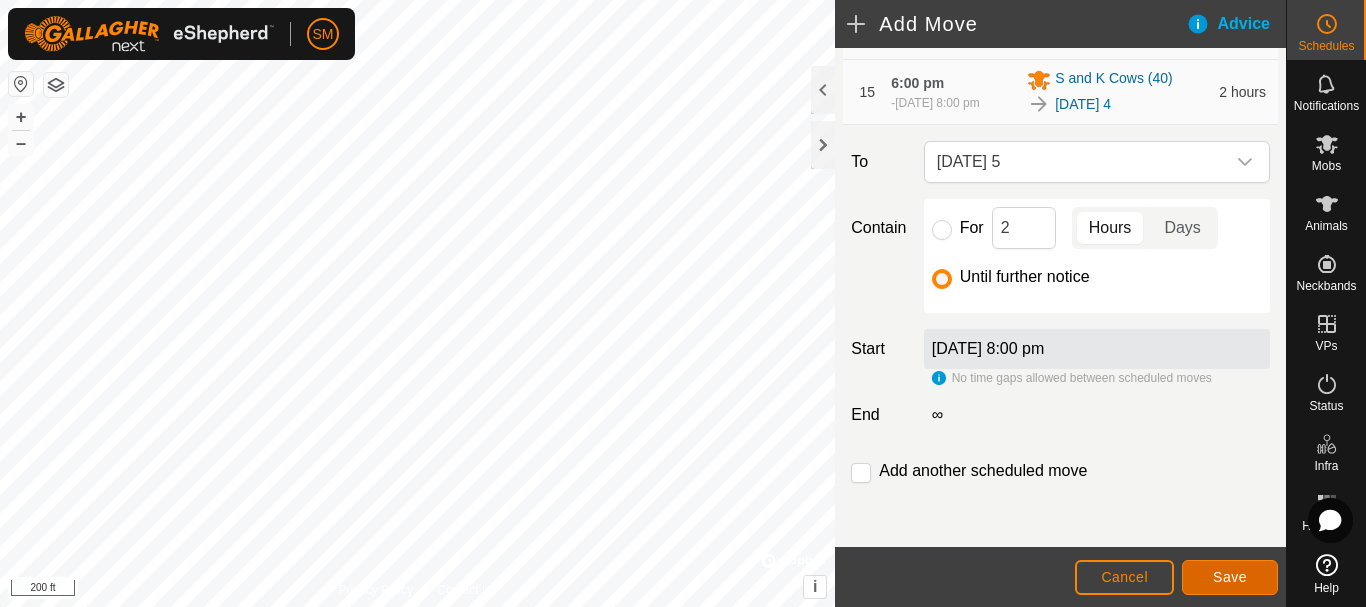 click on "Save" 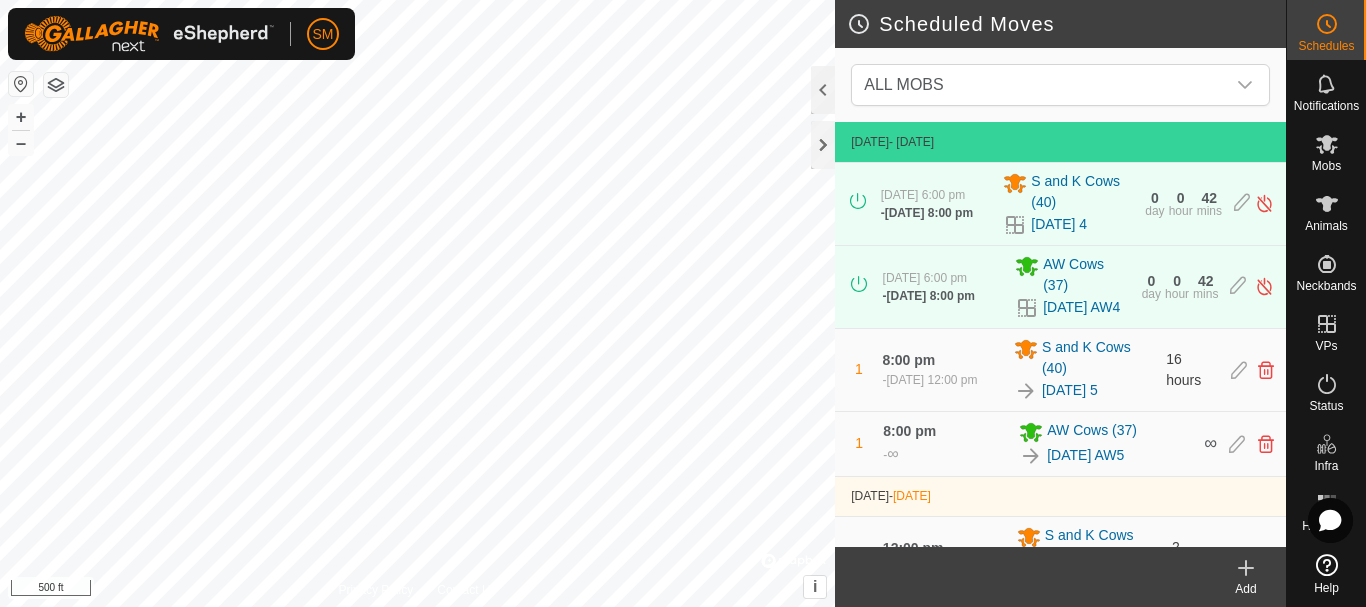 click on "Scheduled Moves  ALL MOBS  [DATE]  - [DATE] [DATE] 6:00 pm   -  [DATE] 8:00 pm S and K Cows [PHONE_NUMBER][DATE] 4 0  day  0  hour  42  mins  [DATE] 6:00 pm   -  [DATE] 8:00 pm AW Cows [PHONE_NUMBER][DATE] AW4 0  day  0  hour  42  mins  1 8:00 pm  [DATE], 12:00 pm S and K Cows [PHONE_NUMBER][DATE] 5 16 hours 1 8:00 pm  -  ∞ AW Cows [PHONE_NUMBER][DATE] AW5 ∞  [DATE]  -  [DATE] 2 12:00 pm  [DATE], 2:00 pm S and K Cows [PHONE_NUMBER][DATE] 1 2 hours 3 2:00 pm  [DATE], 4:00 pm S and K Cows [PHONE_NUMBER][DATE] 2 2 hours 4 4:00 pm  [DATE], 6:00 pm S and K Cows [PHONE_NUMBER][DATE] 3 2 hours 5 6:00 pm  [DATE], 8:00 pm S and K Cows [PHONE_NUMBER][DATE] 4 2 hours 6 8:00 pm  [DATE], 12:00 pm S and K Cows [PHONE_NUMBER][DATE] 5 16 hours  [DATE] 7 12:00 pm  [DATE], 2:00 pm S and K Cows [PHONE_NUMBER][DATE] 1 2 hours 8 2:00 pm  [DATE], 4:00 pm S and K Cows [PHONE_NUMBER][DATE] 2 2 hours 9 4:00 pm  [DATE], 6:00 pm S and K Cows [PHONE_NUMBER][DATE] 3" 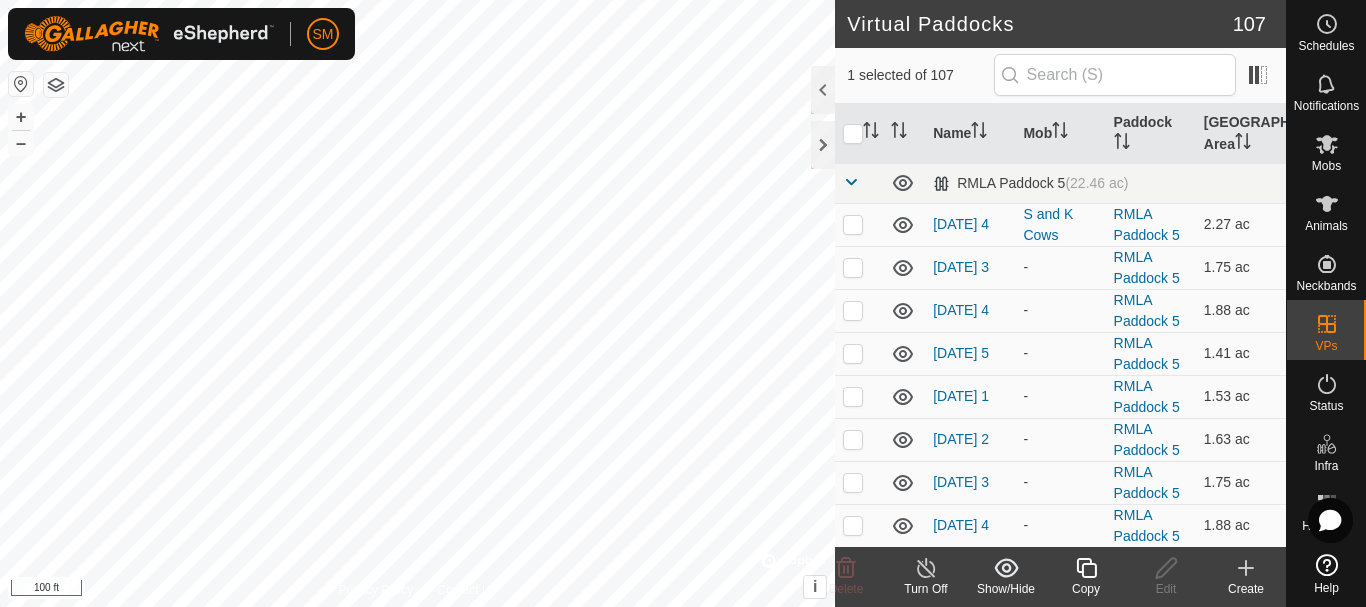 checkbox on "false" 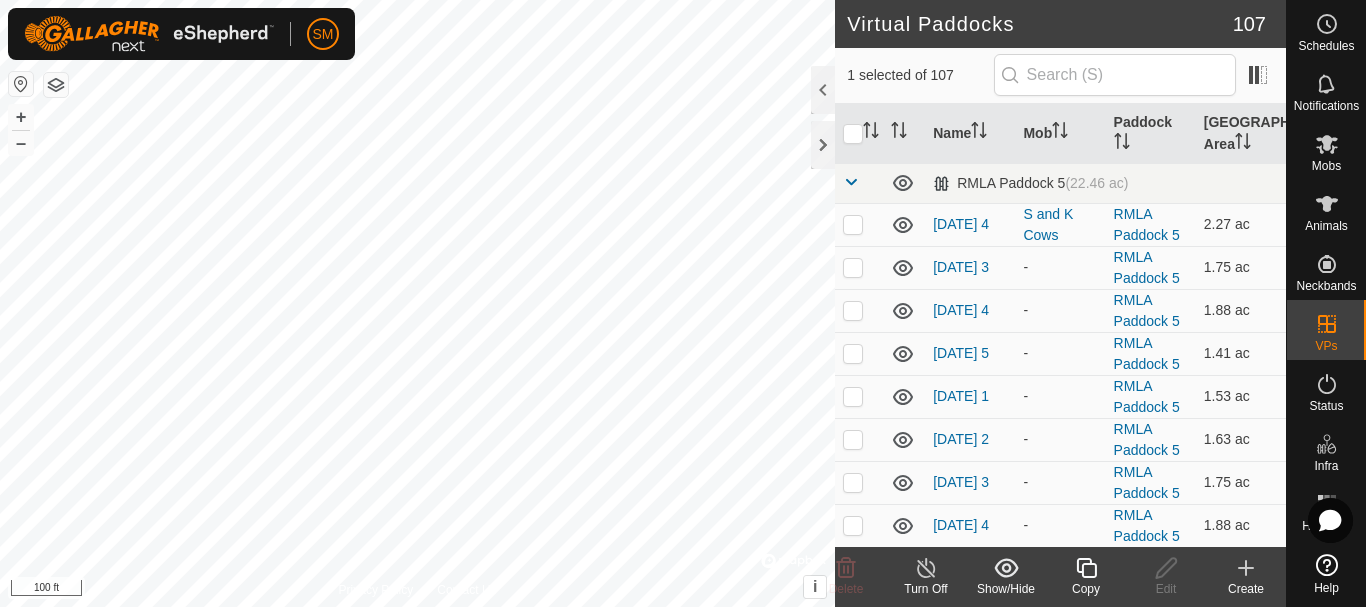 checkbox on "true" 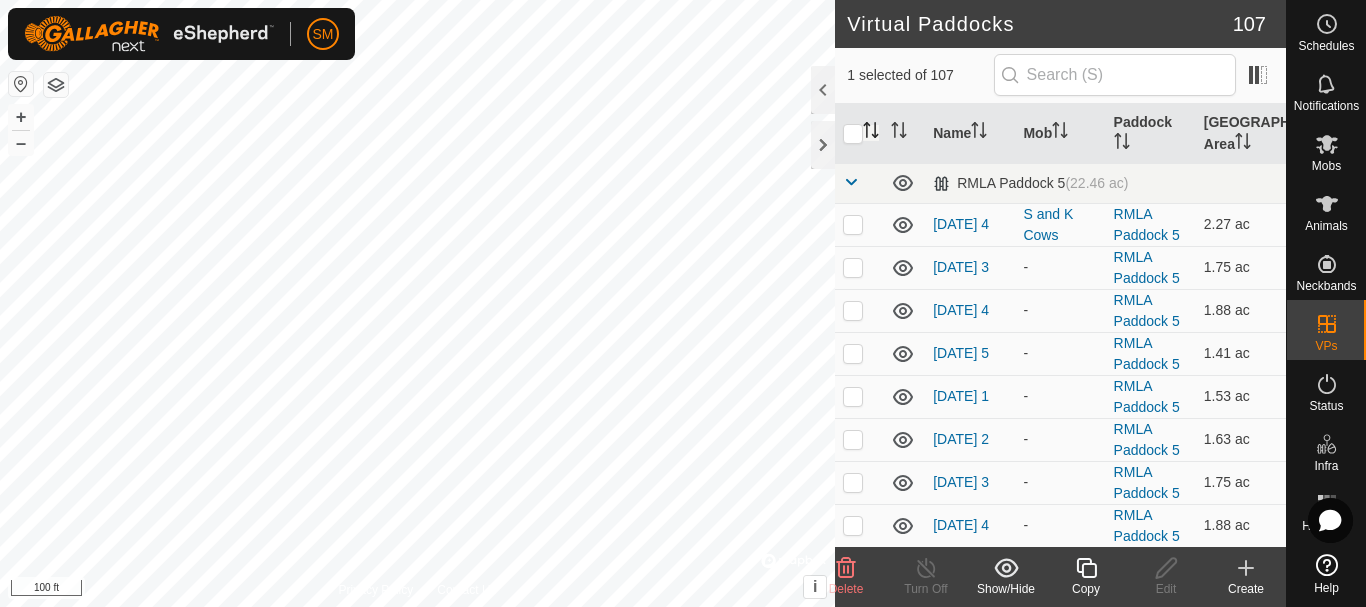 click 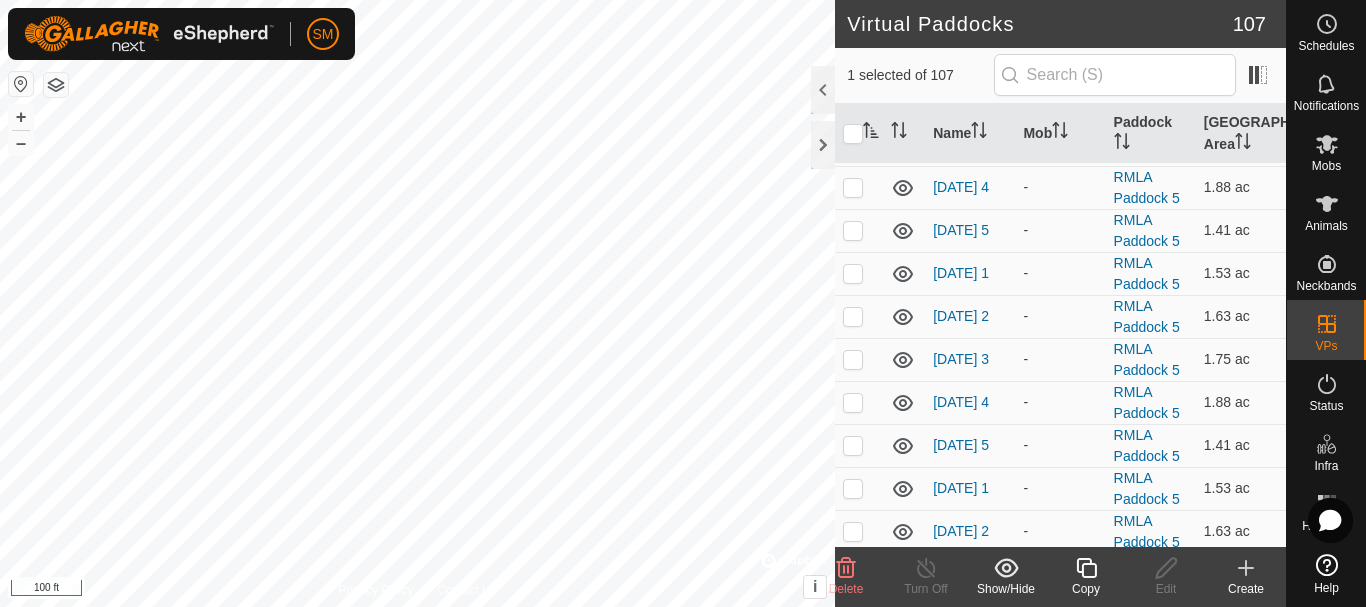 scroll, scrollTop: 0, scrollLeft: 0, axis: both 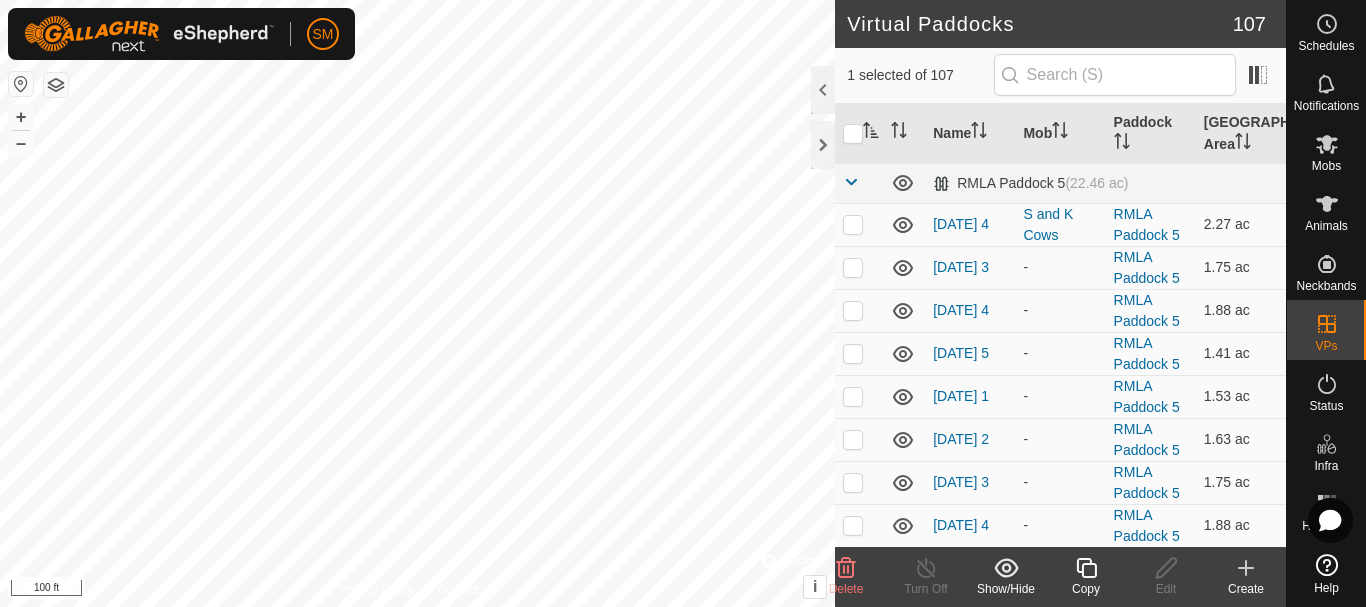 click at bounding box center [851, 182] 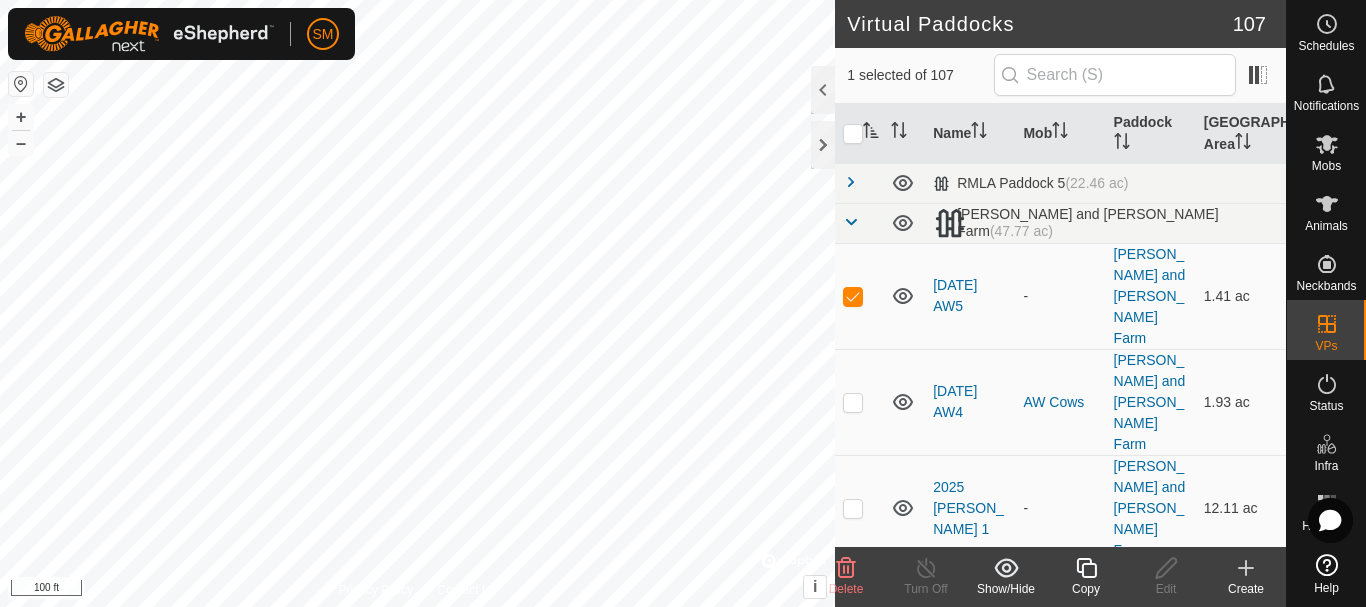 click 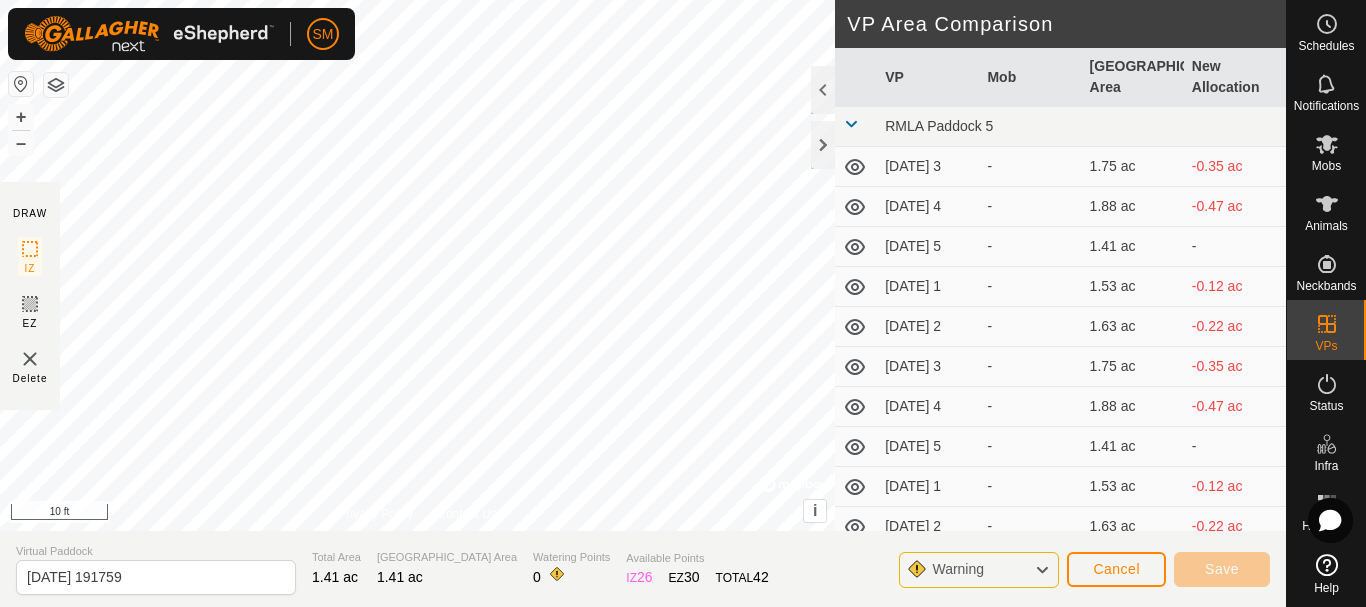 click on "DRAW IZ EZ Delete Privacy Policy Contact Us + – ⇧ i ©  Mapbox , ©  OpenStreetMap ,  Improve this map 10 ft VP Area Comparison     VP   Mob   [GEOGRAPHIC_DATA] Area   New Allocation  RMLA Paddock 5  [DATE] 3  -  1.75 ac  -0.35 ac  [DATE] 4  -  1.88 ac  -0.47 ac  [DATE] 5  -  1.41 ac   -   [DATE] 1  -  1.53 ac  -0.12 ac  [DATE] 2  -  1.63 ac  -0.22 ac  [DATE] 3  -  1.75 ac  -0.35 ac  [DATE] 4  -  1.88 ac  -0.47 ac  [DATE] 5  -  1.41 ac   -   [DATE] 1  -  1.53 ac  -0.12 ac  [DATE] 2  -  1.63 ac  -0.22 ac  [DATE] 3  -  1.75 ac  -0.35 ac  [DATE] 4  -  1.88 ac  -0.47 ac  [DATE] 5  -  1.41 ac   -   [DATE] 1  -  1.53 ac  -0.12 ac  [DATE] 2  -  1.66 ac  -0.25 ac  [DATE] 3  -  1.75 ac  -0.35 ac  [DATE] 4  -  1.88 ac  -0.47 ac  [DATE] 5  -  1.41 ac   -   [DATE] 6  -  1.66 ac  -0.25 ac  [DATE] 1  -  1.75 ac  -0.35 ac  [DATE] 2  -  1.88 ac  -0.47 ac  [DATE] 3  -  2 ac  -0.59 ac  [DATE] 4  -  2.15 ac  -0.74 ac  [DATE] 5  -  1.46 ac" 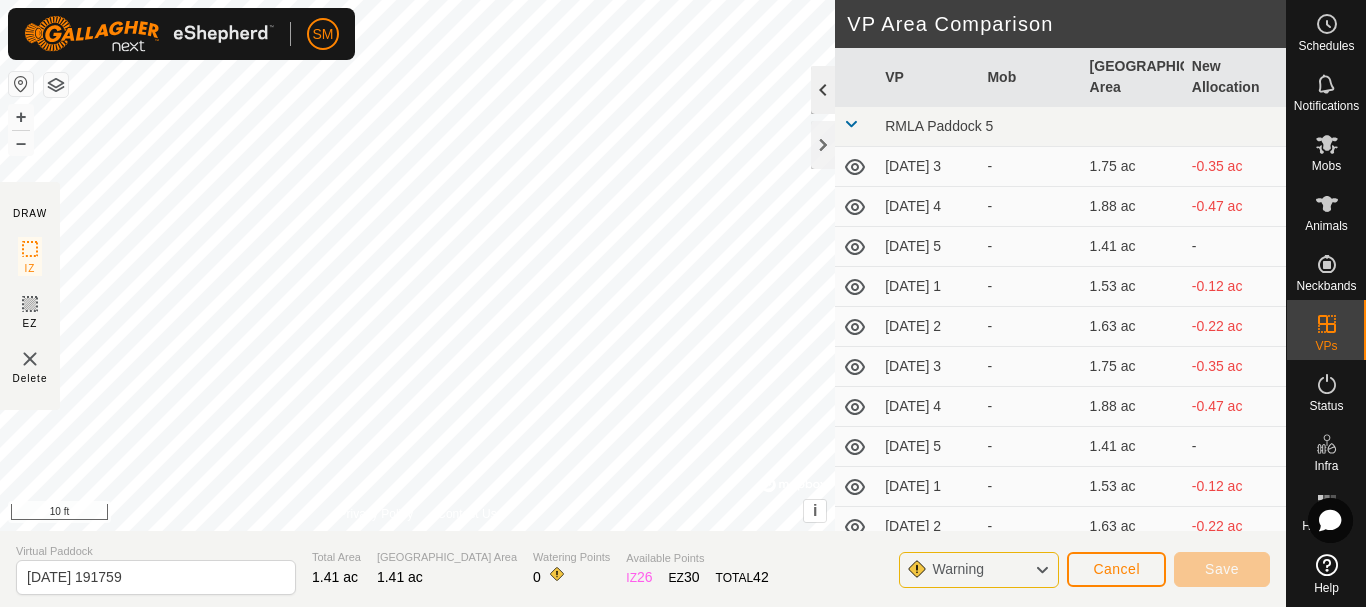 click on "DRAW IZ EZ Delete Privacy Policy Contact Us + – ⇧ i ©  Mapbox , ©  OpenStreetMap ,  Improve this map 10 ft VP Area Comparison     VP   Mob   [GEOGRAPHIC_DATA] Area   New Allocation  RMLA Paddock 5  [DATE] 3  -  1.75 ac  -0.35 ac  [DATE] 4  -  1.88 ac  -0.47 ac  [DATE] 5  -  1.41 ac   -   [DATE] 1  -  1.53 ac  -0.12 ac  [DATE] 2  -  1.63 ac  -0.22 ac  [DATE] 3  -  1.75 ac  -0.35 ac  [DATE] 4  -  1.88 ac  -0.47 ac  [DATE] 5  -  1.41 ac   -   [DATE] 1  -  1.53 ac  -0.12 ac  [DATE] 2  -  1.63 ac  -0.22 ac  [DATE] 3  -  1.75 ac  -0.35 ac  [DATE] 4  -  1.88 ac  -0.47 ac  [DATE] 5  -  1.41 ac   -   [DATE] 1  -  1.53 ac  -0.12 ac  [DATE] 2  -  1.66 ac  -0.25 ac  [DATE] 3  -  1.75 ac  -0.35 ac  [DATE] 4  -  1.88 ac  -0.47 ac  [DATE] 5  -  1.41 ac   -   [DATE] 6  -  1.66 ac  -0.25 ac  [DATE] 1  -  1.75 ac  -0.35 ac  [DATE] 2  -  1.88 ac  -0.47 ac  [DATE] 3  -  2 ac  -0.59 ac  [DATE] 4  -  2.15 ac  -0.74 ac  [DATE] 5  -  1.46 ac" 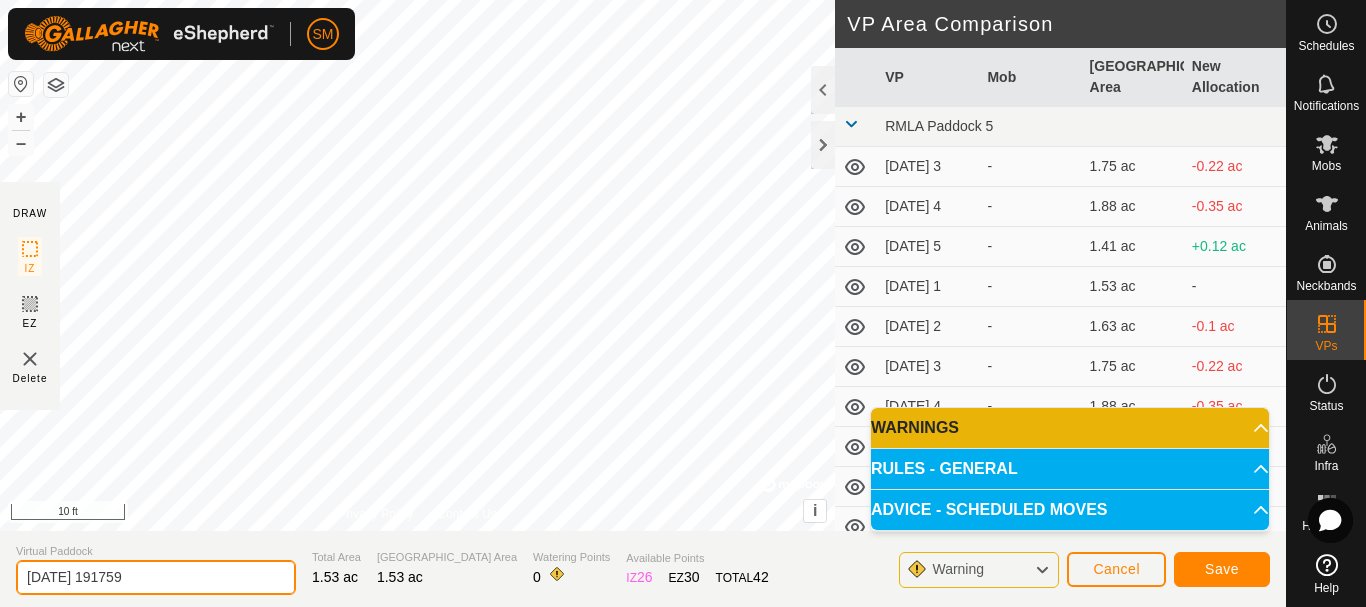 drag, startPoint x: 205, startPoint y: 583, endPoint x: 0, endPoint y: 593, distance: 205.24376 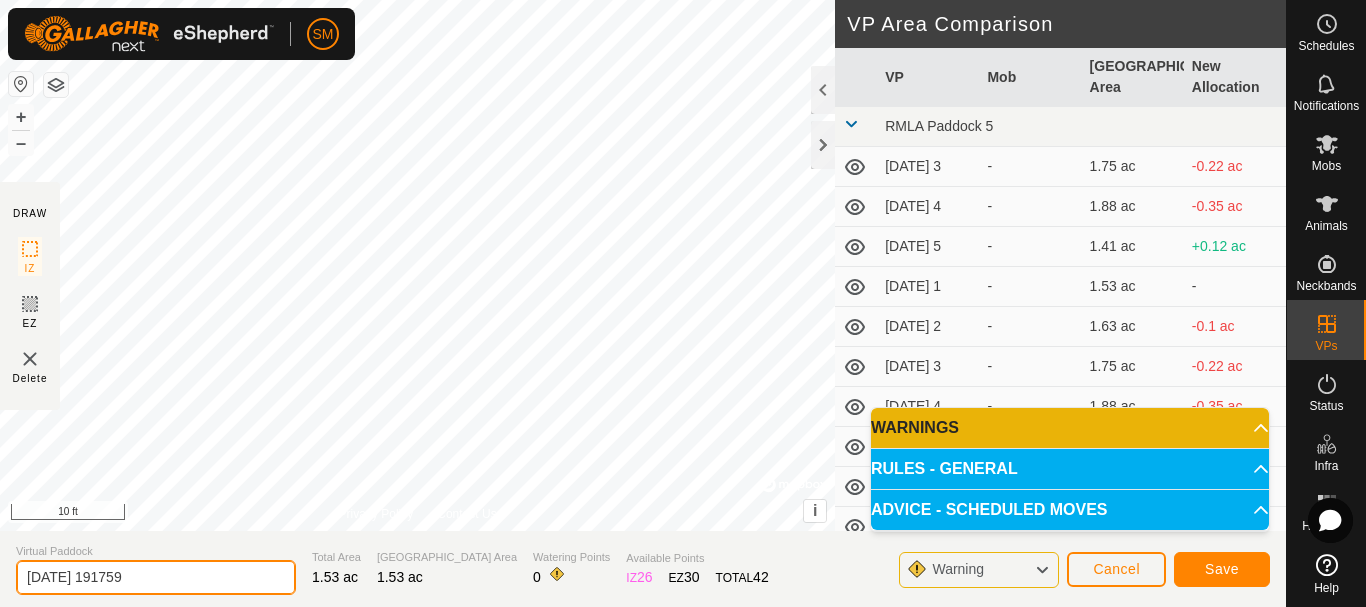 paste on "22" 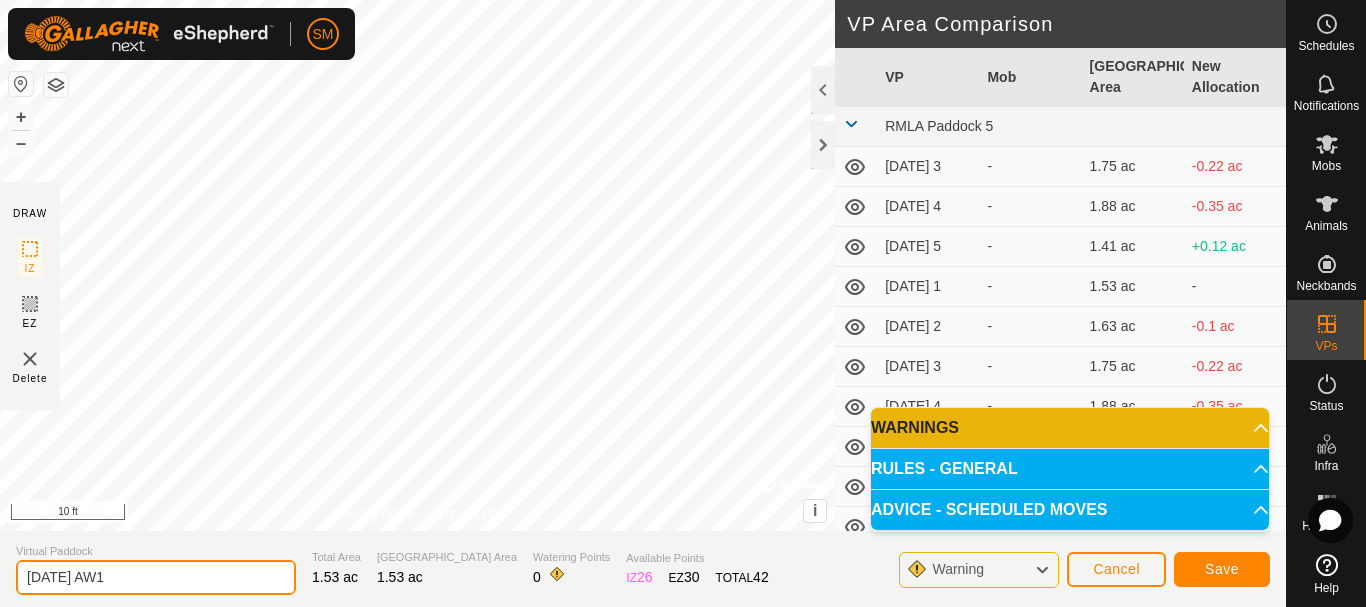 drag, startPoint x: 123, startPoint y: 577, endPoint x: 0, endPoint y: 580, distance: 123.03658 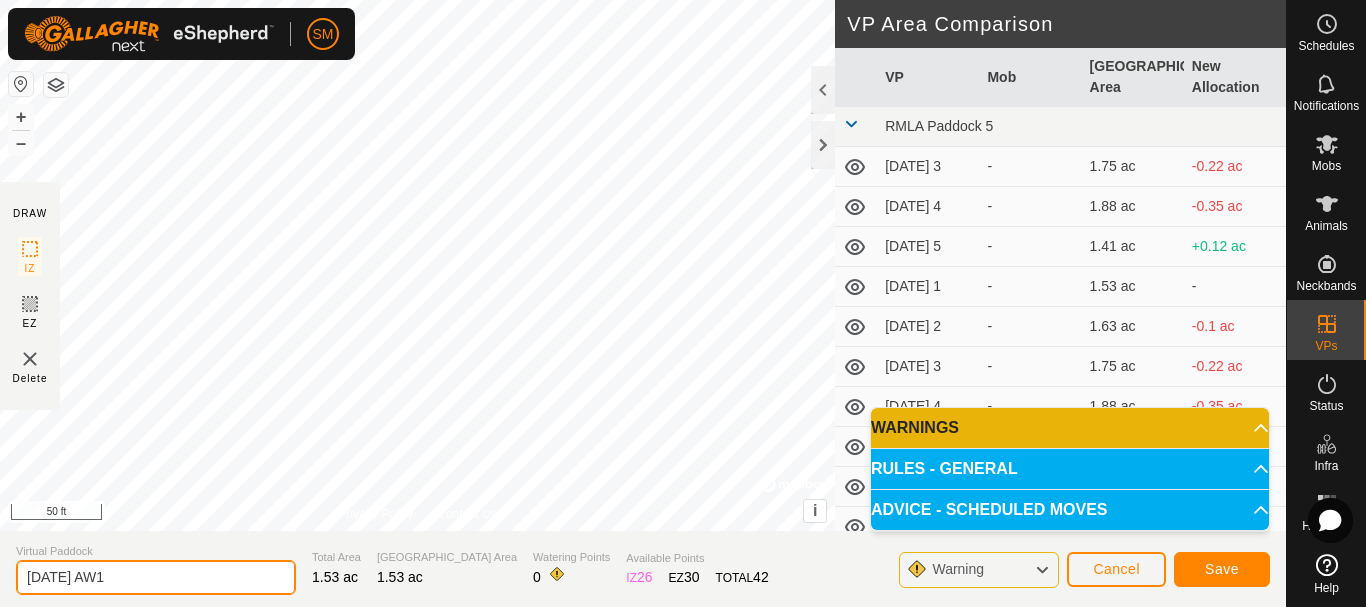 type on "[DATE] AW1" 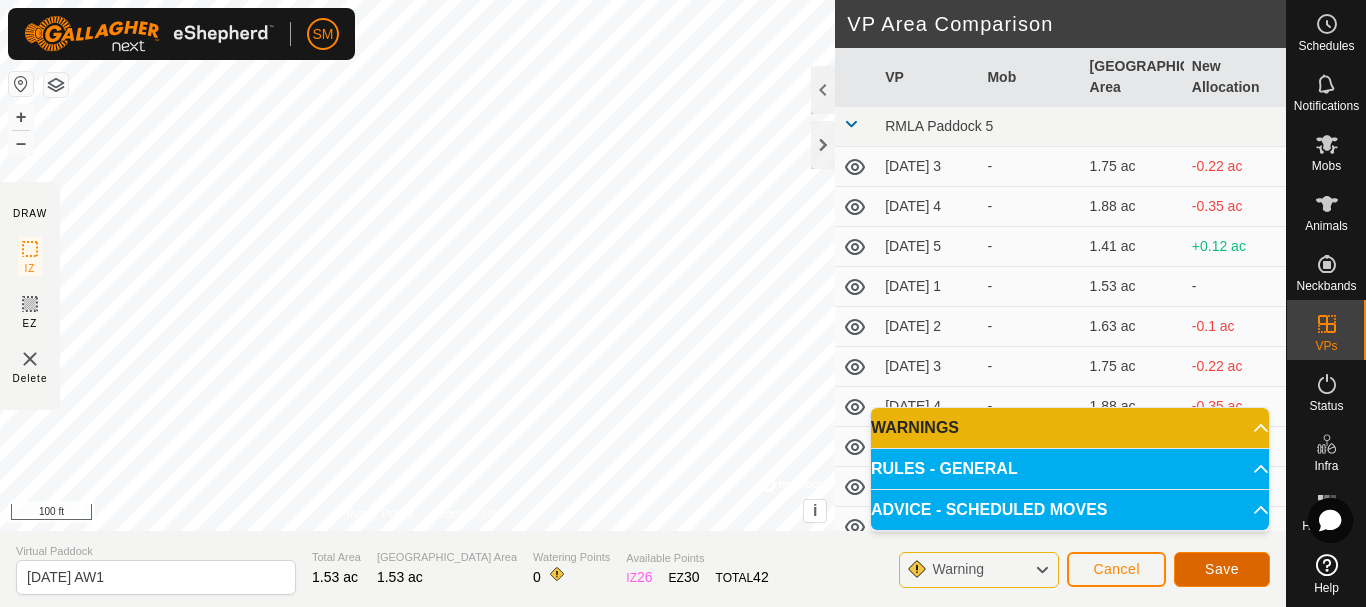 click on "Save" 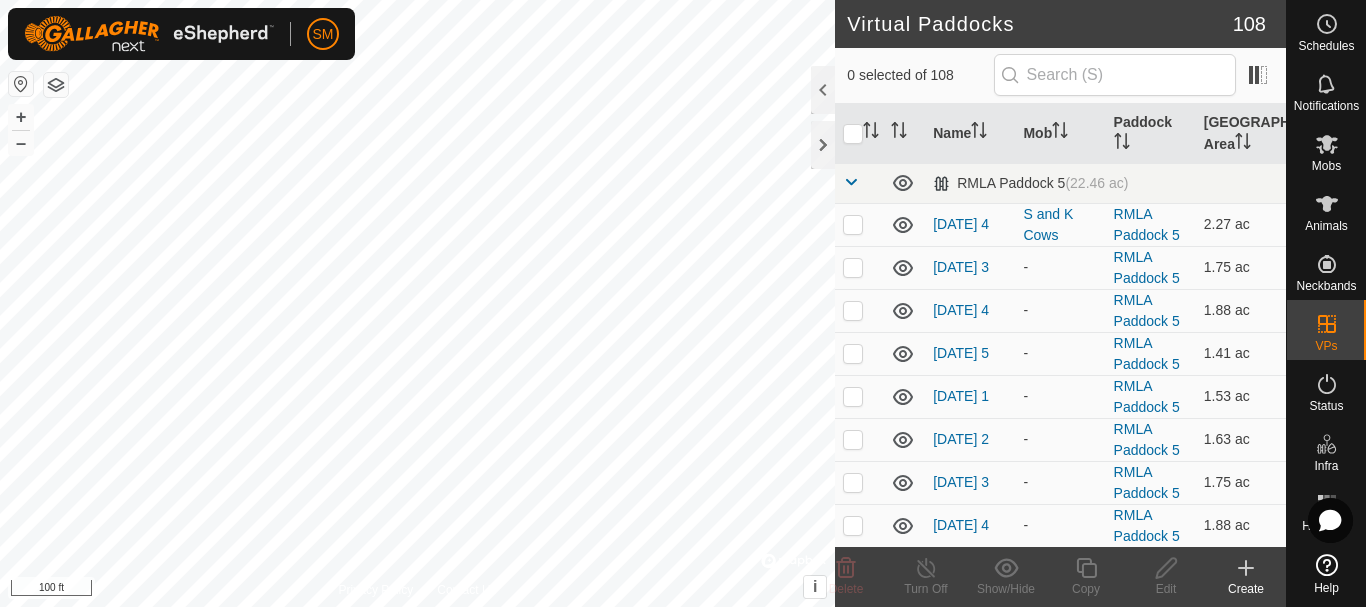 checkbox on "true" 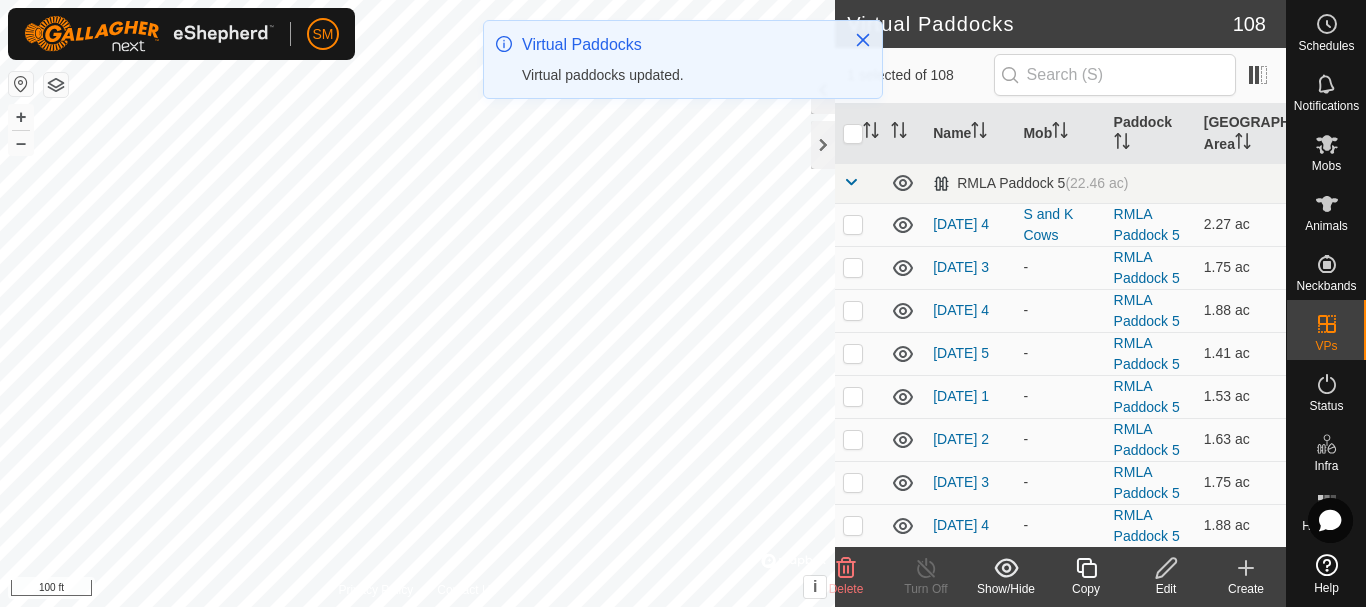 click 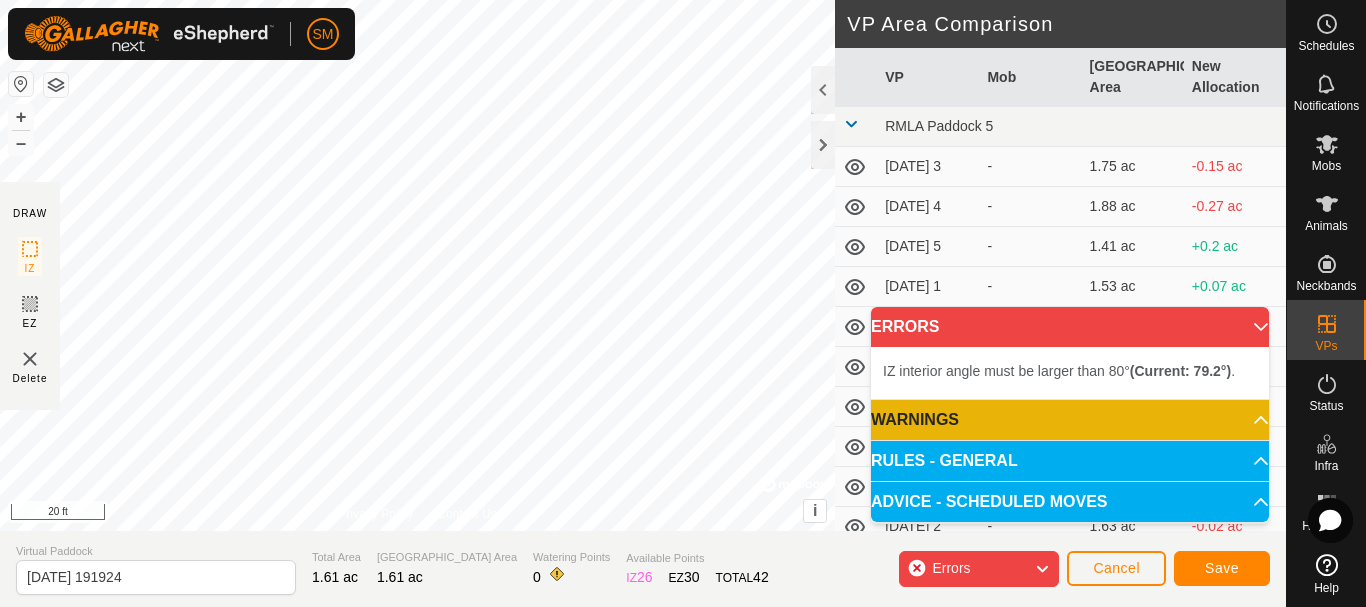 click on "SM Schedules Notifications Mobs Animals Neckbands VPs Status Infra Heatmap Help DRAW IZ EZ Delete Privacy Policy Contact Us + – ⇧ i ©  Mapbox , ©  OpenStreetMap ,  Improve this map 20 ft VP Area Comparison     VP   Mob   Grazing Area   New Allocation  RMLA Paddock 5  [DATE] 3  -  1.75 ac  -0.15 ac  [DATE] 4  -  1.88 ac  -0.27 ac  [DATE] 5  -  1.41 ac  +0.2 ac  [DATE] 1  -  1.53 ac  +0.07 ac  [DATE] 2  -  1.63 ac  -0.02 ac  [DATE] 3  -  1.75 ac  -0.15 ac  [DATE] 4  -  1.88 ac  -0.27 ac  [DATE] 5  -  1.41 ac  +0.2 ac  [DATE] 1  -  1.53 ac  +0.07 ac  [DATE] 2  -  1.63 ac  -0.02 ac  [DATE] 3  -  1.75 ac  -0.15 ac  [DATE] 4  -  1.88 ac  -0.27 ac  [DATE] 5  -  1.41 ac  +0.2 ac  [DATE] 1  -  1.53 ac  +0.07 ac  [DATE] 2  -  1.66 ac  -0.05 ac  [DATE] 3  -  1.75 ac  -0.15 ac  [DATE] 4  -  1.88 ac  -0.27 ac  [DATE] 5  -  1.41 ac  +0.2 ac  [DATE] 6  -  1.66 ac  -0.05 ac  [DATE] 1  -  1.75 ac  -0.15 ac  [DATE] 2  - - - - -" at bounding box center (683, 303) 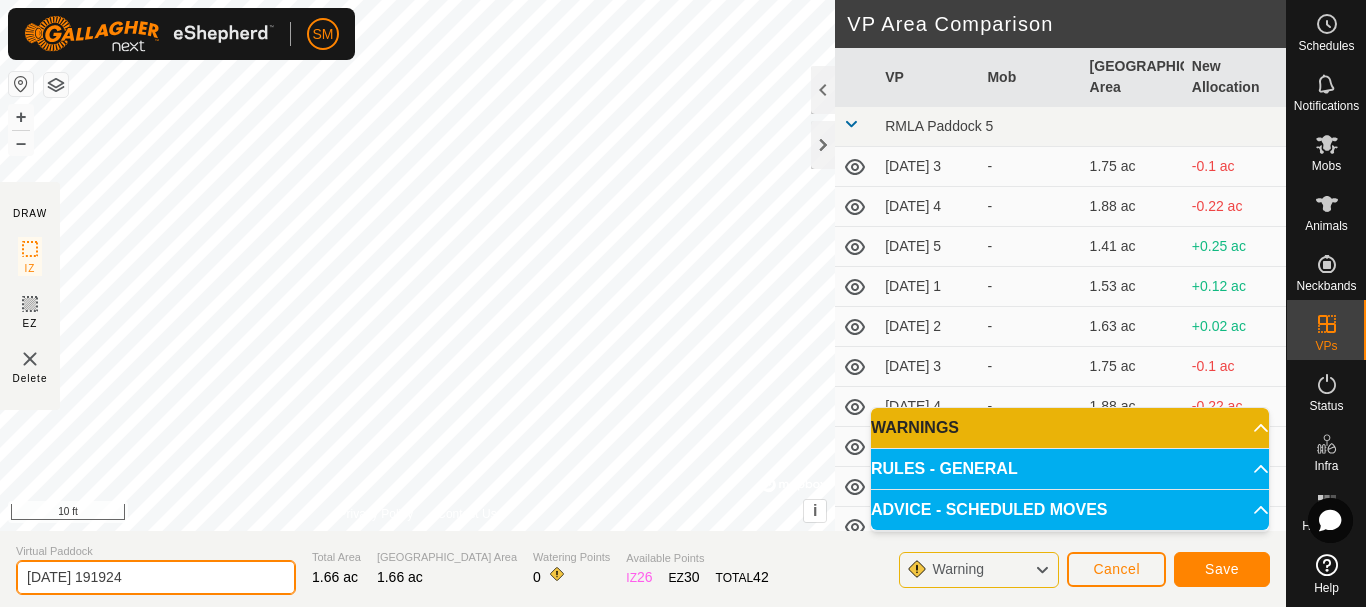 drag, startPoint x: 205, startPoint y: 571, endPoint x: 0, endPoint y: 577, distance: 205.08778 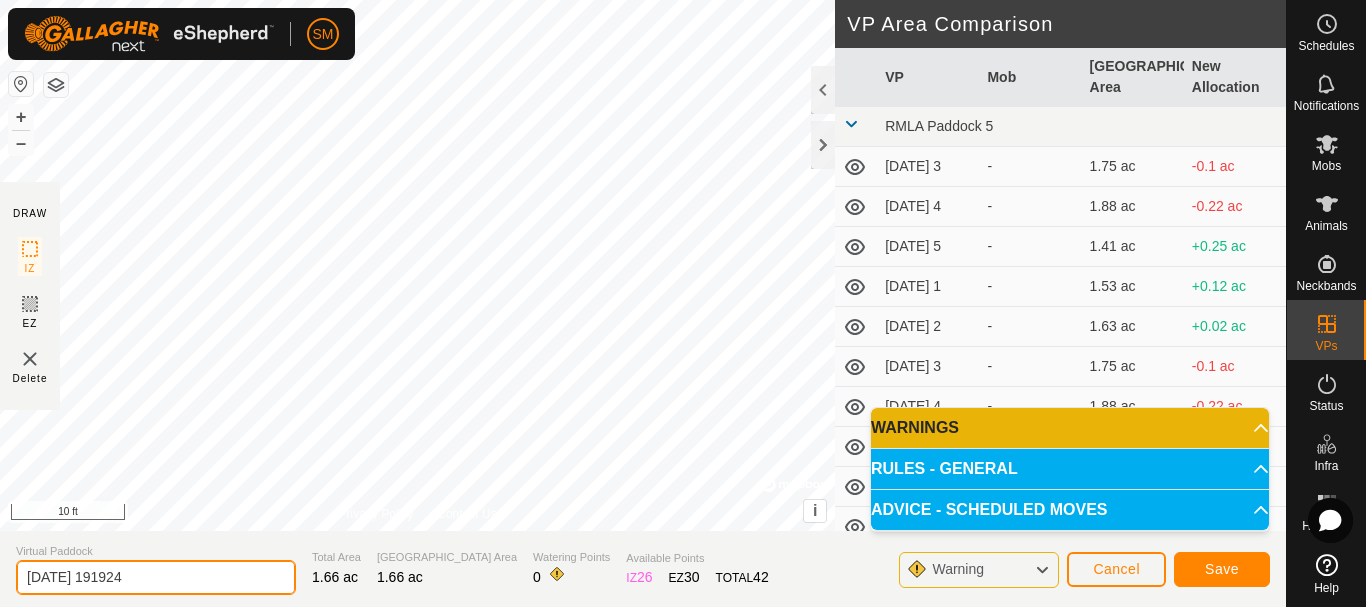 paste on "20 AW" 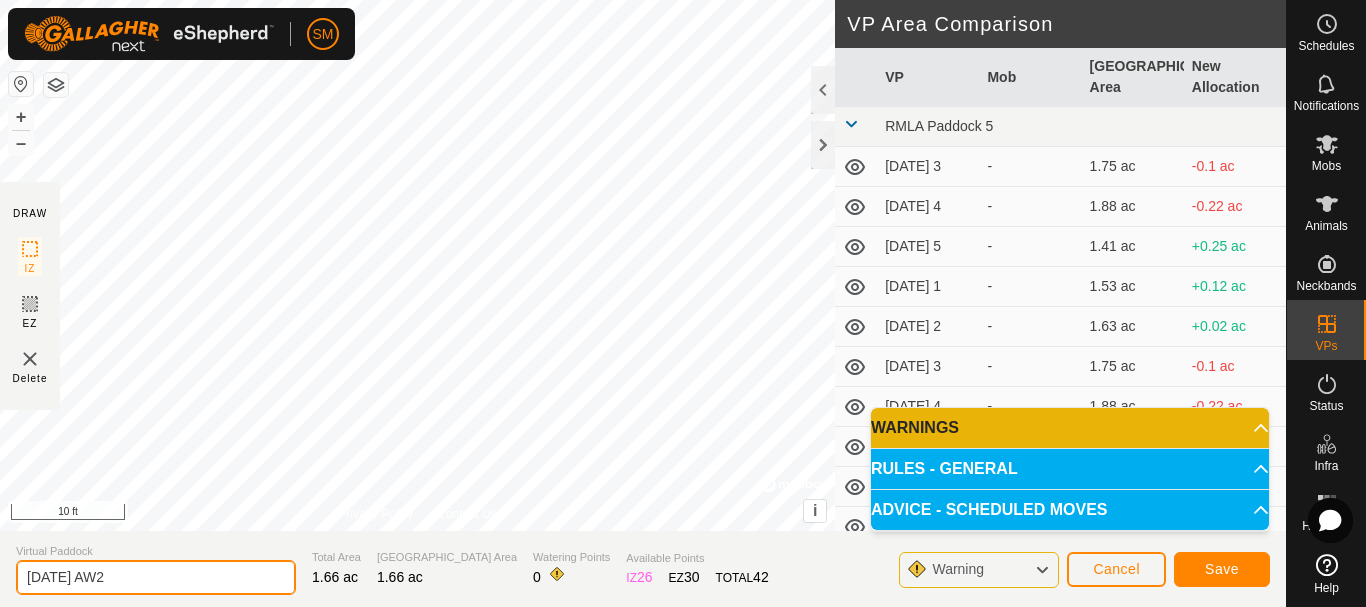 type on "[DATE] AW2" 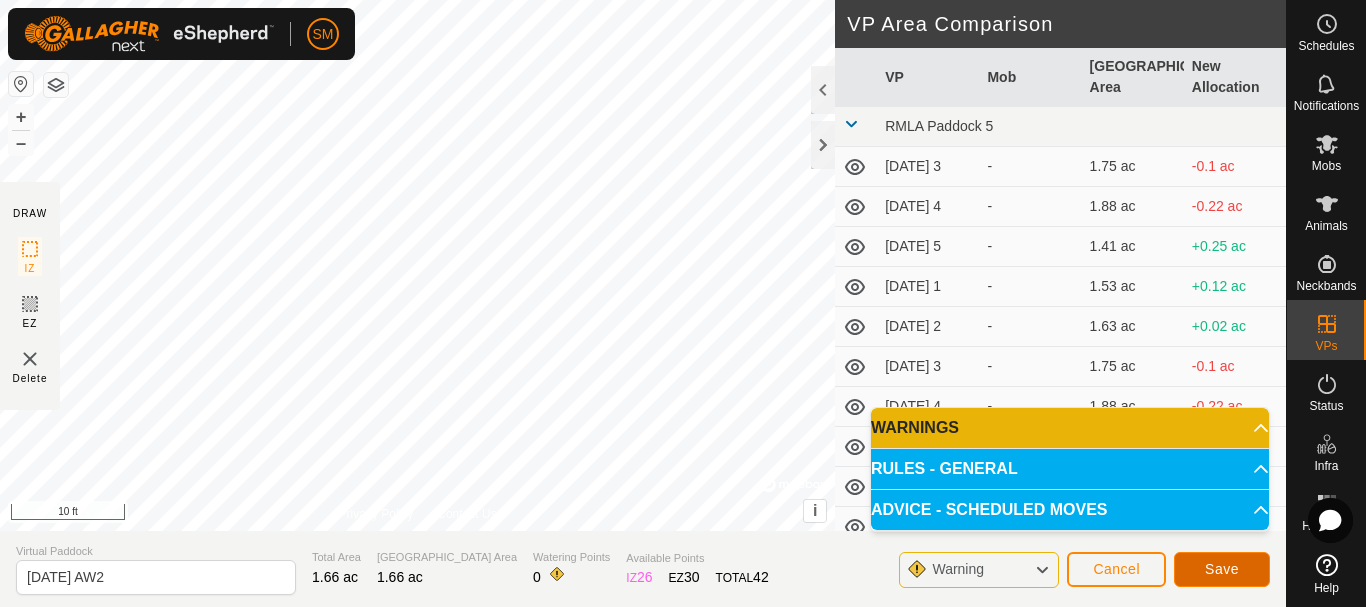click on "Save" 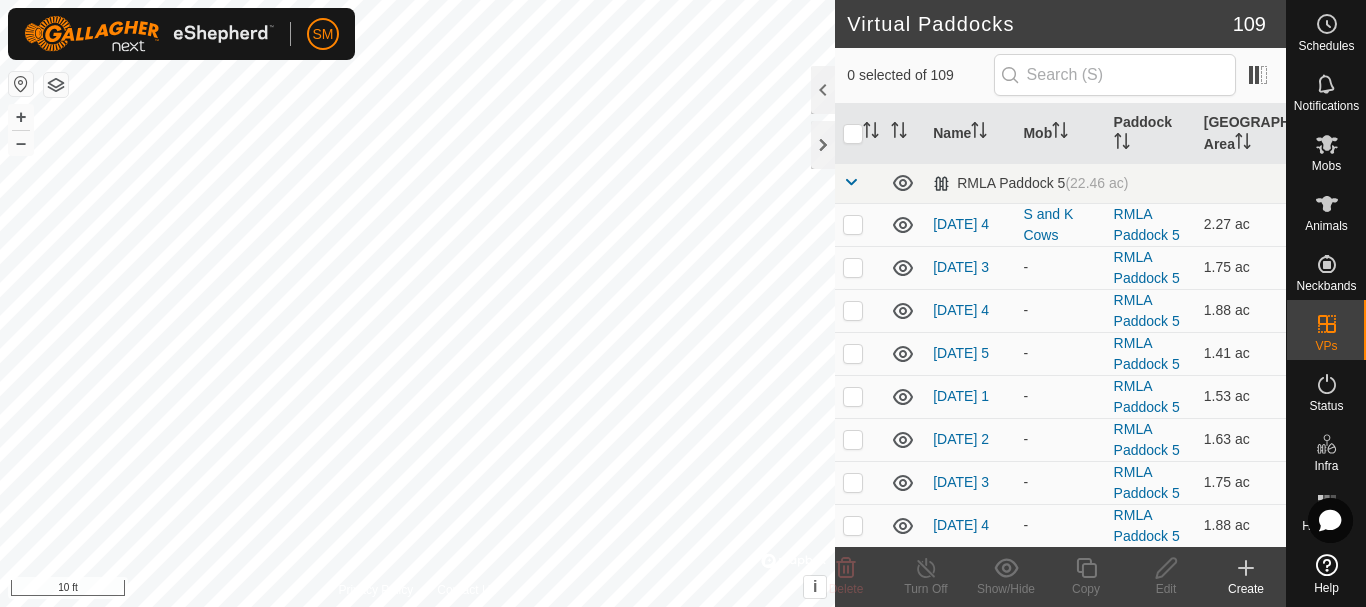 checkbox on "true" 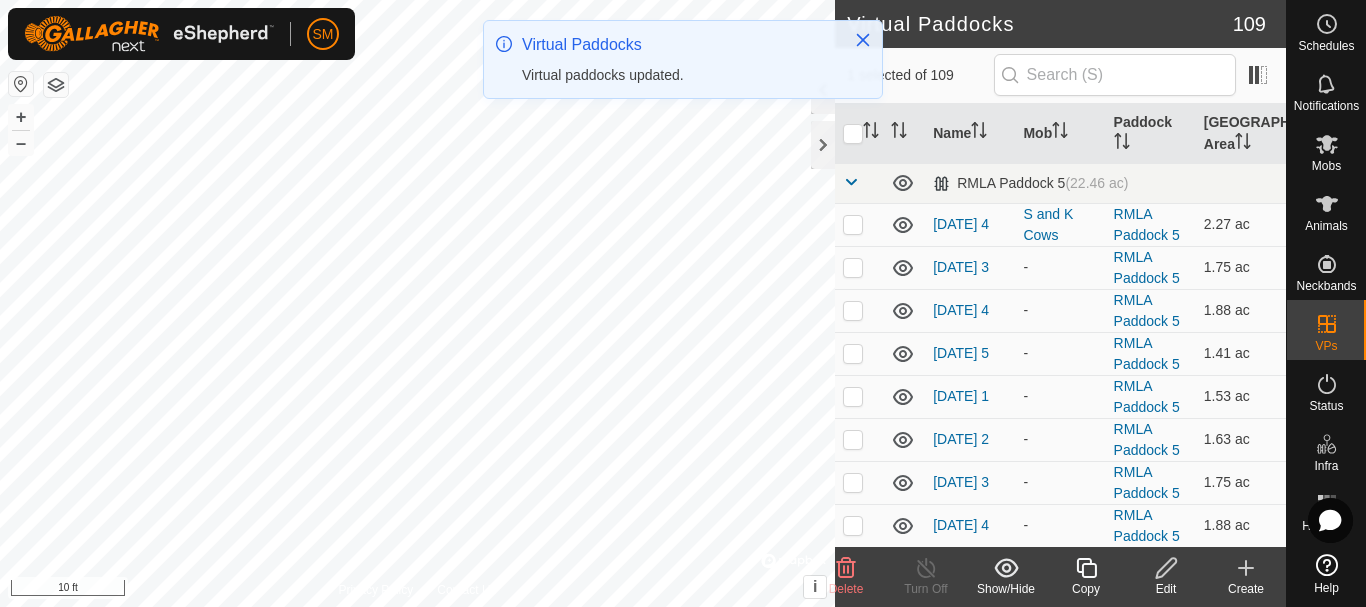 click 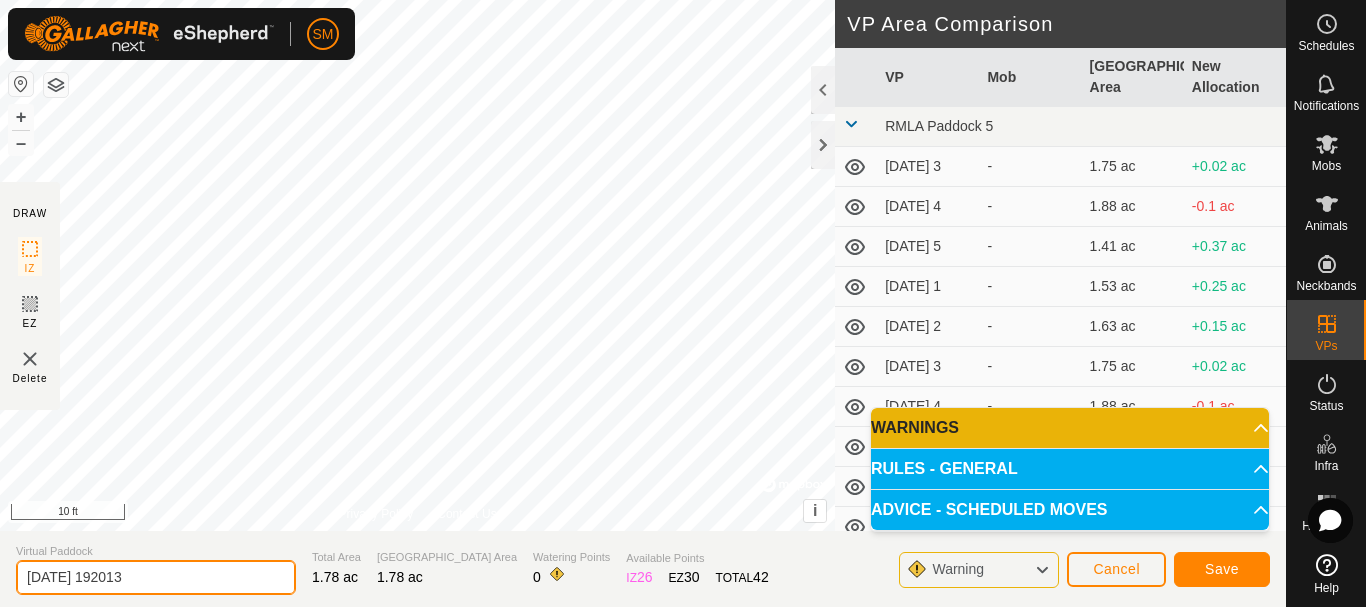 drag, startPoint x: 11, startPoint y: 575, endPoint x: 0, endPoint y: 580, distance: 12.083046 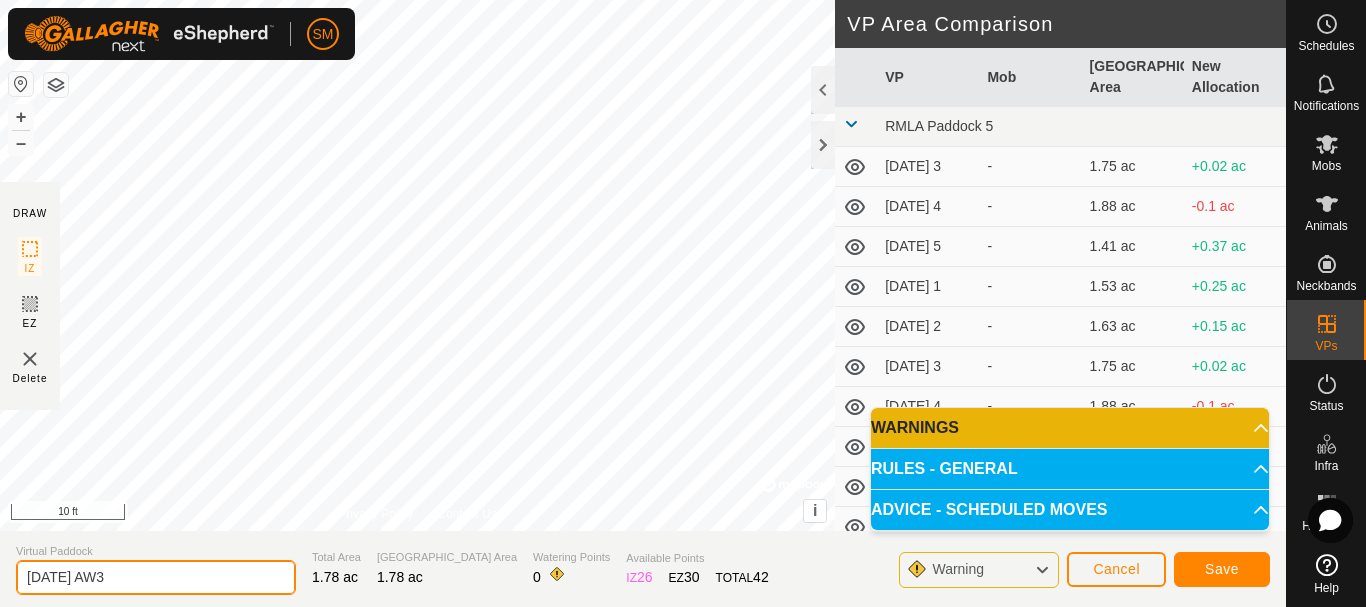 type on "[DATE] AW3" 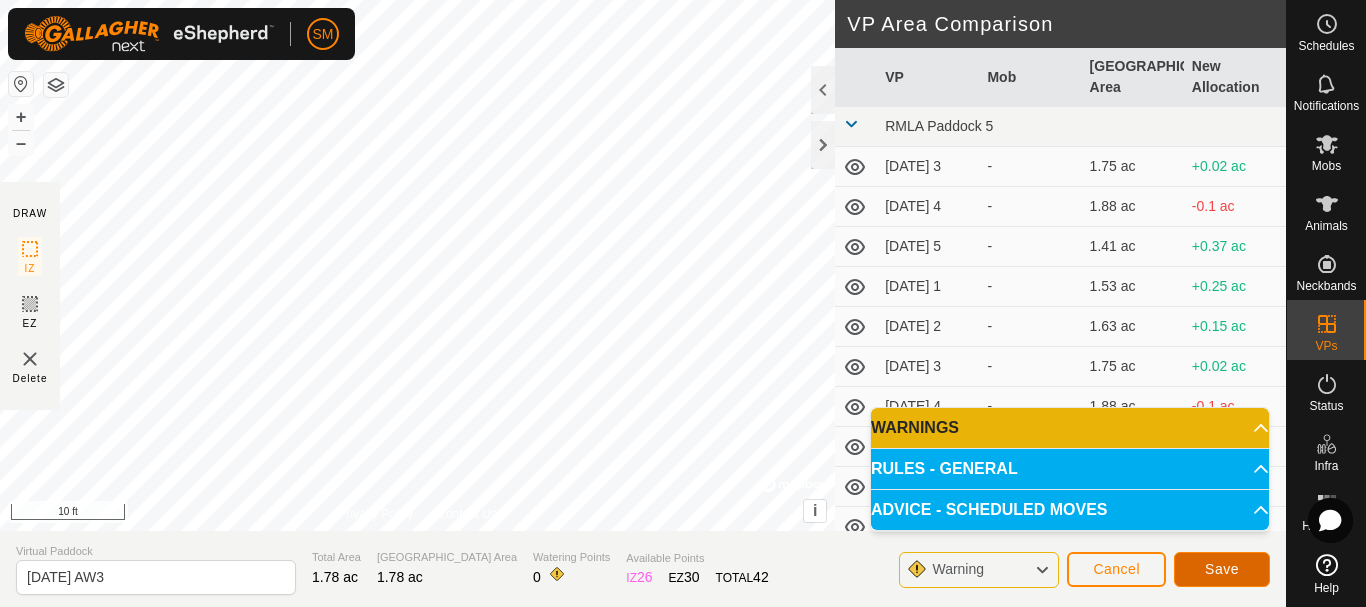 click on "Save" 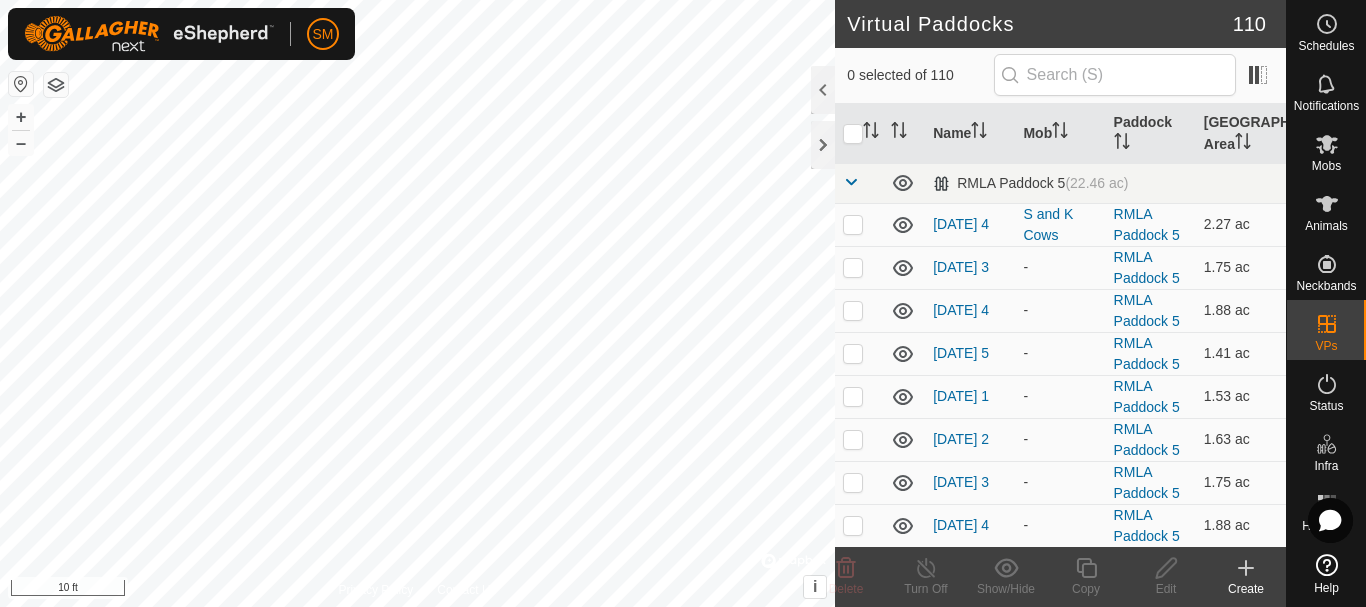 checkbox on "true" 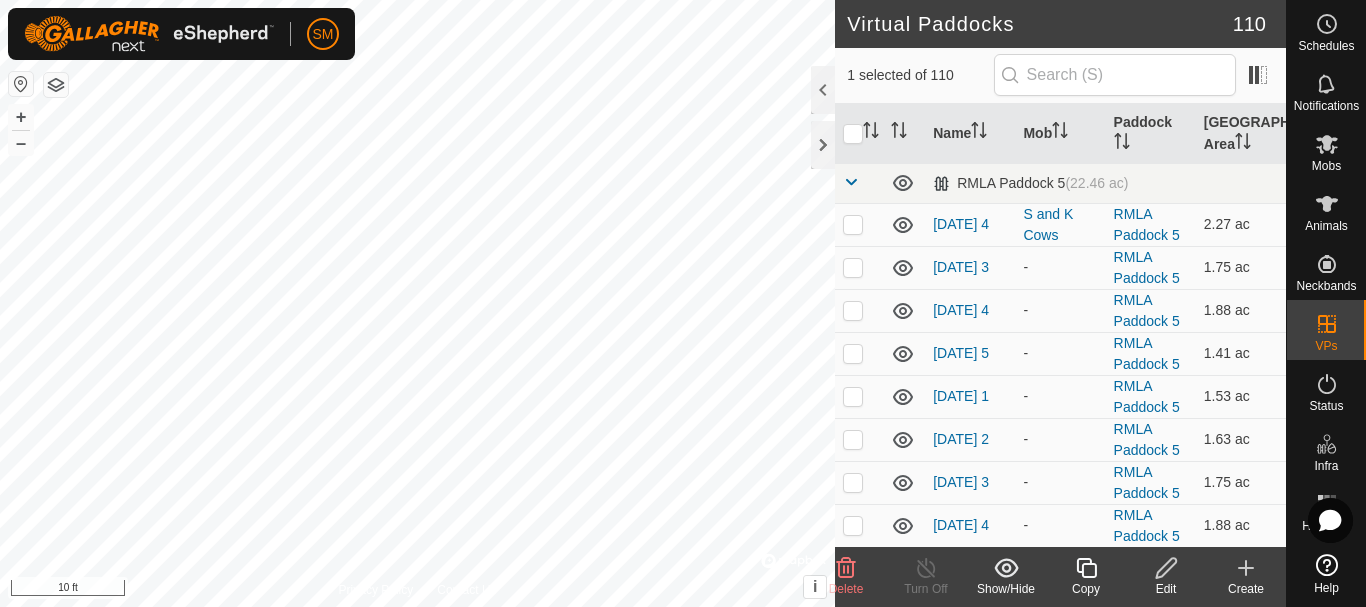 click 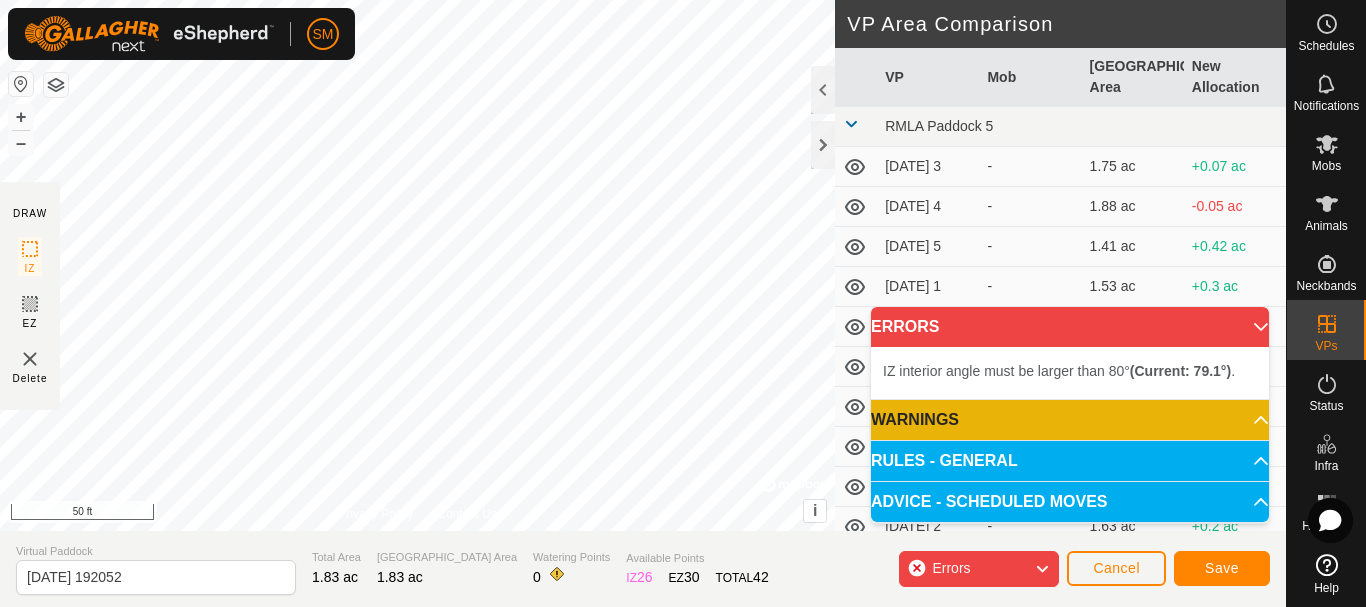 click on "SM Schedules Notifications Mobs Animals Neckbands VPs Status Infra Heatmap Help DRAW IZ EZ Delete Privacy Policy Contact Us + – ⇧ i ©  Mapbox , ©  OpenStreetMap ,  Improve this map 50 ft VP Area Comparison     VP   Mob   Grazing Area   New Allocation  RMLA Paddock 5  [DATE] 3  -  1.75 ac  +0.07 ac  [DATE] 4  -  1.88 ac  -0.05 ac  [DATE] 5  -  1.41 ac  +0.42 ac  [DATE] 1  -  1.53 ac  +0.3 ac  [DATE] 2  -  1.63 ac  +0.2 ac  [DATE] 3  -  1.75 ac  +0.07 ac  [DATE] 4  -  1.88 ac  -0.05 ac  [DATE] 5  -  1.41 ac  +0.42 ac  [DATE] 1  -  1.53 ac  +0.3 ac  [DATE] 2  -  1.63 ac  +0.2 ac  [DATE] 3  -  1.75 ac  +0.07 ac  [DATE] 4  -  1.88 ac  -0.05 ac  [DATE] 5  -  1.41 ac  +0.42 ac  [DATE] 1  -  1.53 ac  +0.3 ac  [DATE] 2  -  1.66 ac  +0.17 ac  [DATE] 3  -  1.75 ac  +0.07 ac  [DATE] 4  -  1.88 ac  -0.05 ac  [DATE] 5  -  1.41 ac  +0.42 ac  [DATE] 6  -  1.66 ac  +0.17 ac  [DATE] 1  -  1.75 ac  +0.07 ac  [DATE] 2  - -0.05 ac" at bounding box center (683, 303) 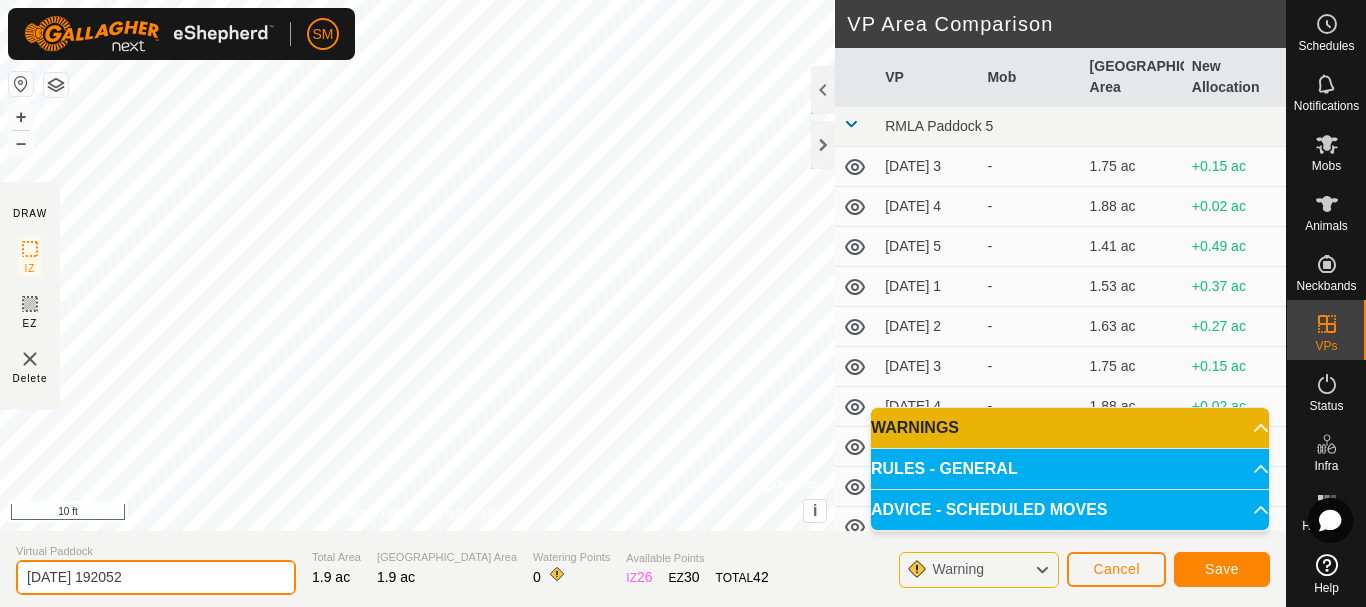 drag, startPoint x: 155, startPoint y: 569, endPoint x: 0, endPoint y: 583, distance: 155.63097 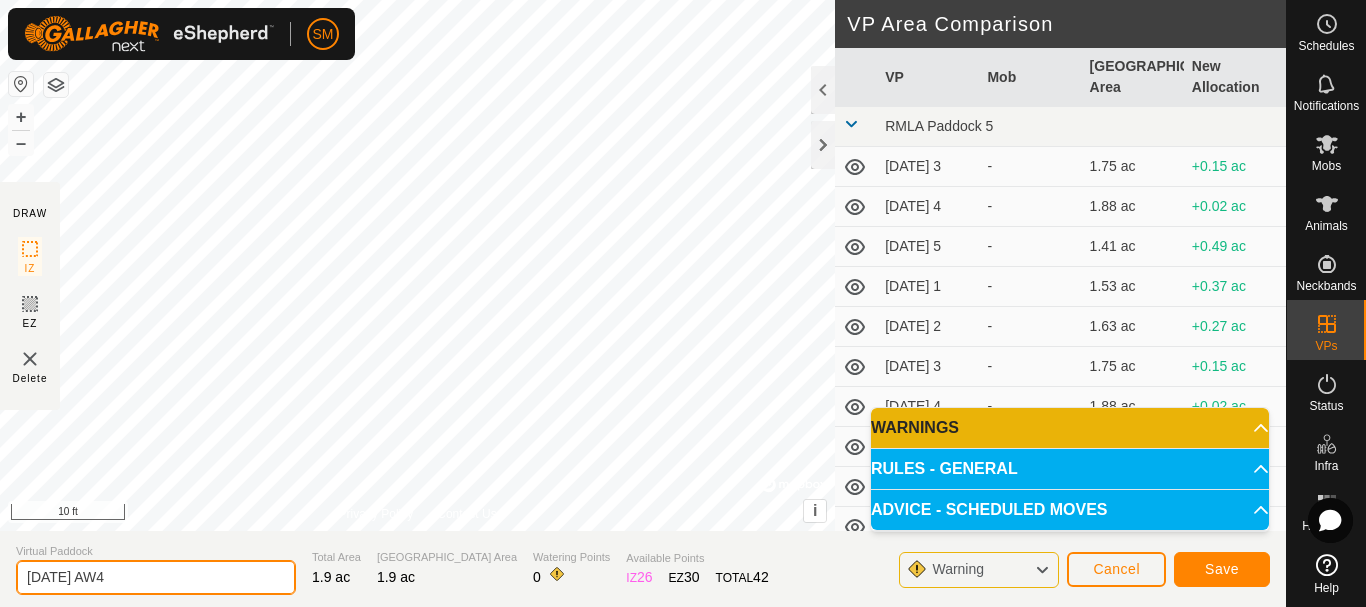 type on "[DATE] AW4" 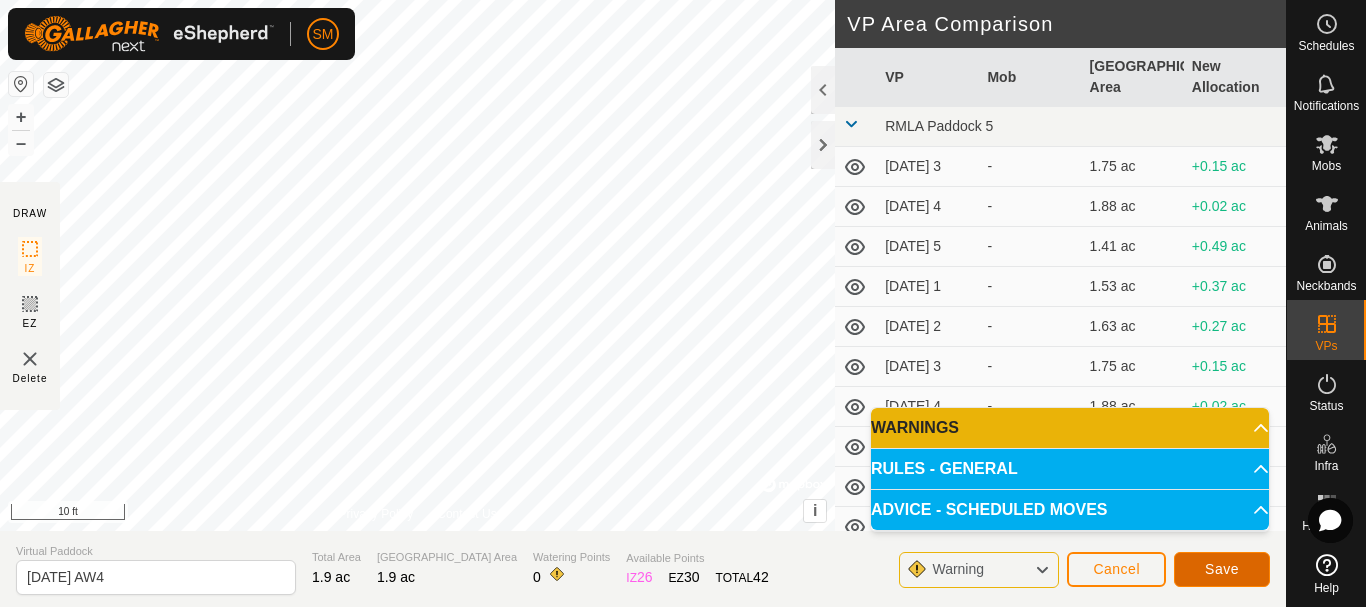 click on "Save" 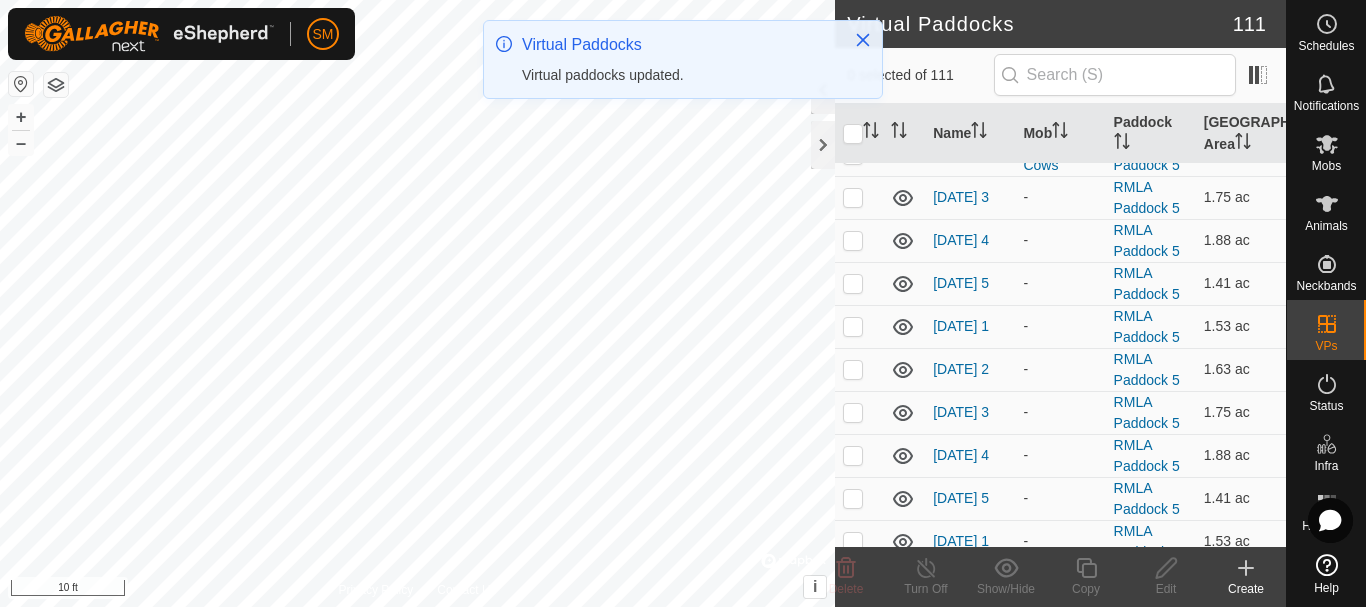 scroll, scrollTop: 200, scrollLeft: 0, axis: vertical 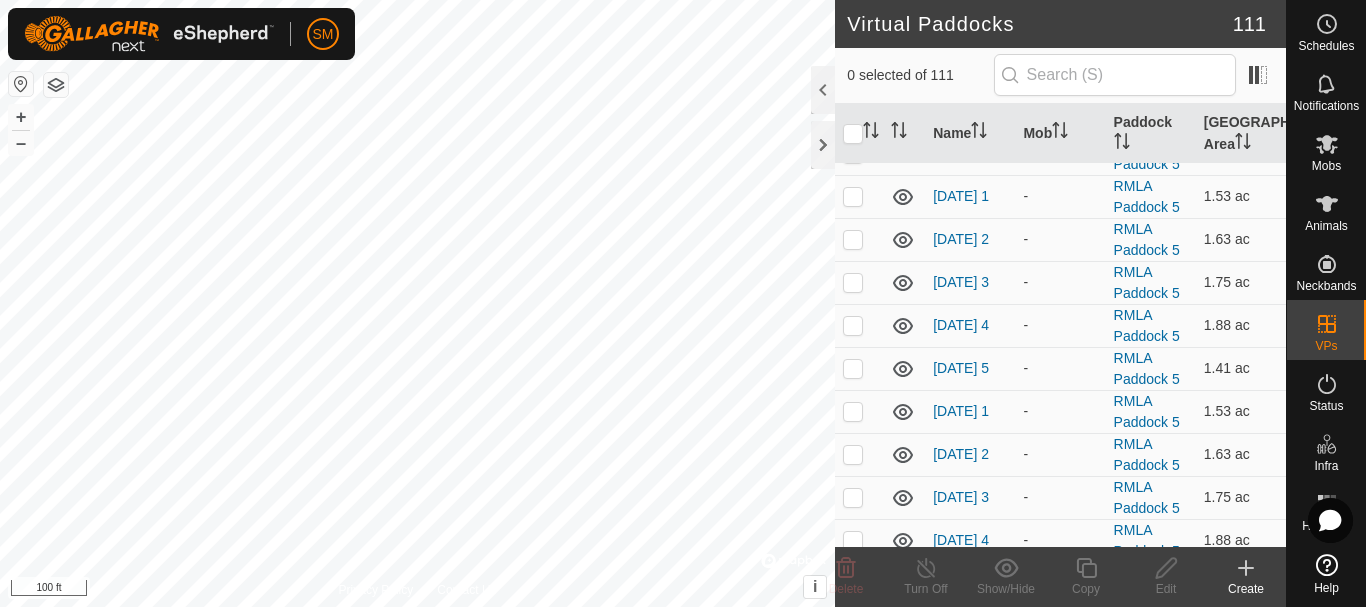 checkbox on "true" 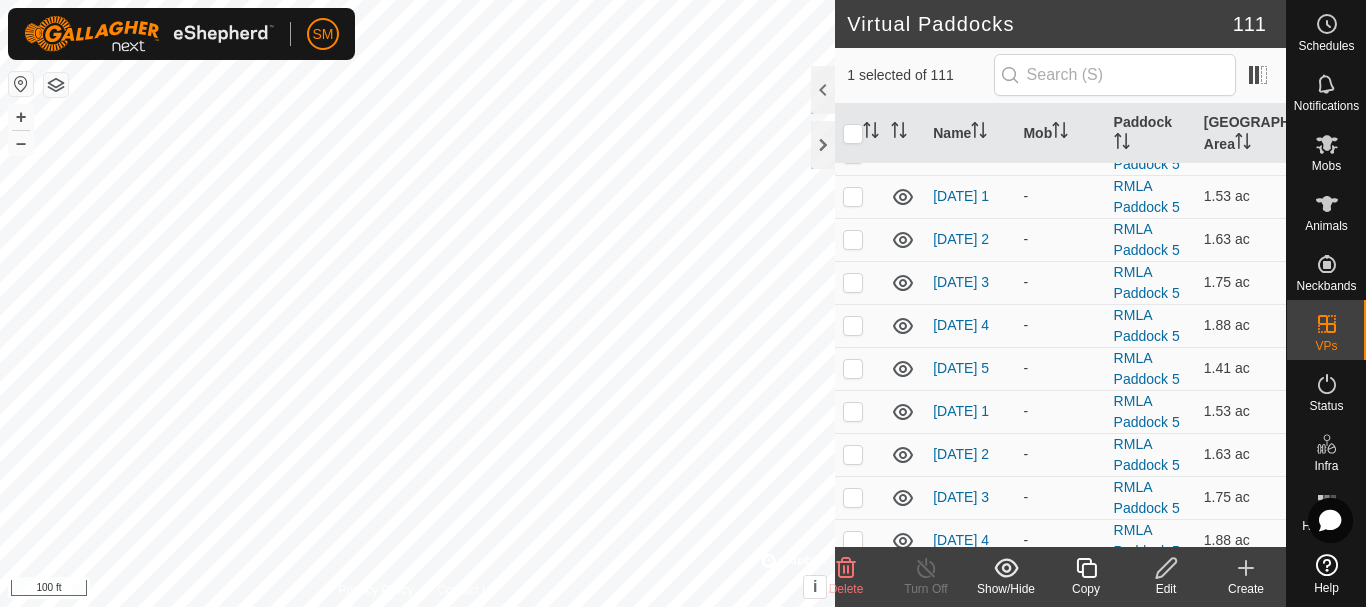 click on "Copy" 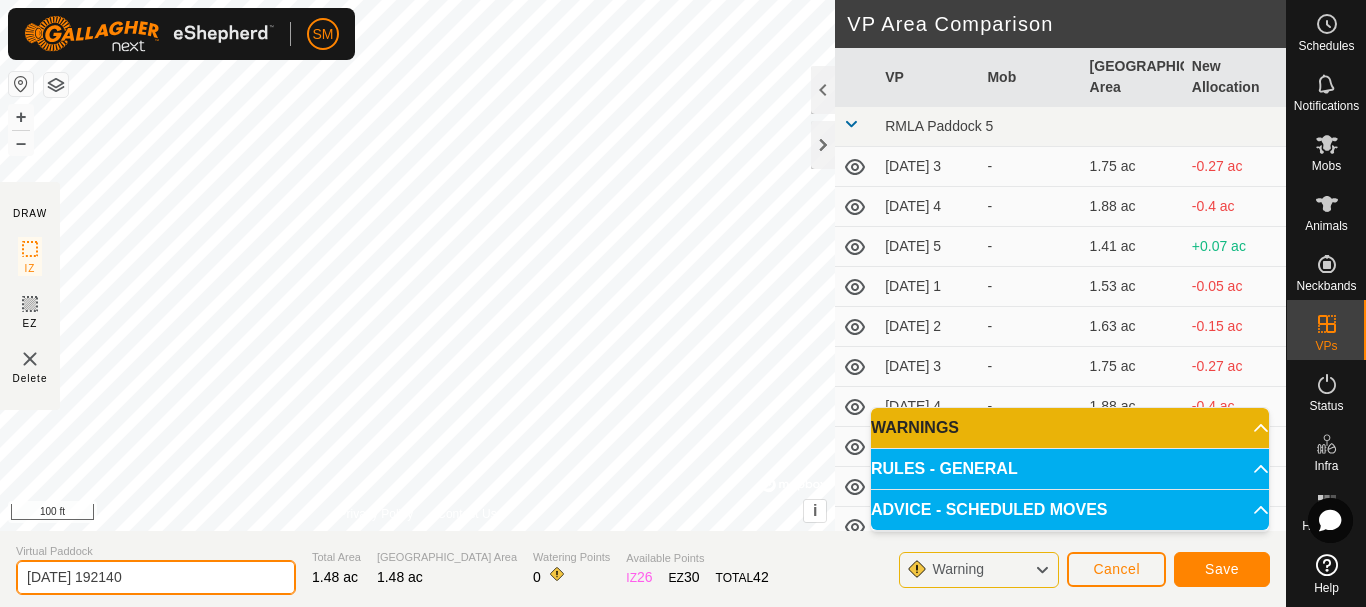 drag, startPoint x: 174, startPoint y: 571, endPoint x: 0, endPoint y: 573, distance: 174.01149 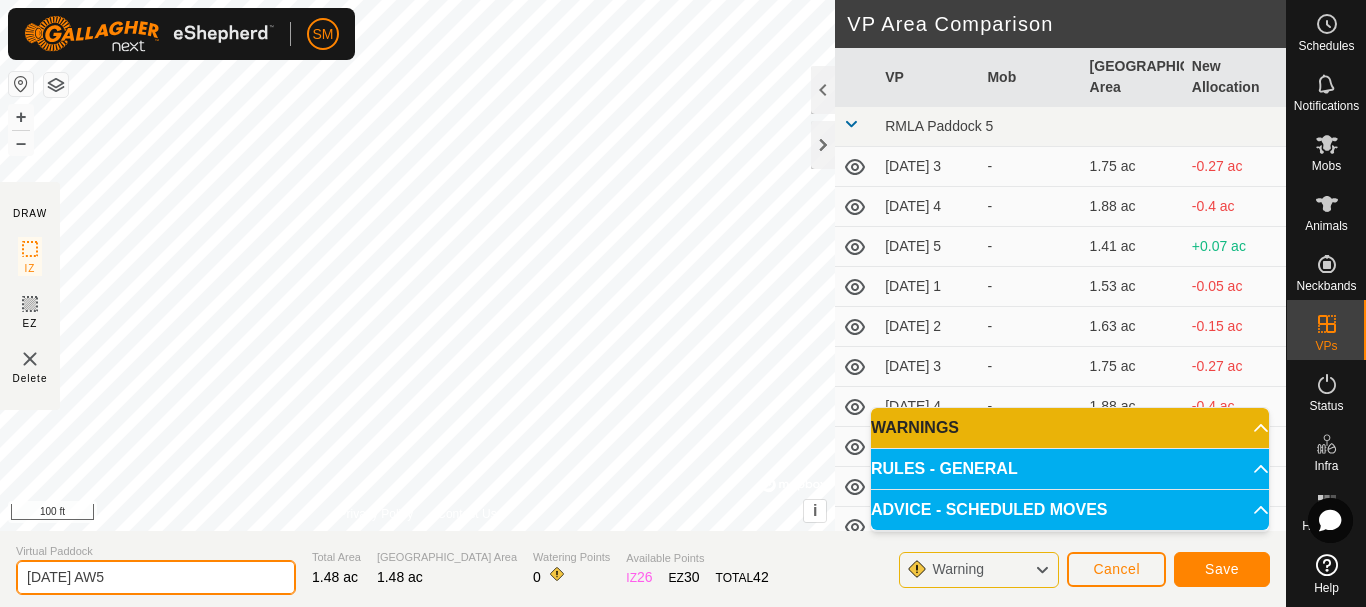 type on "[DATE] AW5" 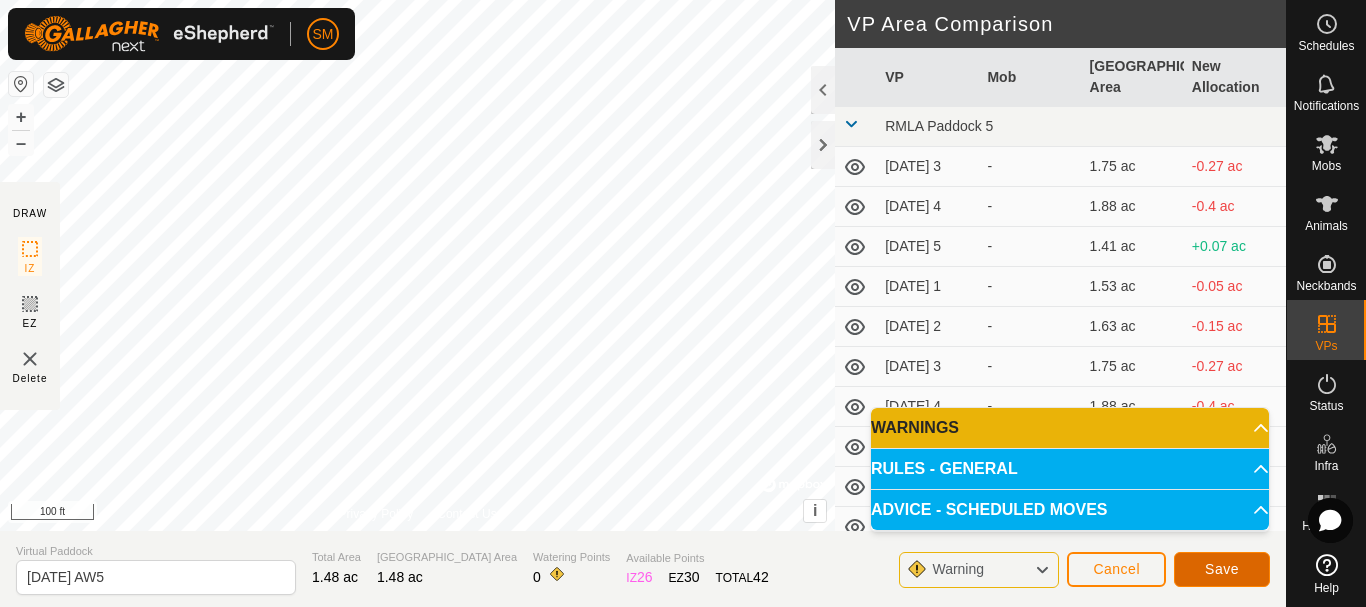 click on "Save" 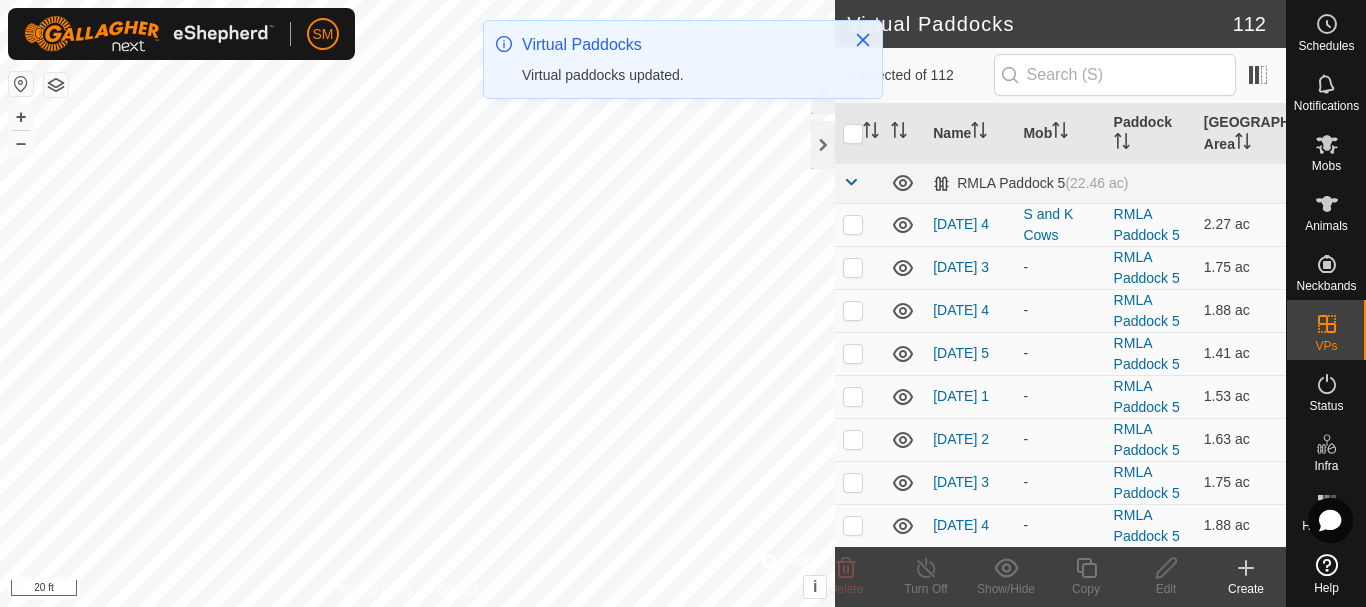 checkbox on "true" 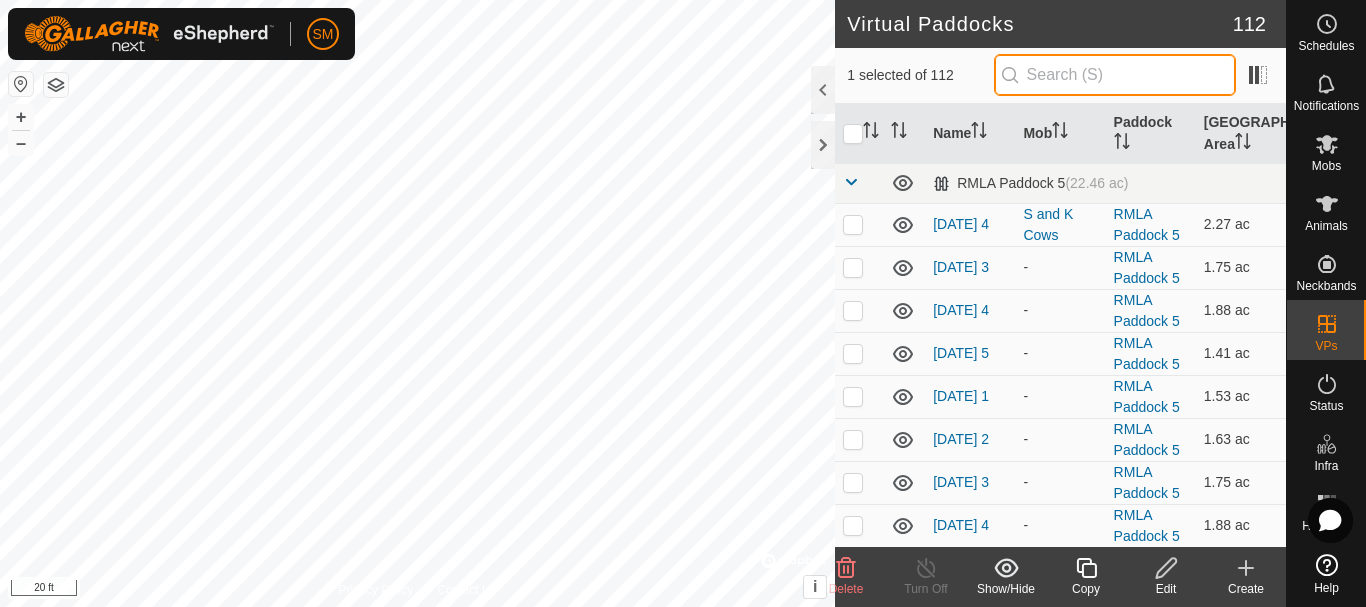 click at bounding box center [1115, 75] 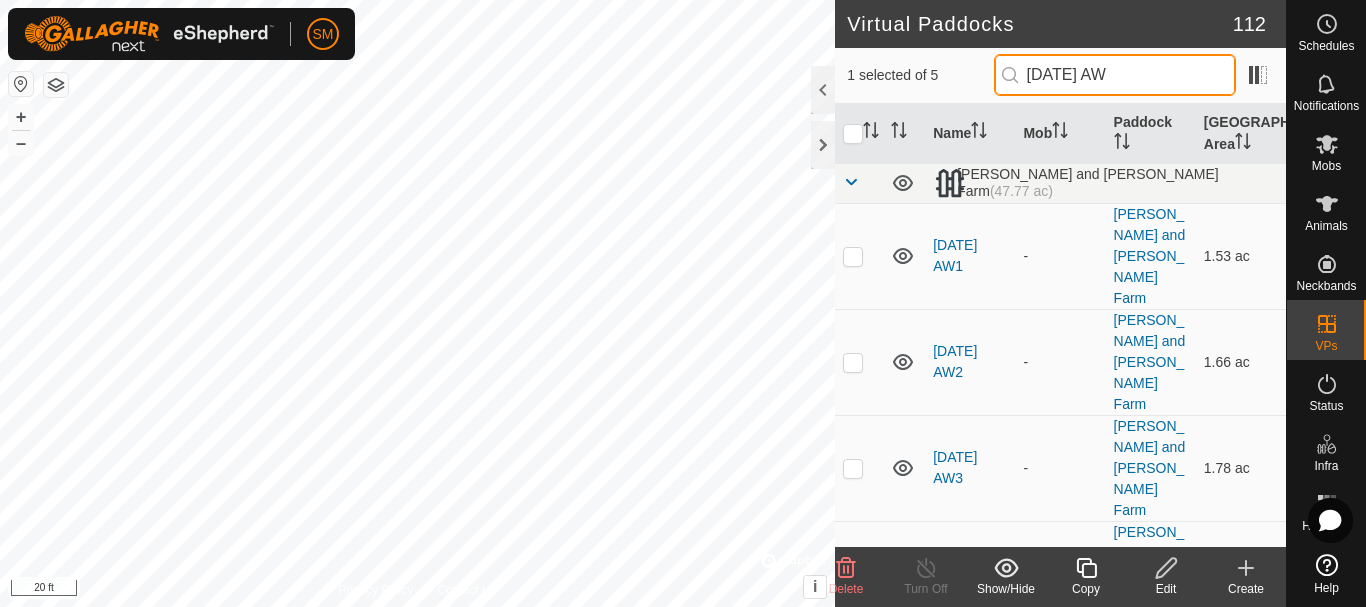 type on "[DATE] AW5" 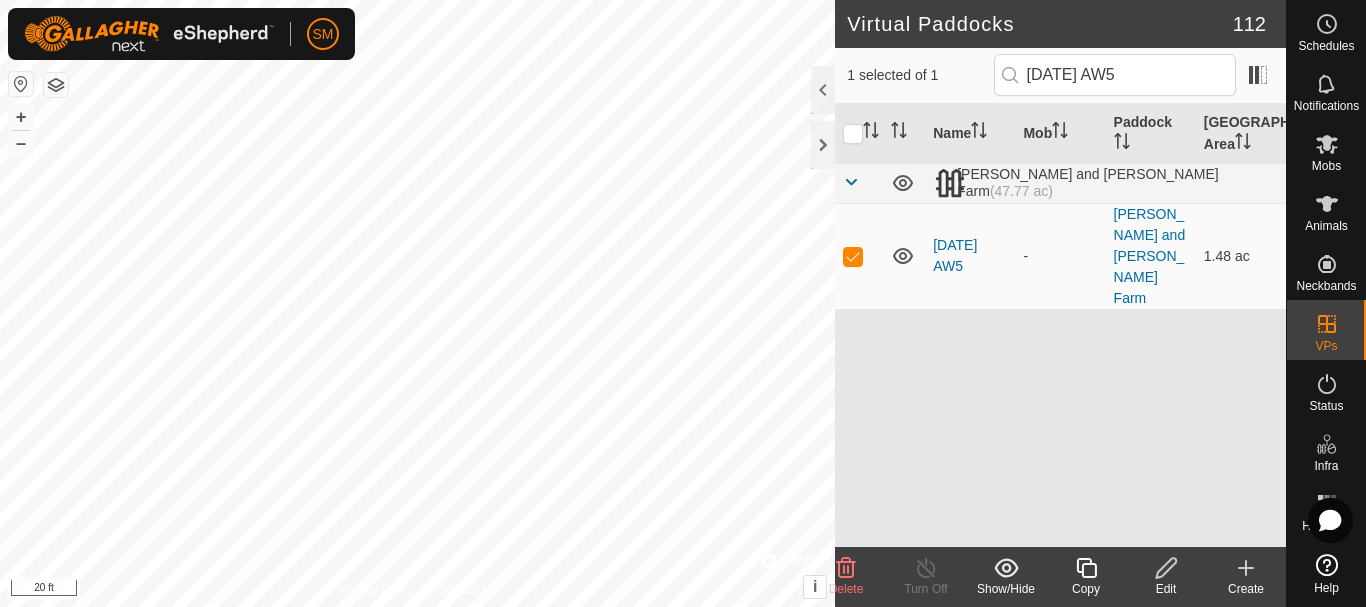click 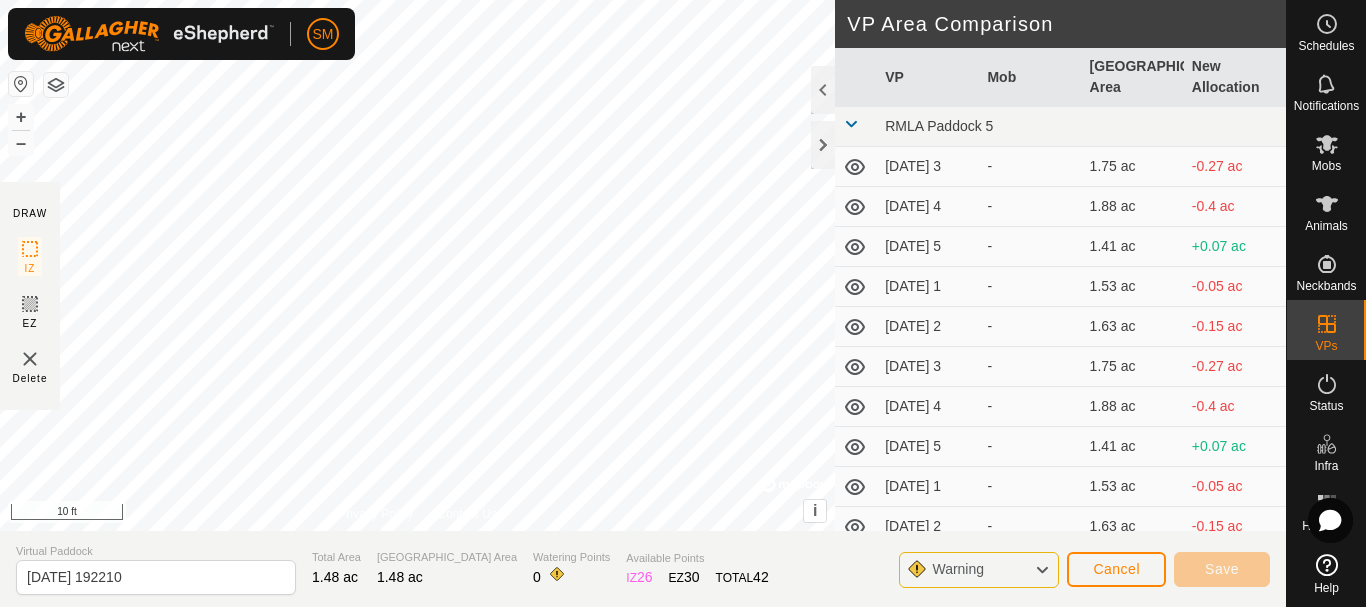 click on "DRAW IZ EZ Delete Privacy Policy Contact Us + – ⇧ i ©  Mapbox , ©  OpenStreetMap ,  Improve this map 10 ft VP Area Comparison     VP   Mob   [GEOGRAPHIC_DATA] Area   New Allocation  RMLA Paddock 5  [DATE] 3  -  1.75 ac  -0.27 ac  [DATE] 4  -  1.88 ac  -0.4 ac  [DATE] 5  -  1.41 ac  +0.07 ac  [DATE] 1  -  1.53 ac  -0.05 ac  [DATE] 2  -  1.63 ac  -0.15 ac  [DATE] 3  -  1.75 ac  -0.27 ac  [DATE] 4  -  1.88 ac  -0.4 ac  [DATE] 5  -  1.41 ac  +0.07 ac  [DATE] 1  -  1.53 ac  -0.05 ac  [DATE] 2  -  1.63 ac  -0.15 ac  [DATE] 3  -  1.75 ac  -0.27 ac  [DATE] 4  -  1.88 ac  -0.4 ac  [DATE] 5  -  1.41 ac  +0.07 ac  [DATE] 1  -  1.53 ac  -0.05 ac  [DATE] 2  -  1.66 ac  -0.17 ac  [DATE] 3  -  1.75 ac  -0.27 ac  [DATE] 4  -  1.88 ac  -0.4 ac  [DATE] 5  -  1.41 ac  +0.07 ac  [DATE] 6  -  1.66 ac  -0.17 ac  [DATE] 1  -  1.75 ac  -0.27 ac  [DATE] 2  -  1.88 ac  -0.4 ac  [DATE] 3  -  2 ac  -0.52 ac  [DATE] 4  -  2.15 ac  -0.67 ac -  1.46 ac" 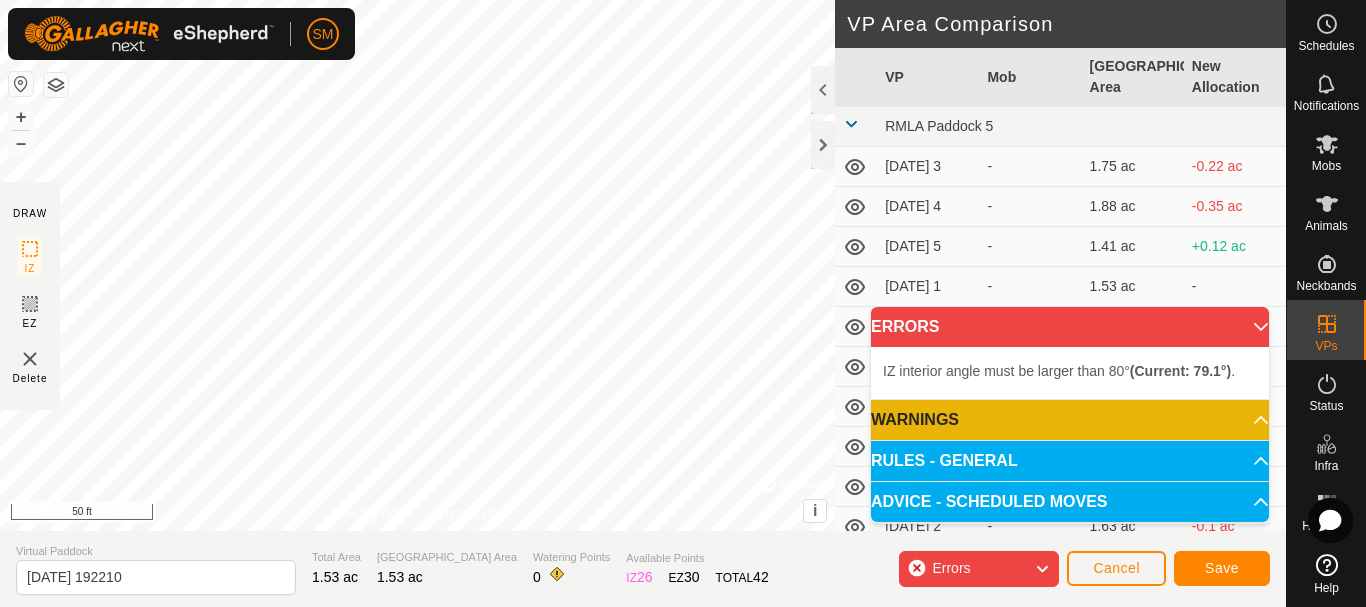 click on "DRAW IZ EZ Delete Privacy Policy Contact Us IZ interior angle must be larger than 80°  (Current: 79.1°) . + – ⇧ i ©  Mapbox , ©  OpenStreetMap ,  Improve this map 50 ft VP Area Comparison     VP   Mob   [GEOGRAPHIC_DATA] Area   New Allocation  RMLA Paddock 5  [DATE] 3  -  1.75 ac  -0.22 ac  [DATE] 4  -  1.88 ac  -0.35 ac  [DATE] 5  -  1.41 ac  +0.12 ac  [DATE] 1  -  1.53 ac   -   [DATE] 2  -  1.63 ac  -0.1 ac  [DATE] 3  -  1.75 ac  -0.22 ac  [DATE] 4  -  1.88 ac  -0.35 ac  [DATE] 5  -  1.41 ac  +0.12 ac  [DATE] 1  -  1.53 ac   -   [DATE] 2  -  1.63 ac  -0.1 ac  [DATE] 3  -  1.75 ac  -0.22 ac  [DATE] 4  -  1.88 ac  -0.35 ac  [DATE] 5  -  1.41 ac  +0.12 ac  [DATE] 1  -  1.53 ac   -   [DATE] 2  -  1.66 ac  -0.12 ac  [DATE] 3  -  1.75 ac  -0.22 ac  [DATE] 4  -  1.88 ac  -0.35 ac  [DATE] 5  -  1.41 ac  +0.12 ac  [DATE] 6  -  1.66 ac  -0.12 ac  [DATE] 1  -  1.75 ac  -0.22 ac  [DATE] 2  -  1.88 ac  -0.35 ac  [DATE] 3  -  2 ac  - -" 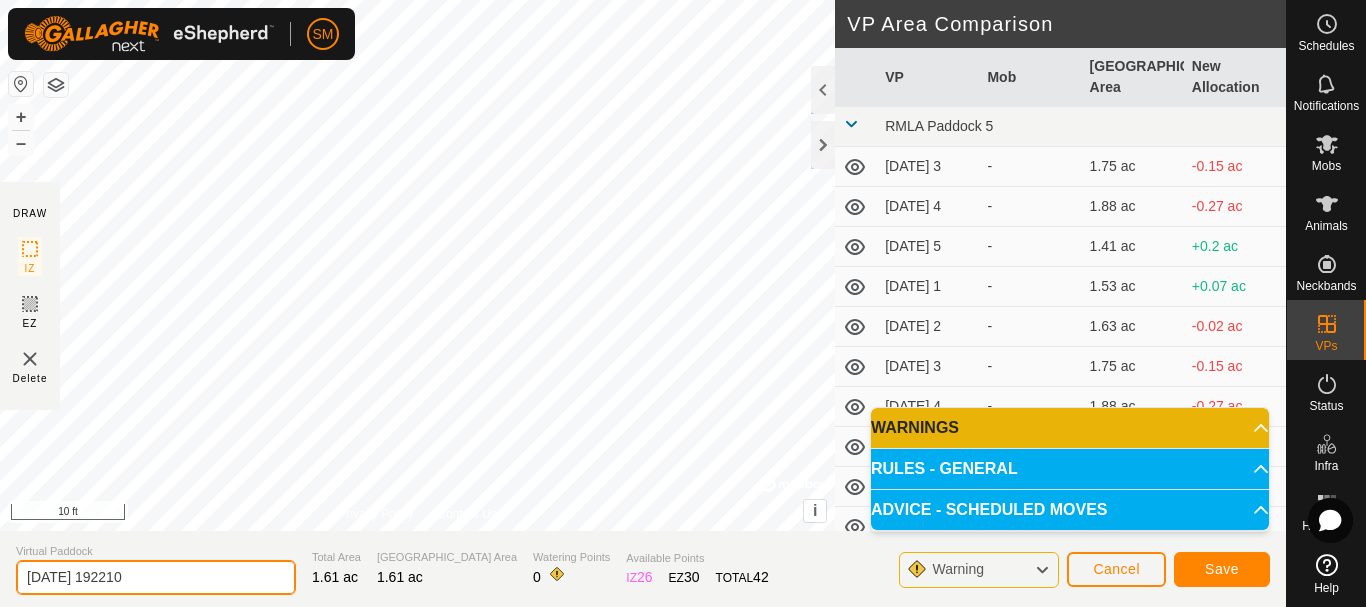 drag, startPoint x: 176, startPoint y: 589, endPoint x: 0, endPoint y: 572, distance: 176.81912 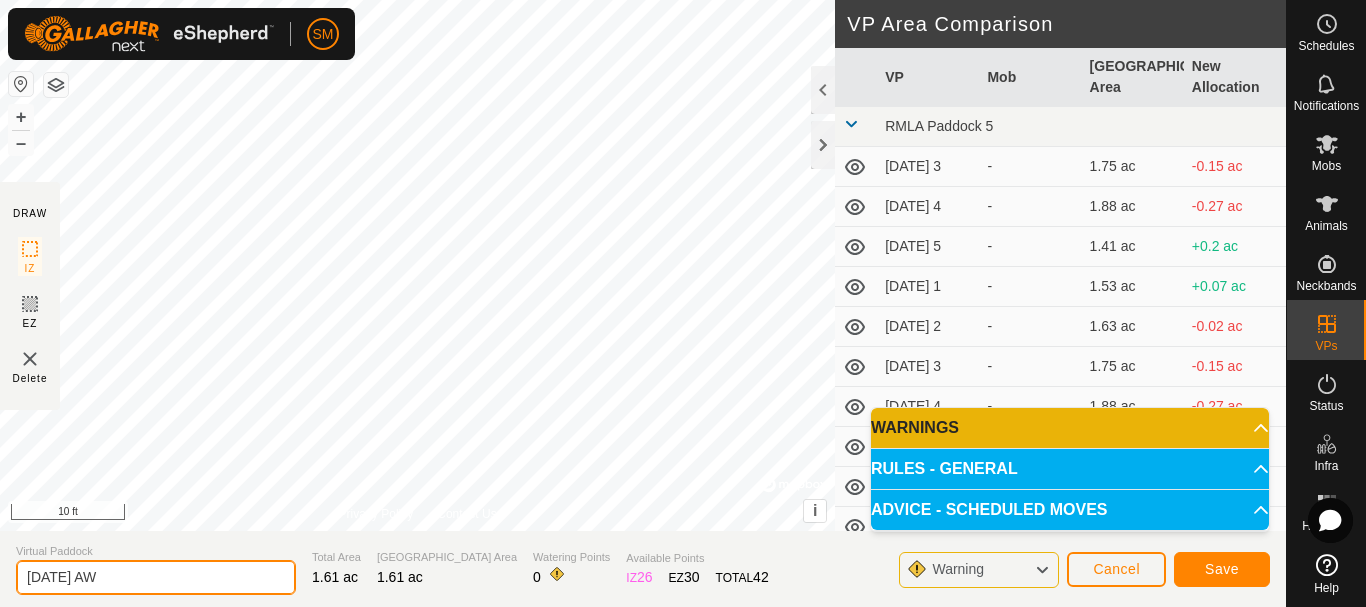 click on "[DATE] AW" 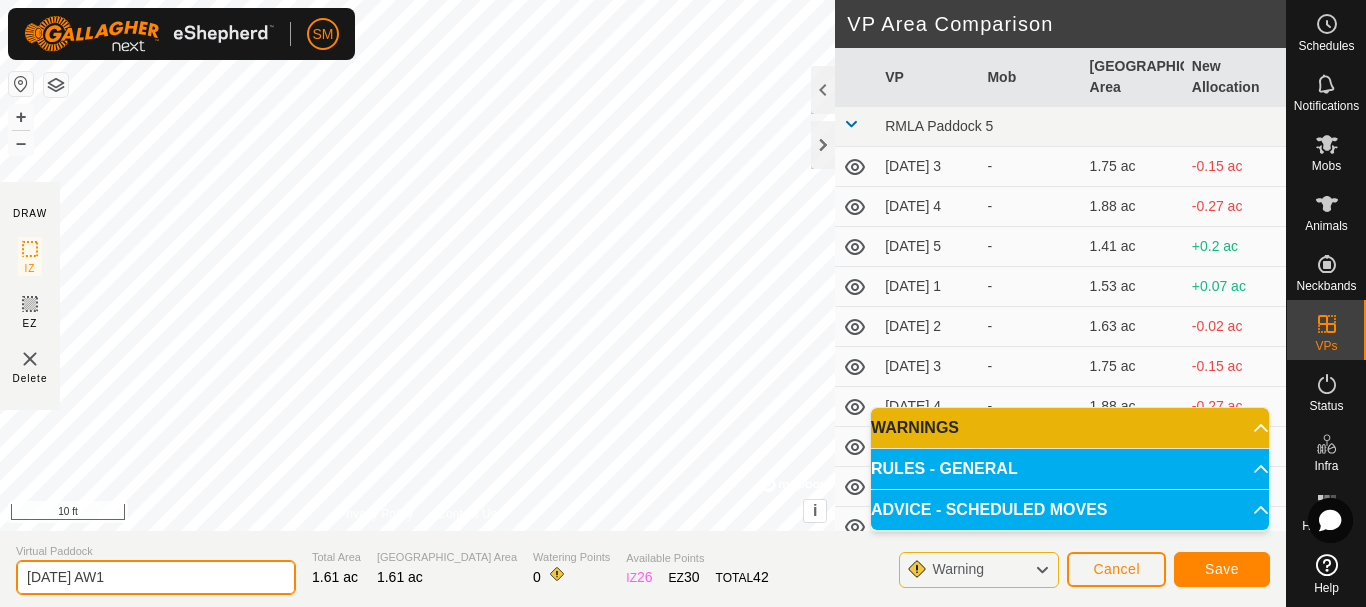 drag, startPoint x: 122, startPoint y: 569, endPoint x: 0, endPoint y: 574, distance: 122.10242 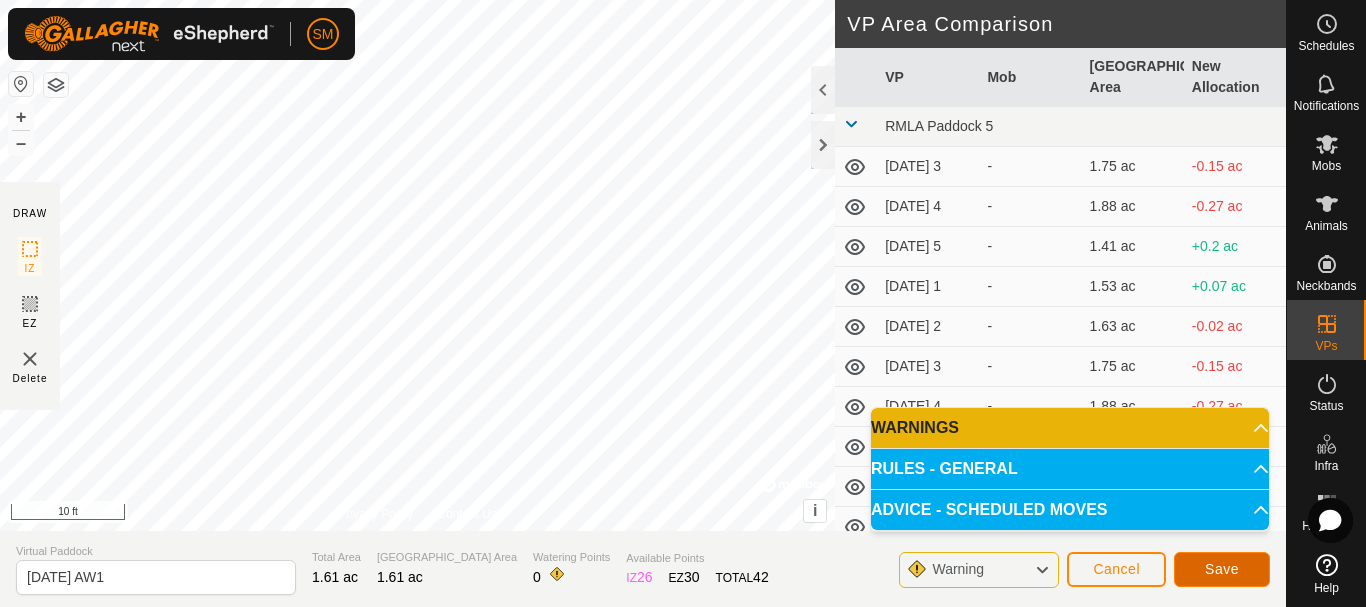 click on "Save" 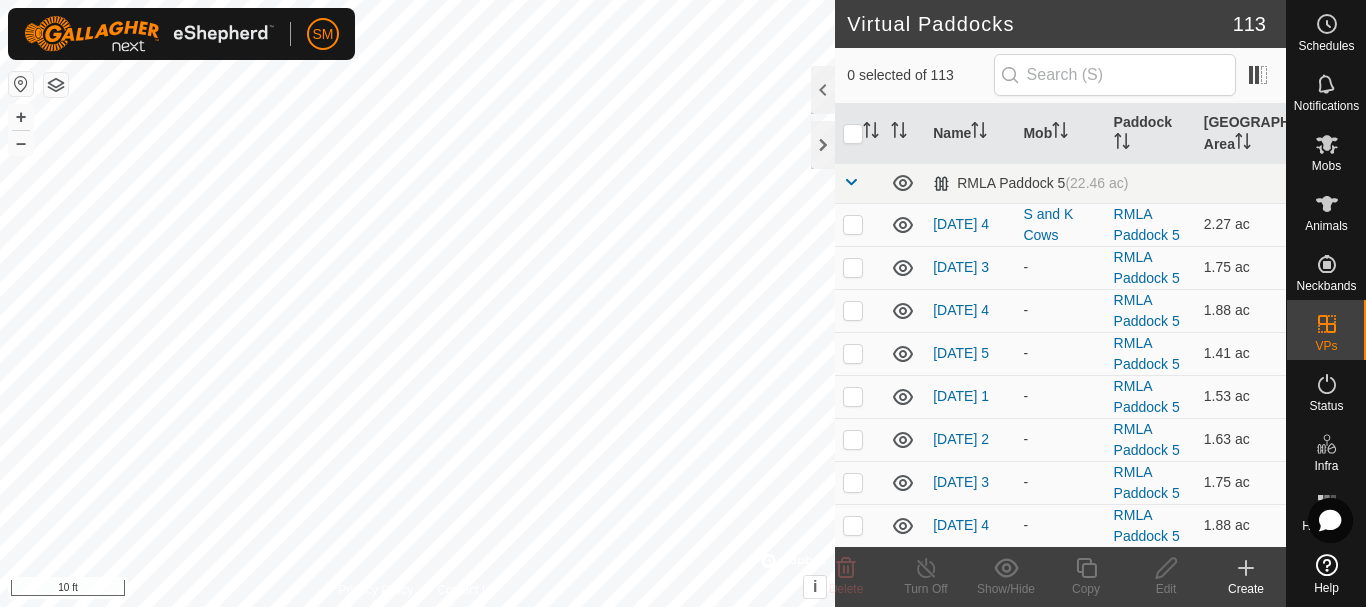 checkbox on "true" 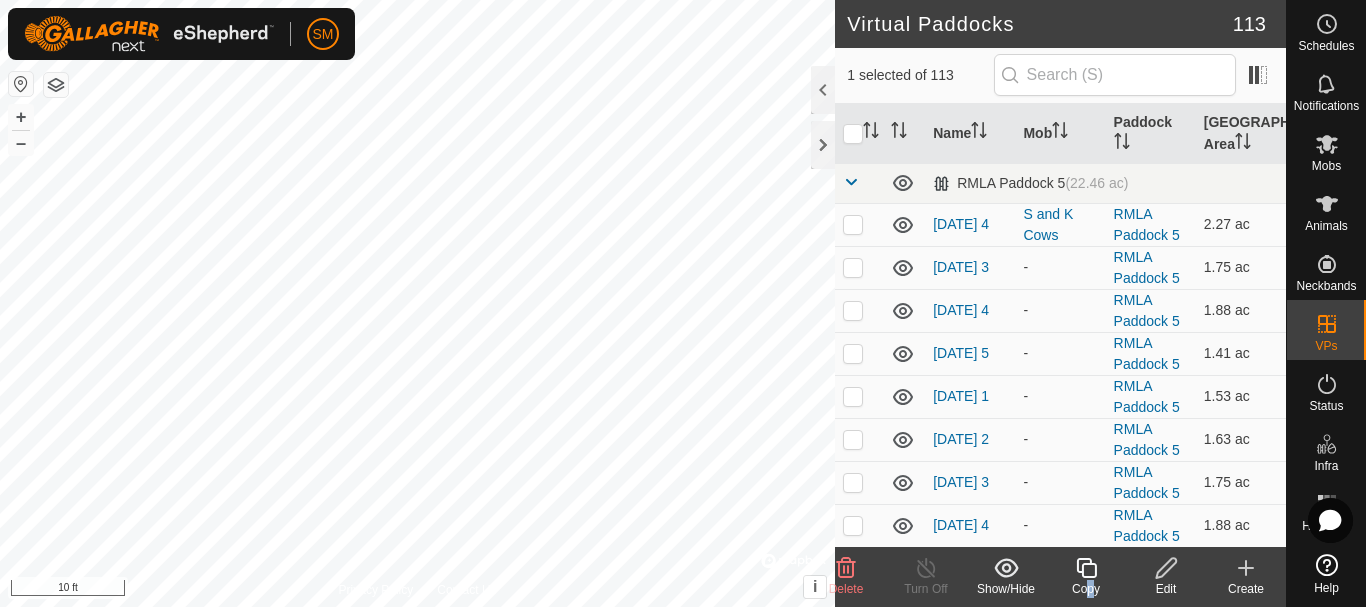 click on "Copy" 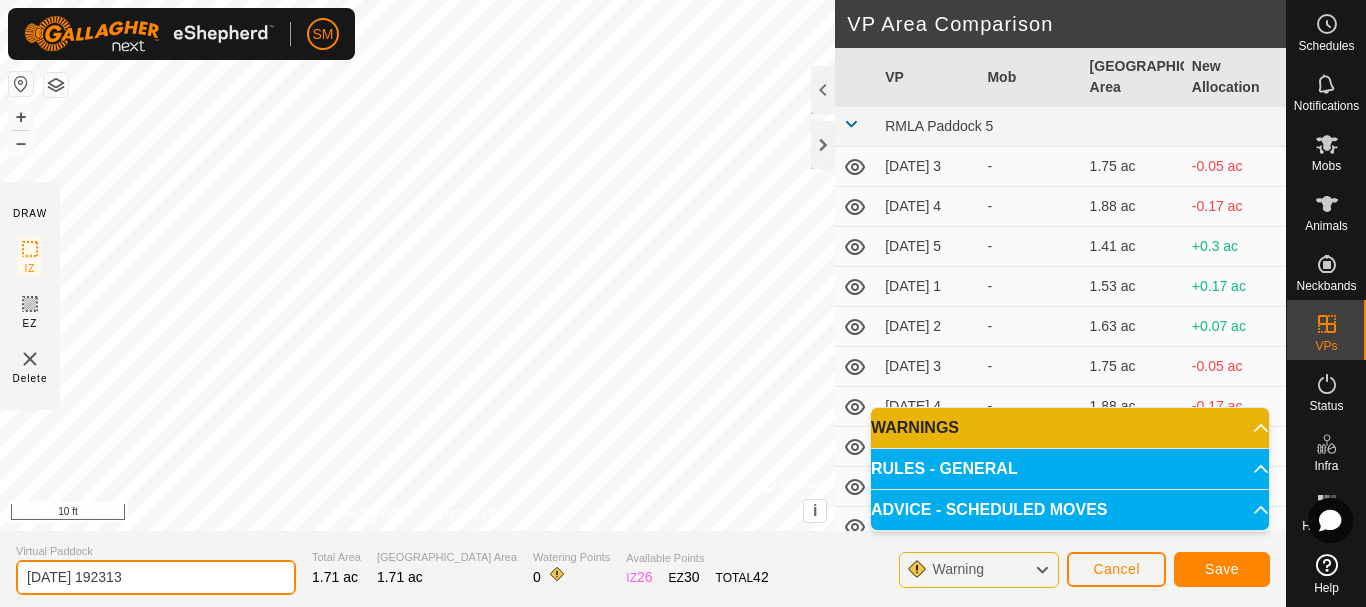 drag, startPoint x: 112, startPoint y: 587, endPoint x: 0, endPoint y: 596, distance: 112.36102 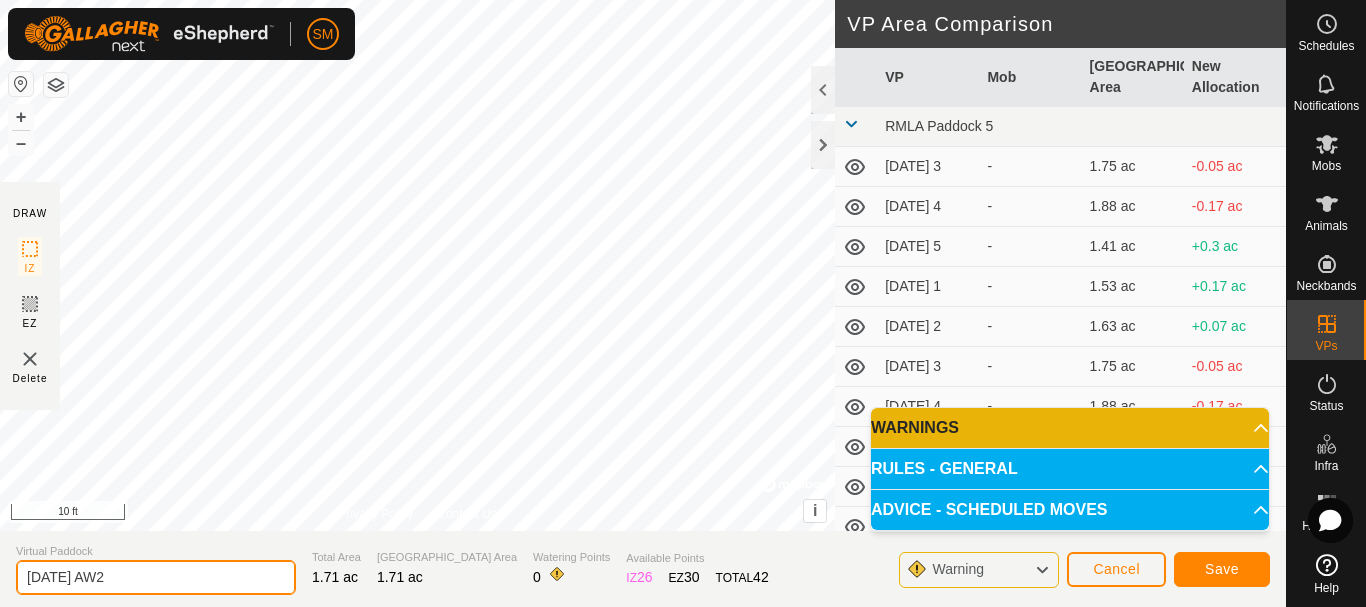 type on "[DATE] AW2" 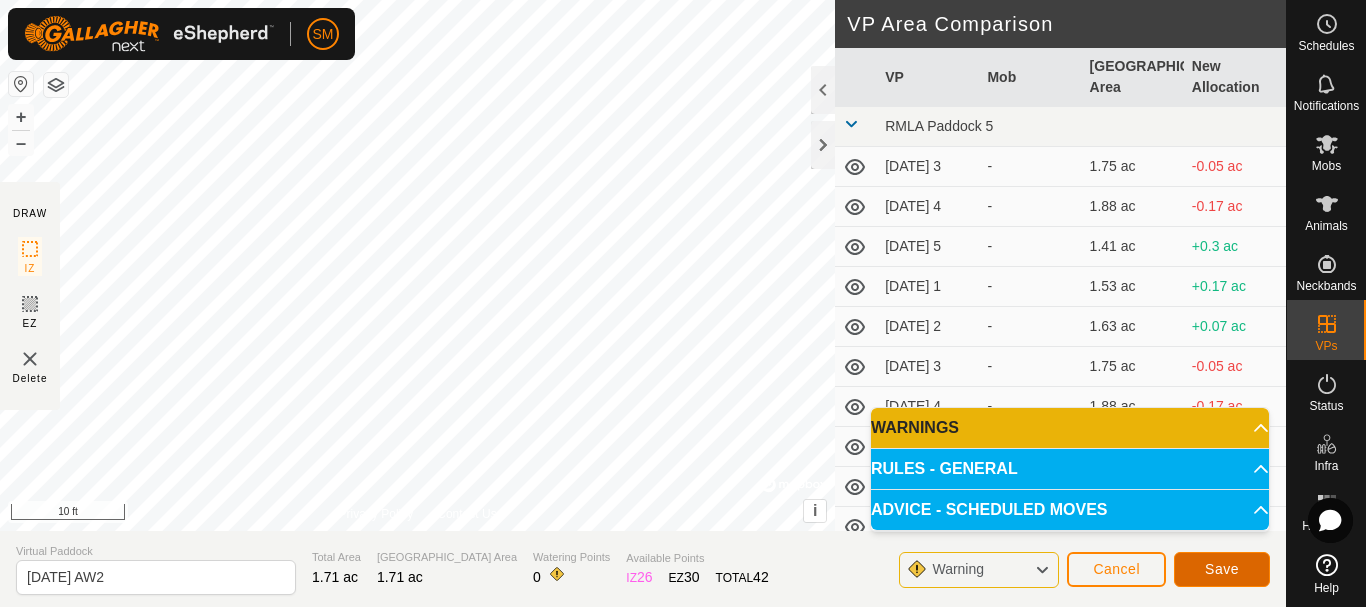 click on "Save" 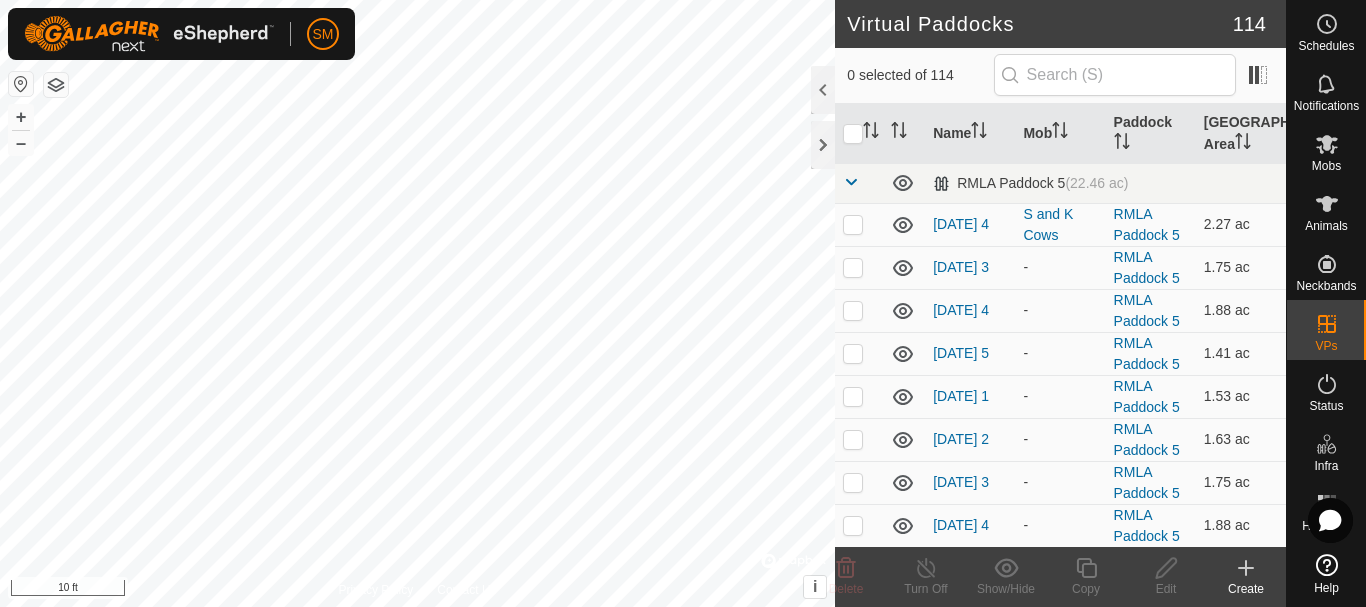 checkbox on "true" 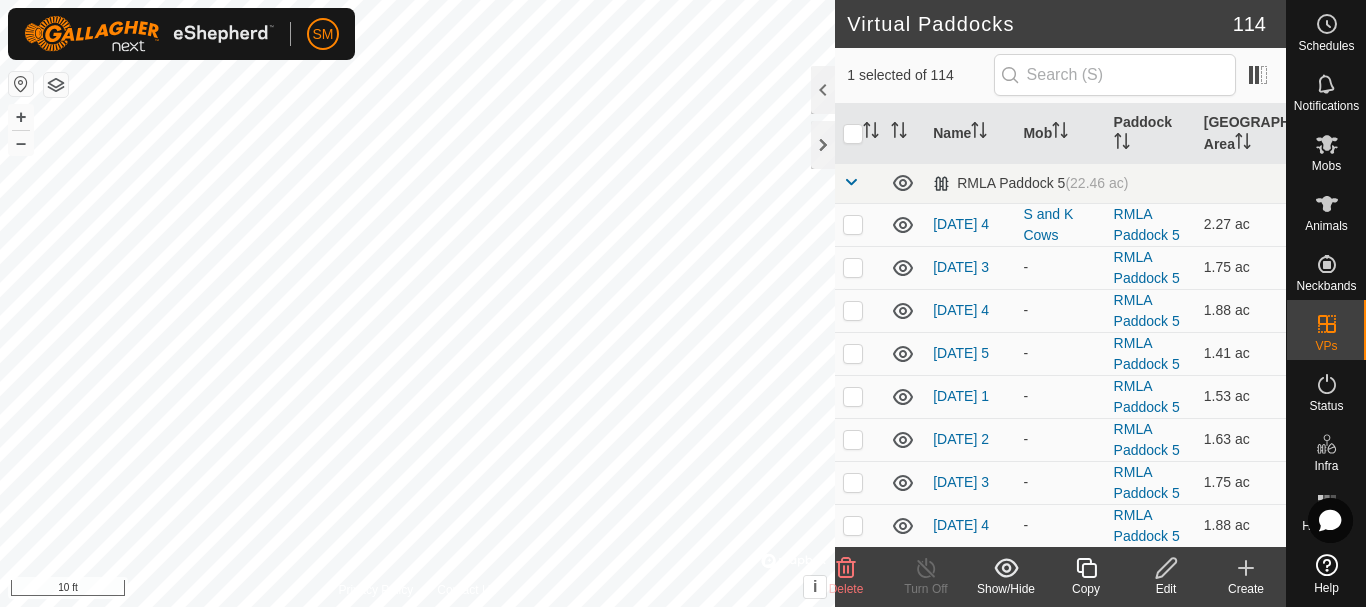 click on "Copy" 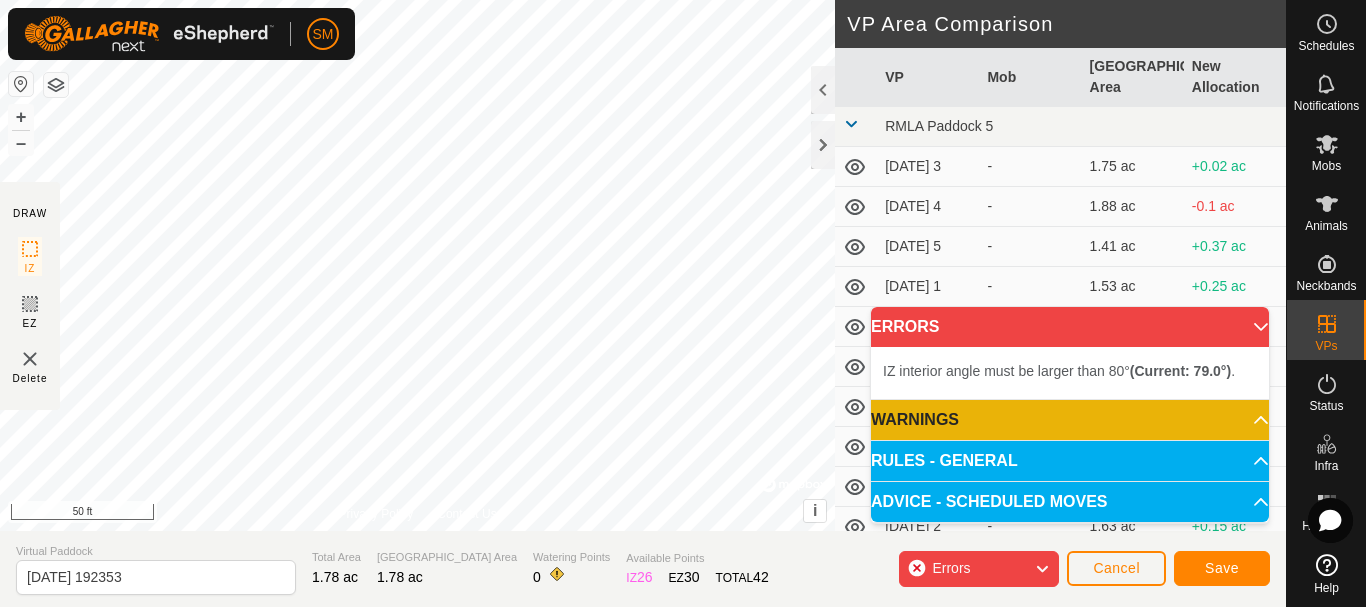 click on "SM Schedules Notifications Mobs Animals Neckbands VPs Status Infra Heatmap Help DRAW IZ EZ Delete Privacy Policy Contact Us + – ⇧ i ©  Mapbox , ©  OpenStreetMap ,  Improve this map 50 ft VP Area Comparison     VP   Mob   Grazing Area   New Allocation  RMLA Paddock 5  [DATE] 3  -  1.75 ac  +0.02 ac  [DATE] 4  -  1.88 ac  -0.1 ac  [DATE] 5  -  1.41 ac  +0.37 ac  [DATE] 1  -  1.53 ac  +0.25 ac  [DATE] 2  -  1.63 ac  +0.15 ac  [DATE] 3  -  1.75 ac  +0.02 ac  [DATE] 4  -  1.88 ac  -0.1 ac  [DATE] 5  -  1.41 ac  +0.37 ac  [DATE] 1  -  1.53 ac  +0.25 ac  [DATE] 2  -  1.63 ac  +0.15 ac  [DATE] 3  -  1.75 ac  +0.02 ac  [DATE] 4  -  1.88 ac  -0.1 ac  [DATE] 5  -  1.41 ac  +0.37 ac  [DATE] 1  -  1.53 ac  +0.25 ac  [DATE] 2  -  1.66 ac  +0.12 ac  [DATE] 3  -  1.75 ac  +0.02 ac  [DATE] 4  -  1.88 ac  -0.1 ac  [DATE] 5  -  1.41 ac  +0.37 ac  [DATE] 6  -  1.66 ac  +0.12 ac  [DATE] 1  -  1.75 ac  +0.02 ac  [DATE] 2  - -0.1 ac" at bounding box center (683, 303) 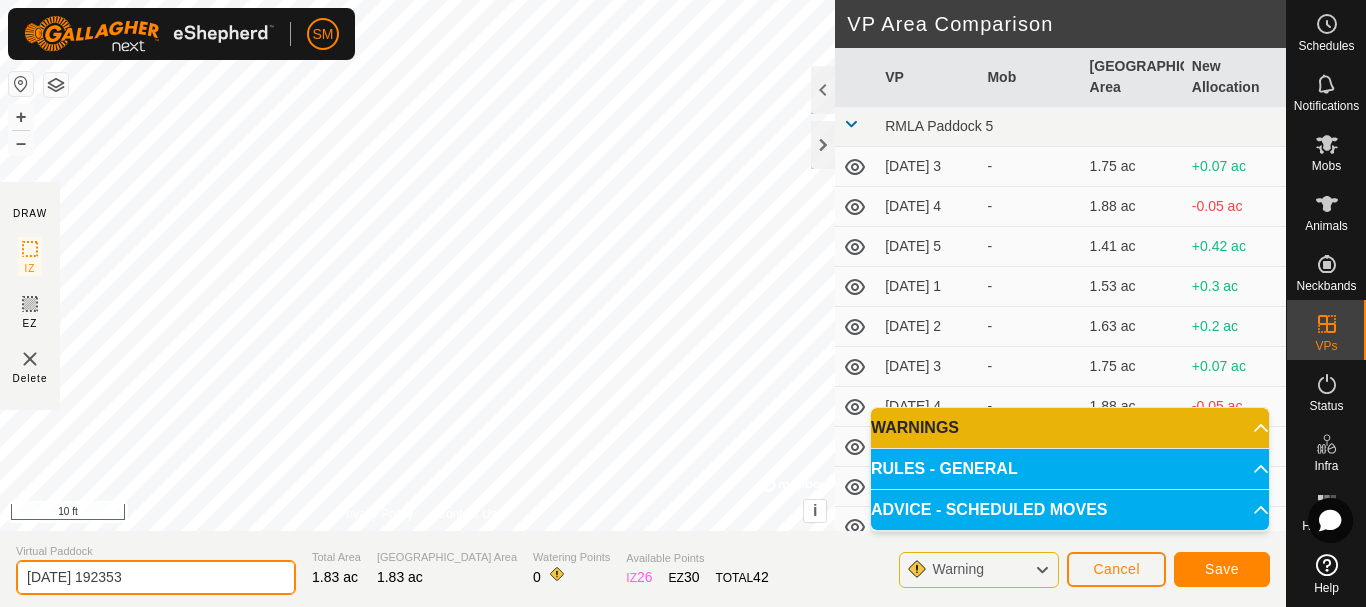 drag, startPoint x: 151, startPoint y: 594, endPoint x: 0, endPoint y: 596, distance: 151.01324 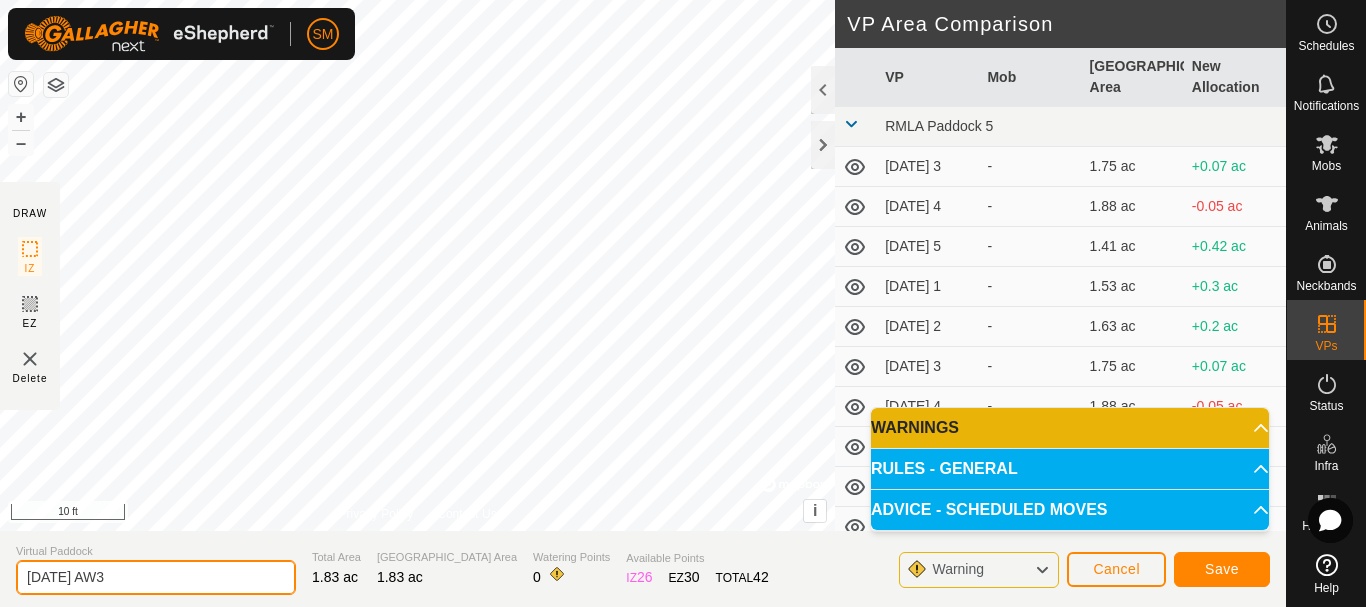 type on "[DATE] AW3" 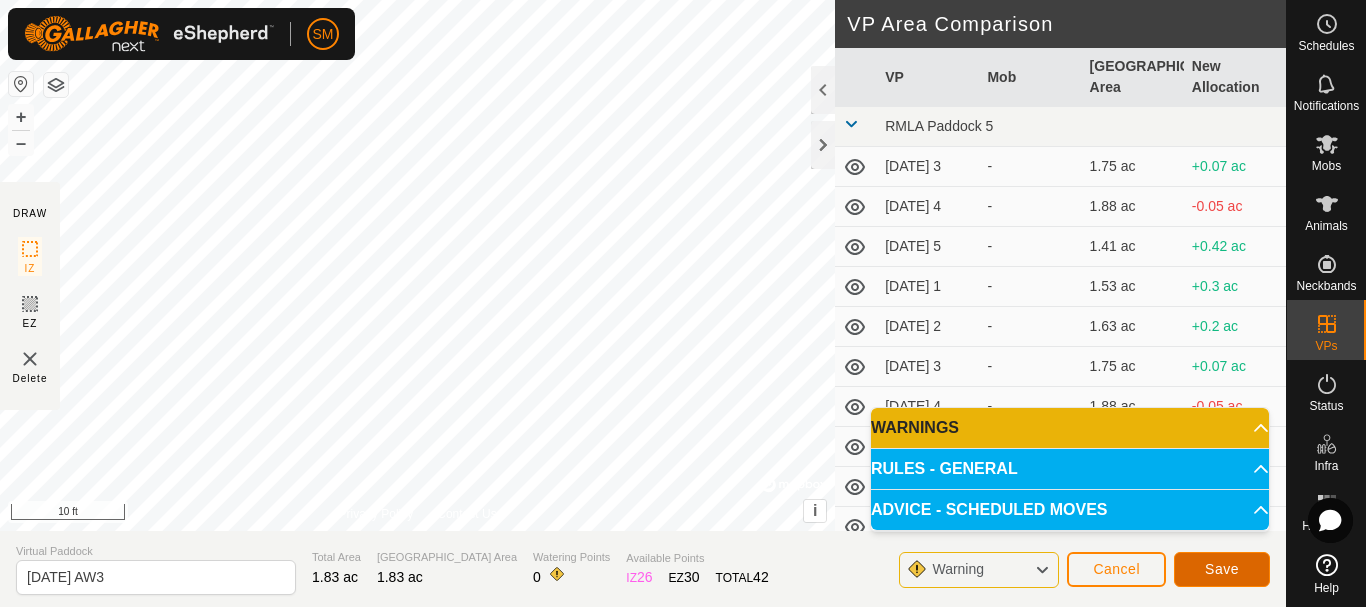 click on "Save" 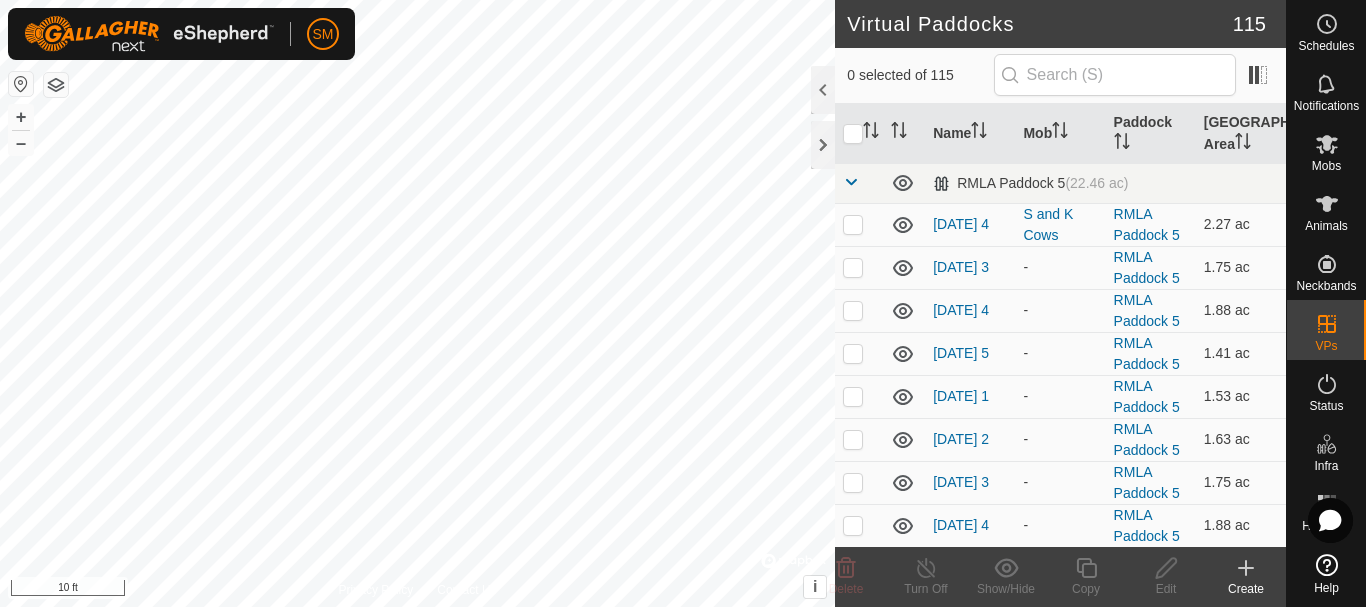checkbox on "true" 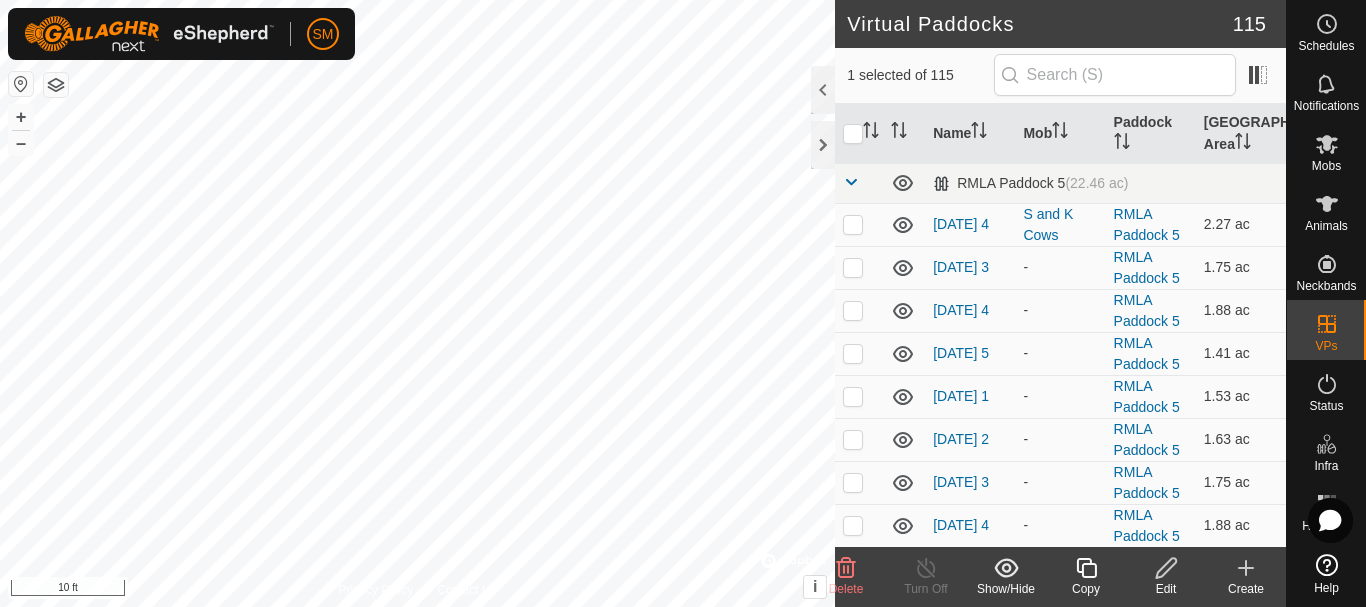 click 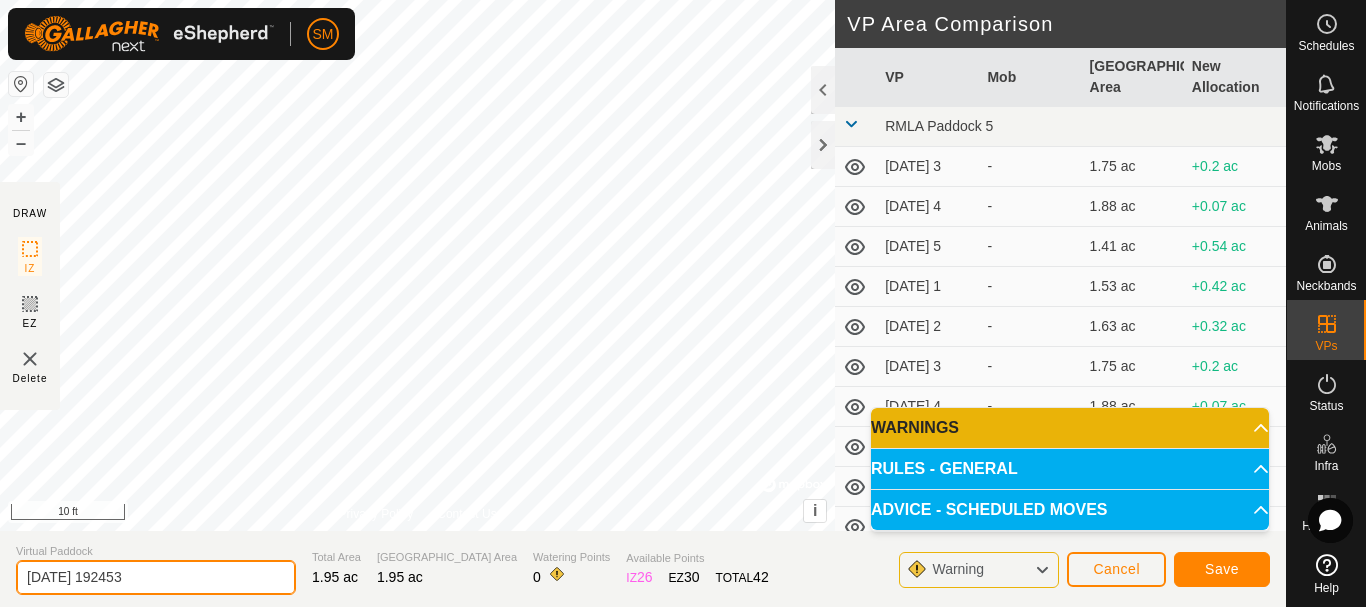 click on "[DATE] 192453" 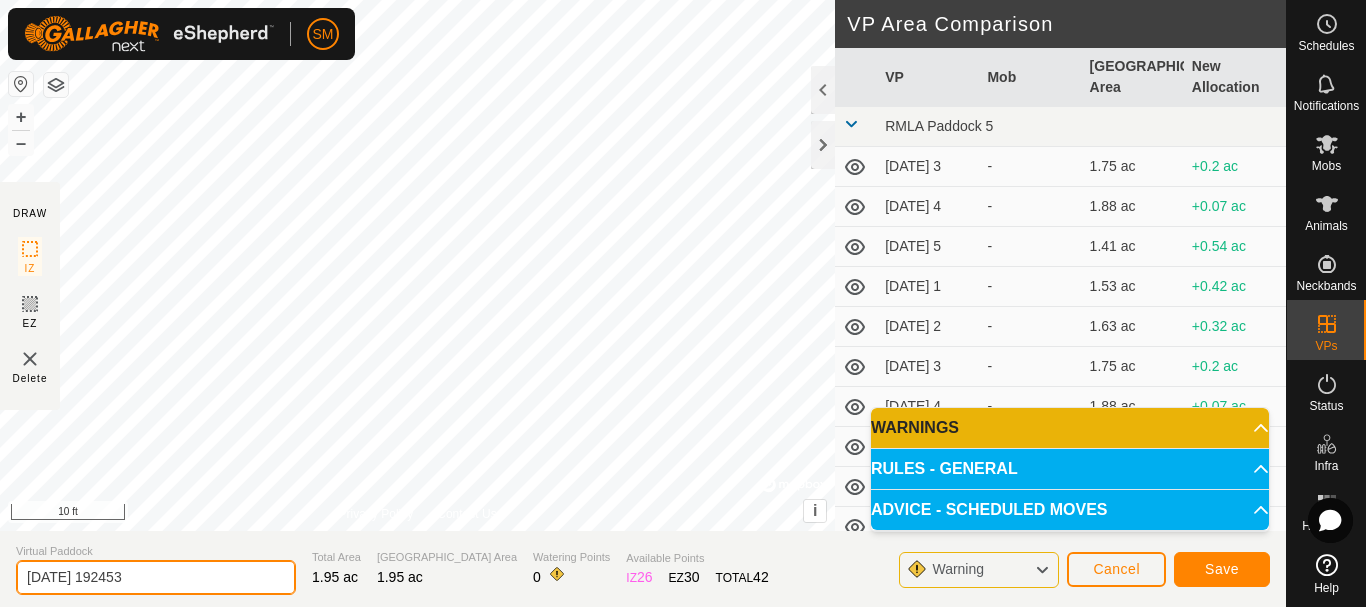 paste on "21 AW" 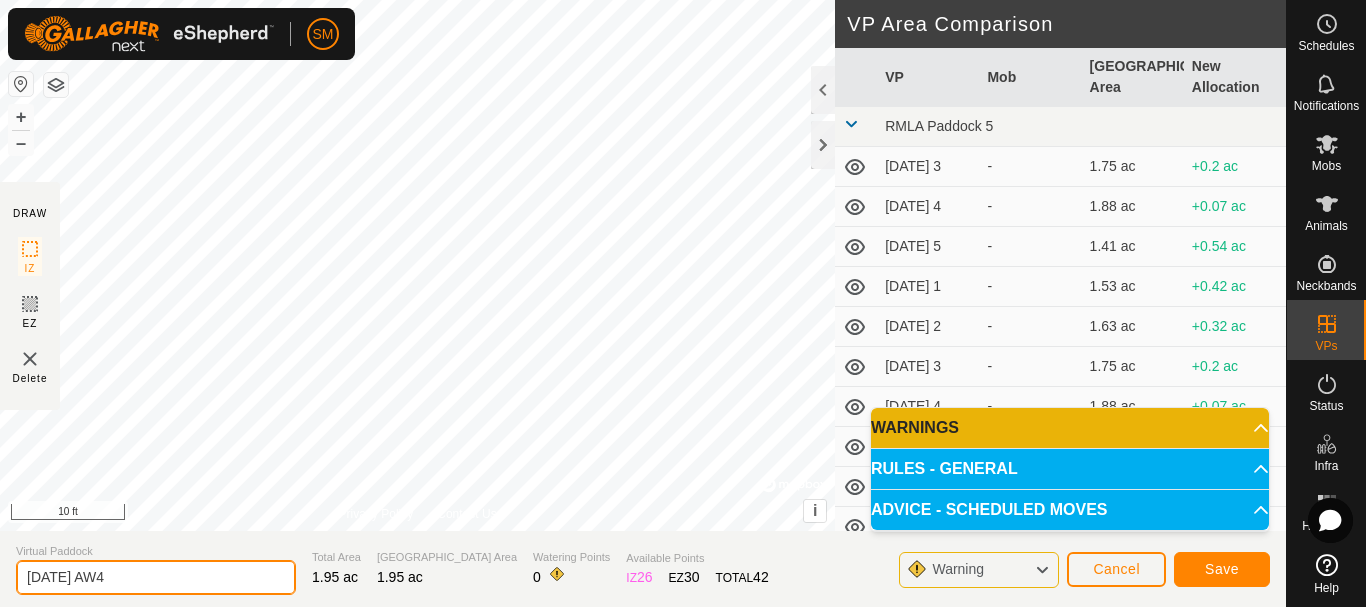 type on "[DATE] AW4" 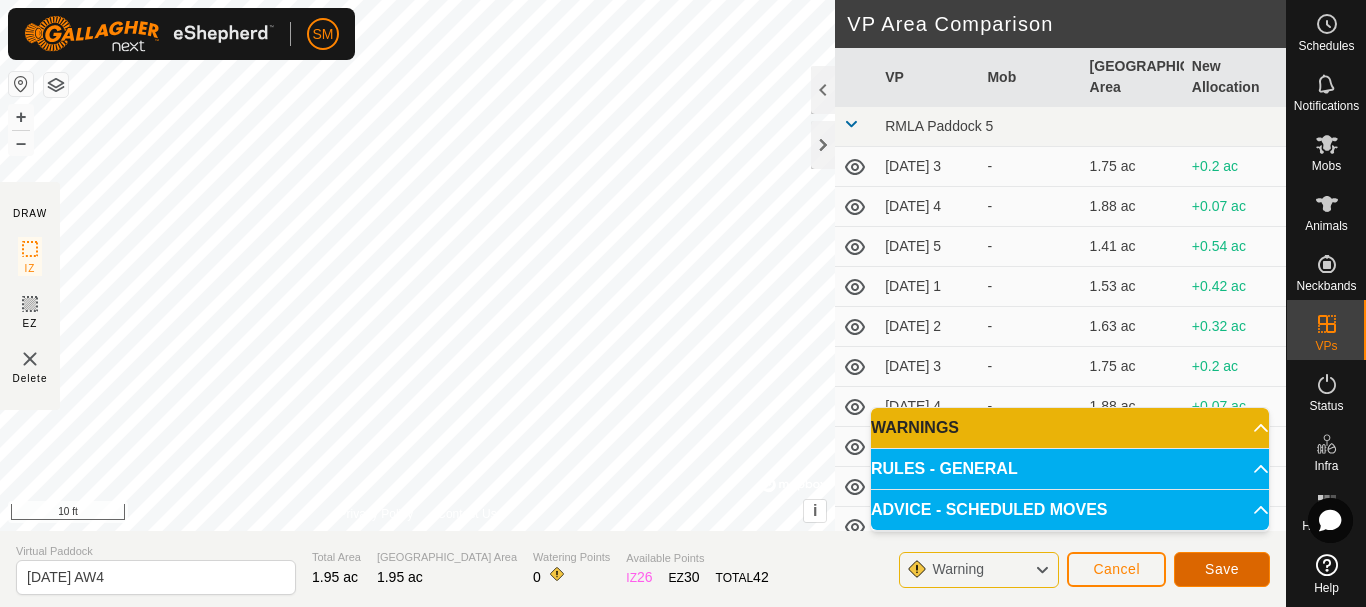 click on "Save" 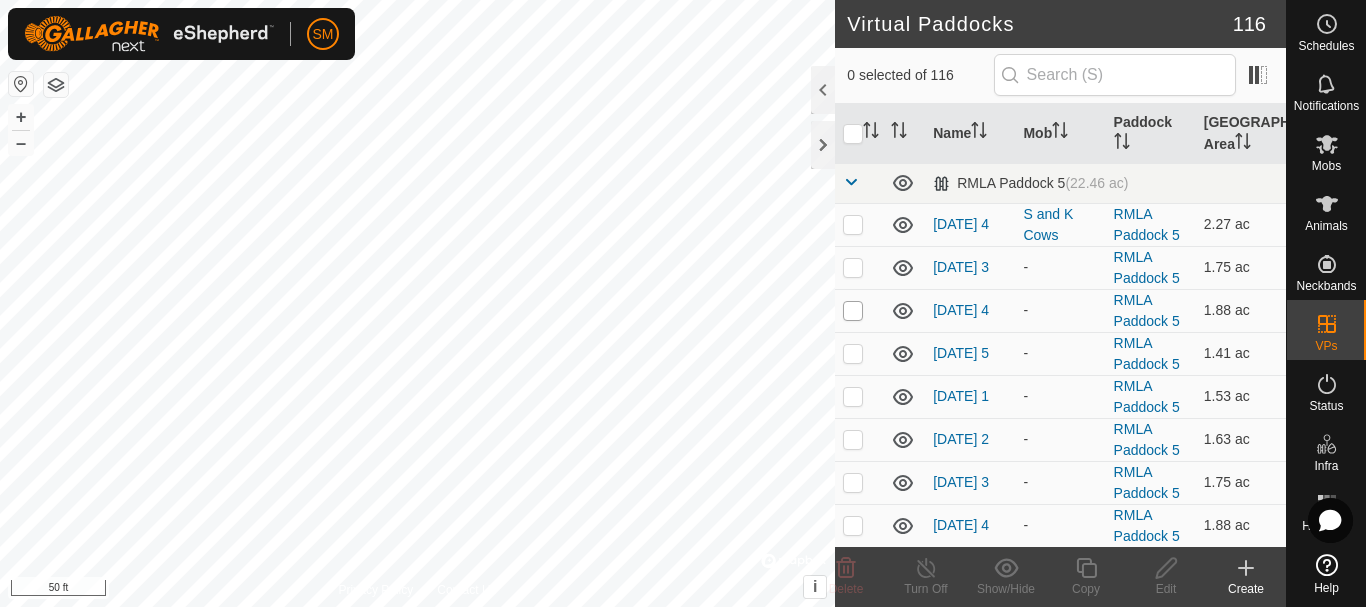 checkbox on "true" 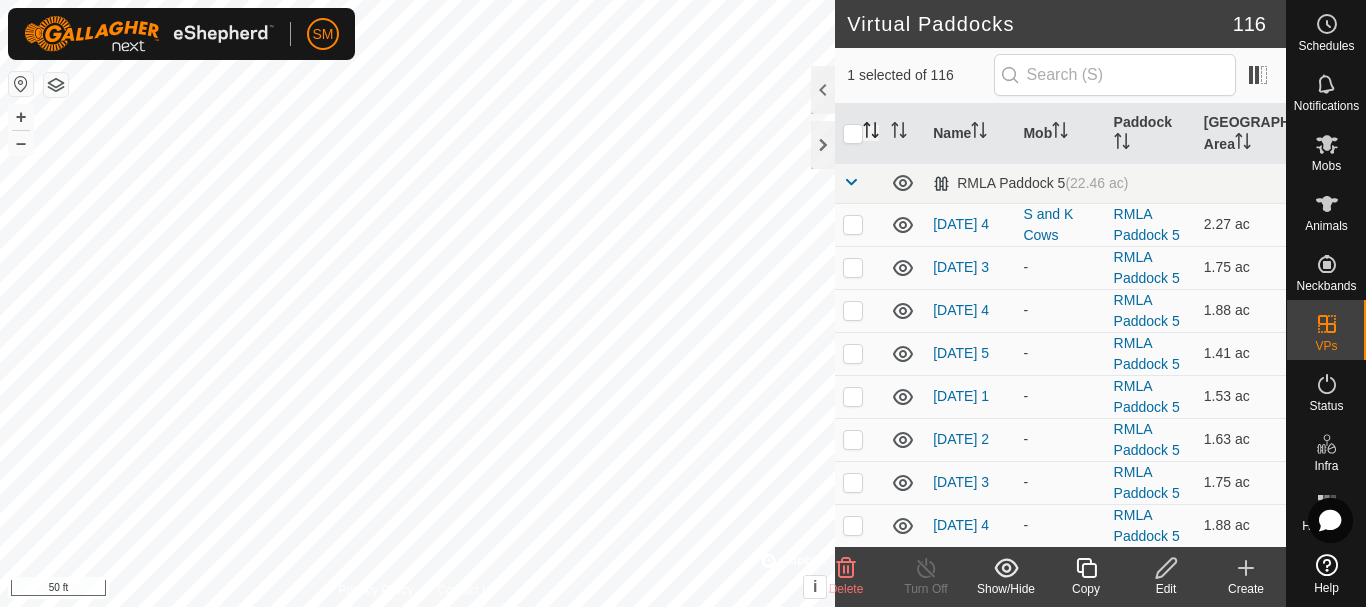 click 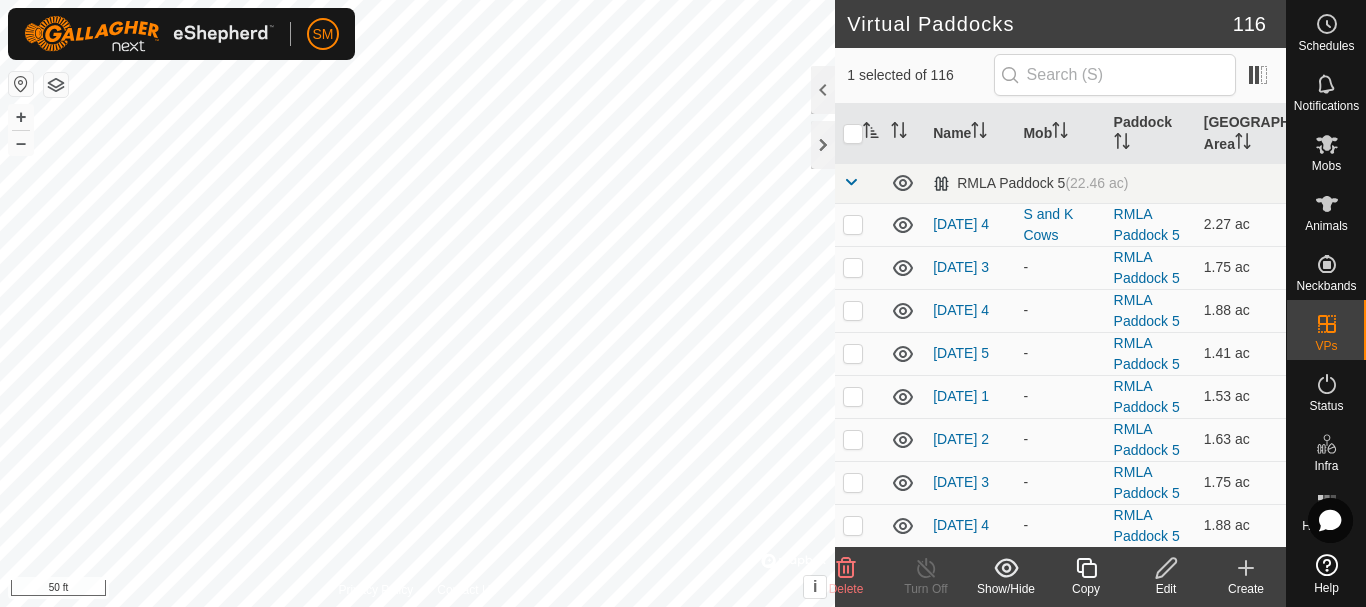 click 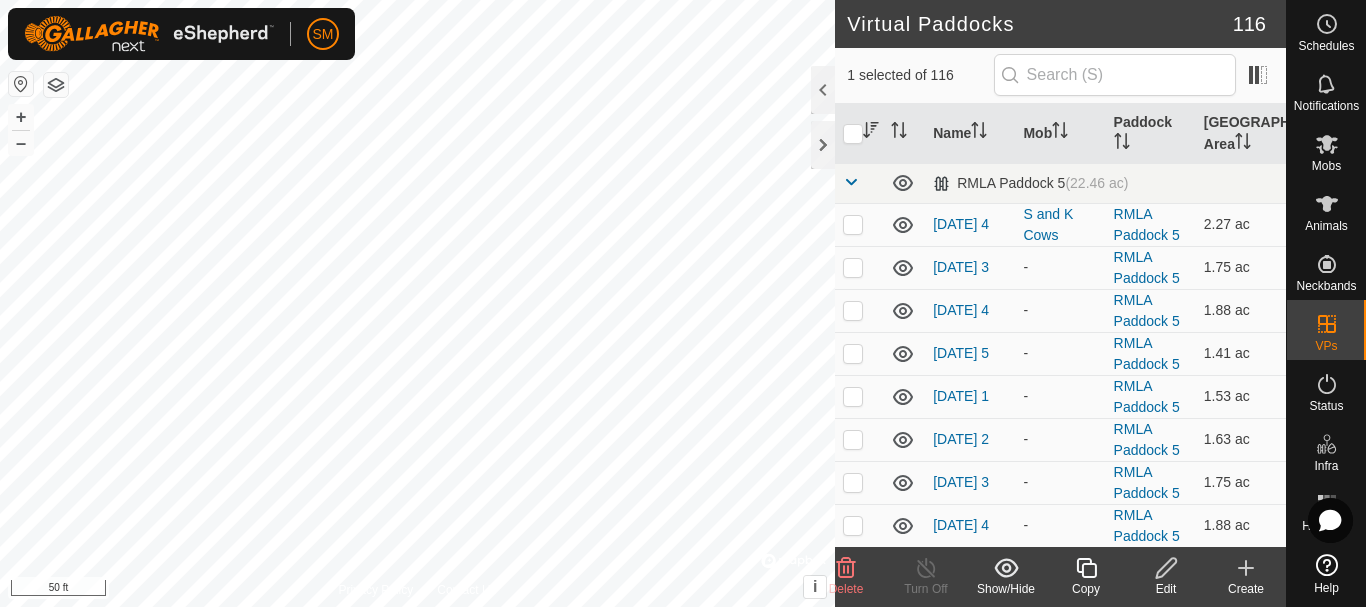 click at bounding box center (851, 182) 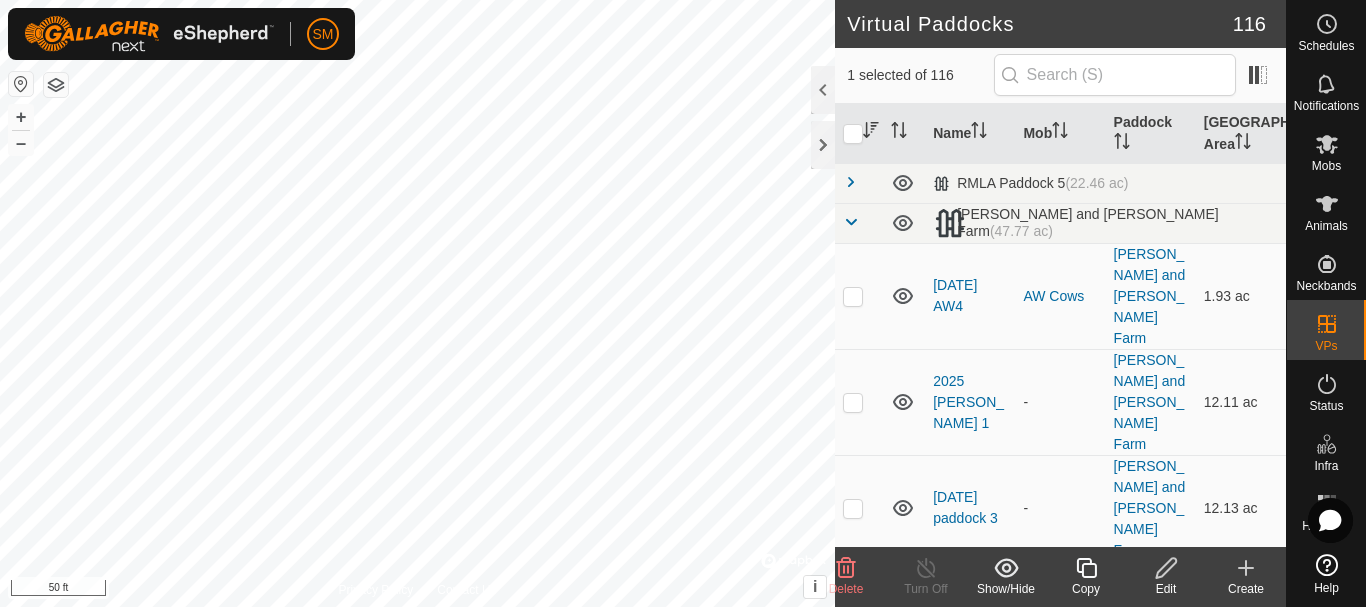 click 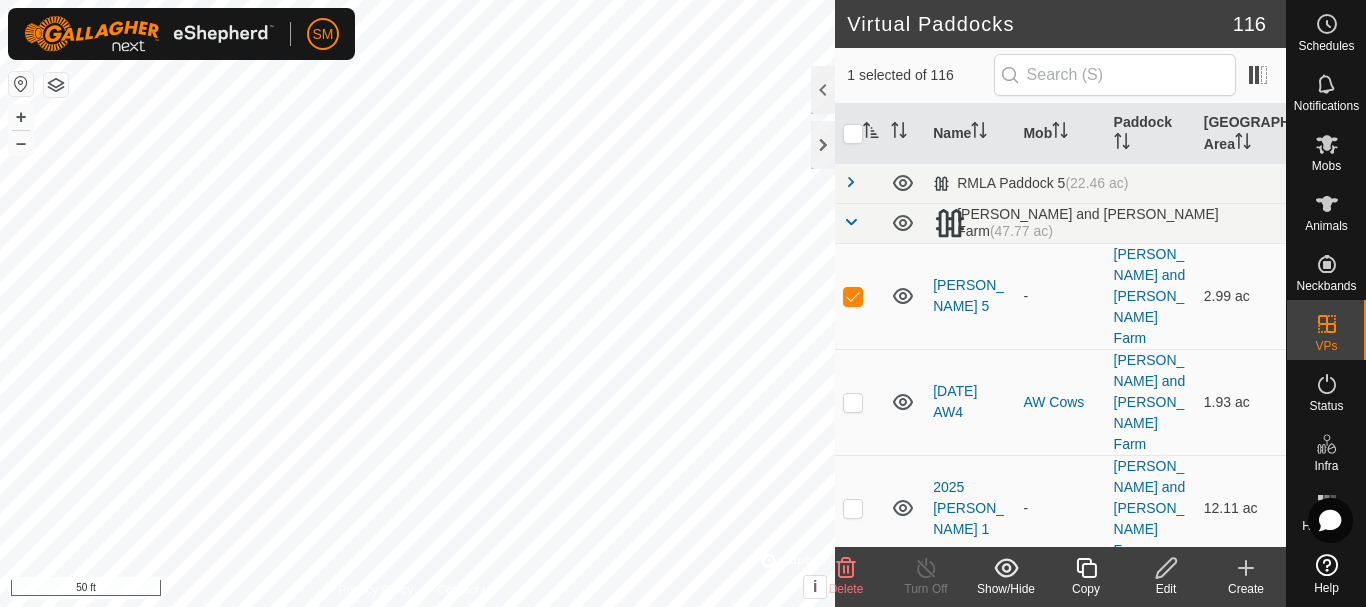 click 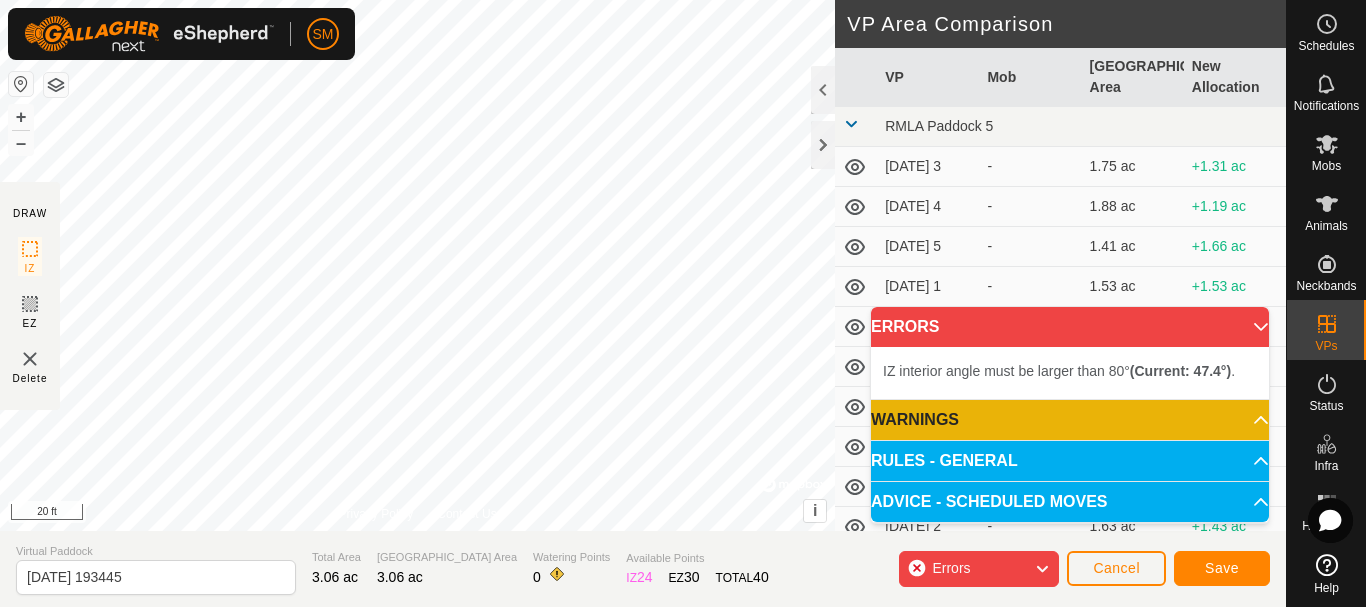 click on "SM Schedules Notifications Mobs Animals Neckbands VPs Status Infra Heatmap Help DRAW IZ EZ Delete Privacy Policy Contact Us + – ⇧ i ©  Mapbox , ©  OpenStreetMap ,  Improve this map 20 ft VP Area Comparison     VP   Mob   Grazing Area   New Allocation  RMLA Paddock 5  [DATE] 3  -  1.75 ac  +1.31 ac  [DATE] 4  -  1.88 ac  +1.19 ac  [DATE] 5  -  1.41 ac  +1.66 ac  [DATE] 1  -  1.53 ac  +1.53 ac  [DATE] 2  -  1.63 ac  +1.43 ac  [DATE] 3  -  1.75 ac  +1.31 ac  [DATE] 4  -  1.88 ac  +1.19 ac  [DATE] 5  -  1.41 ac  +1.66 ac  [DATE] 1  -  1.53 ac  +1.53 ac  [DATE] 2  -  1.63 ac  +1.43 ac  [DATE] 3  -  1.75 ac  +1.31 ac  [DATE] 4  -  1.88 ac  +1.19 ac  [DATE] 5  -  1.41 ac  +1.66 ac  [DATE] 1  -  1.53 ac  +1.53 ac  [DATE] 2  -  1.66 ac  +1.41 ac  [DATE] 3  -  1.75 ac  +1.31 ac  [DATE] 4  -  1.88 ac  +1.19 ac  [DATE] 5  -  1.41 ac  +1.66 ac  [DATE] 6  -  1.66 ac  +1.41 ac  [DATE] 1  -  1.75 ac  +1.31 ac  [DATE] 2  - - -" at bounding box center (683, 303) 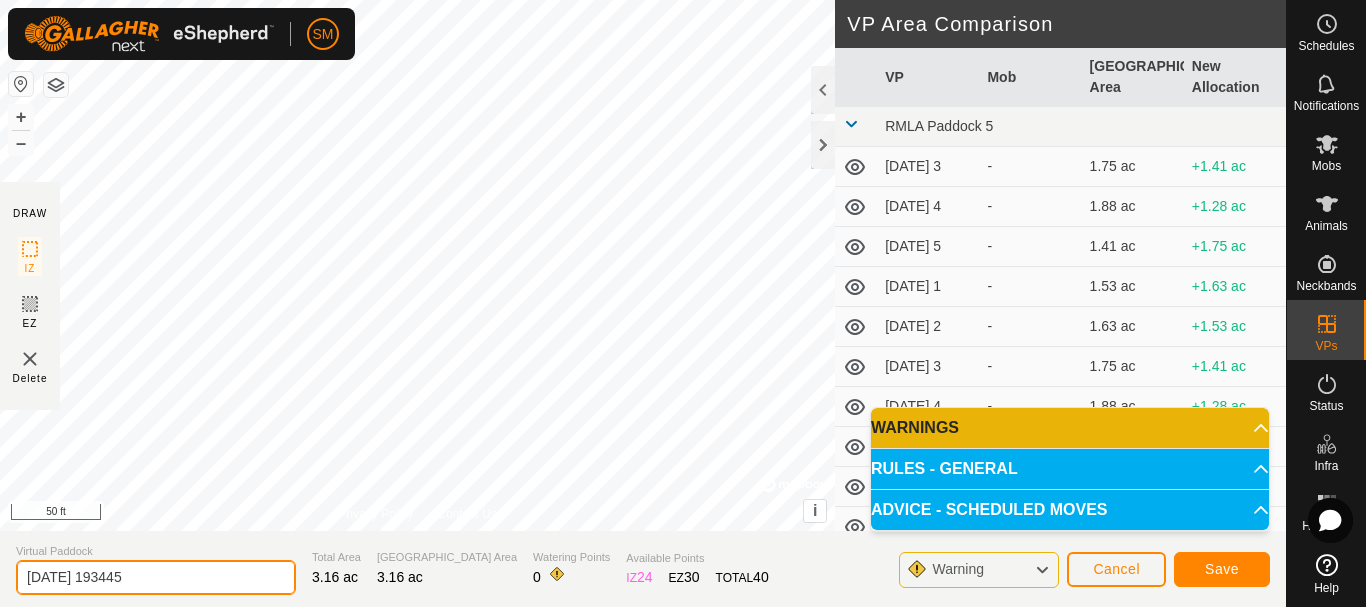 drag, startPoint x: 215, startPoint y: 580, endPoint x: 0, endPoint y: 583, distance: 215.02094 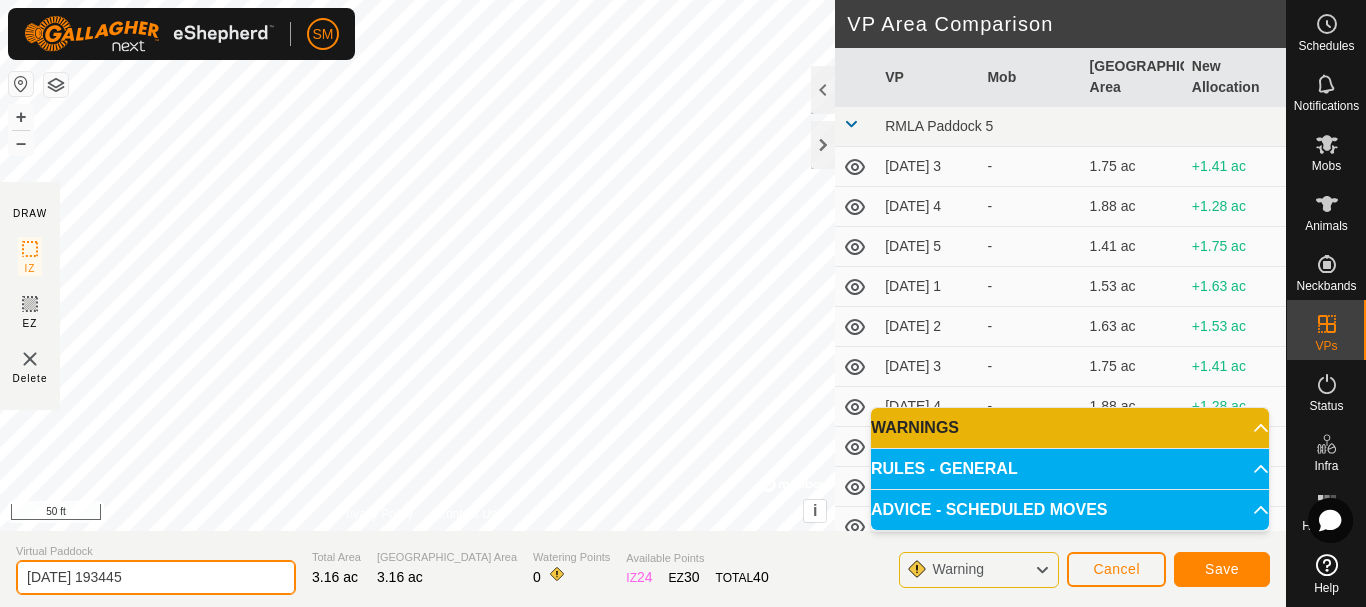 paste on "21 AW" 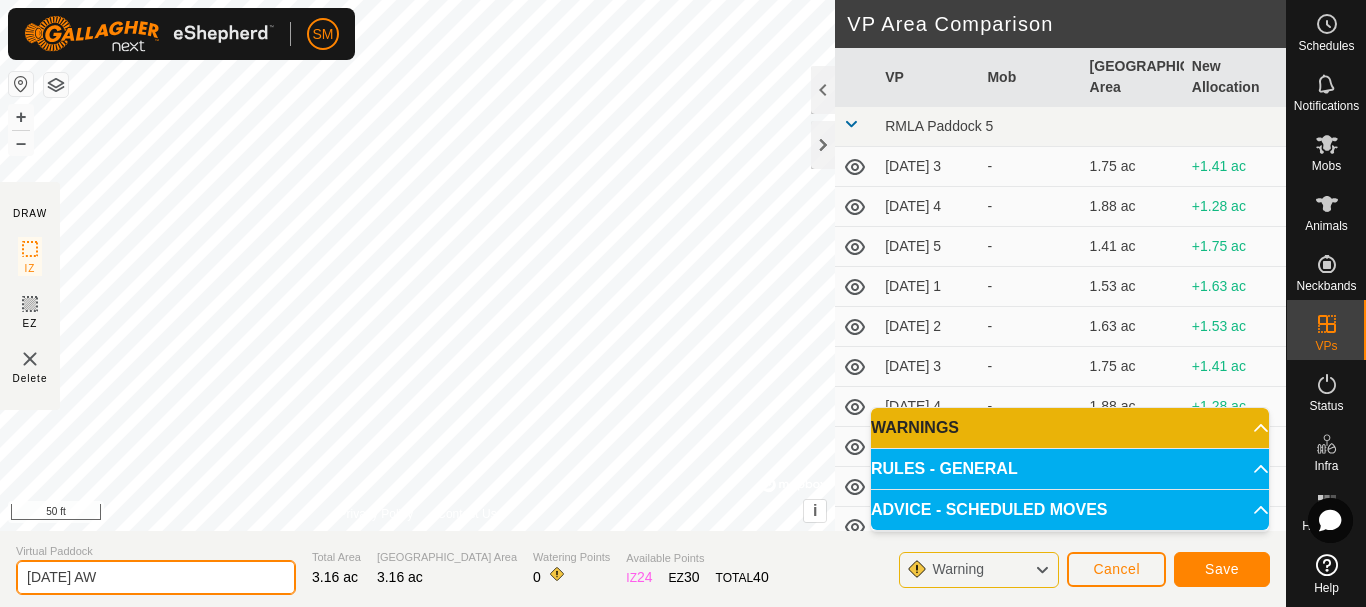 click on "[DATE] AW" 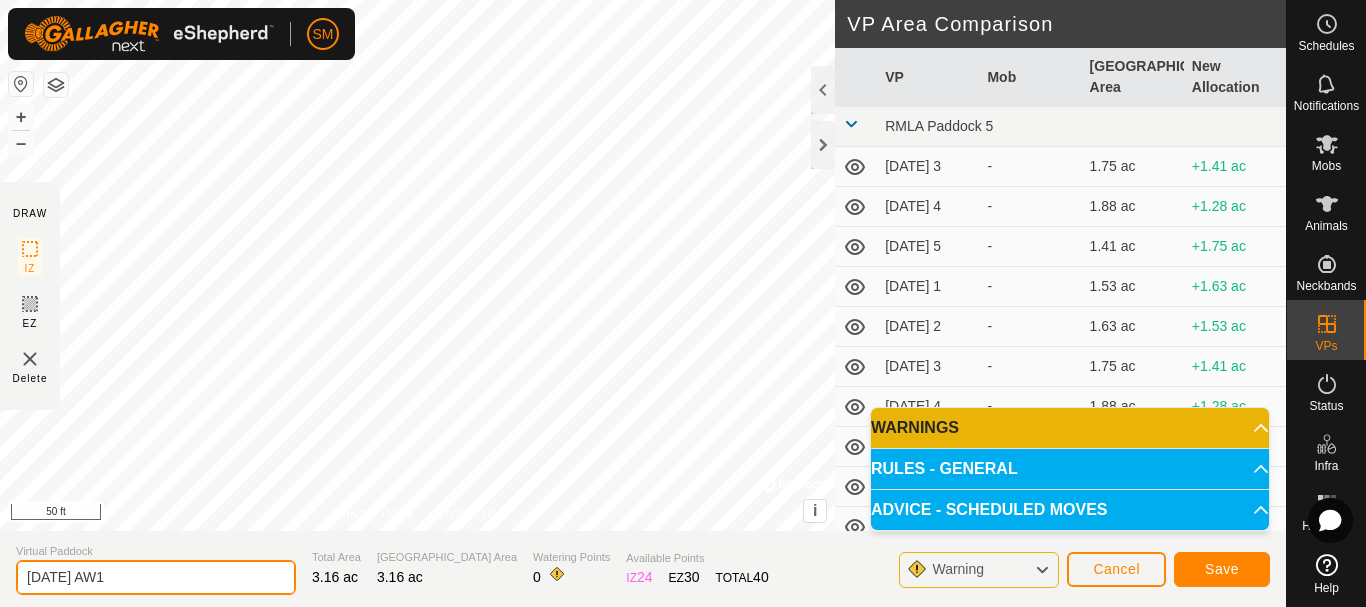 type on "[DATE] AW1" 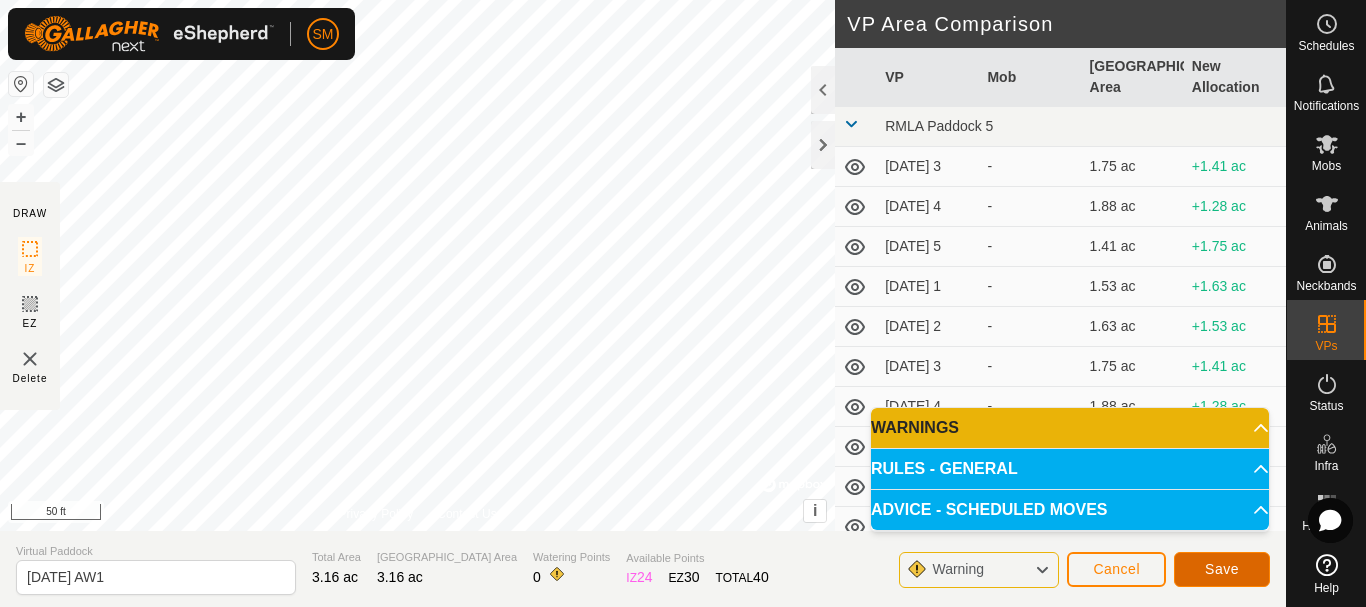 click on "Save" 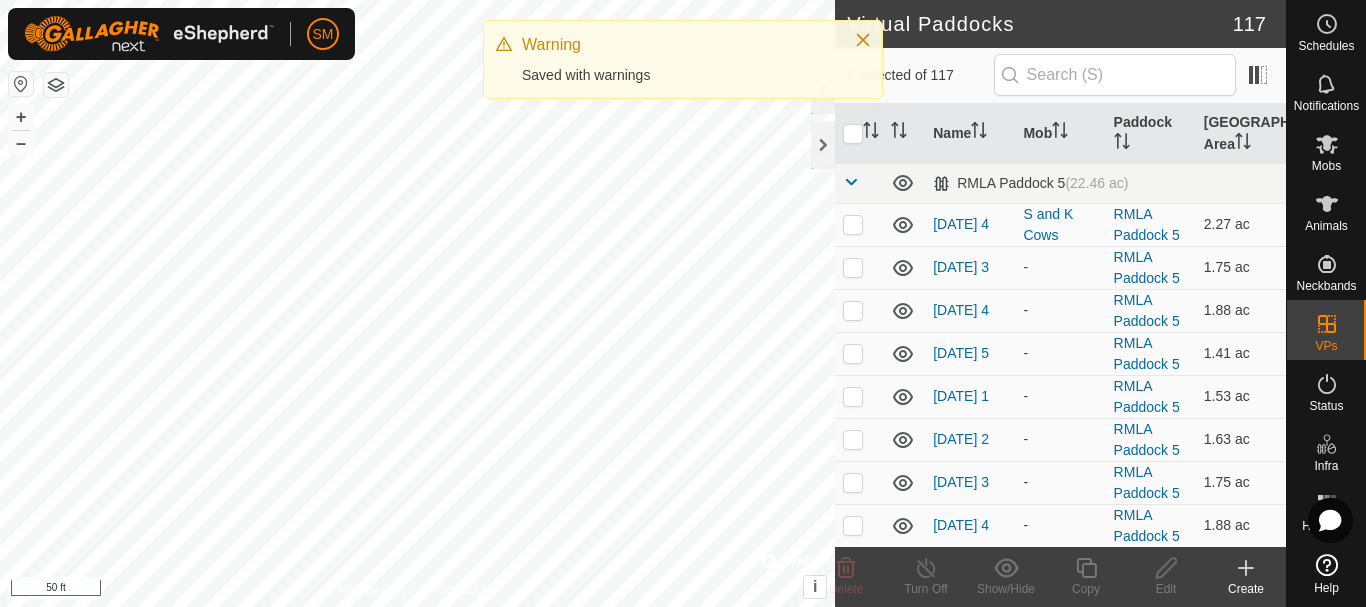 click on "SM Schedules Notifications Mobs Animals Neckbands VPs Status Infra Heatmap Help Virtual Paddocks 117 0 selected of 117     Name   Mob   Paddock   Grazing Area   RMLA Paddock 5   (22.46 ac) [DATE] 4  S and K Cows   RMLA Paddock 5   2.27 ac  [DATE] 3  -   RMLA Paddock 5   1.75 ac  [DATE] 4  -   RMLA Paddock 5   1.88 ac  [DATE] 5  -   RMLA Paddock 5   1.41 ac  [DATE] 1  -   RMLA Paddock 5   1.53 ac  [DATE] 2  -   RMLA Paddock 5   1.63 ac  [DATE] 3  -   RMLA Paddock 5   1.75 ac  [DATE] 4  -   RMLA Paddock 5   1.88 ac  [DATE] 5  -   RMLA Paddock 5   1.41 ac  [DATE] 1  -   RMLA Paddock 5   1.53 ac  [DATE] 2  -   RMLA Paddock 5   1.63 ac  [DATE] 3  -   RMLA Paddock 5   1.75 ac  [DATE] 4  -   RMLA Paddock 5   1.88 ac  [DATE] 5  -   RMLA Paddock 5   1.41 ac  [DATE] 1  -   RMLA Paddock 5   1.53 ac  [DATE] 2  -   RMLA Paddock 5   1.66 ac  [DATE] 3  -   RMLA Paddock 5   1.75 ac  [DATE] 4  -   RMLA Paddock 5   1.88 ac  [DATE] 5  -   -" at bounding box center [683, 303] 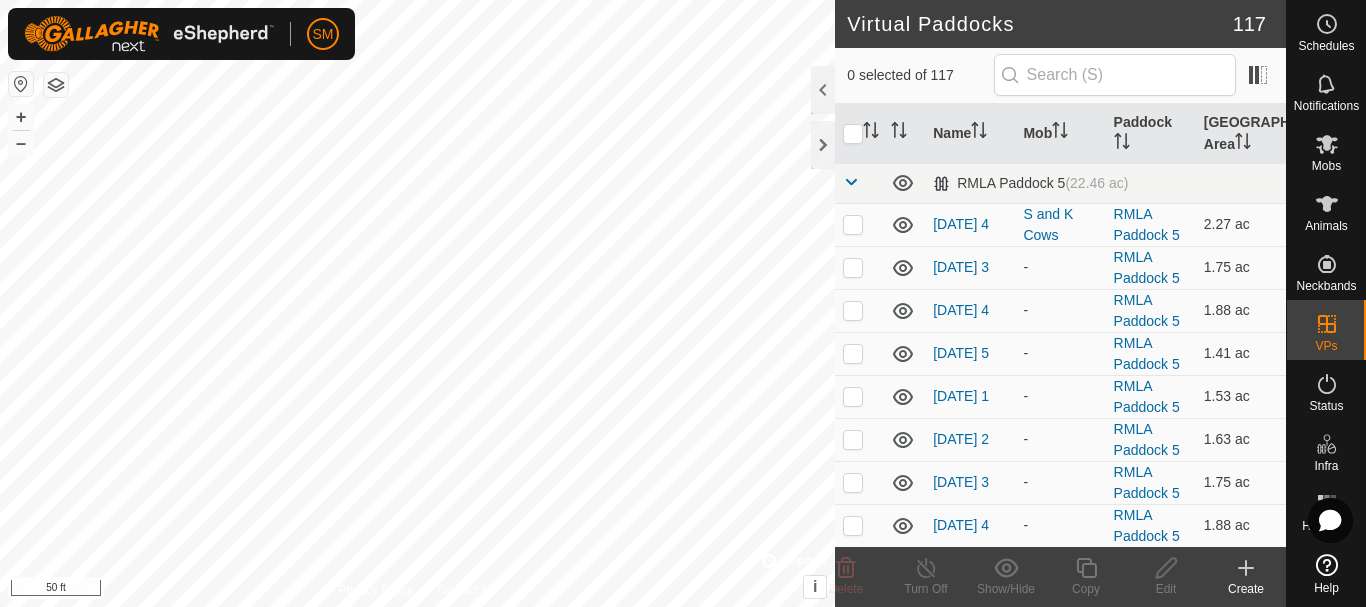 checkbox on "true" 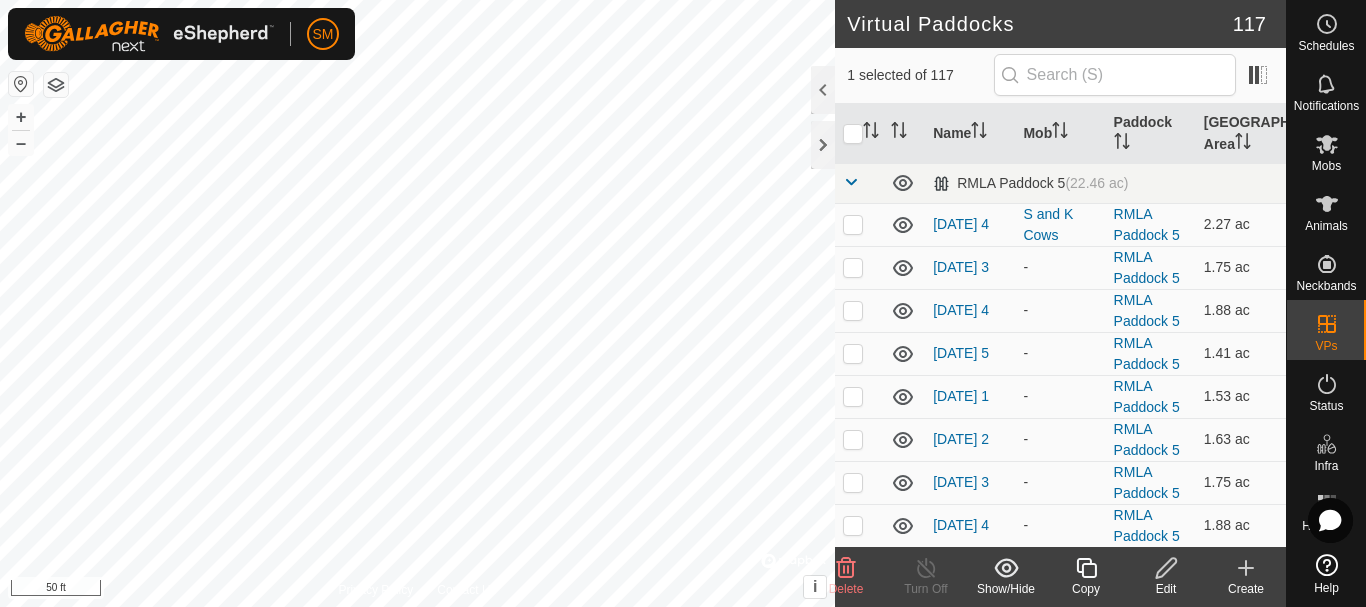 click 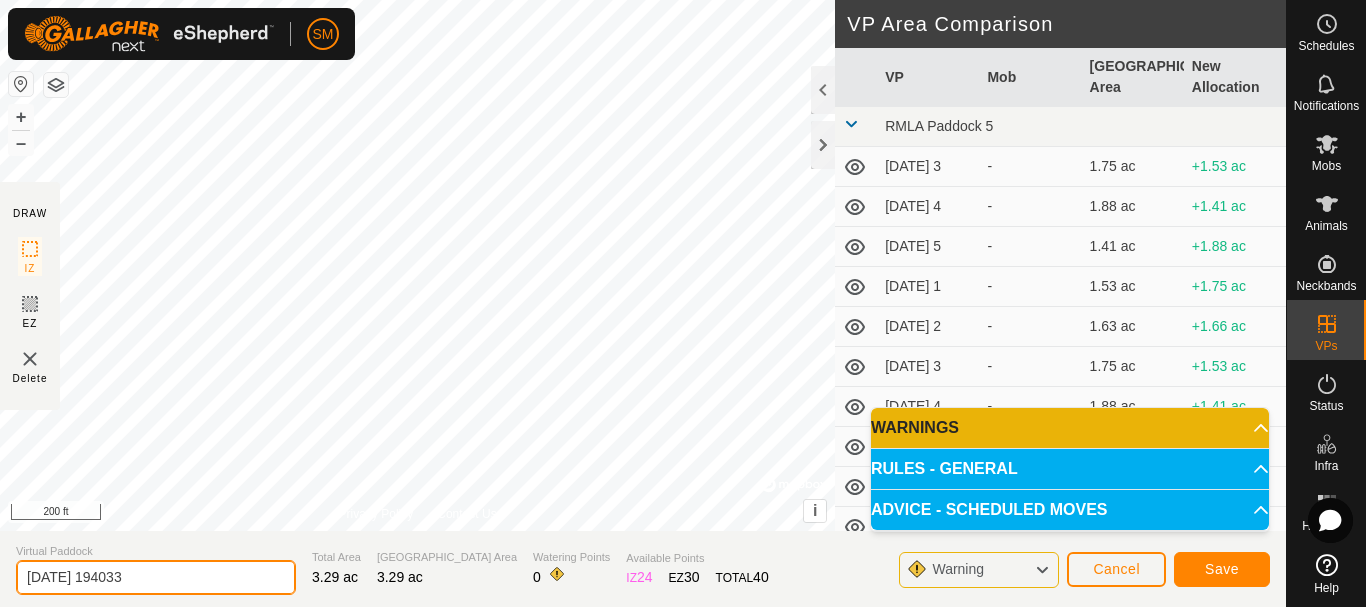 drag, startPoint x: 190, startPoint y: 583, endPoint x: 0, endPoint y: 578, distance: 190.06578 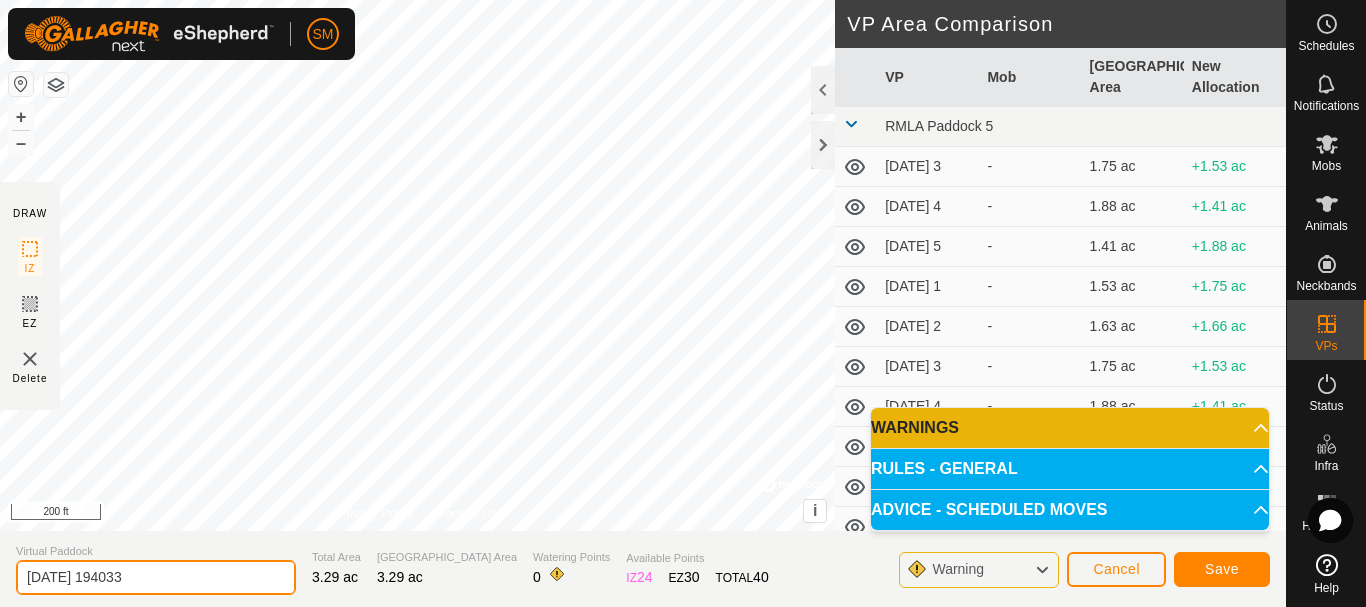paste on "21 AW" 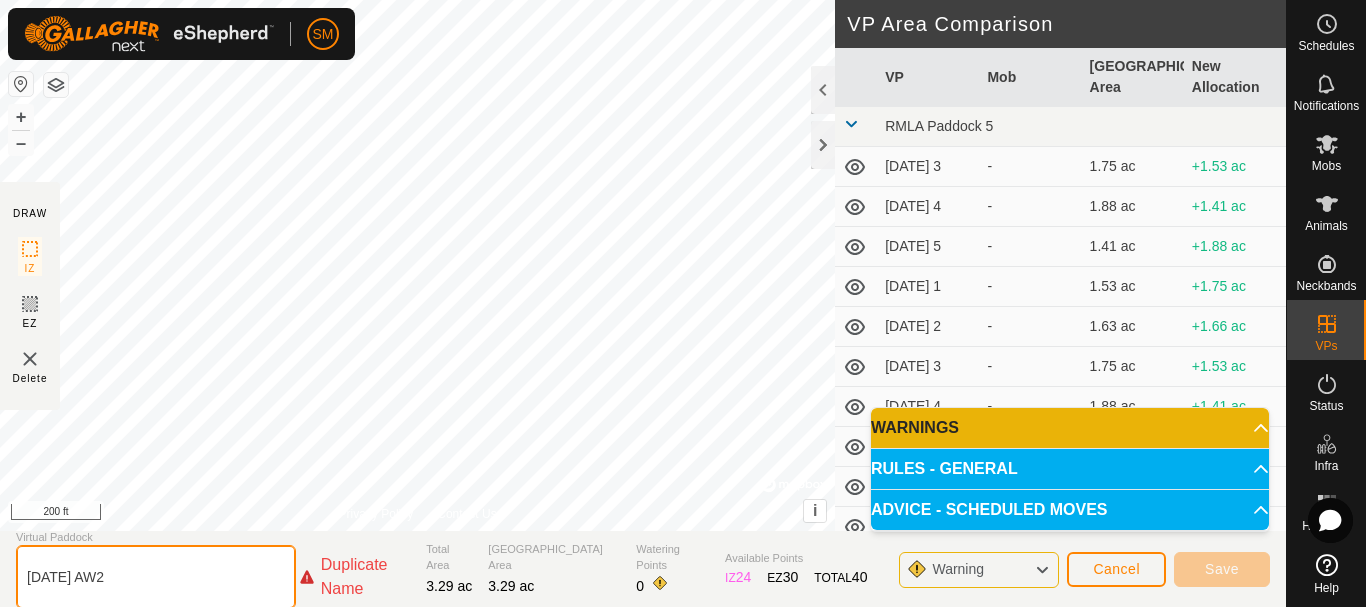 click on "[DATE] AW2" 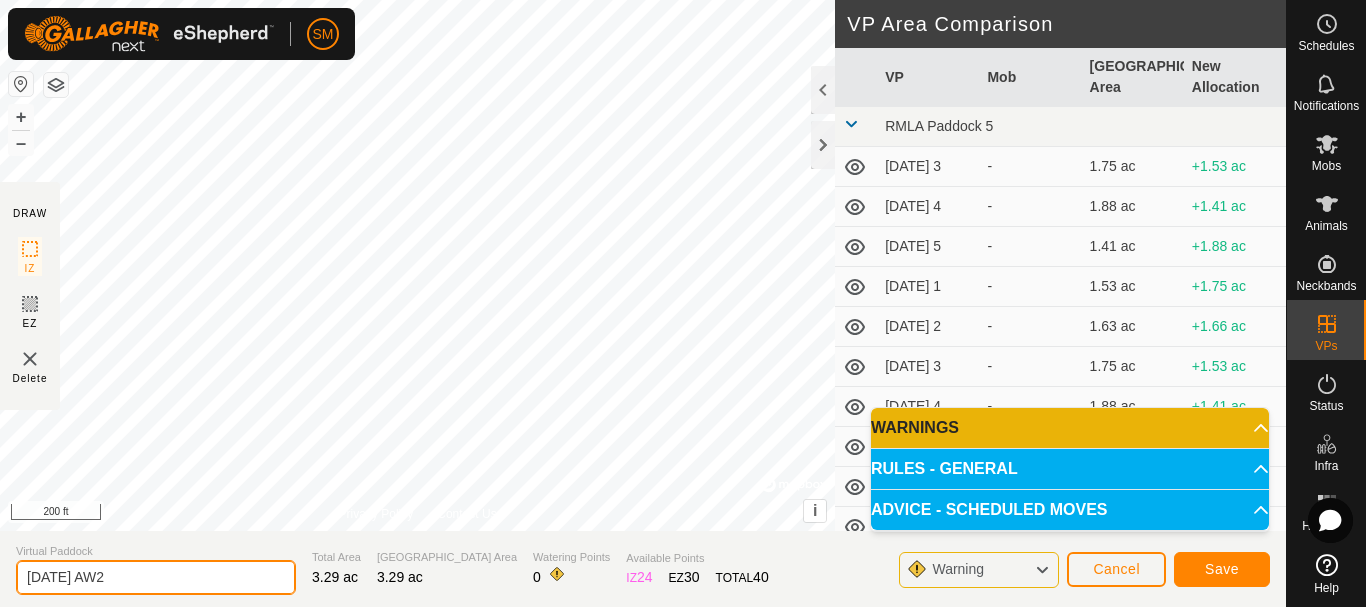 drag, startPoint x: 123, startPoint y: 579, endPoint x: 24, endPoint y: 587, distance: 99.32271 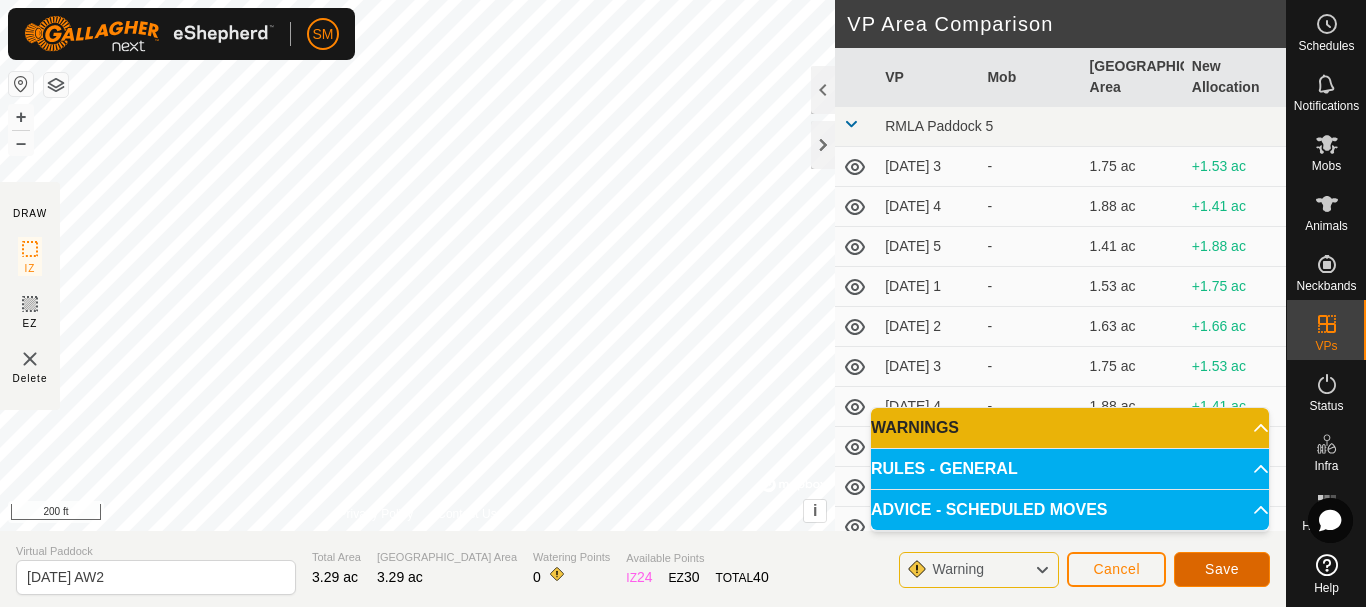 click on "Save" 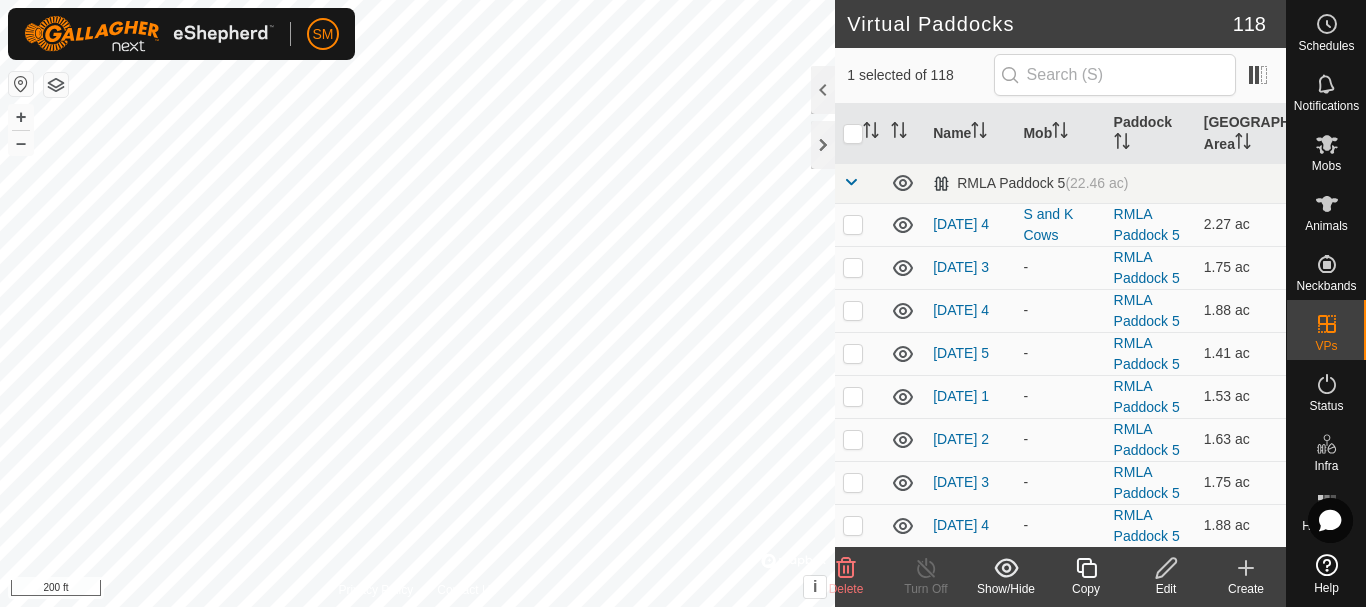 checkbox on "true" 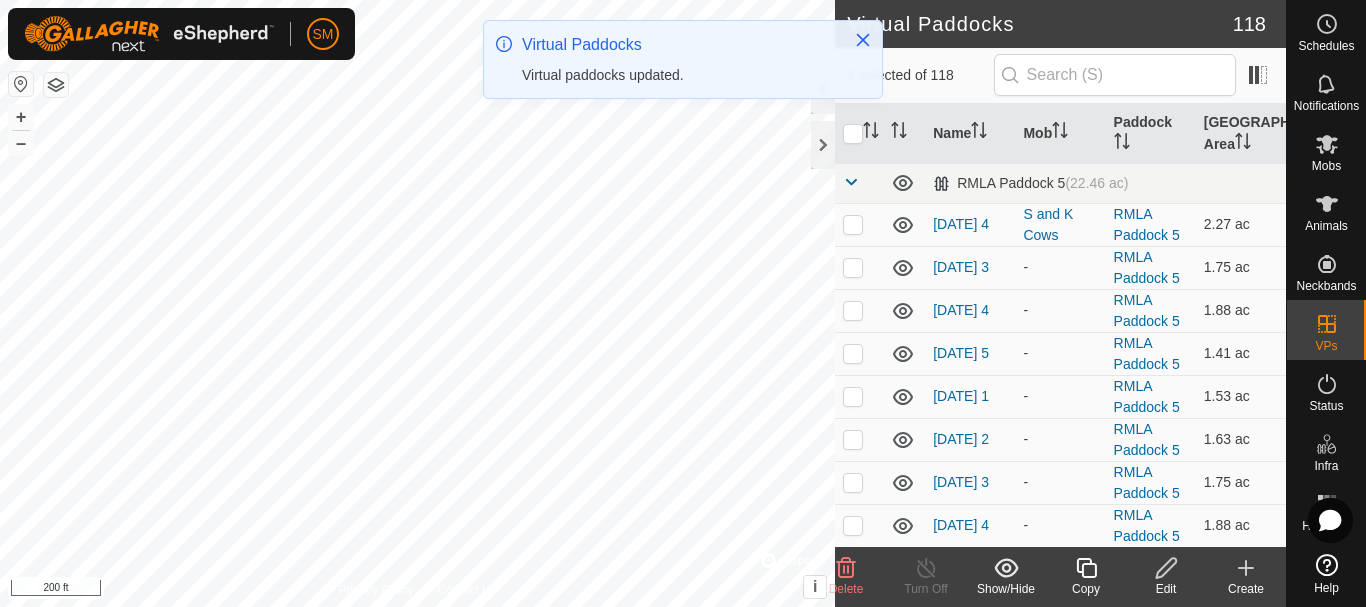 checkbox on "true" 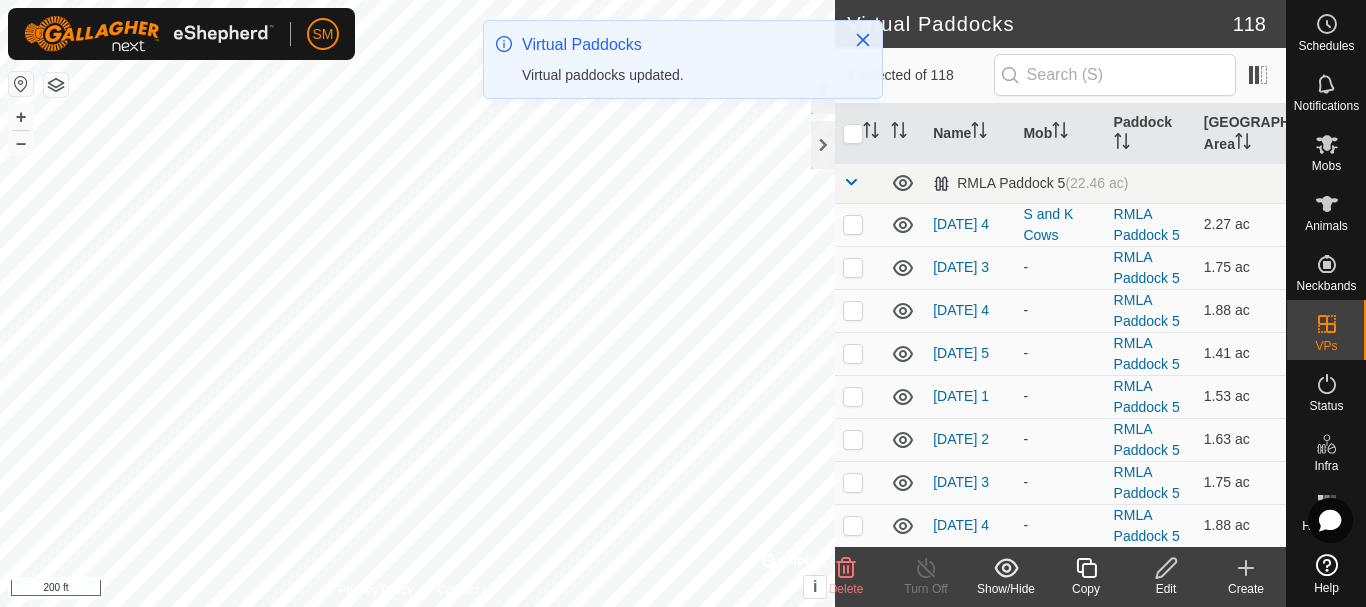 checkbox on "false" 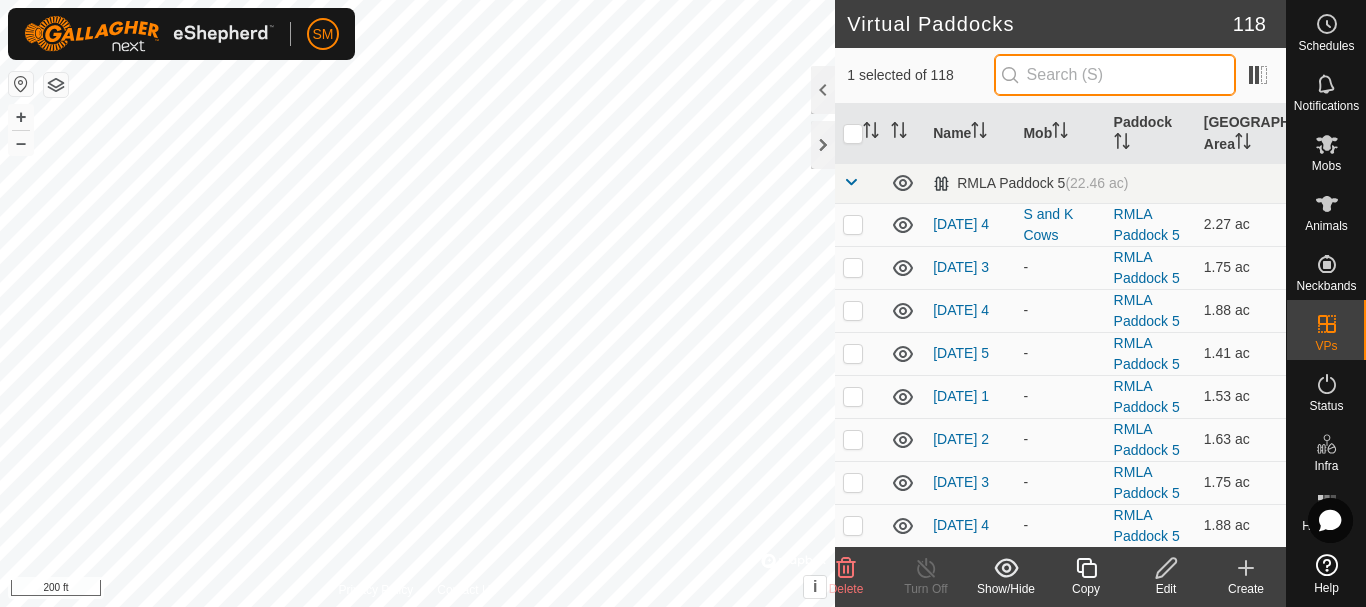 click at bounding box center [1115, 75] 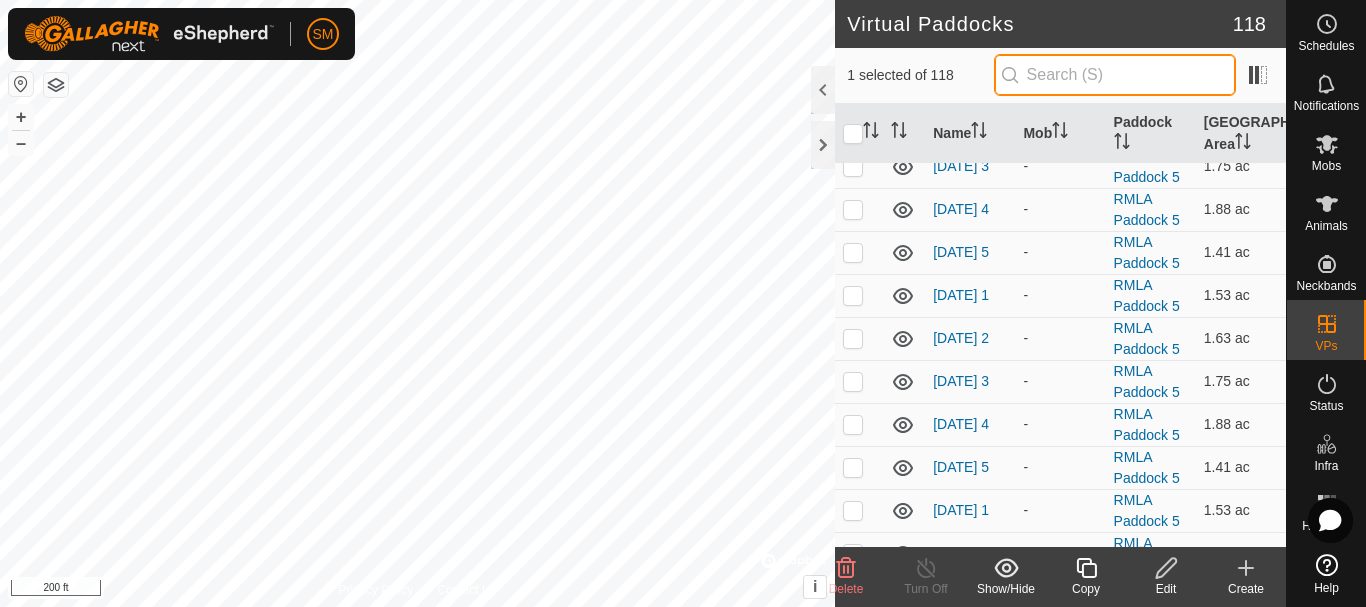scroll, scrollTop: 0, scrollLeft: 0, axis: both 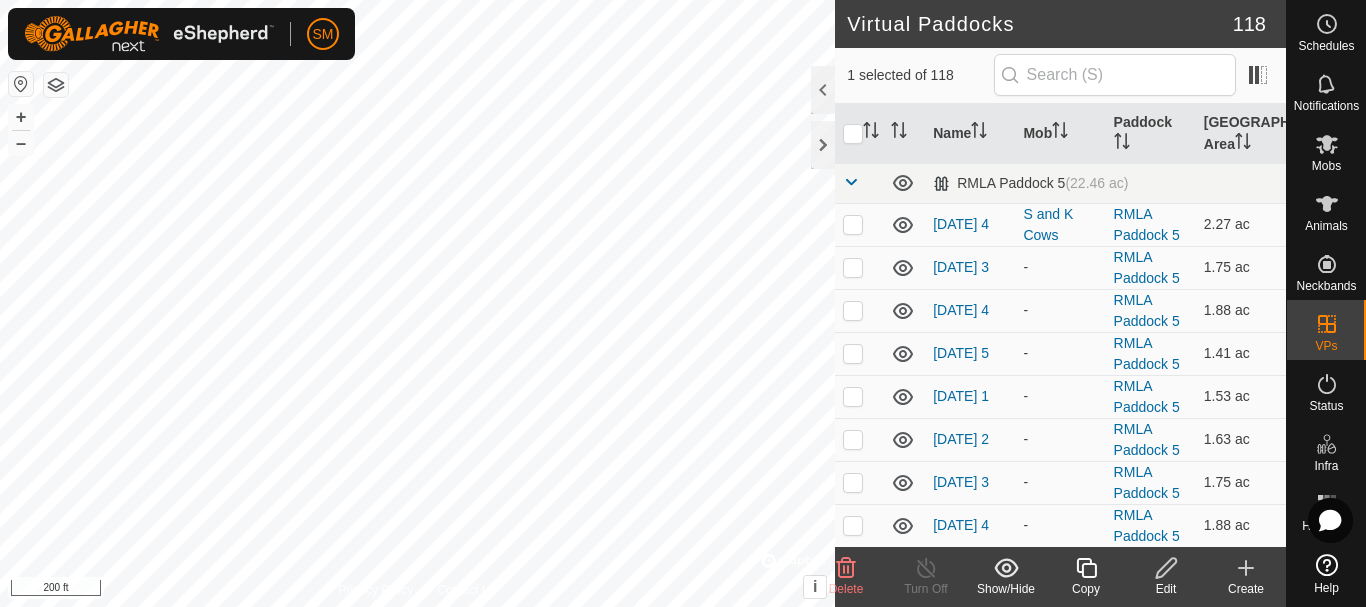 click at bounding box center [851, 182] 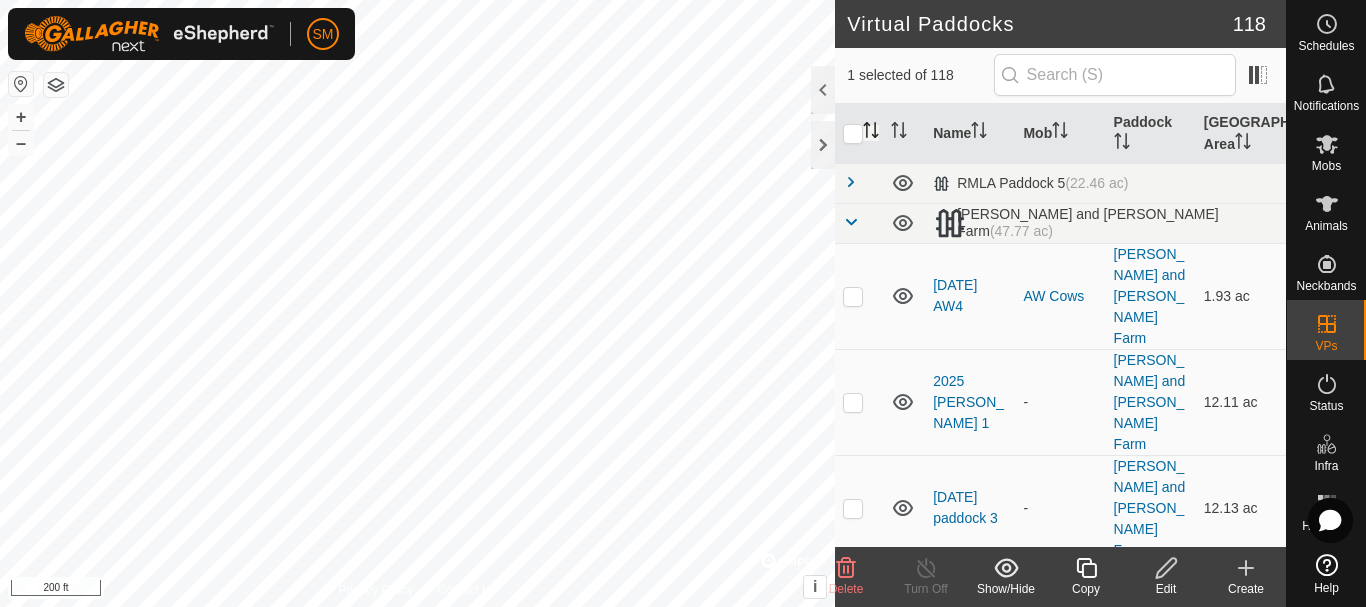 click 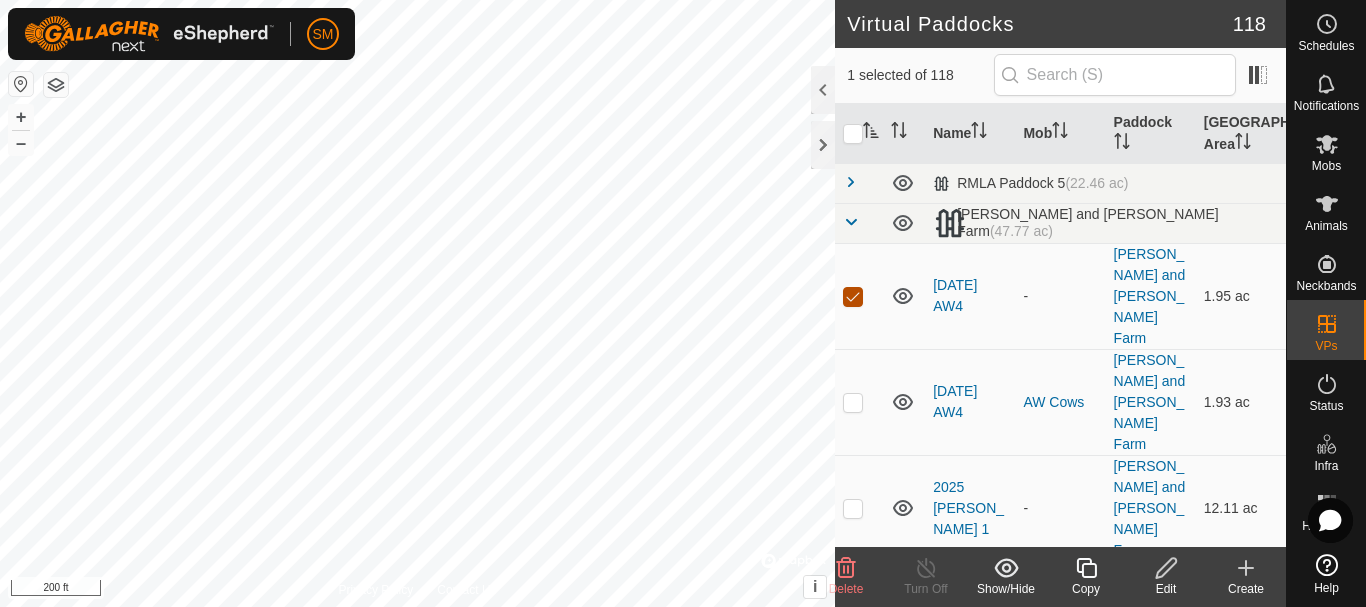 click at bounding box center (853, 297) 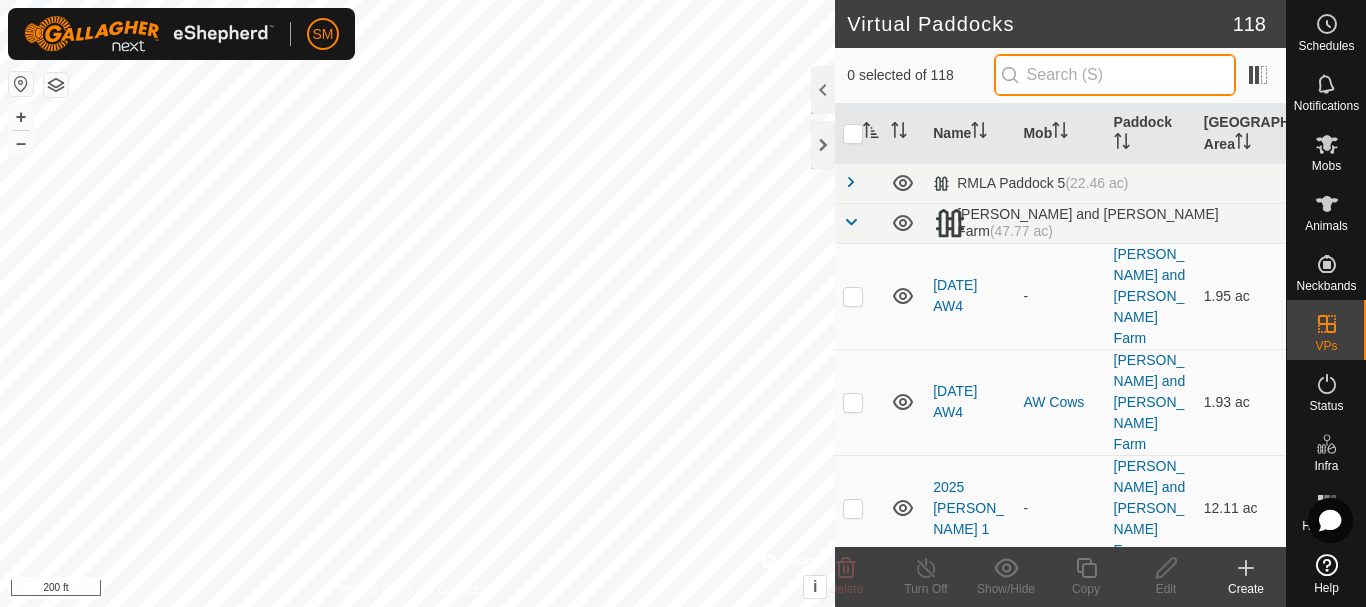 click at bounding box center (1115, 75) 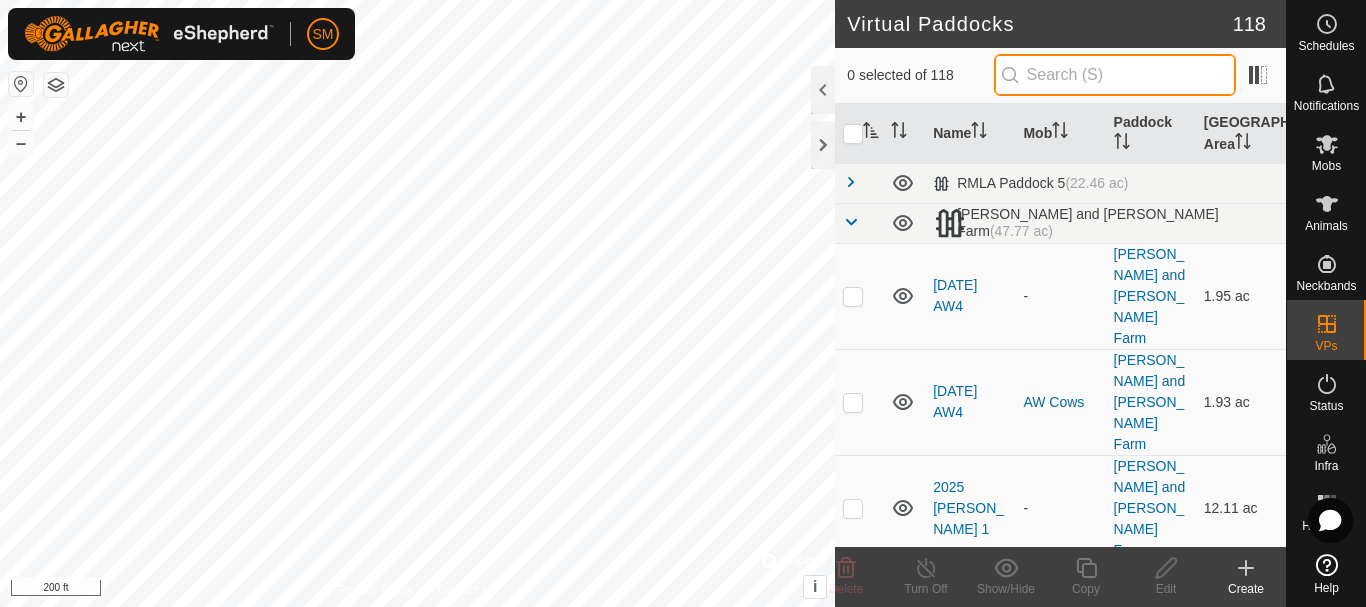 paste on "[DATE] AW" 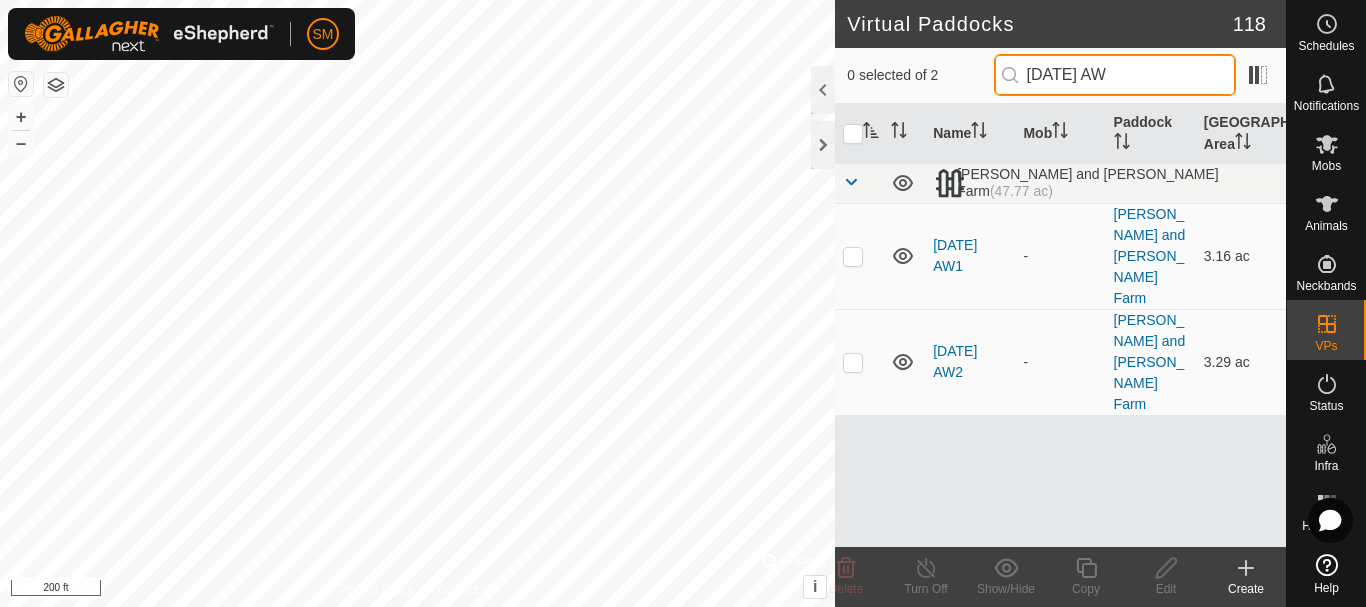 click on "[DATE] AW" at bounding box center (1115, 75) 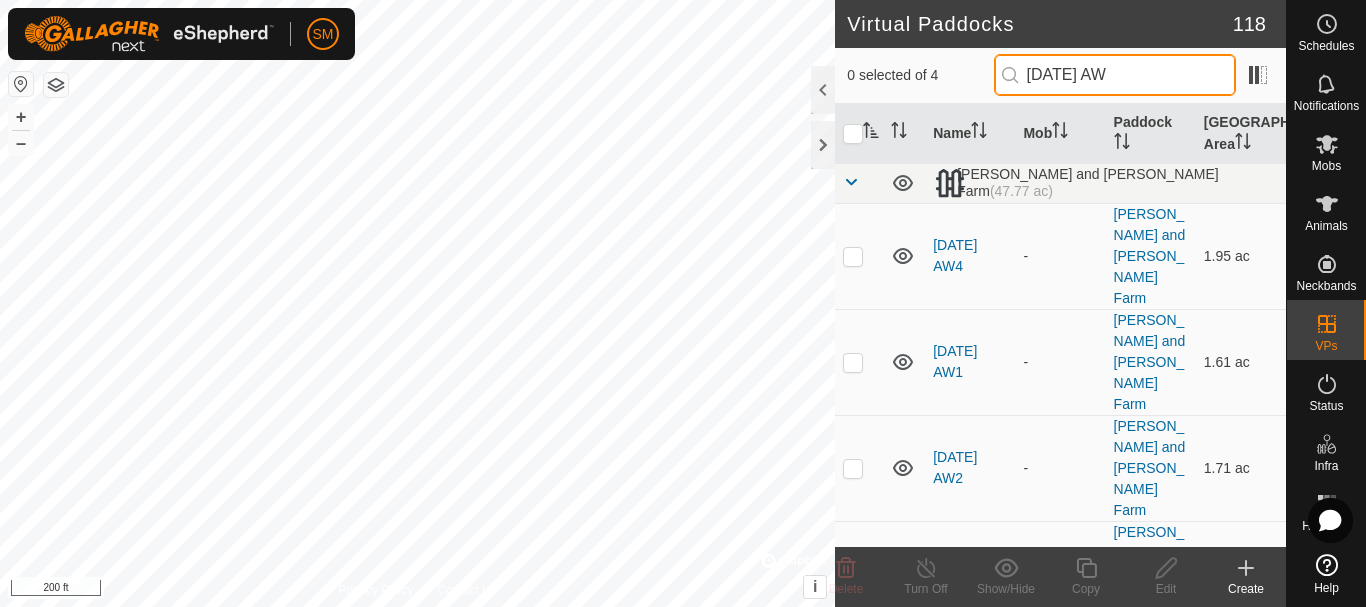 click on "[DATE] AW" at bounding box center (1115, 75) 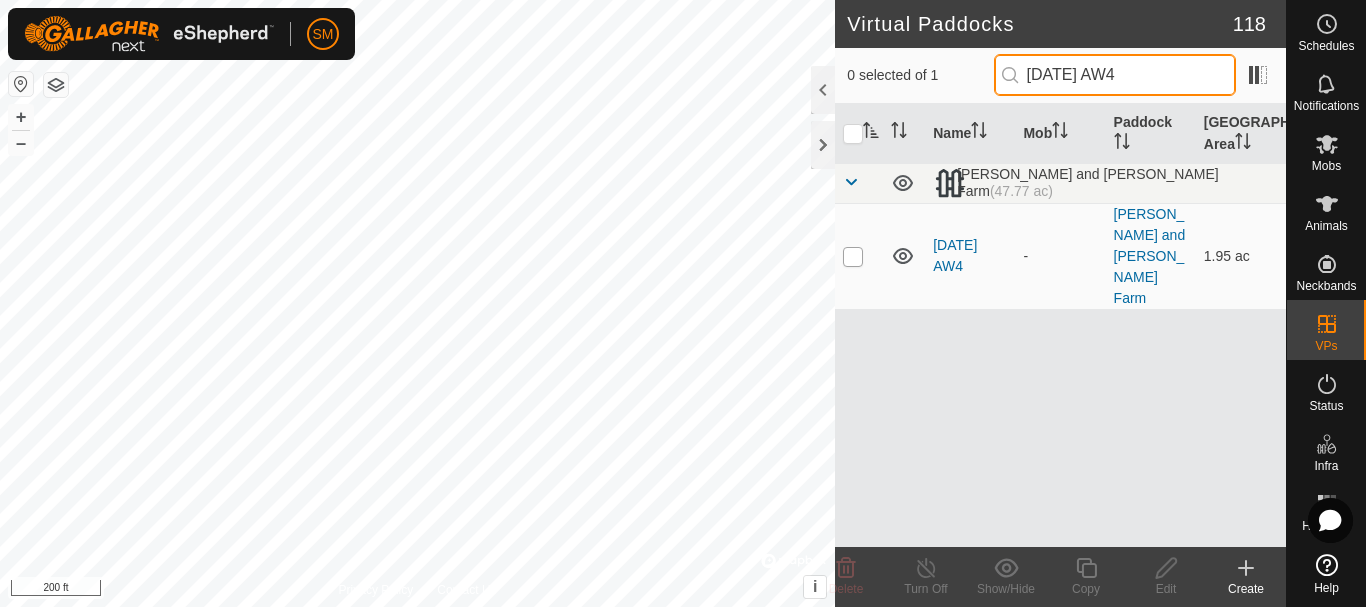 type on "[DATE] AW4" 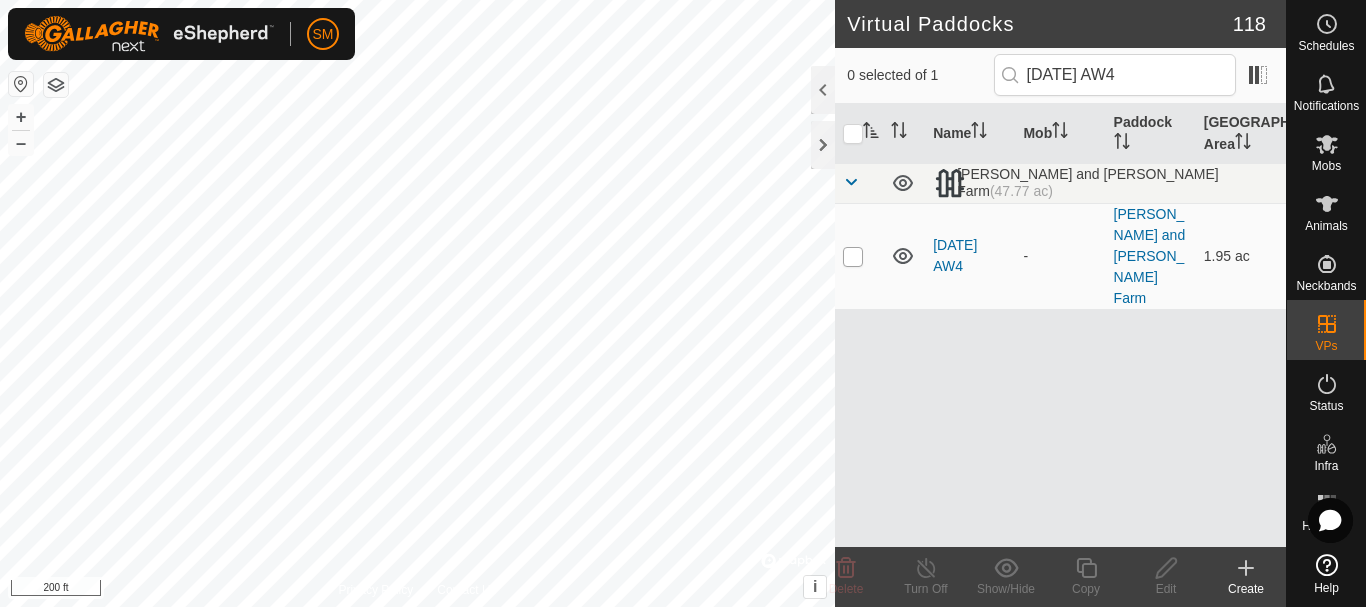 click at bounding box center [853, 257] 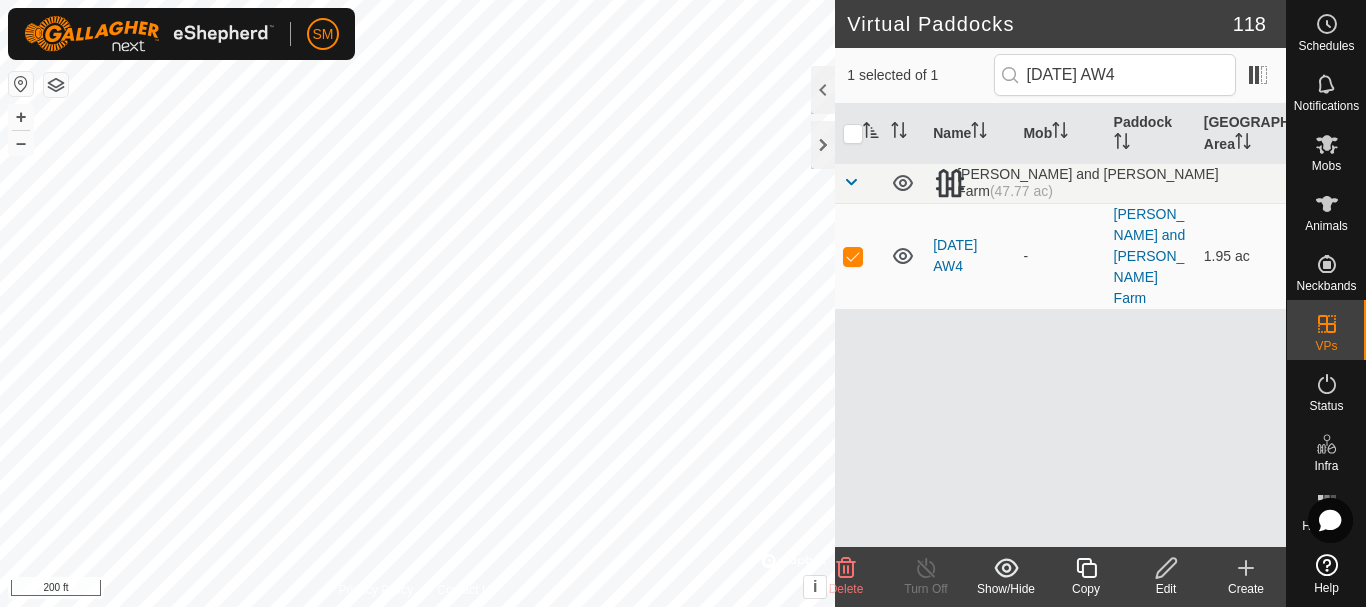 click 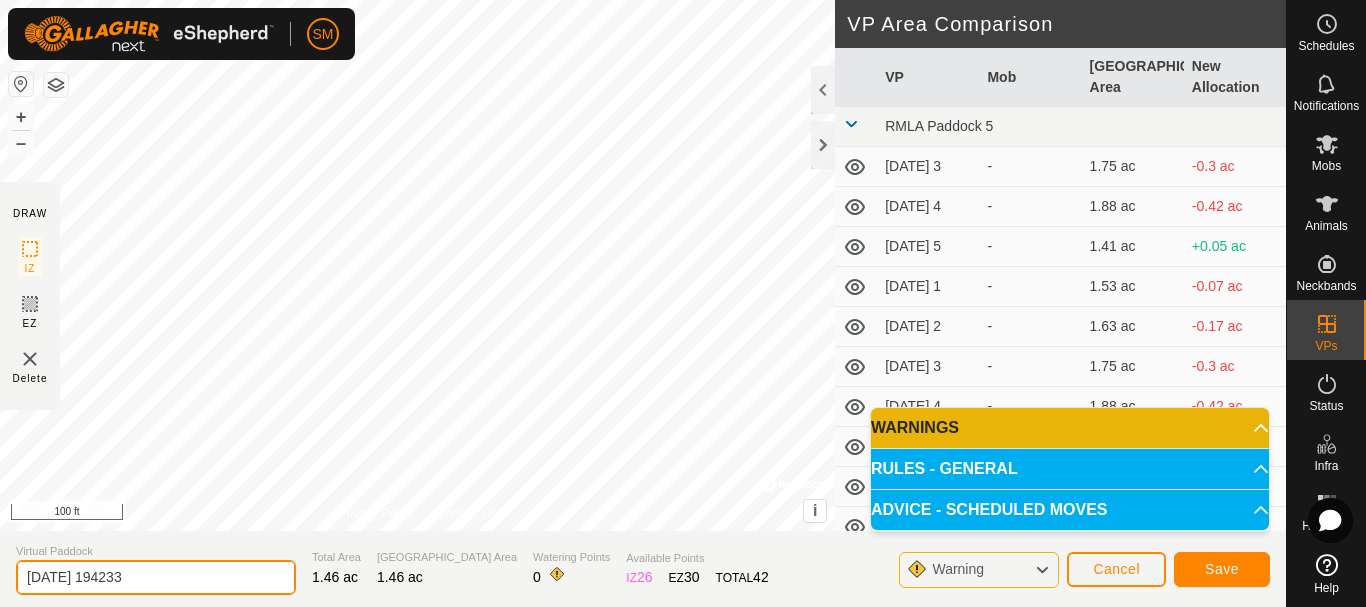 drag, startPoint x: 198, startPoint y: 570, endPoint x: 0, endPoint y: 588, distance: 198.8165 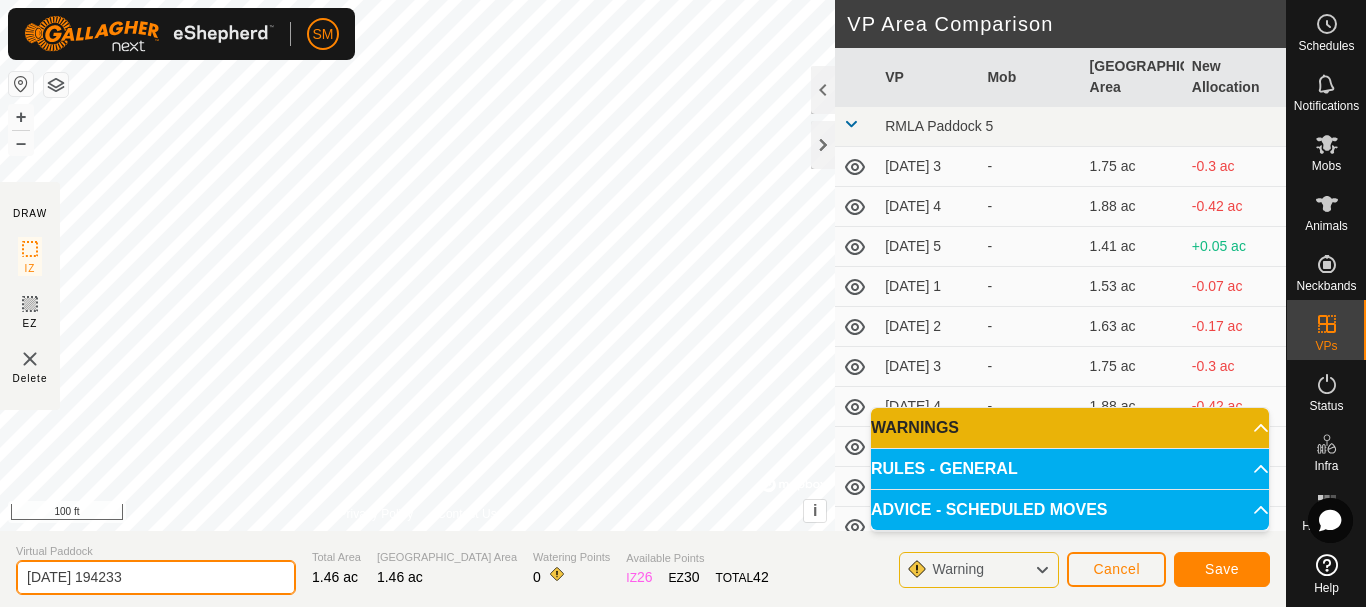paste on "22 AW" 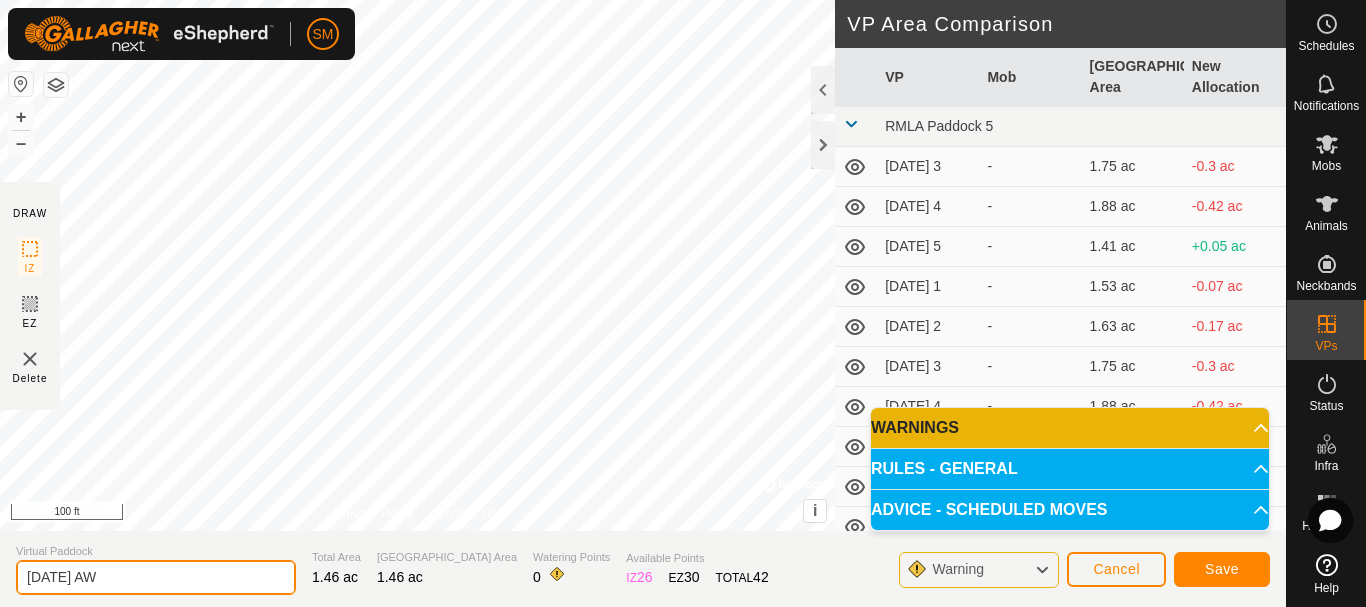 click on "[DATE] AW" 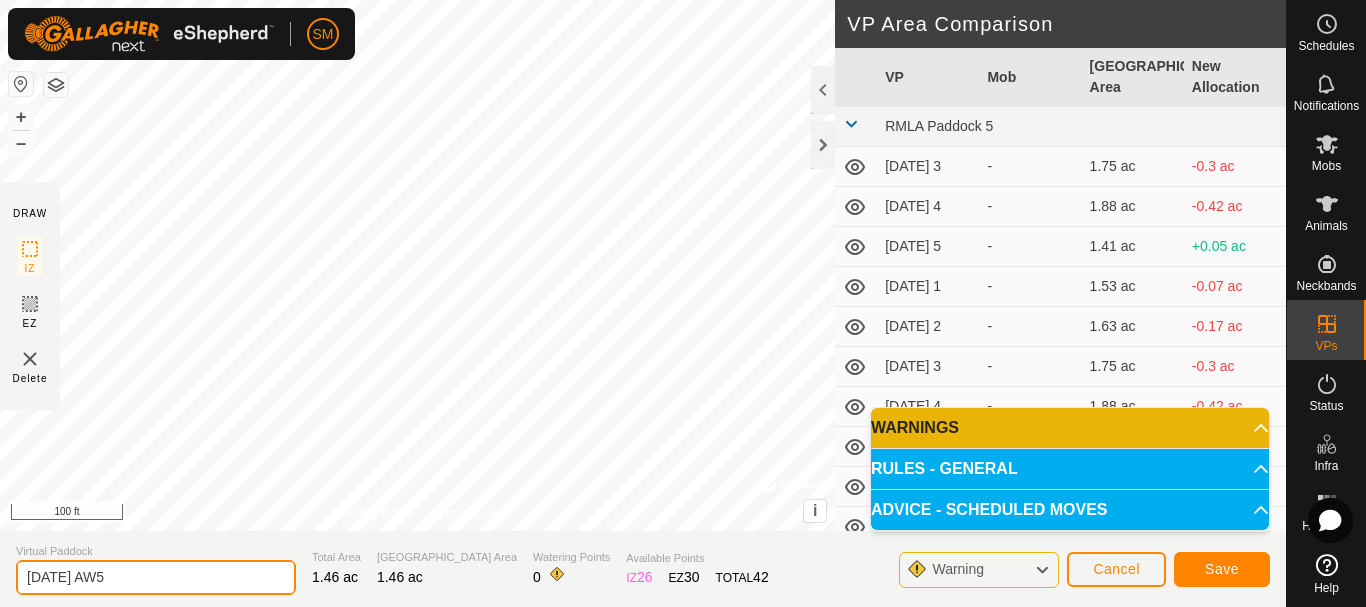 type on "[DATE] AW5" 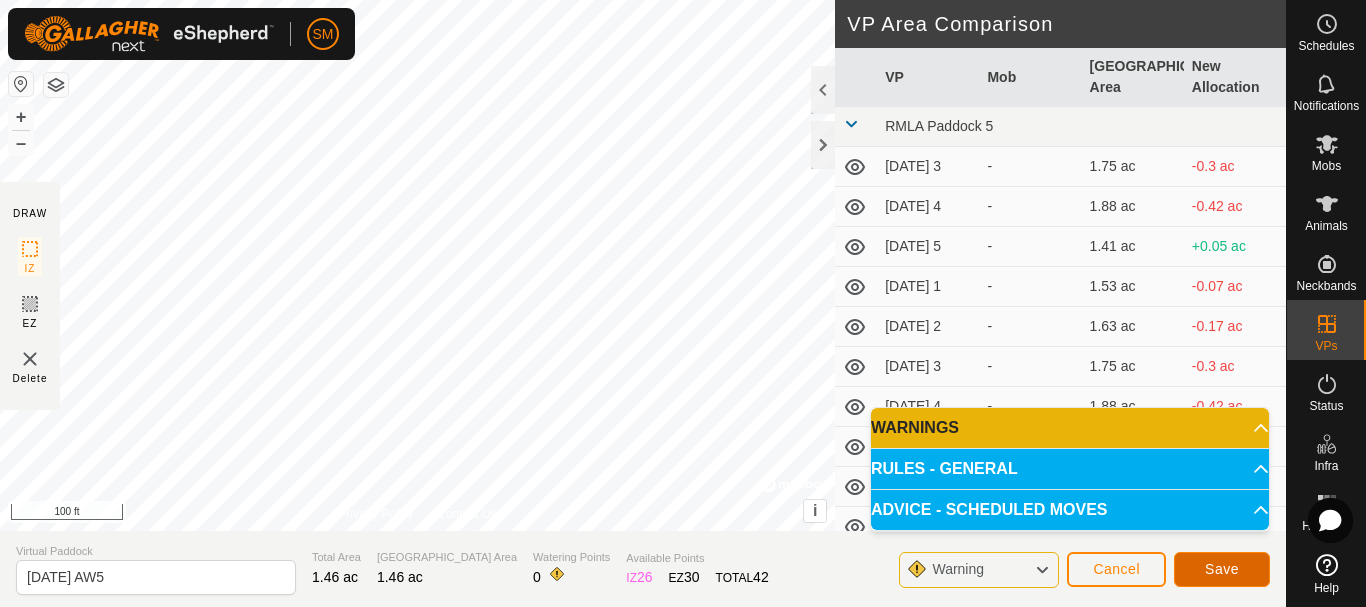 click on "Save" 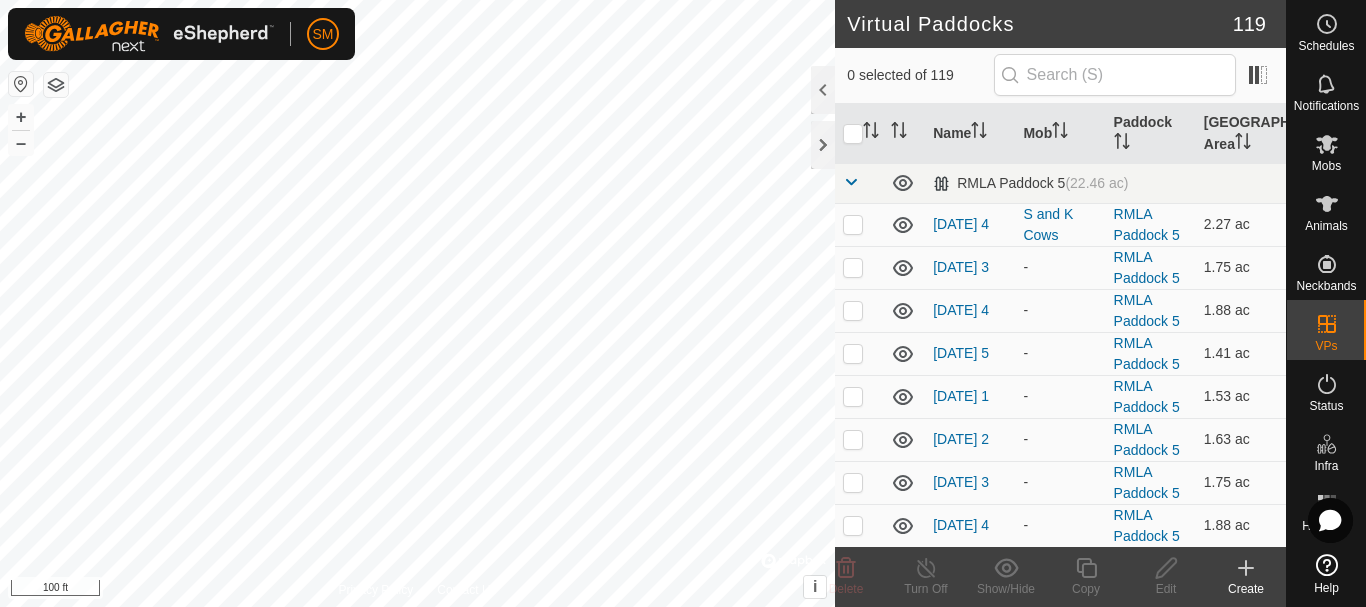 checkbox on "true" 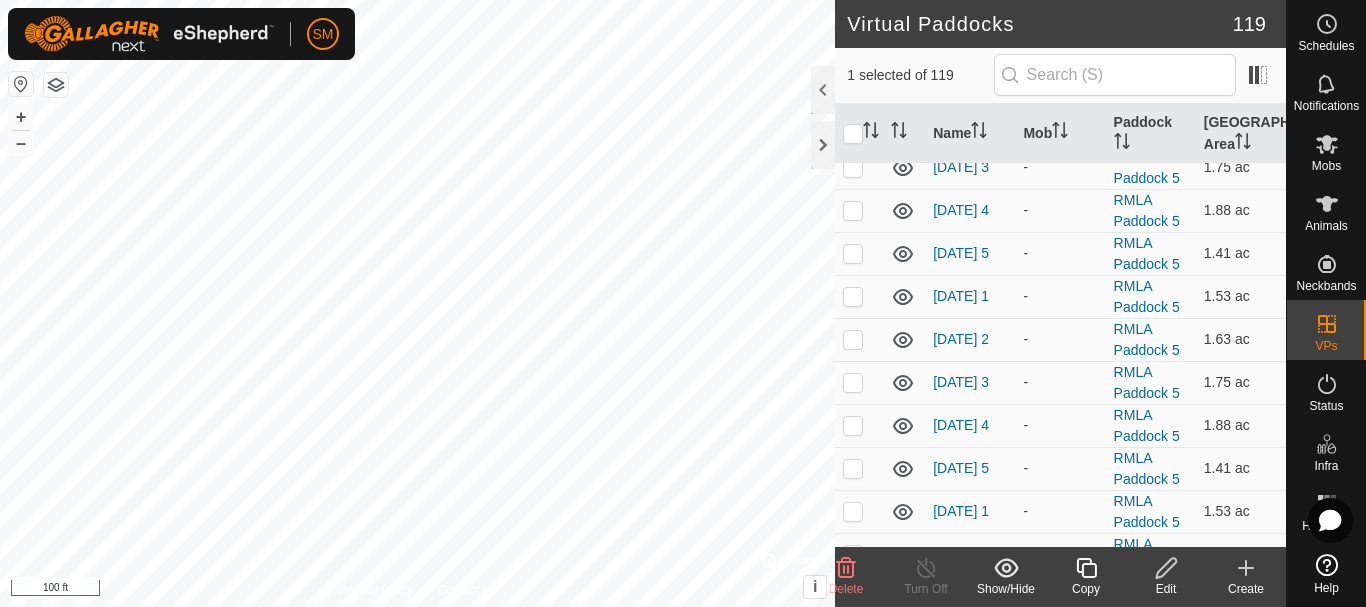 scroll, scrollTop: 0, scrollLeft: 0, axis: both 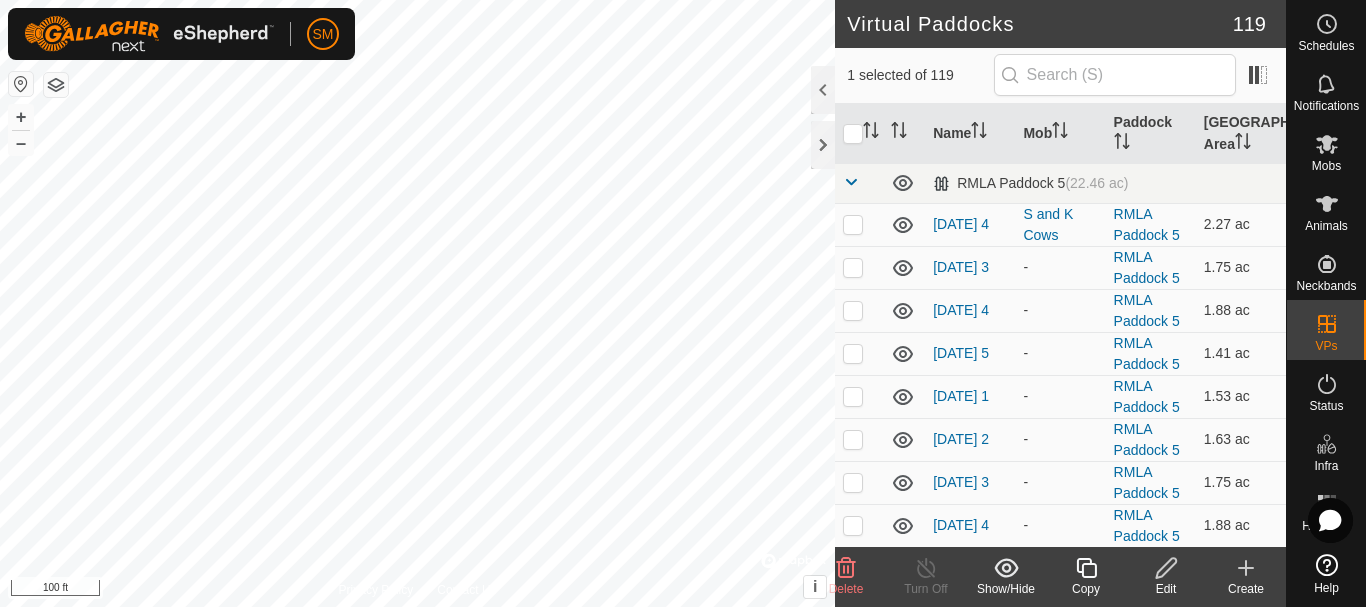 click at bounding box center [851, 182] 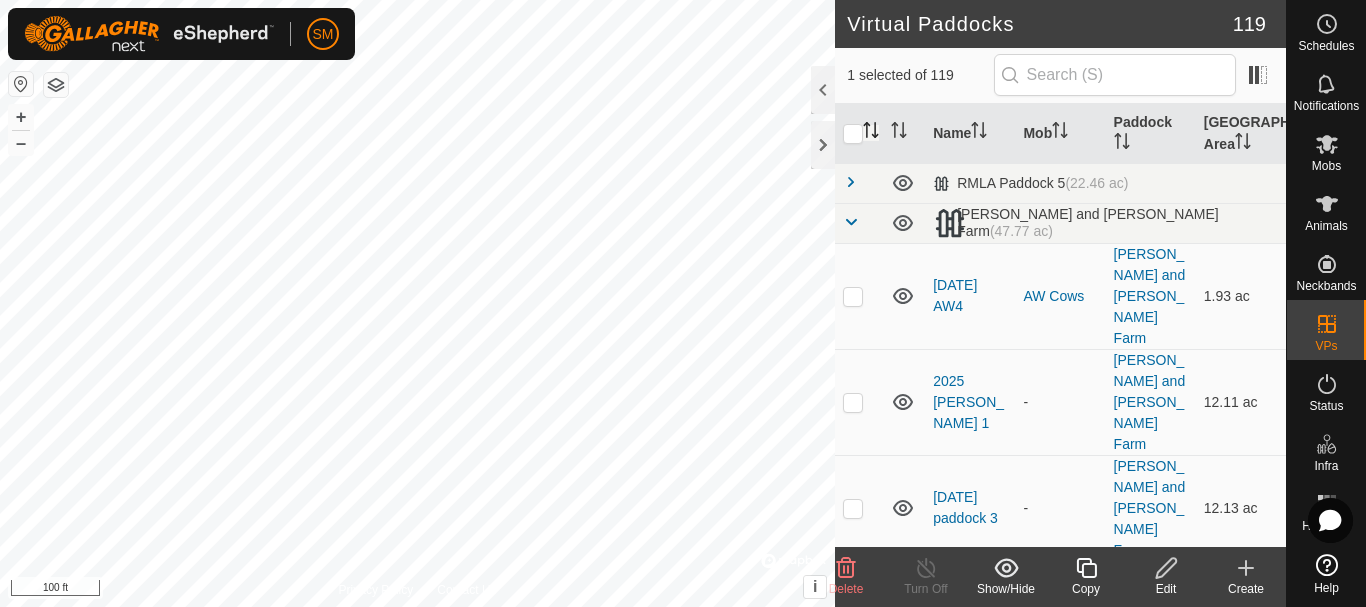 click 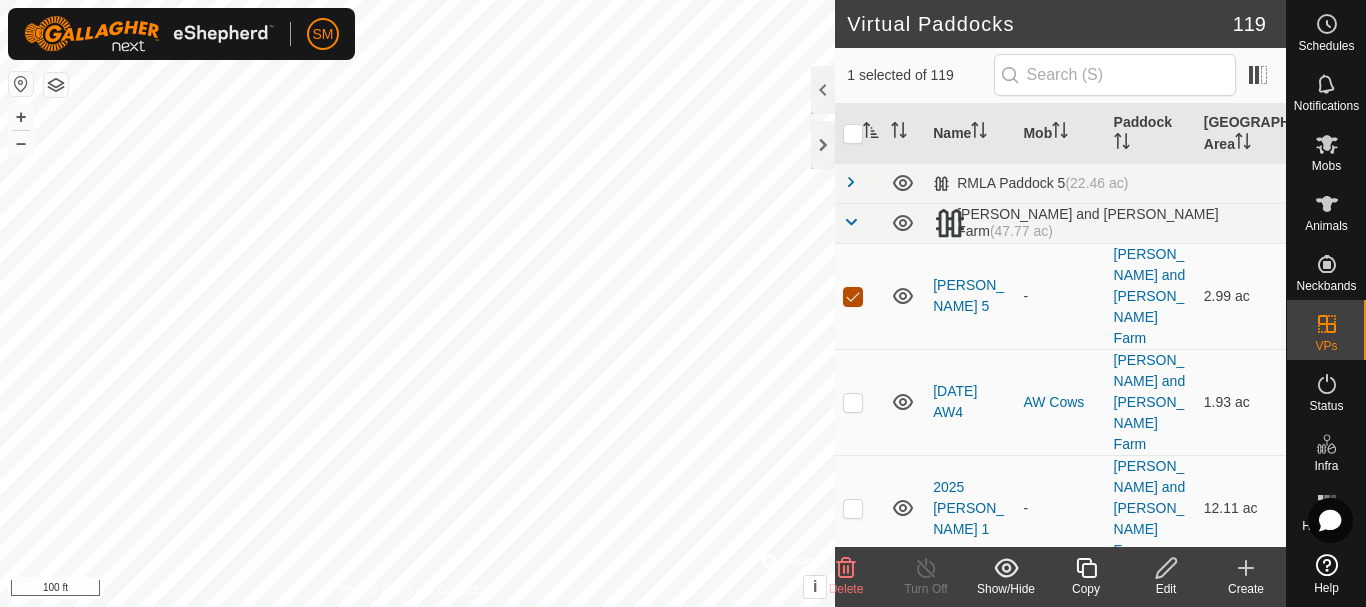click at bounding box center (853, 297) 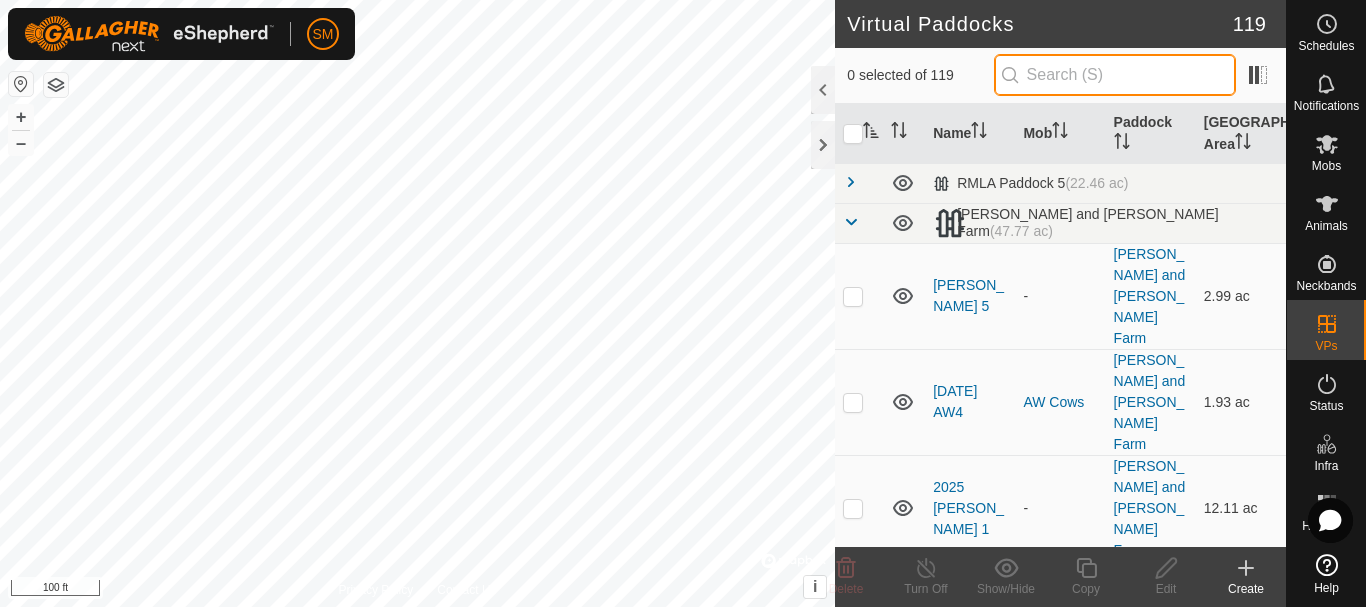 click at bounding box center [1115, 75] 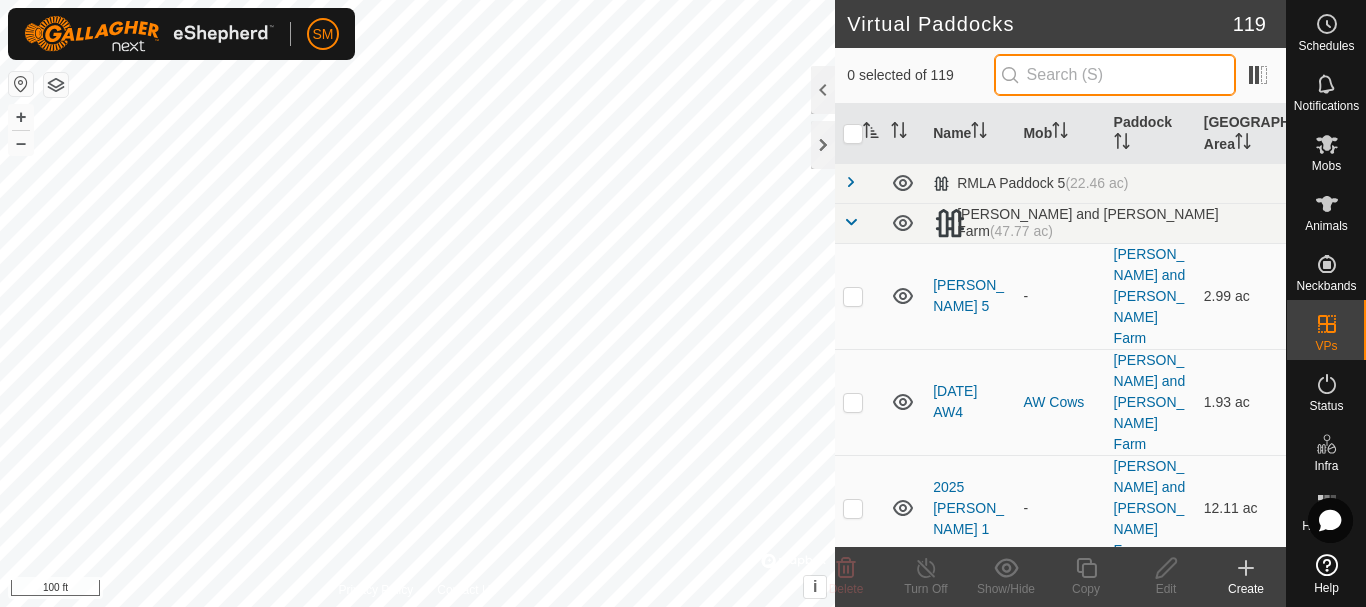 paste on "[DATE] AW" 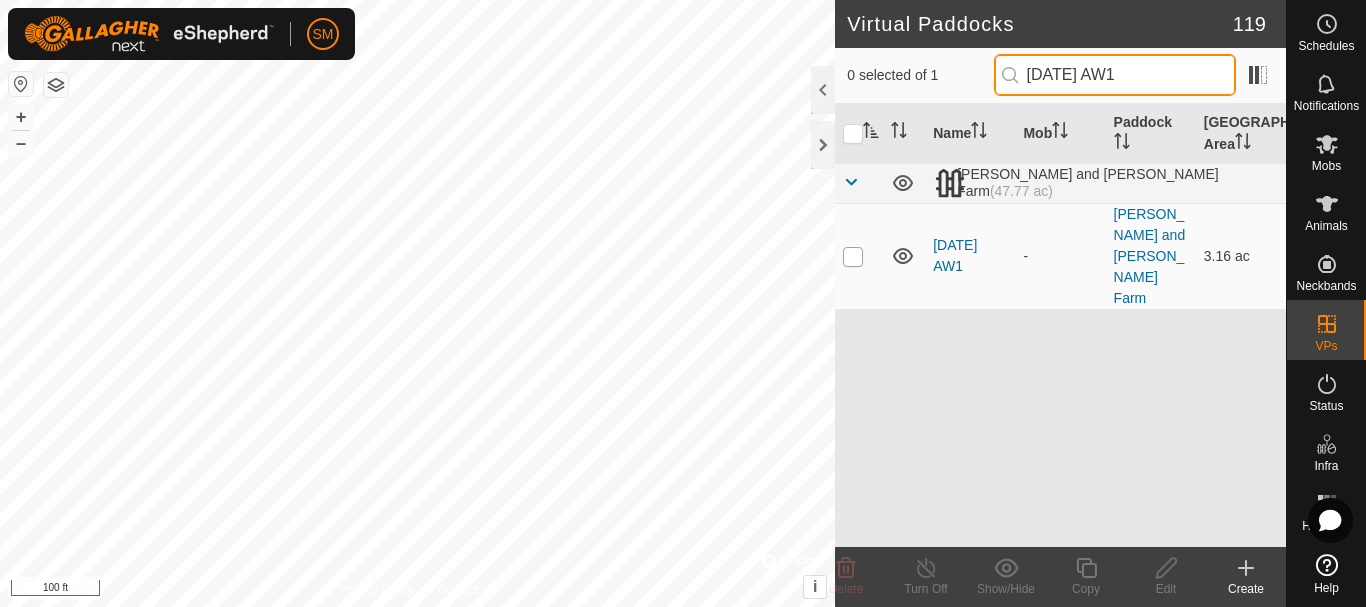 type on "[DATE] AW1" 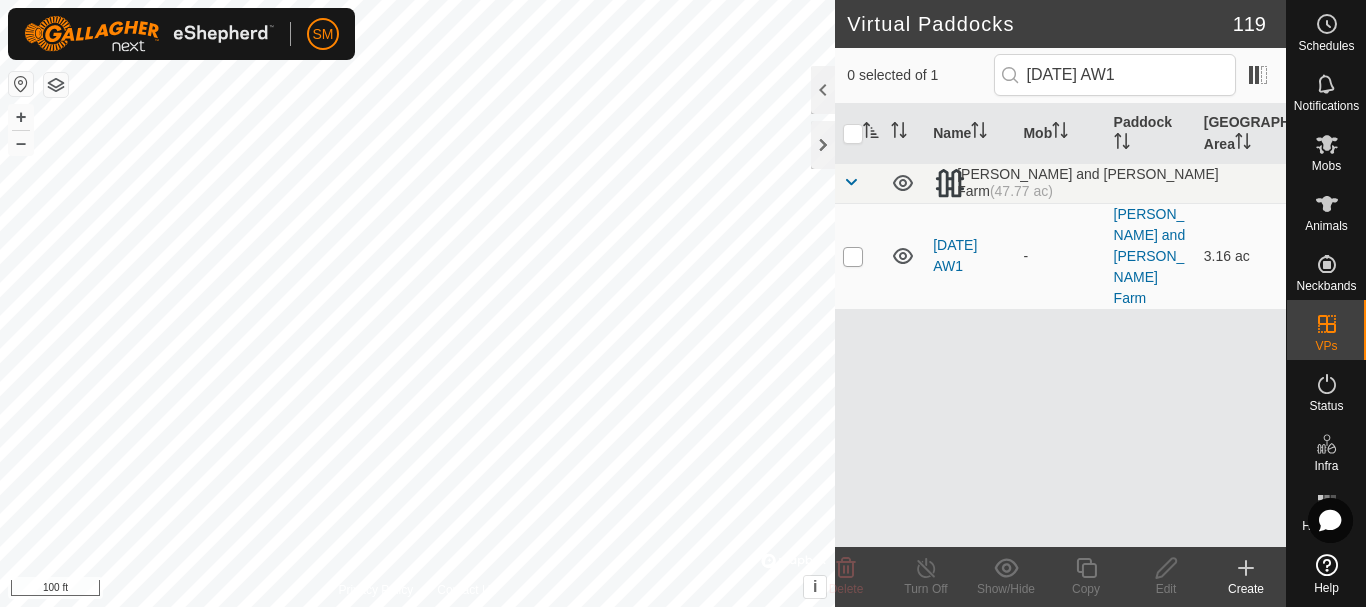 click at bounding box center [853, 257] 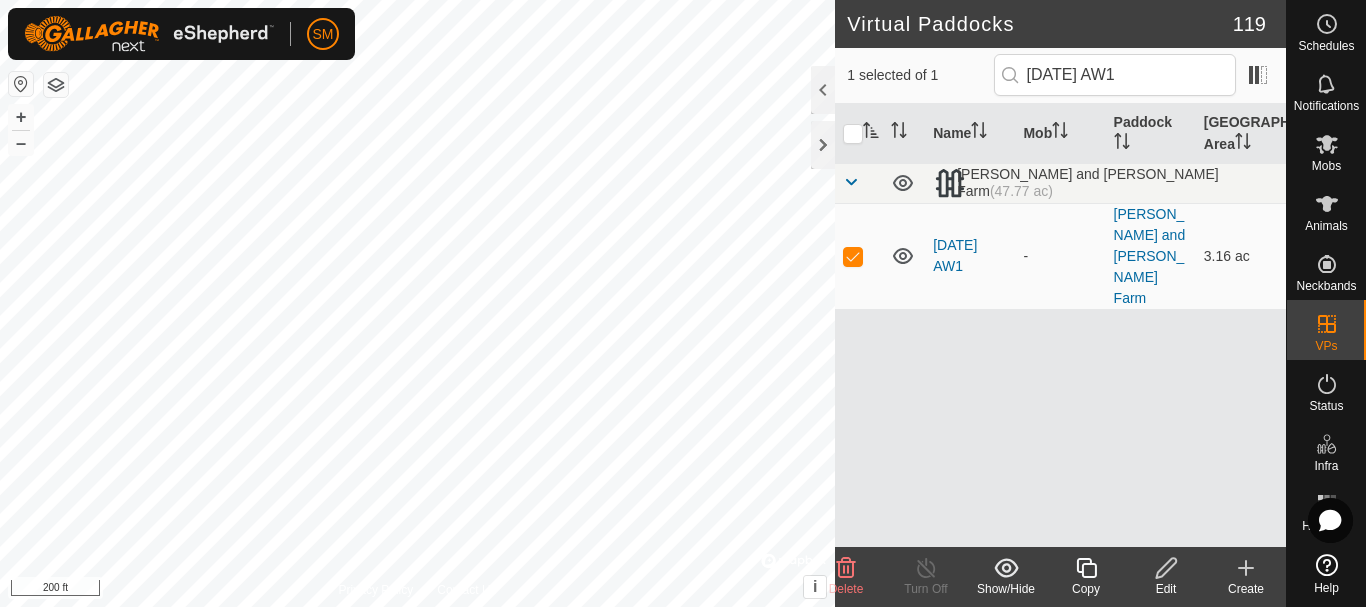 click 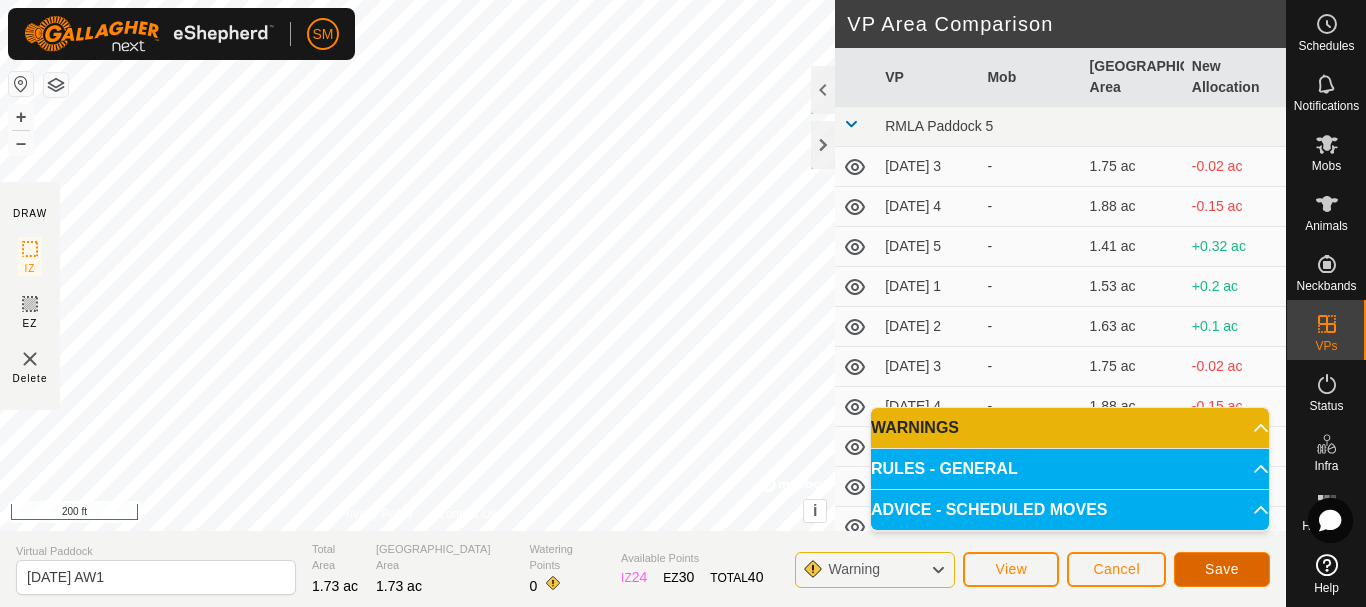click on "Save" 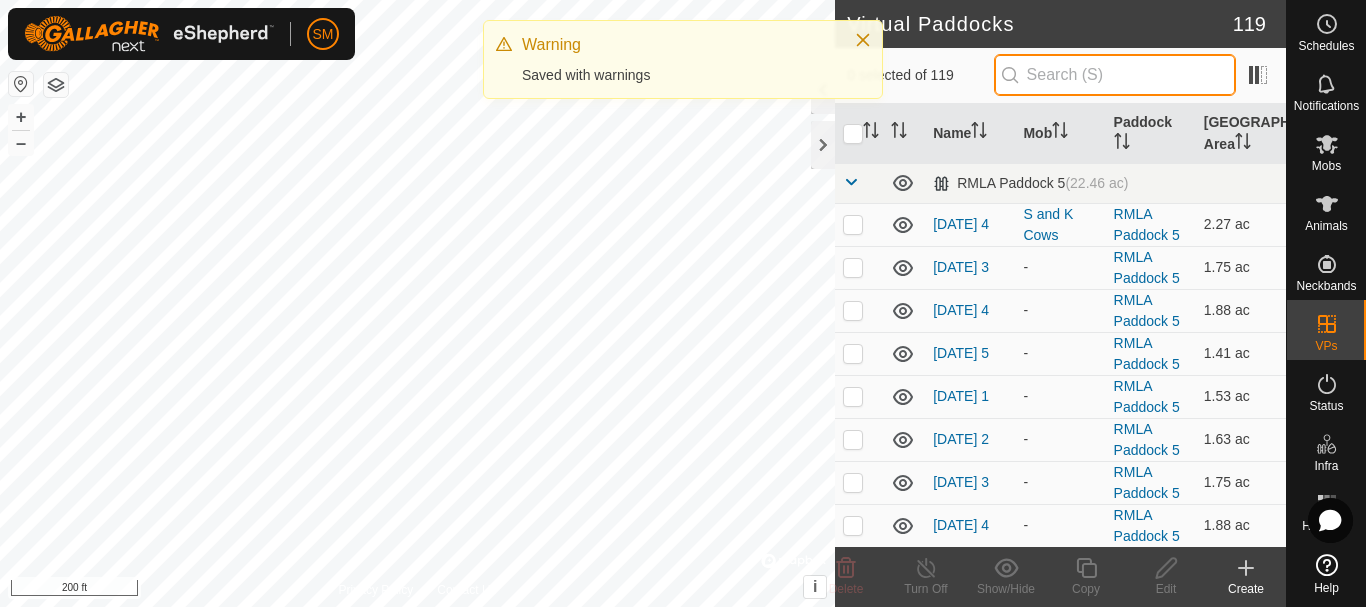 click at bounding box center [1115, 75] 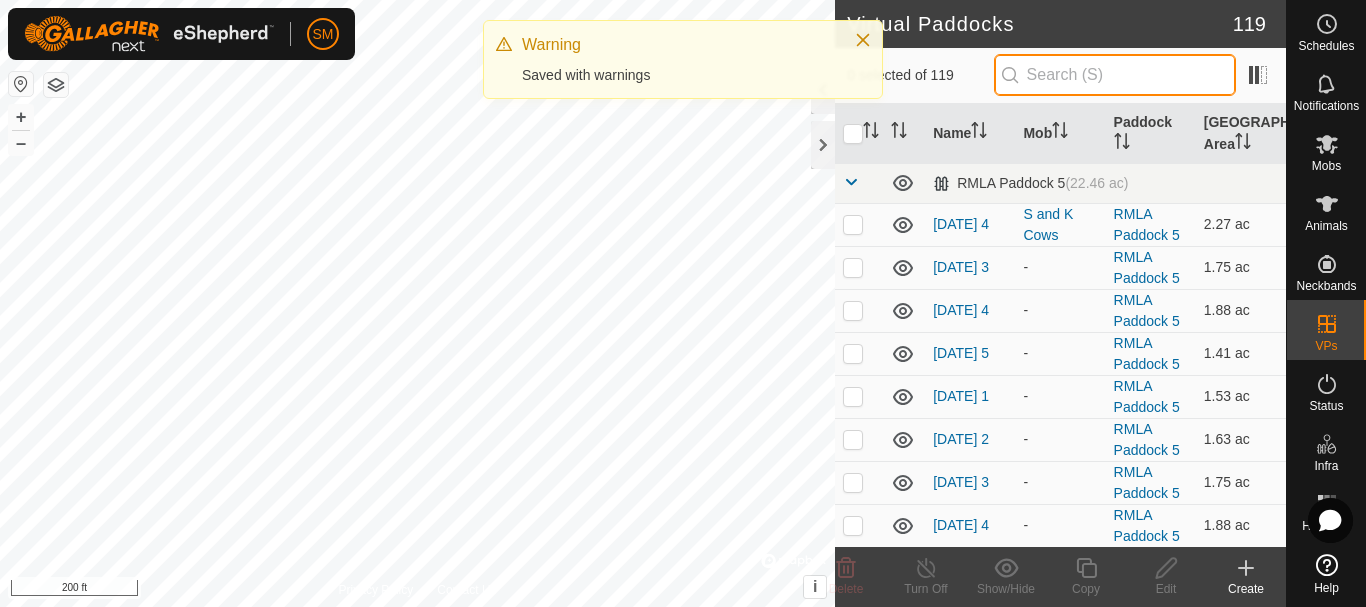 paste on "[DATE] AW" 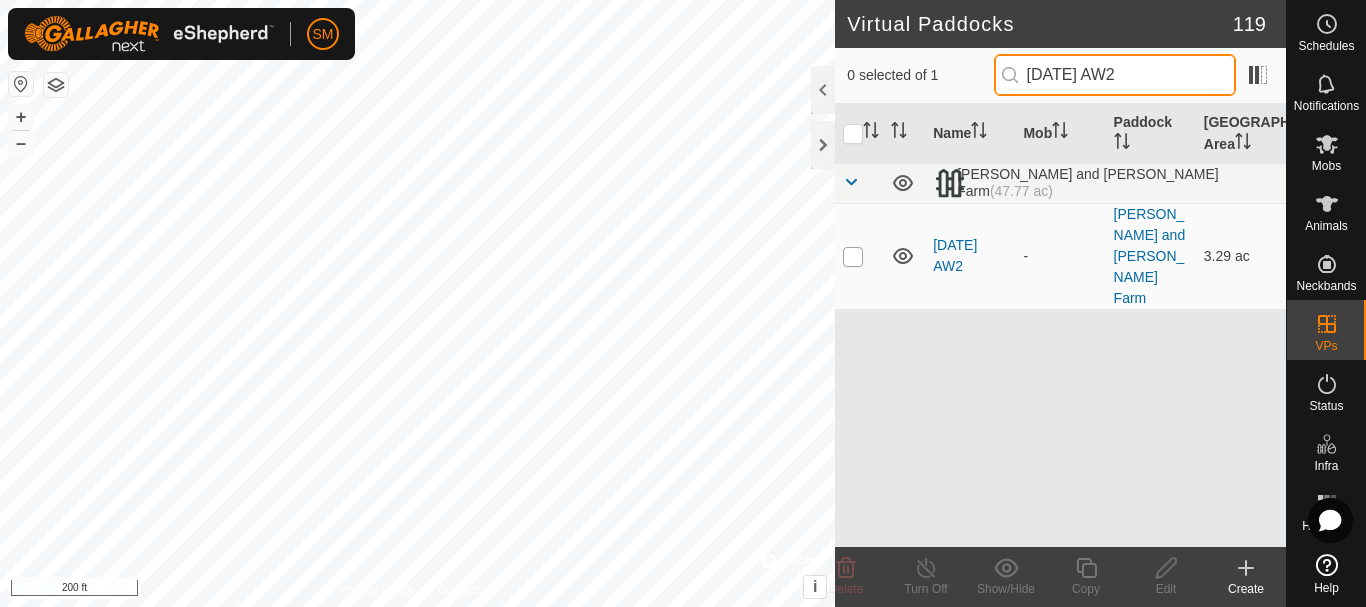 type on "[DATE] AW2" 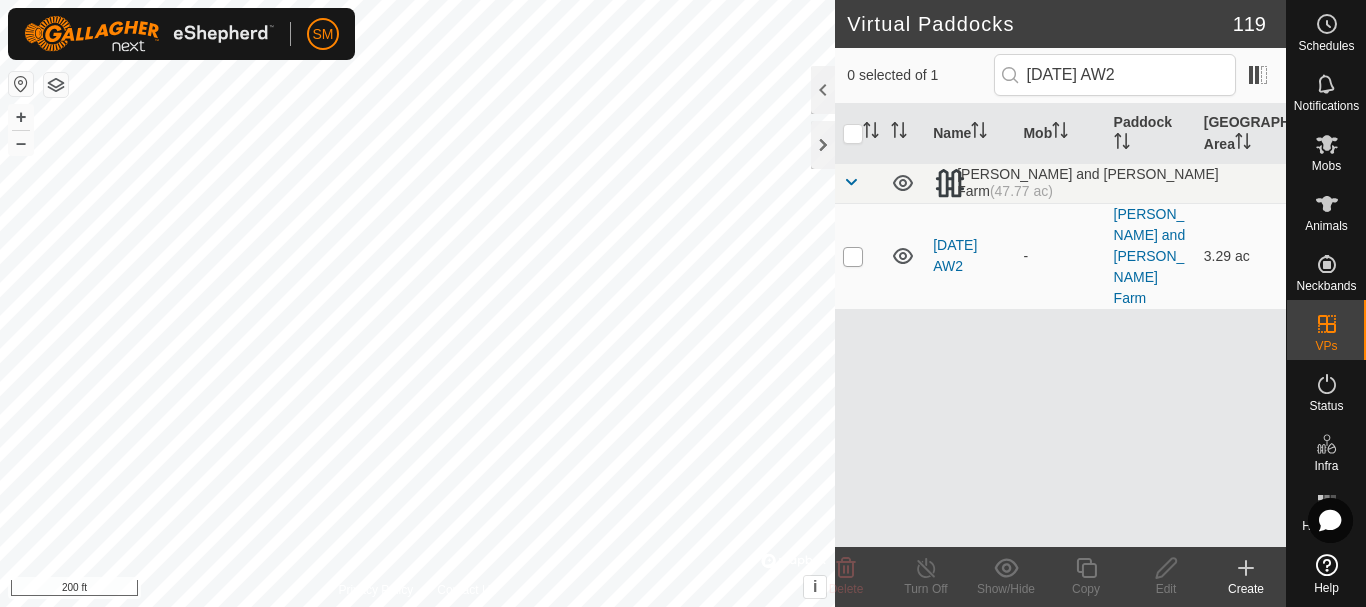 click at bounding box center [853, 257] 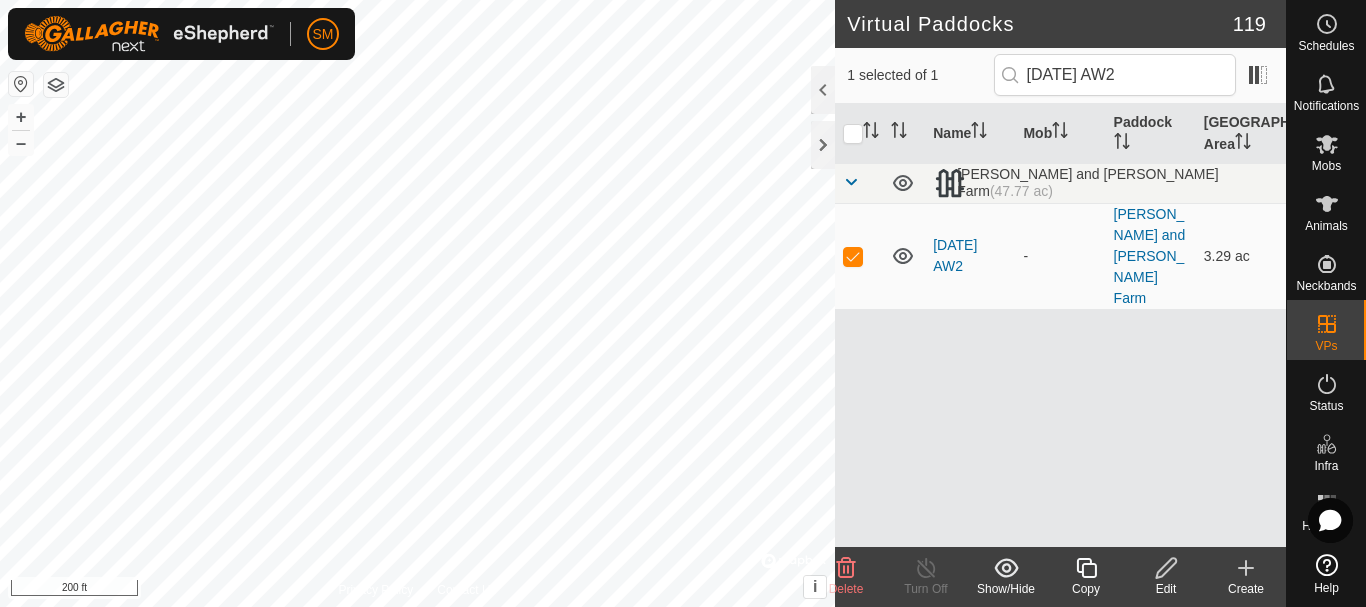 click 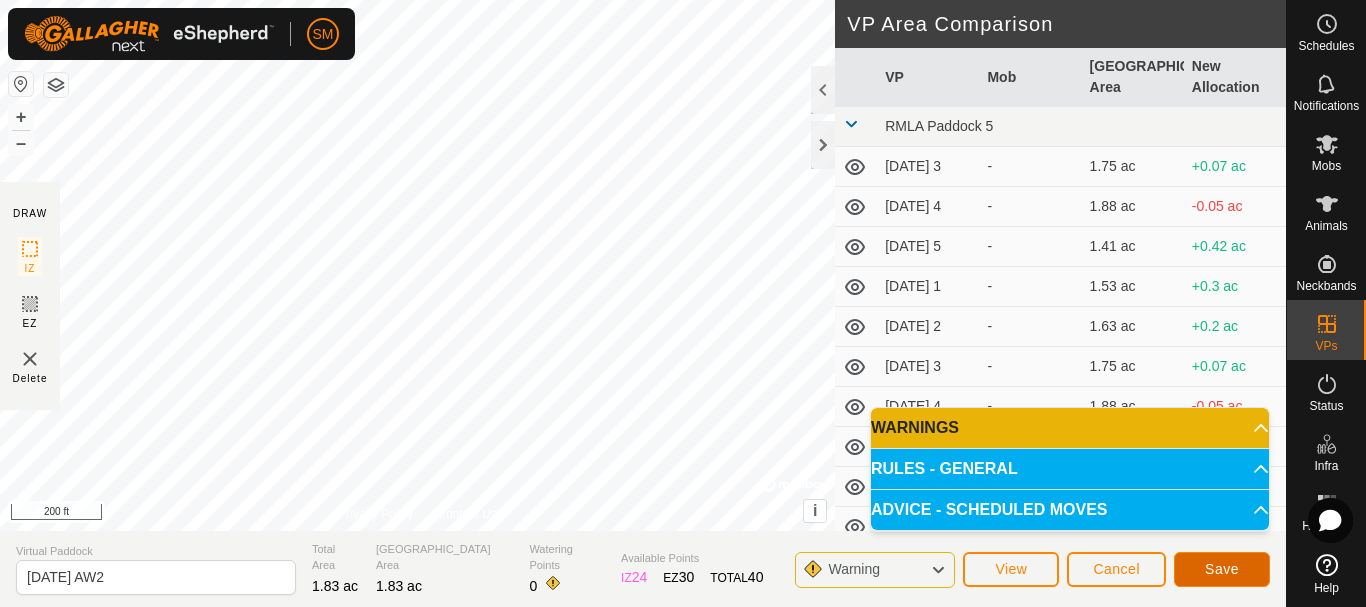 click on "Save" 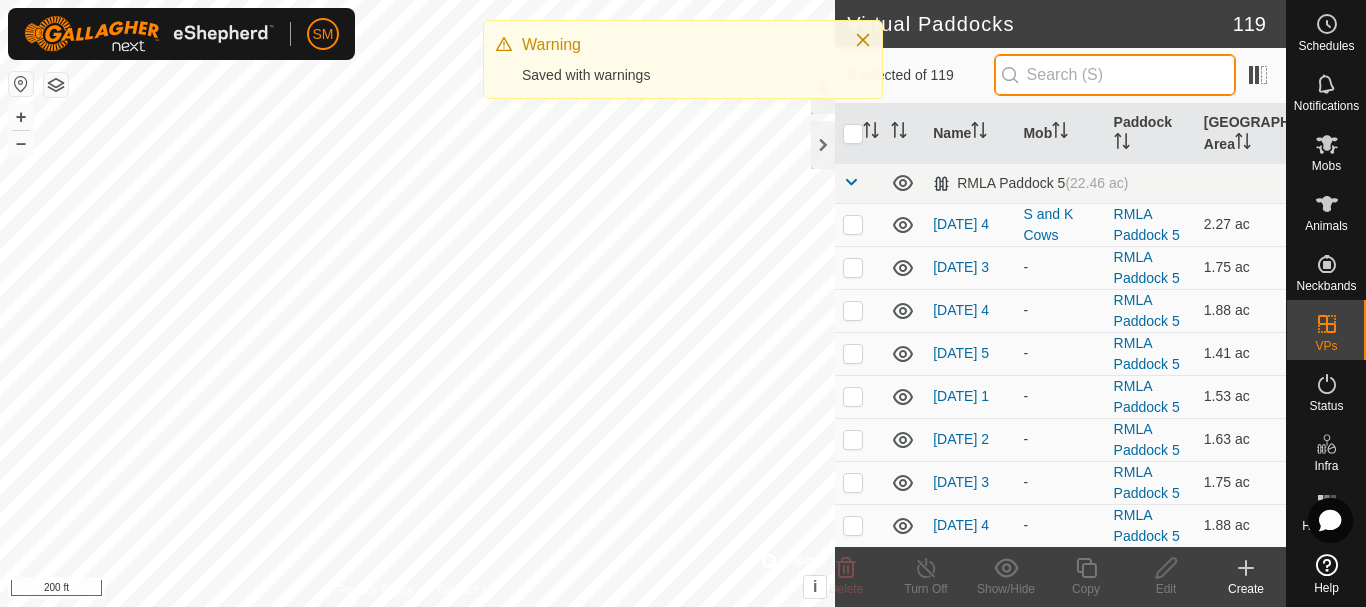 click at bounding box center [1115, 75] 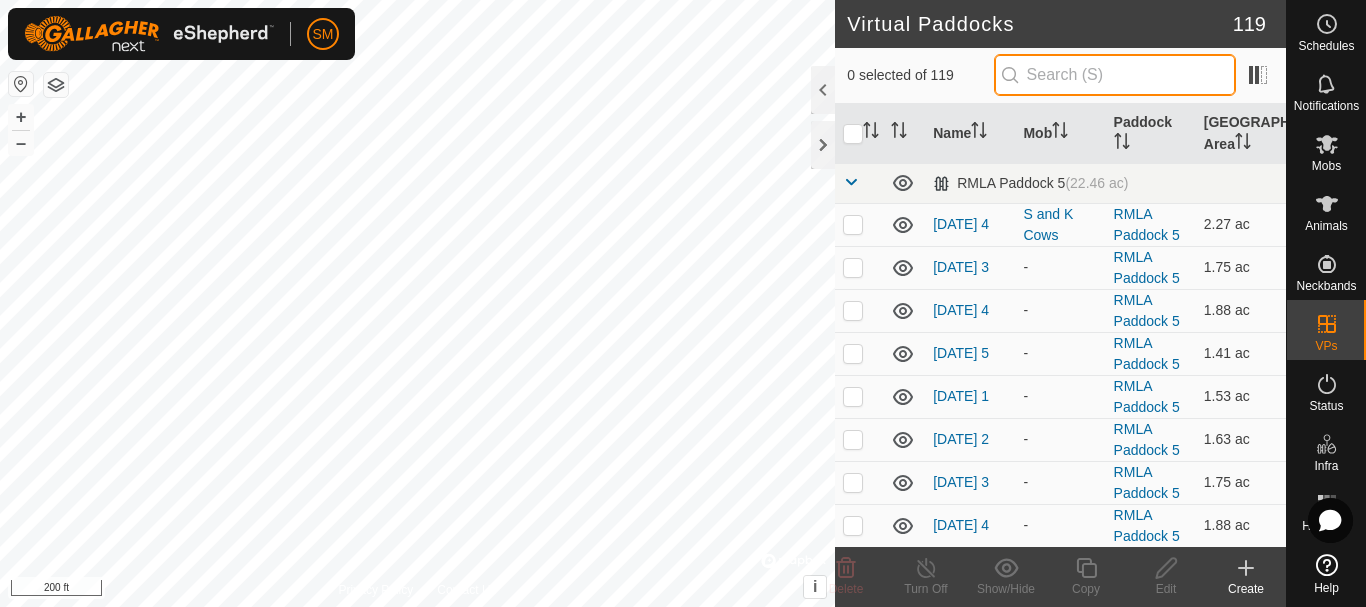paste on "[DATE] AW" 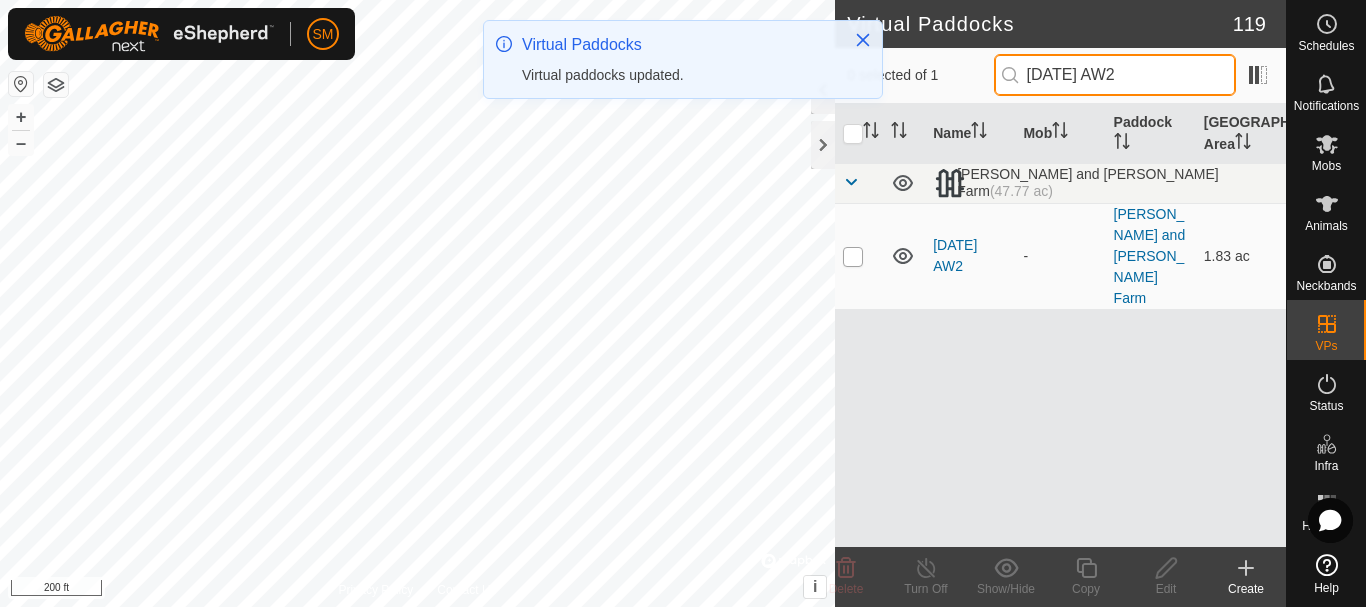 type on "[DATE] AW2" 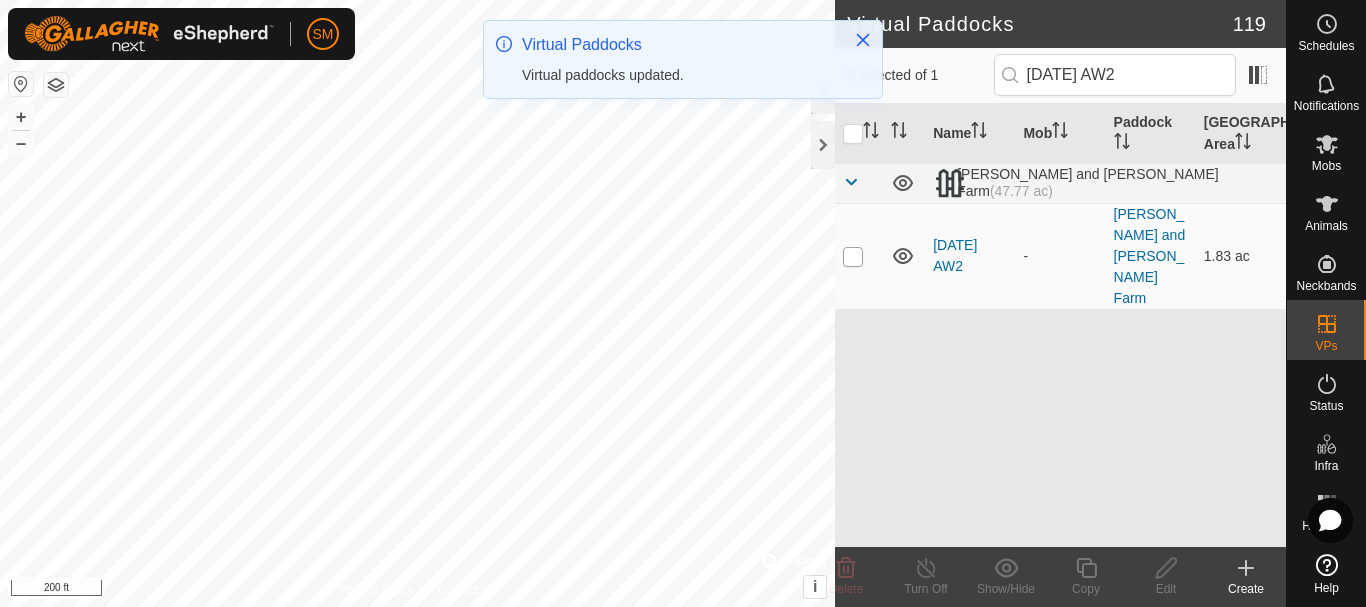 click at bounding box center (853, 257) 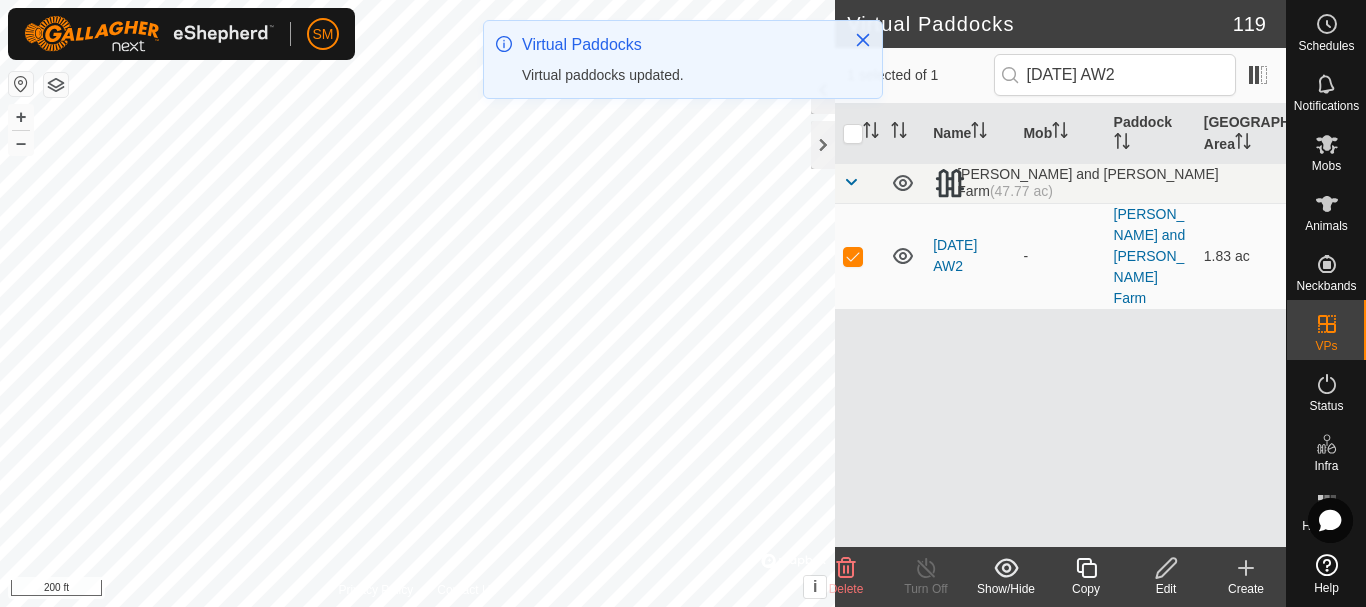 click 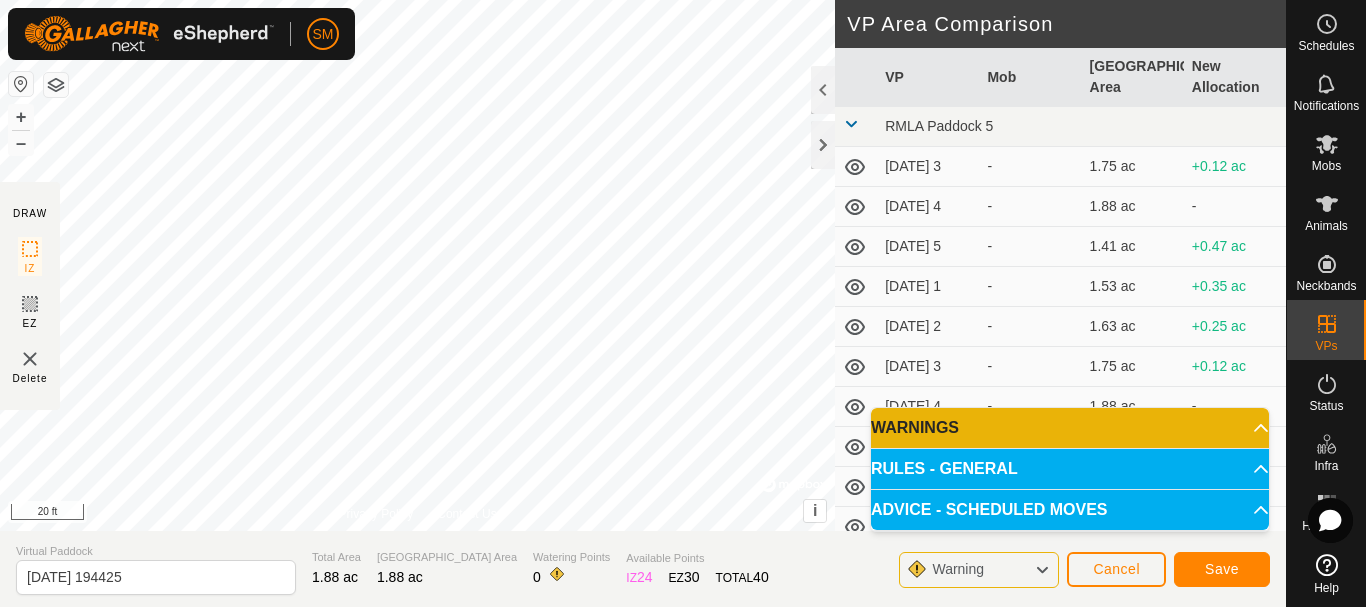 click on "DRAW IZ EZ Delete Privacy Policy Contact Us + – ⇧ i ©  Mapbox , ©  OpenStreetMap ,  Improve this map 20 ft VP Area Comparison     VP   Mob   [GEOGRAPHIC_DATA] Area   New Allocation  RMLA Paddock 5  [DATE] 3  -  1.75 ac  +0.12 ac  [DATE] 4  -  1.88 ac   -   [DATE] 5  -  1.41 ac  +0.47 ac  [DATE] 1  -  1.53 ac  +0.35 ac  [DATE] 2  -  1.63 ac  +0.25 ac  [DATE] 3  -  1.75 ac  +0.12 ac  [DATE] 4  -  1.88 ac   -   [DATE] 5  -  1.41 ac  +0.47 ac  [DATE] 1  -  1.53 ac  +0.35 ac  [DATE] 2  -  1.63 ac  +0.25 ac  [DATE] 3  -  1.75 ac  +0.12 ac  [DATE] 4  -  1.88 ac   -   [DATE] 5  -  1.41 ac  +0.47 ac  [DATE] 1  -  1.53 ac  +0.35 ac  [DATE] 2  -  1.66 ac  +0.22 ac  [DATE] 3  -  1.75 ac  +0.12 ac  [DATE] 4  -  1.88 ac   -   [DATE] 5  -  1.41 ac  +0.47 ac  [DATE] 6  -  1.66 ac  +0.22 ac  [DATE] 1  -  1.75 ac  +0.12 ac  [DATE] 2  -  1.88 ac   -   [DATE] 3  -  2 ac  -0.12 ac  [DATE] 4  -  2.15 ac  -0.27 ac  [DATE] 5  -  1.46 ac  - -" 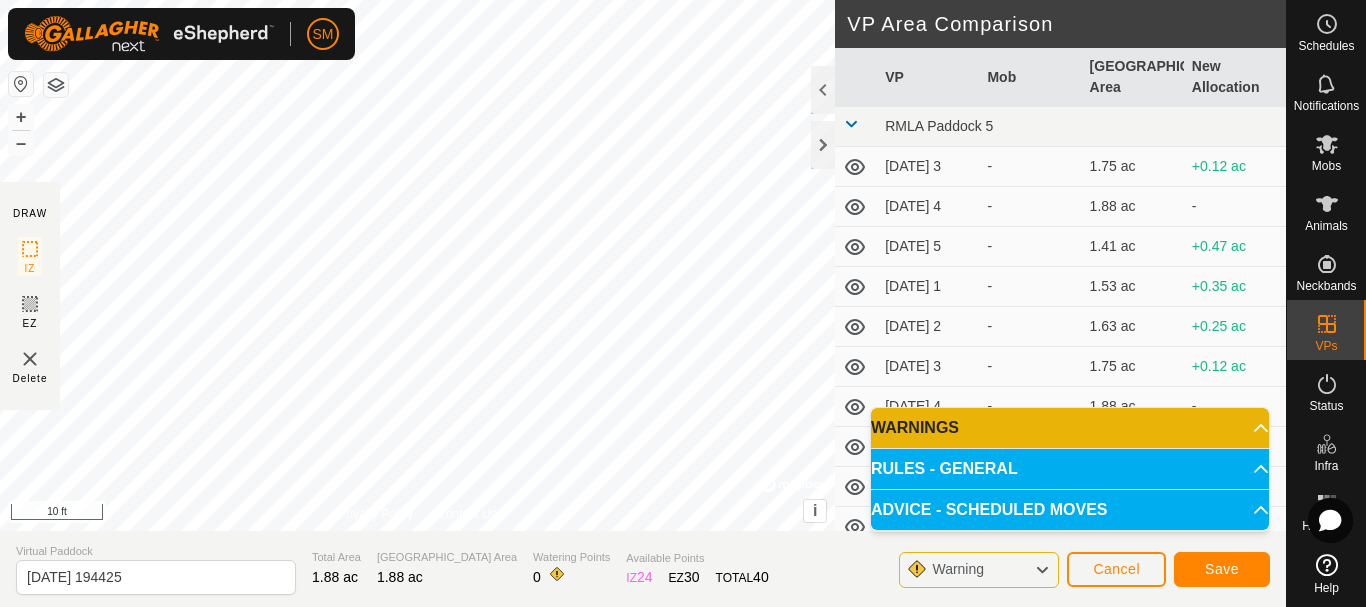 click on "SM Schedules Notifications Mobs Animals Neckbands VPs Status Infra Heatmap Help DRAW IZ EZ Delete Privacy Policy Contact Us + – ⇧ i ©  Mapbox , ©  OpenStreetMap ,  Improve this map 10 ft VP Area Comparison     VP   Mob   Grazing Area   New Allocation  RMLA Paddock 5  [DATE] 3  -  1.75 ac  +0.12 ac  [DATE] 4  -  1.88 ac   -   [DATE] 5  -  1.41 ac  +0.47 ac  [DATE] 1  -  1.53 ac  +0.35 ac  [DATE] 2  -  1.63 ac  +0.25 ac  [DATE] 3  -  1.75 ac  +0.12 ac  [DATE] 4  -  1.88 ac   -   [DATE] 5  -  1.41 ac  +0.47 ac  [DATE] 1  -  1.53 ac  +0.35 ac  [DATE] 2  -  1.63 ac  +0.25 ac  [DATE] 3  -  1.75 ac  +0.12 ac  [DATE] 4  -  1.88 ac   -   [DATE] 5  -  1.41 ac  +0.47 ac  [DATE] 1  -  1.53 ac  +0.35 ac  [DATE] 2  -  1.66 ac  +0.22 ac  [DATE] 3  -  1.75 ac  +0.12 ac  [DATE] 4  -  1.88 ac   -   [DATE] 5  -  1.41 ac  +0.47 ac  [DATE] 6  -  1.66 ac  +0.22 ac  [DATE] 1  -  1.75 ac  +0.12 ac  [DATE] 2  -  1.88 ac   -  -  2 ac" at bounding box center [683, 303] 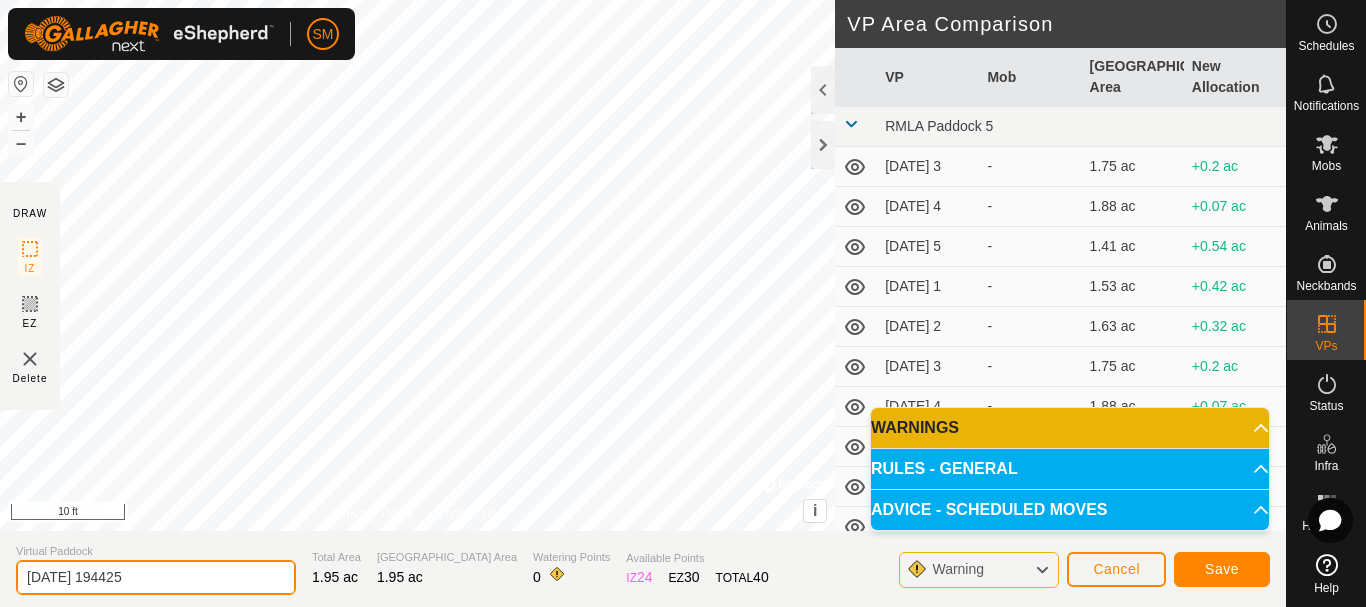 drag, startPoint x: 109, startPoint y: 569, endPoint x: 5, endPoint y: 585, distance: 105.22357 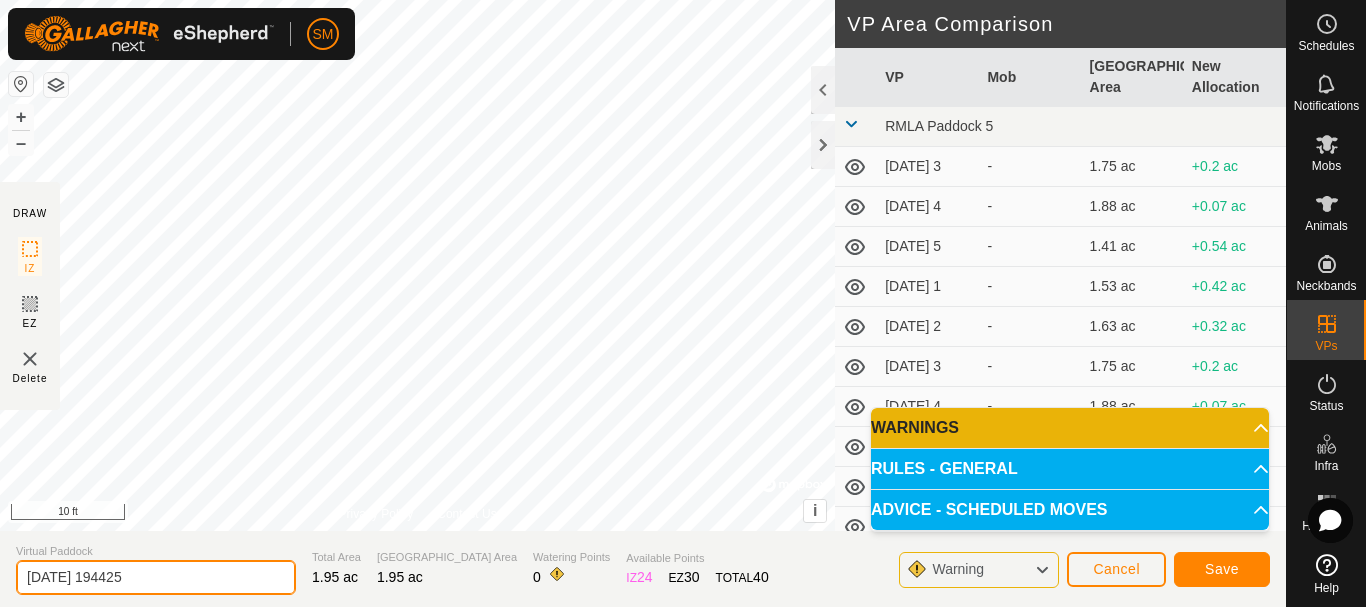 paste on "22 AW" 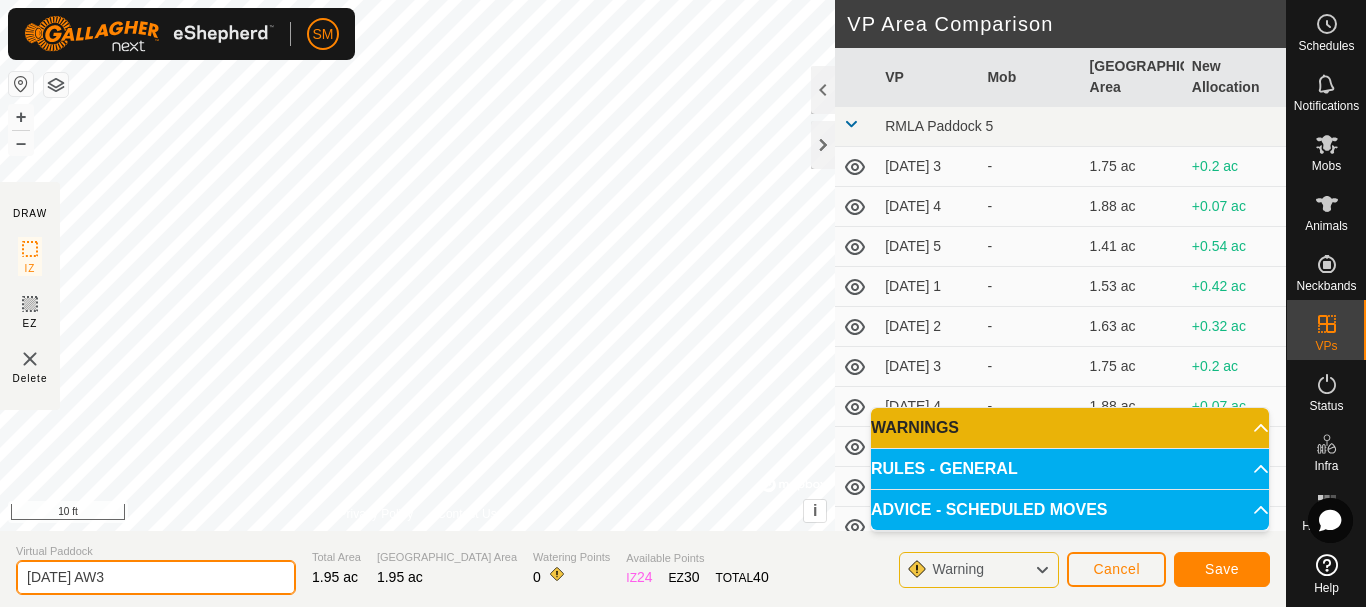 type on "[DATE] AW3" 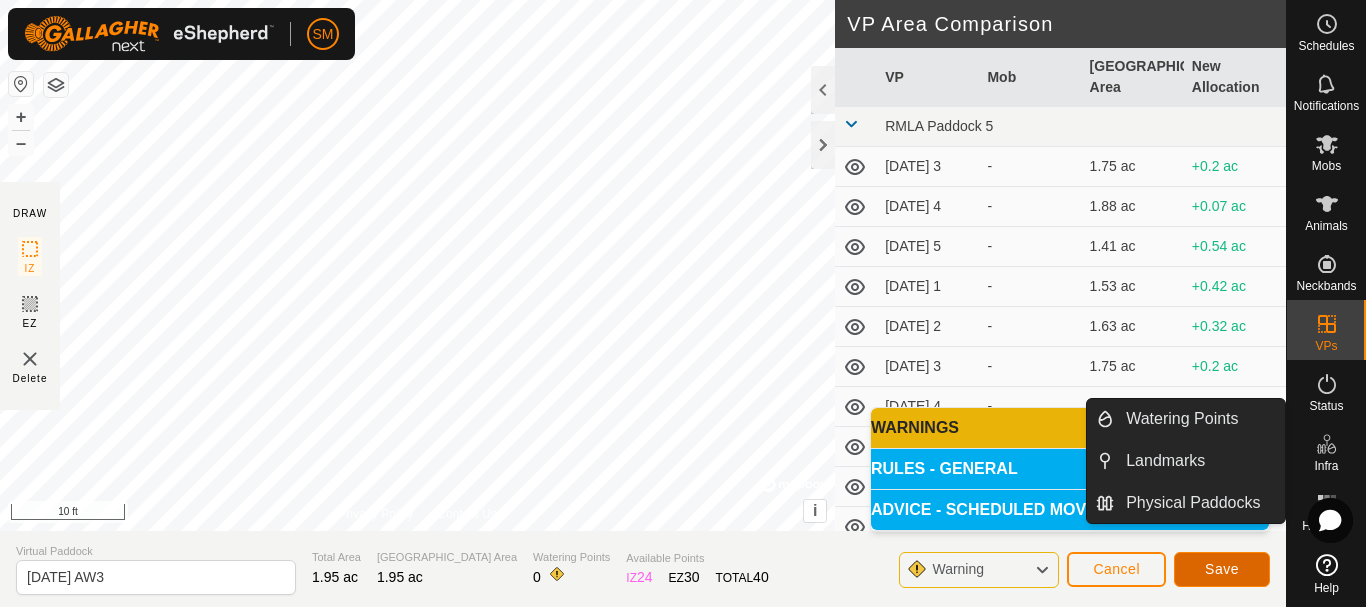 click on "Save" 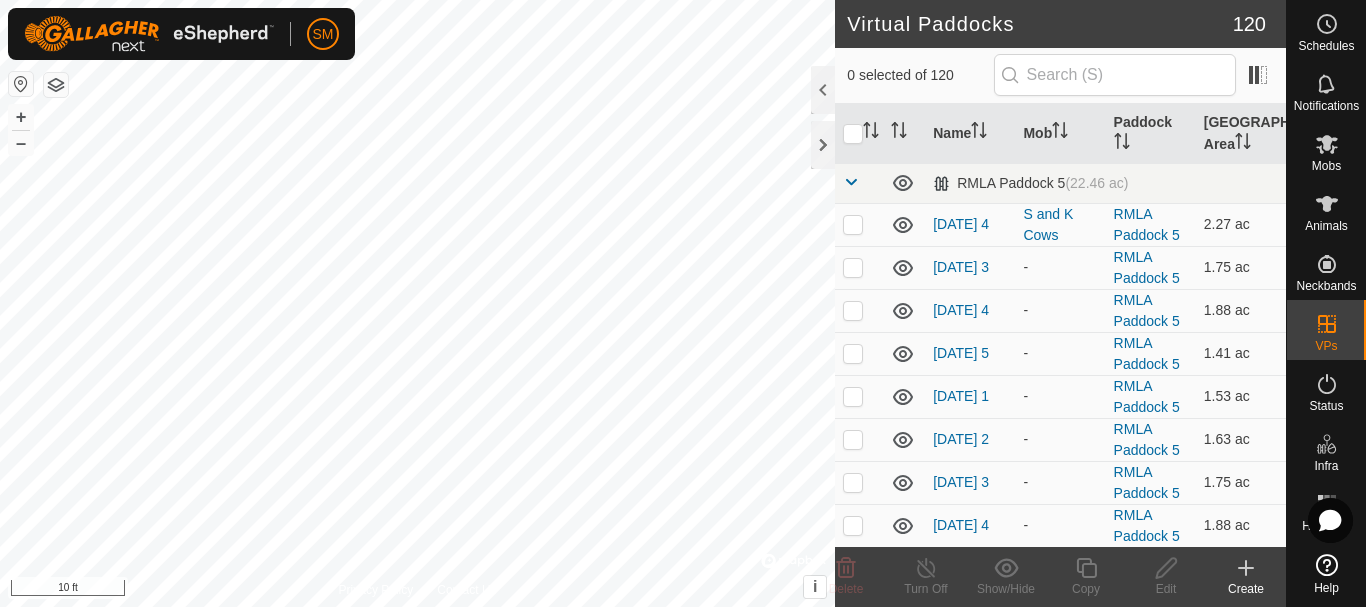 checkbox on "true" 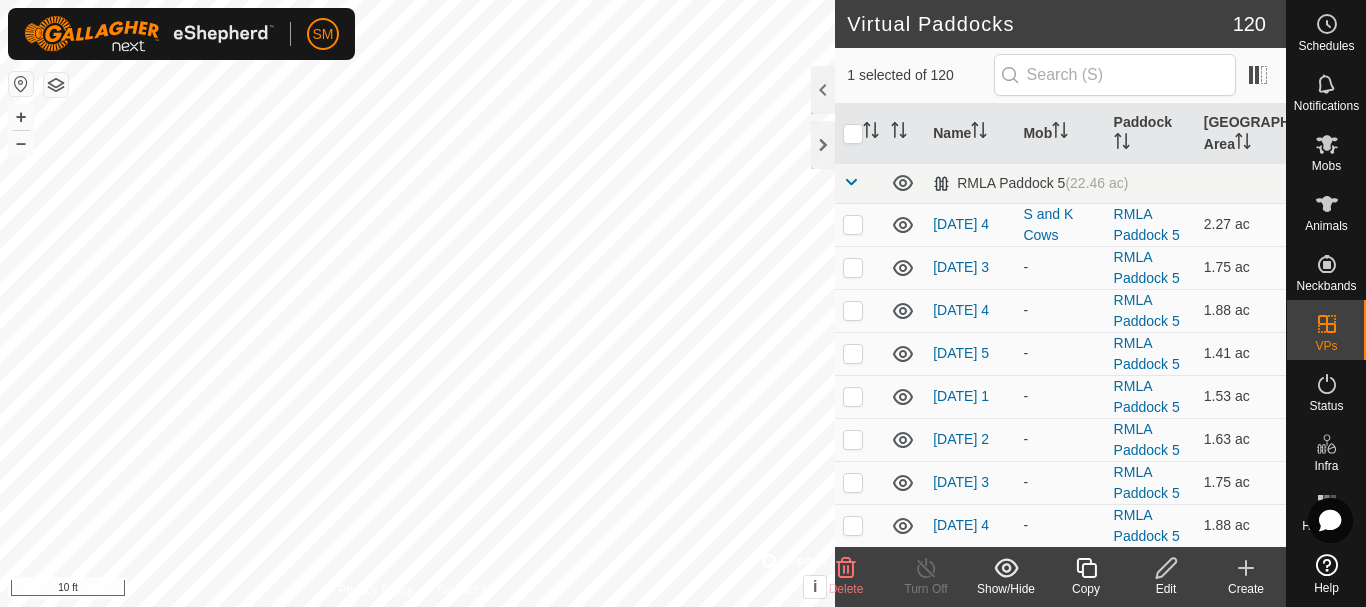 click 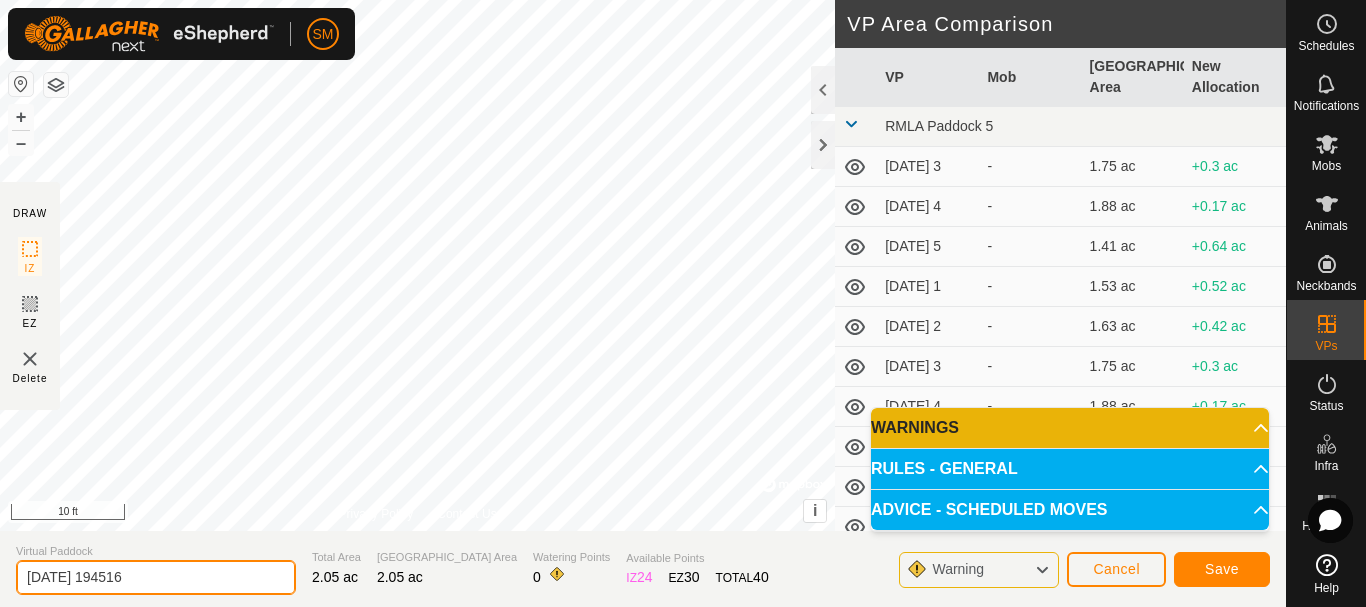 drag, startPoint x: 108, startPoint y: 564, endPoint x: 0, endPoint y: 569, distance: 108.11568 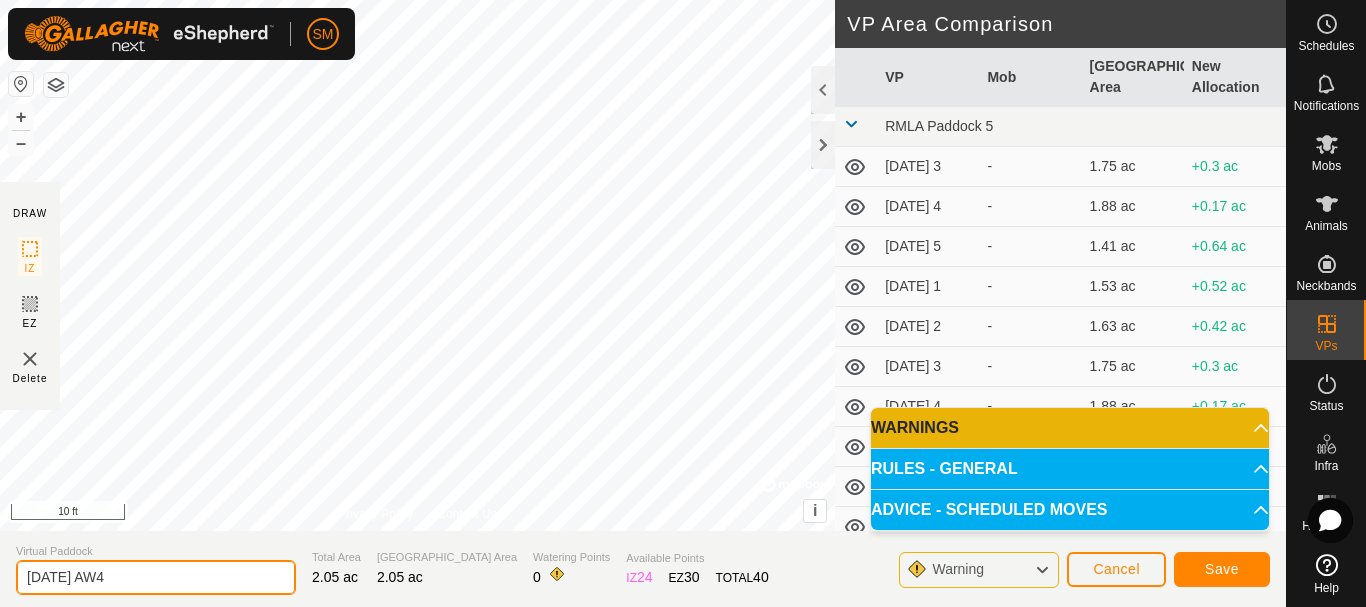 type on "[DATE] AW4" 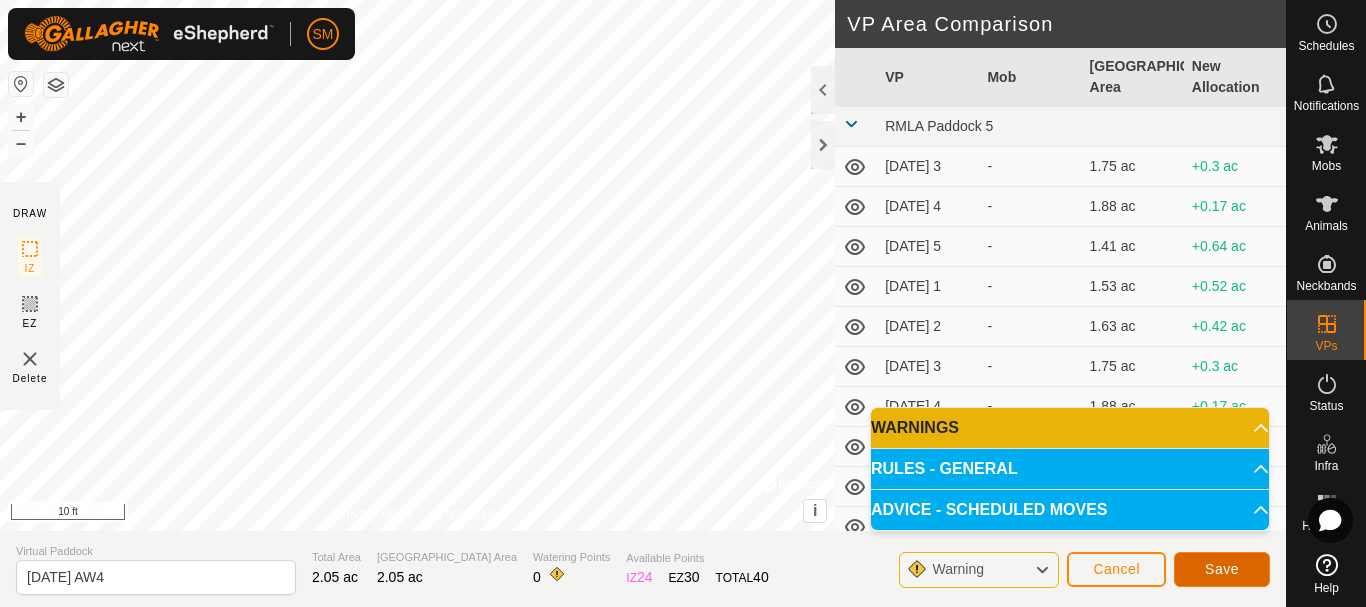 click on "Save" 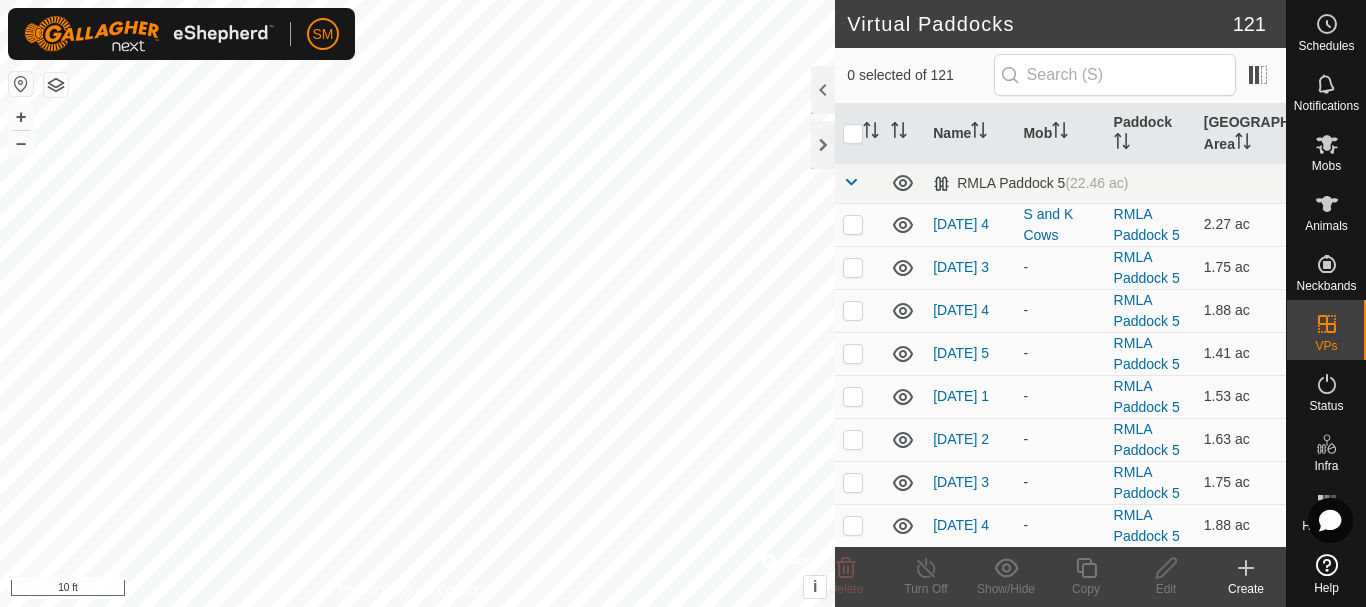 checkbox on "true" 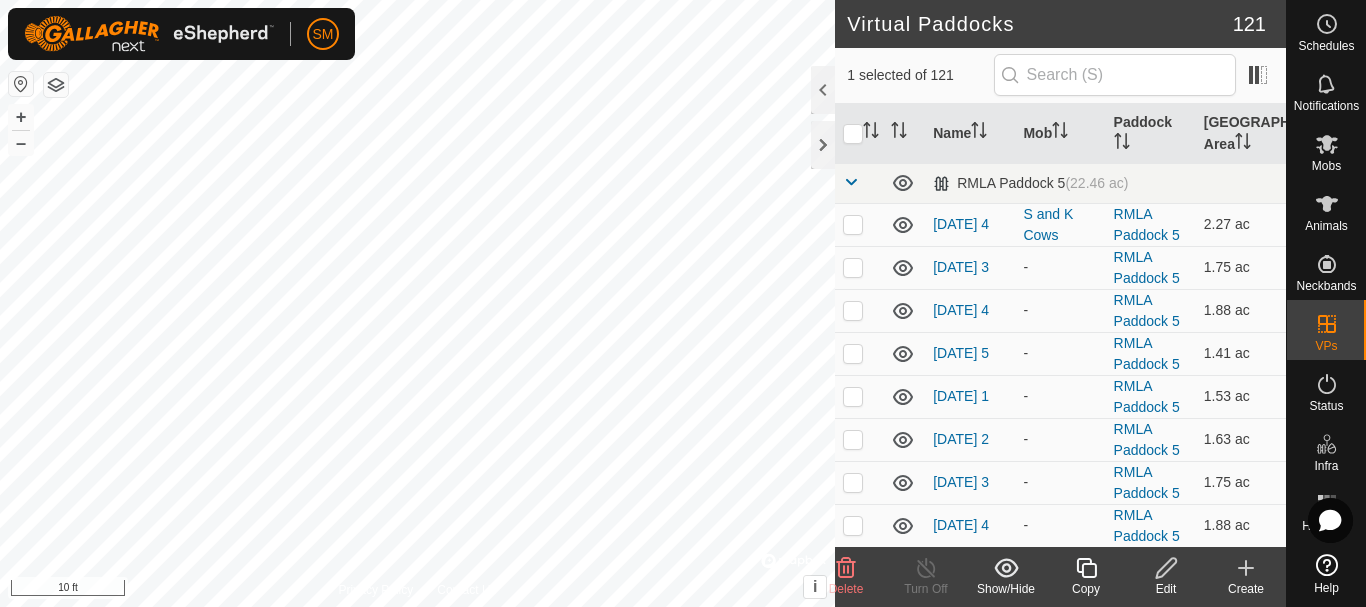 click on "Copy" 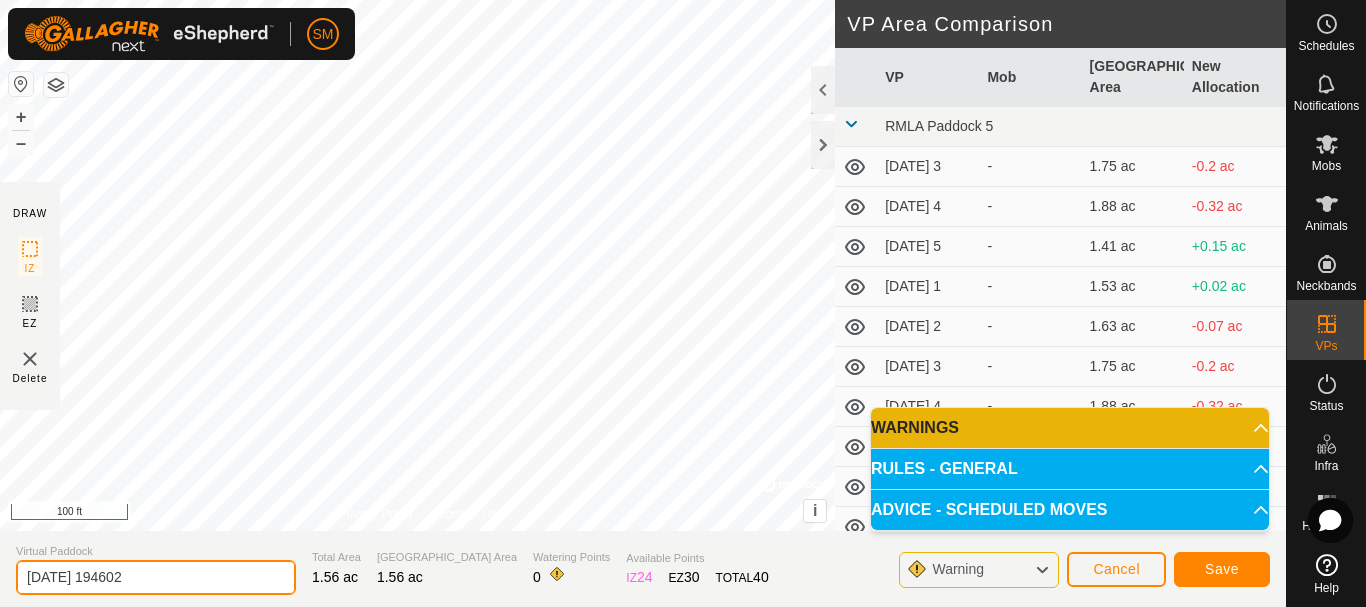 drag, startPoint x: 207, startPoint y: 574, endPoint x: 0, endPoint y: 573, distance: 207.00241 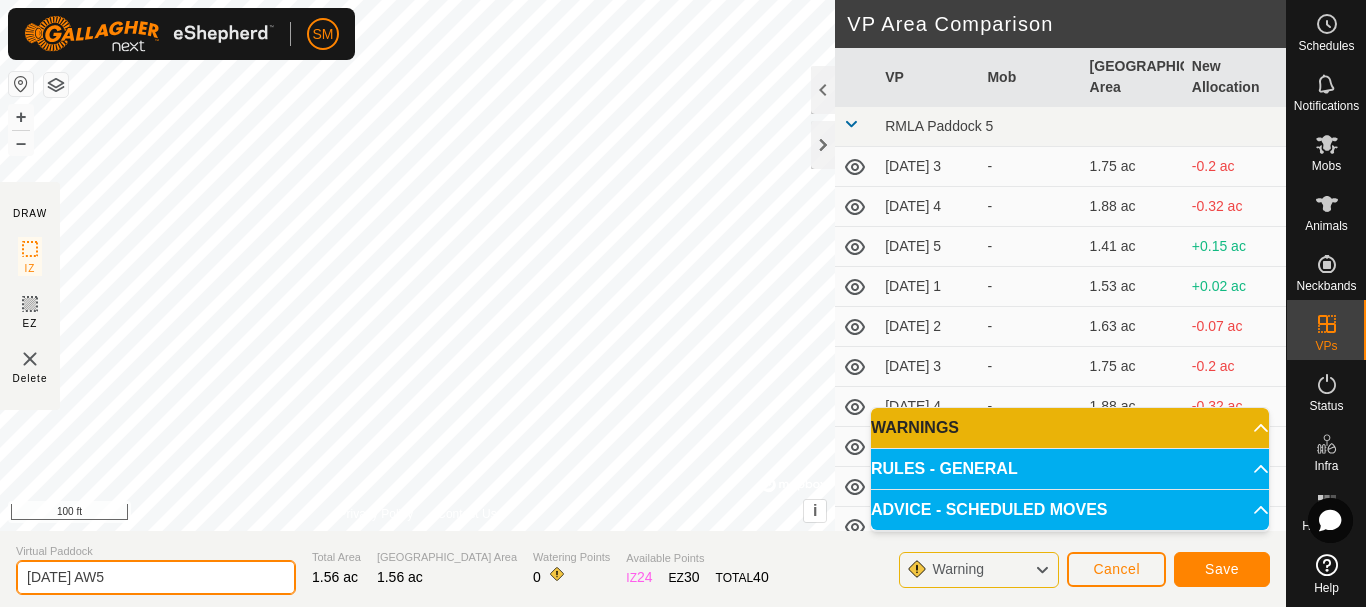 type on "[DATE] AW5" 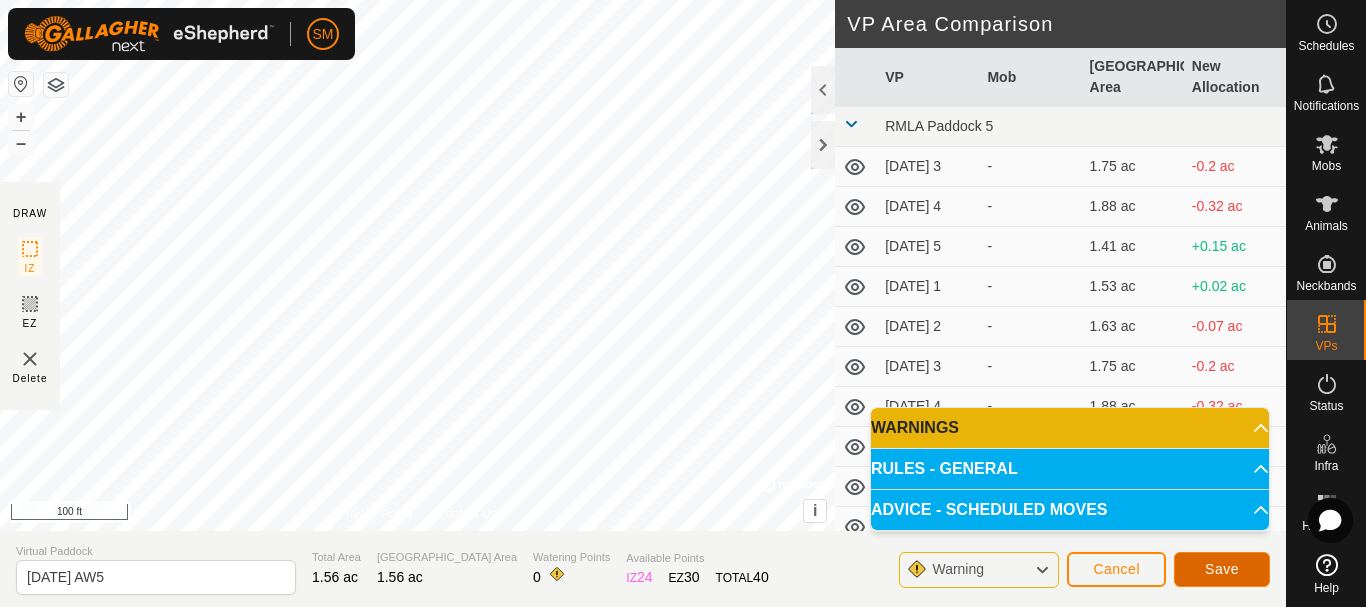 click on "Save" 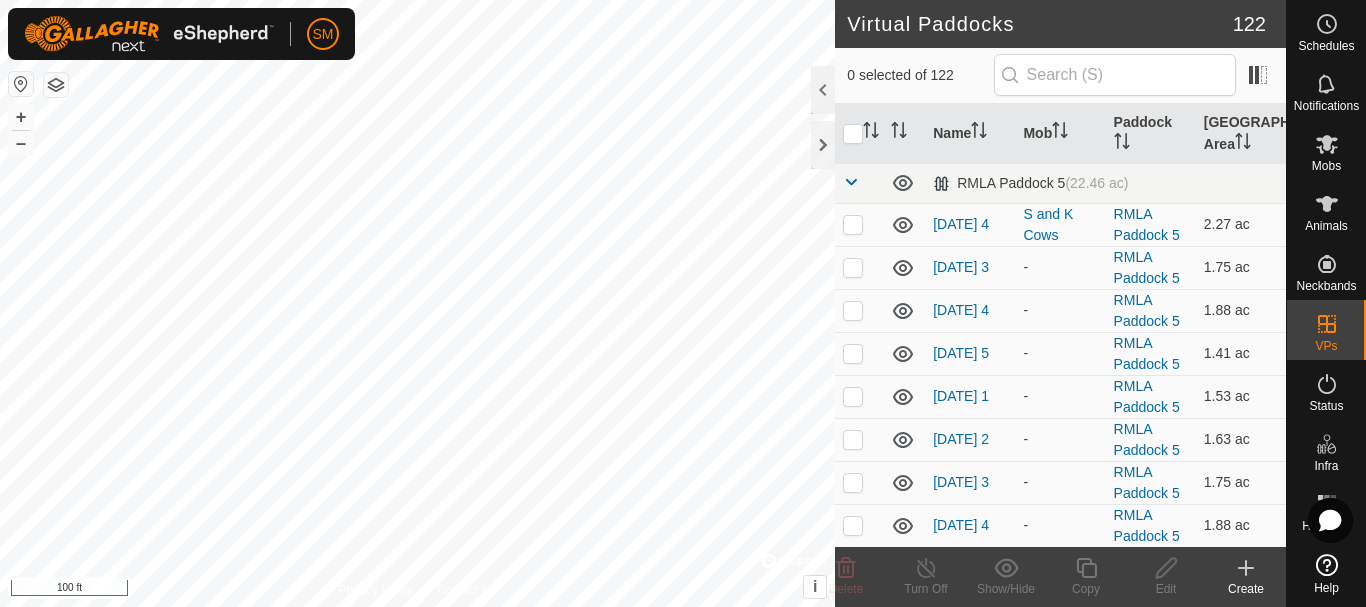 checkbox on "true" 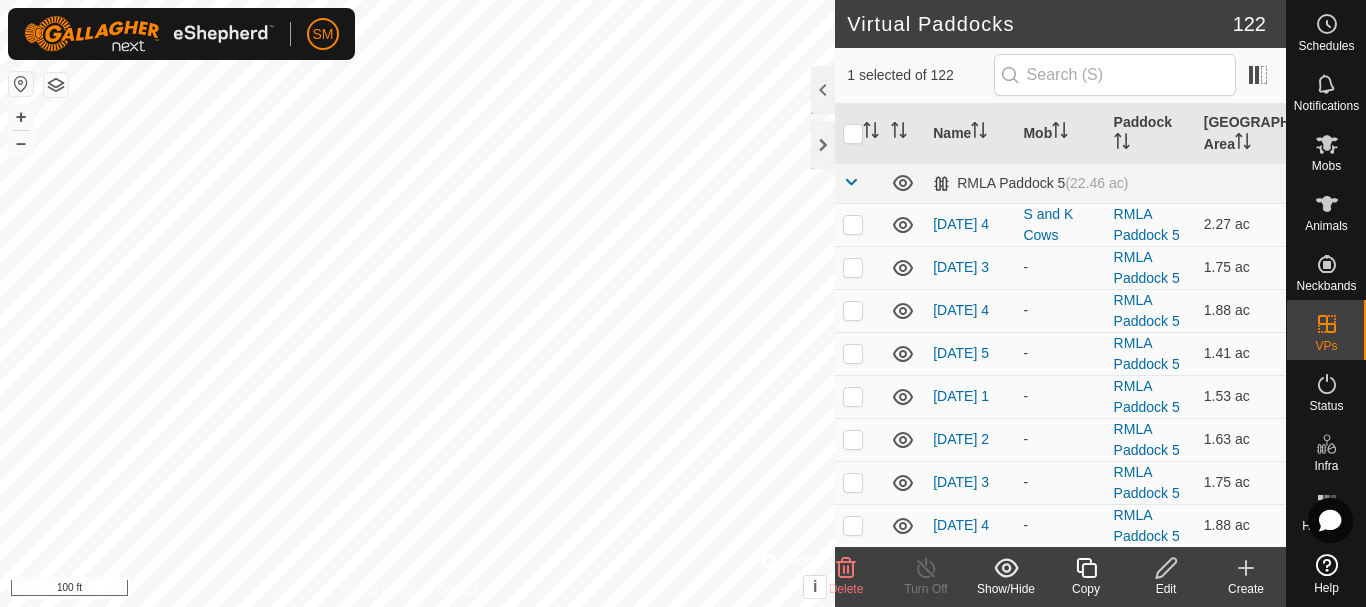 checkbox on "true" 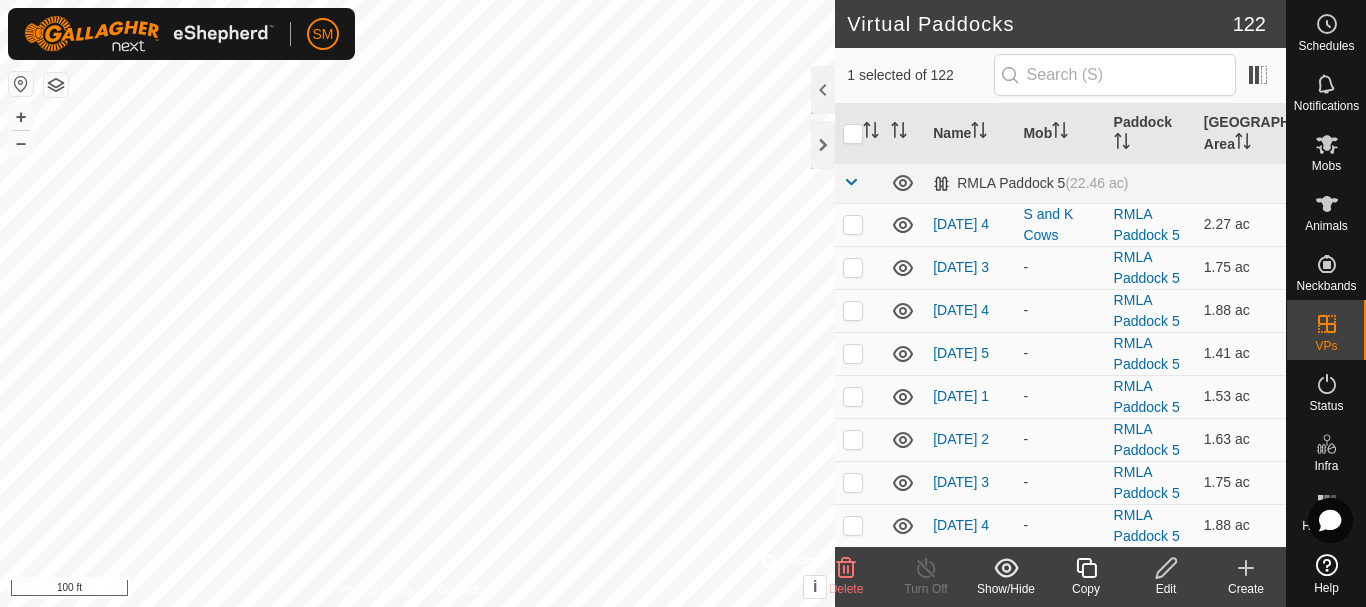 checkbox on "false" 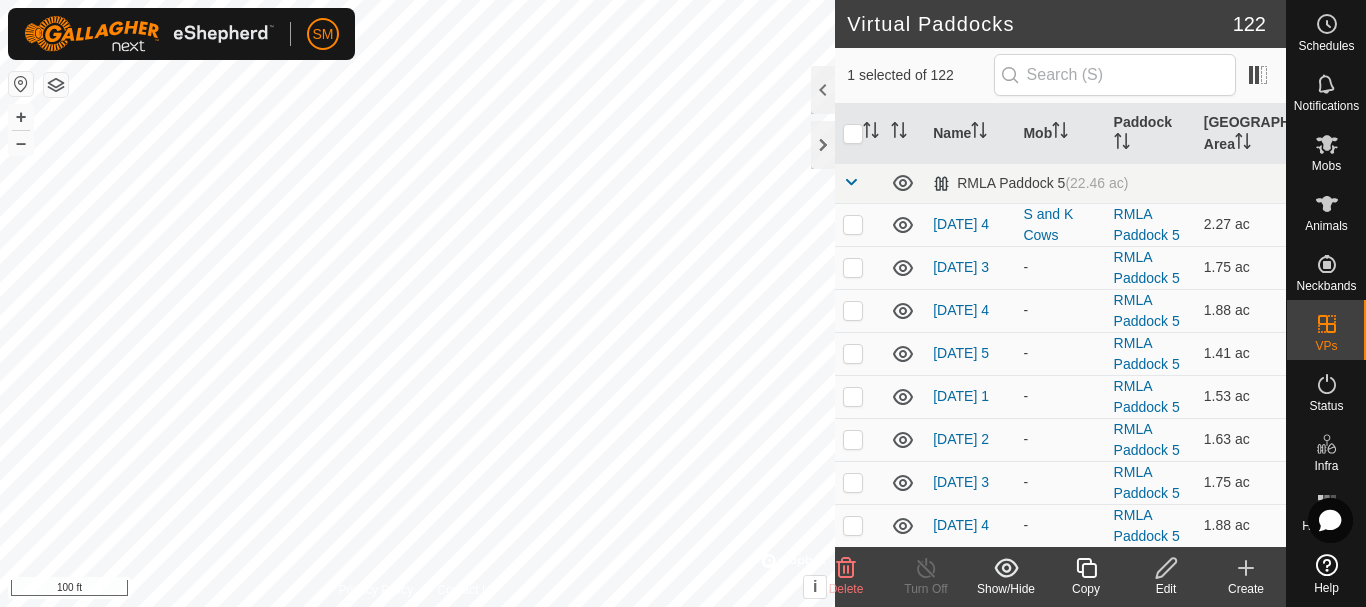 checkbox on "false" 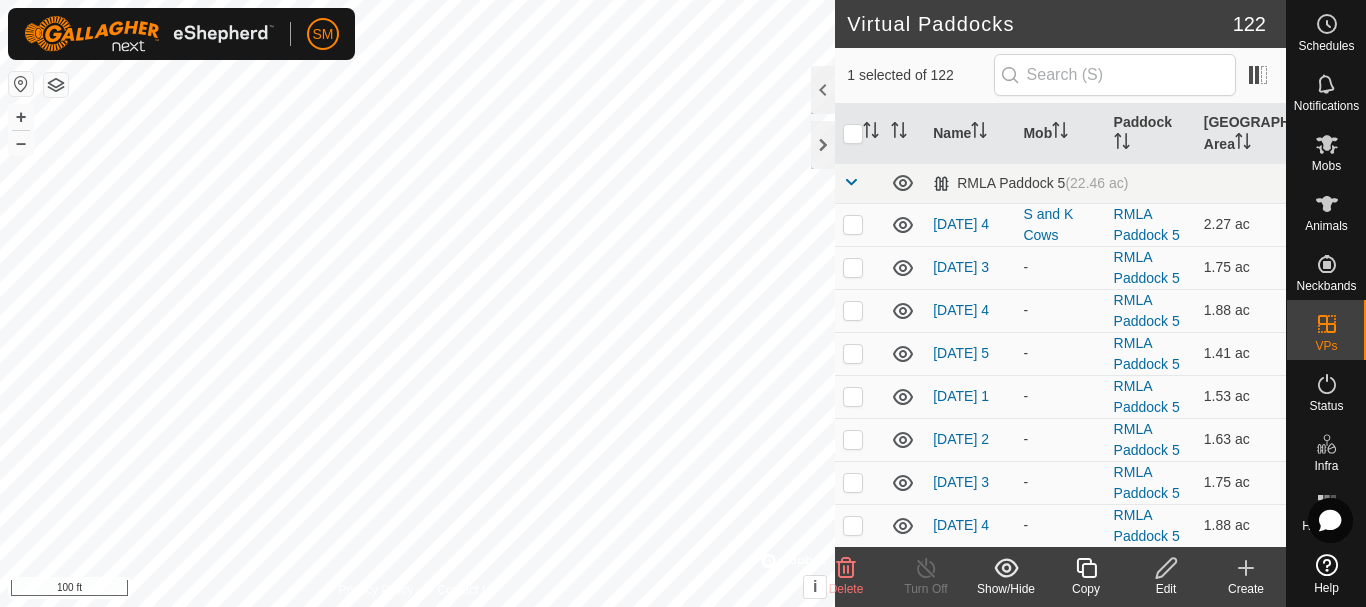 checkbox on "false" 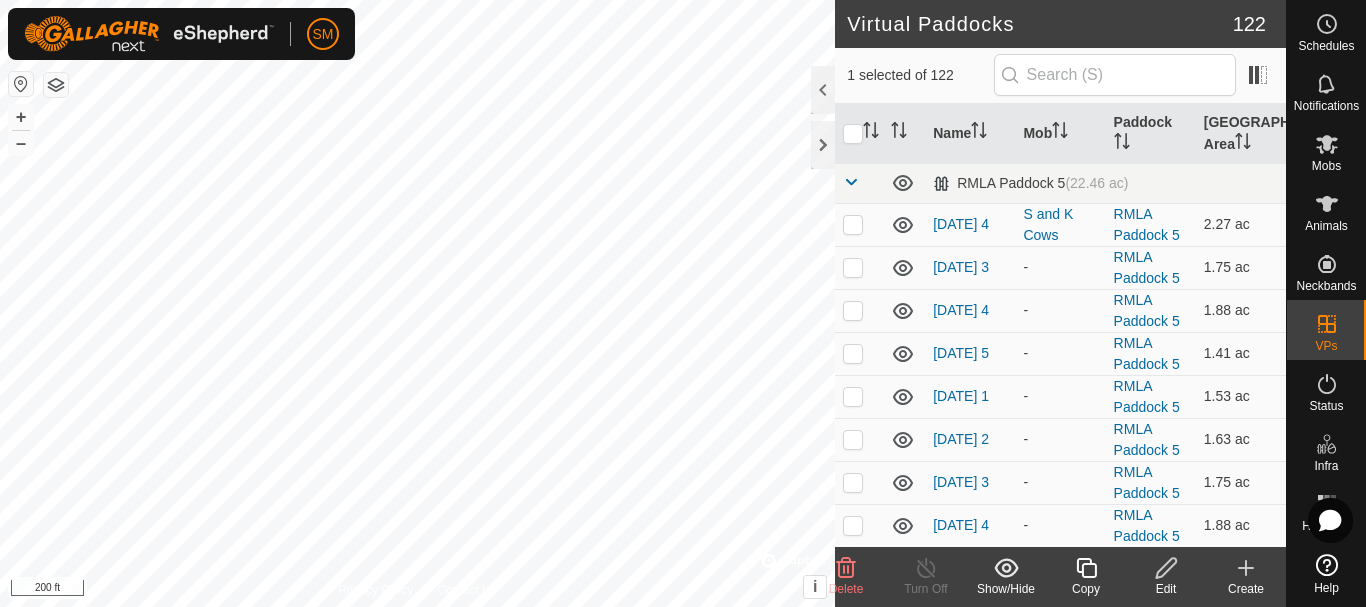 scroll, scrollTop: 0, scrollLeft: 0, axis: both 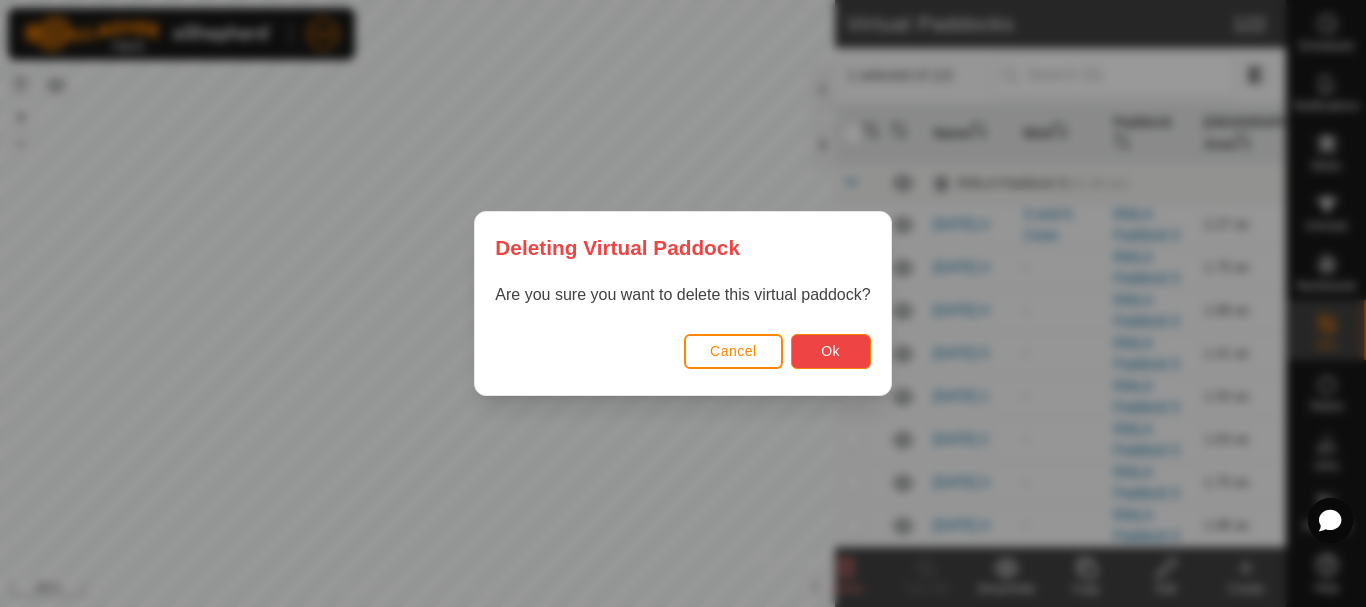 click on "Ok" at bounding box center (830, 351) 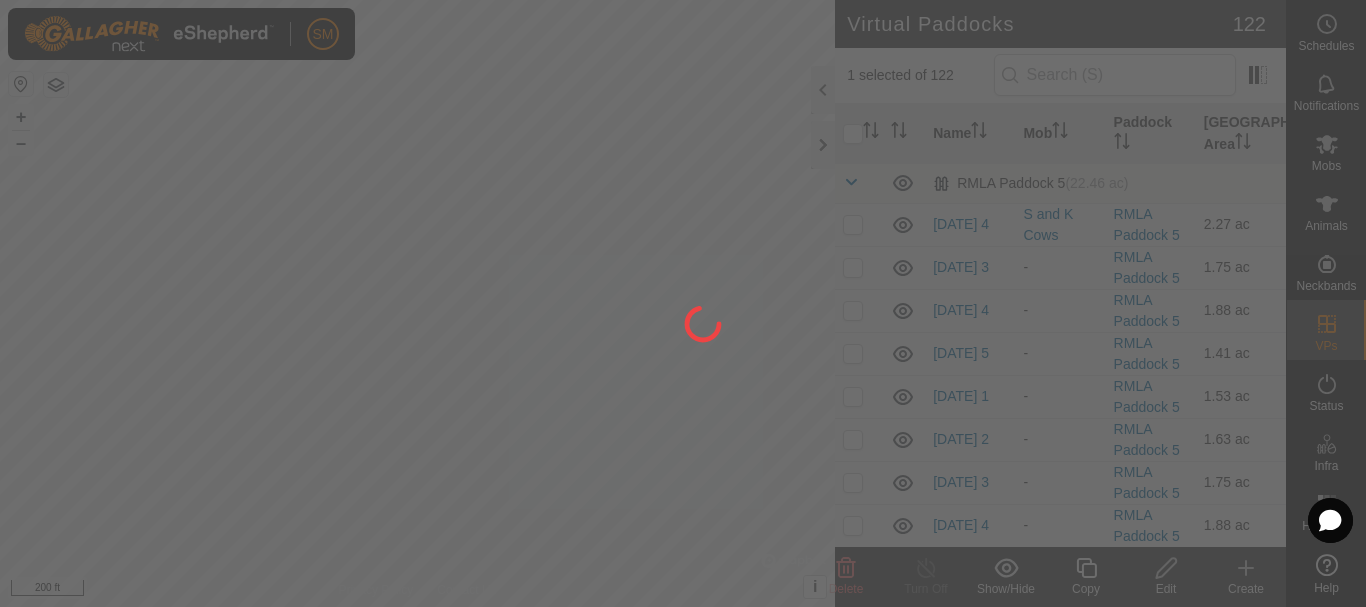 checkbox on "false" 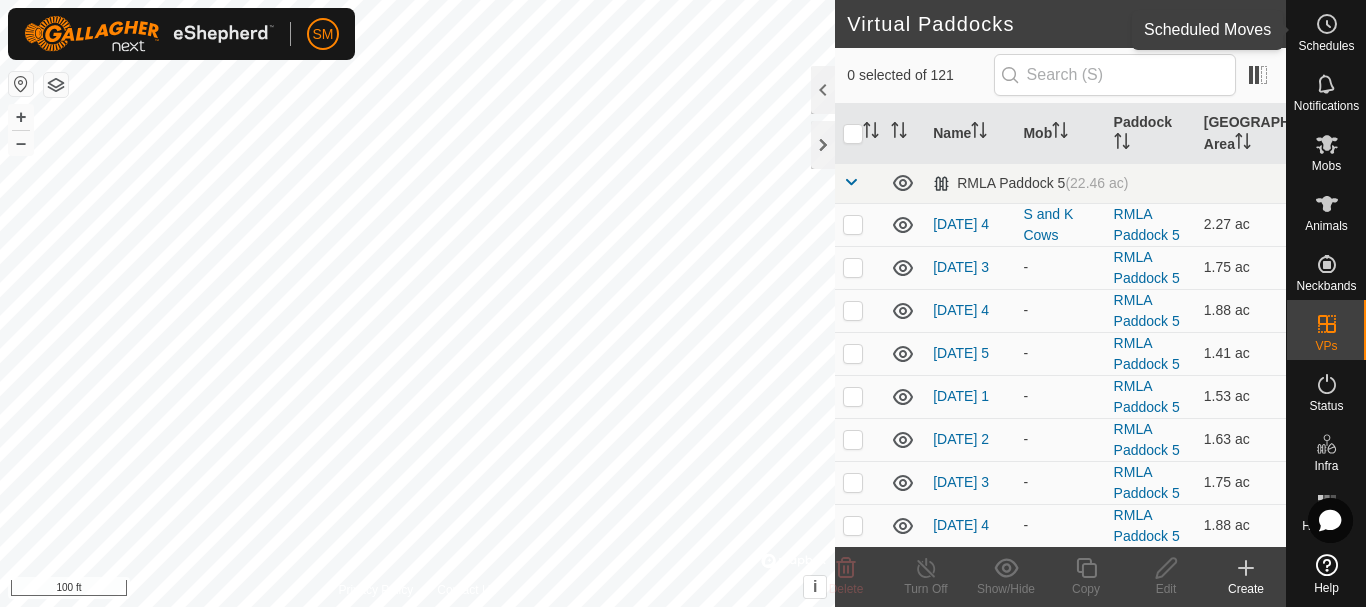click 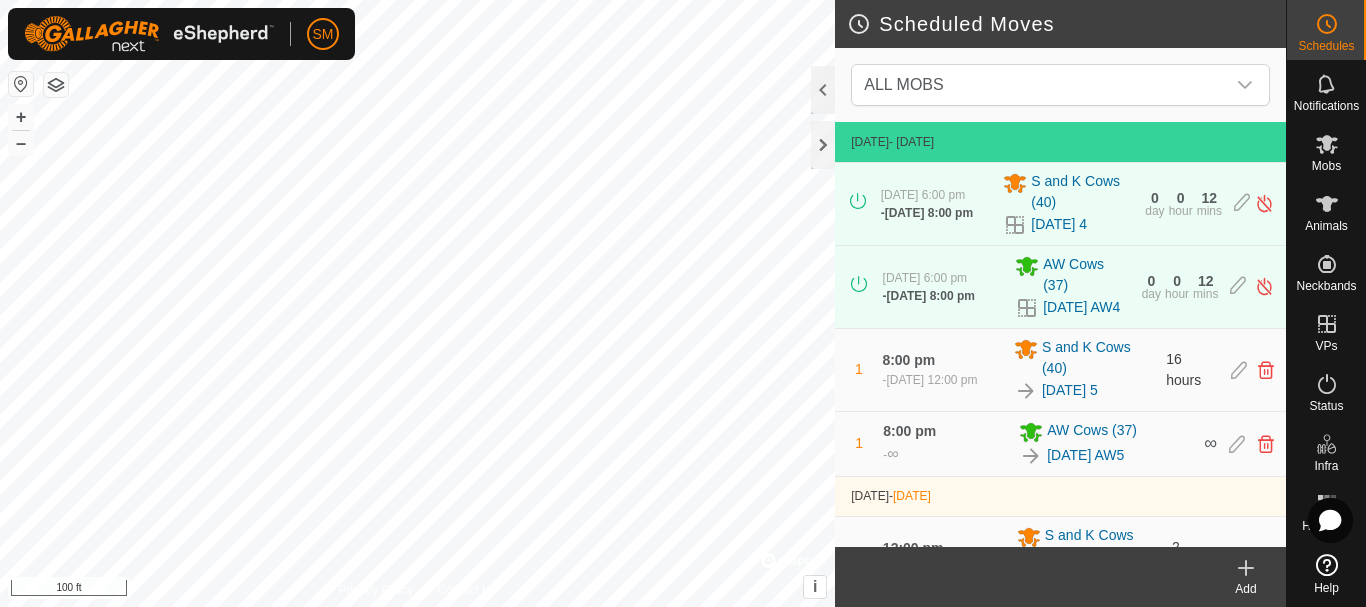 click 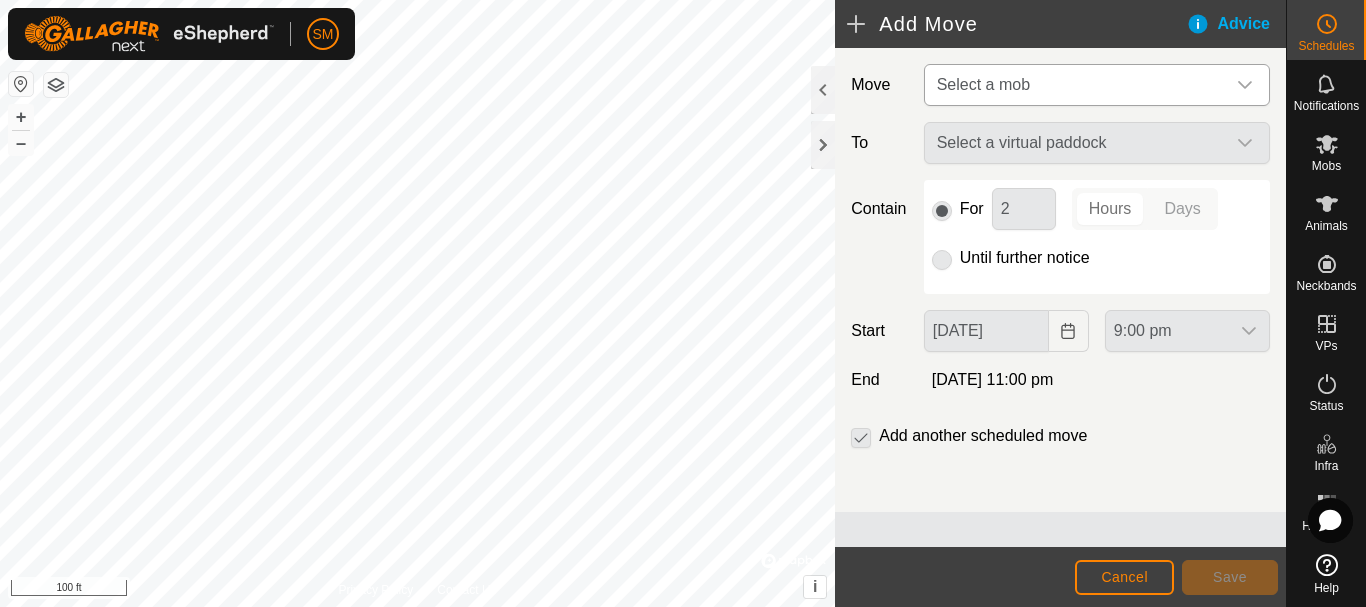 click at bounding box center (1245, 85) 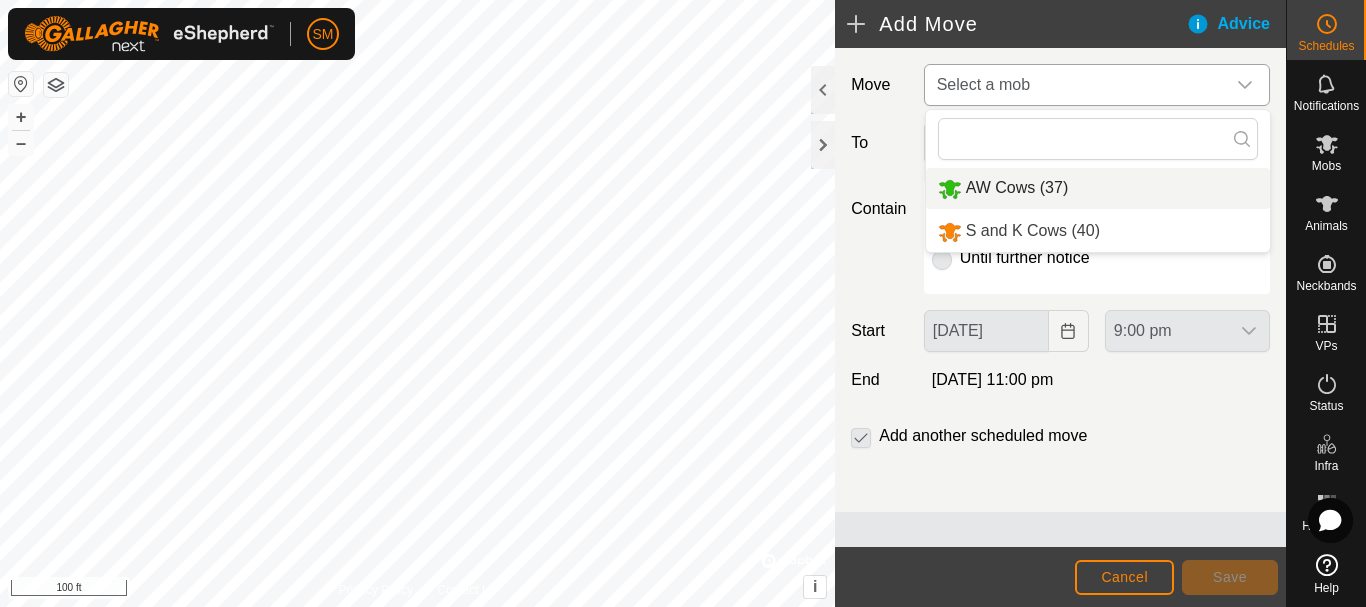 click on "AW Cows (37)" at bounding box center [1098, 188] 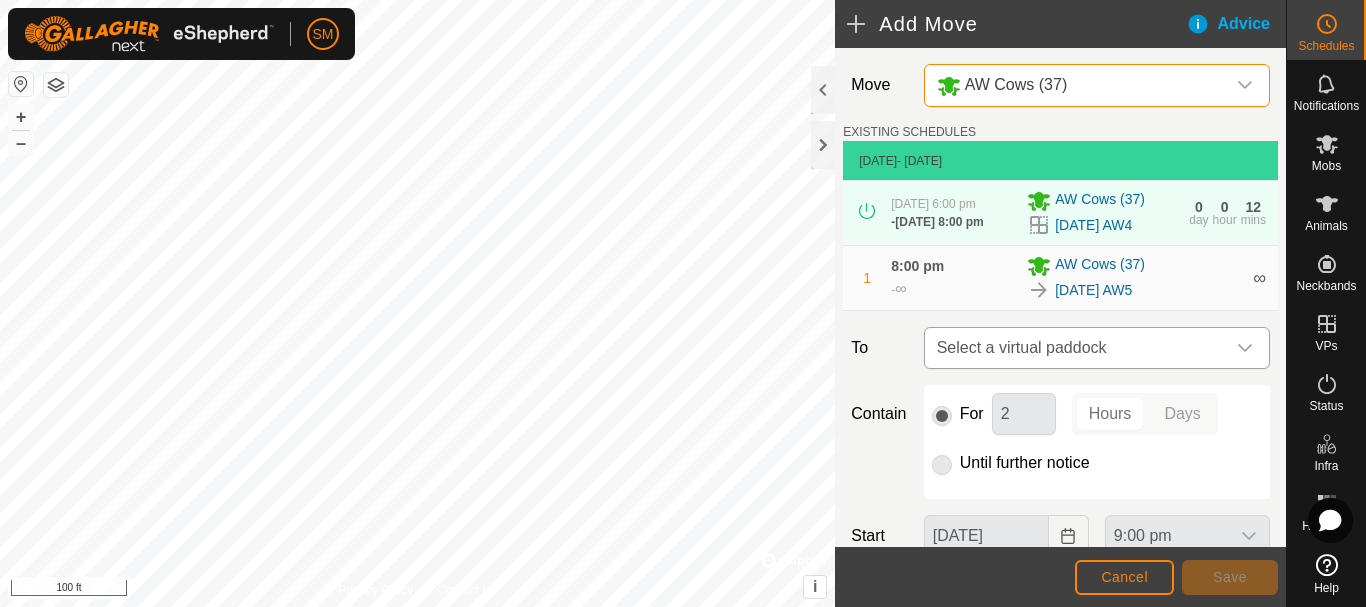 click 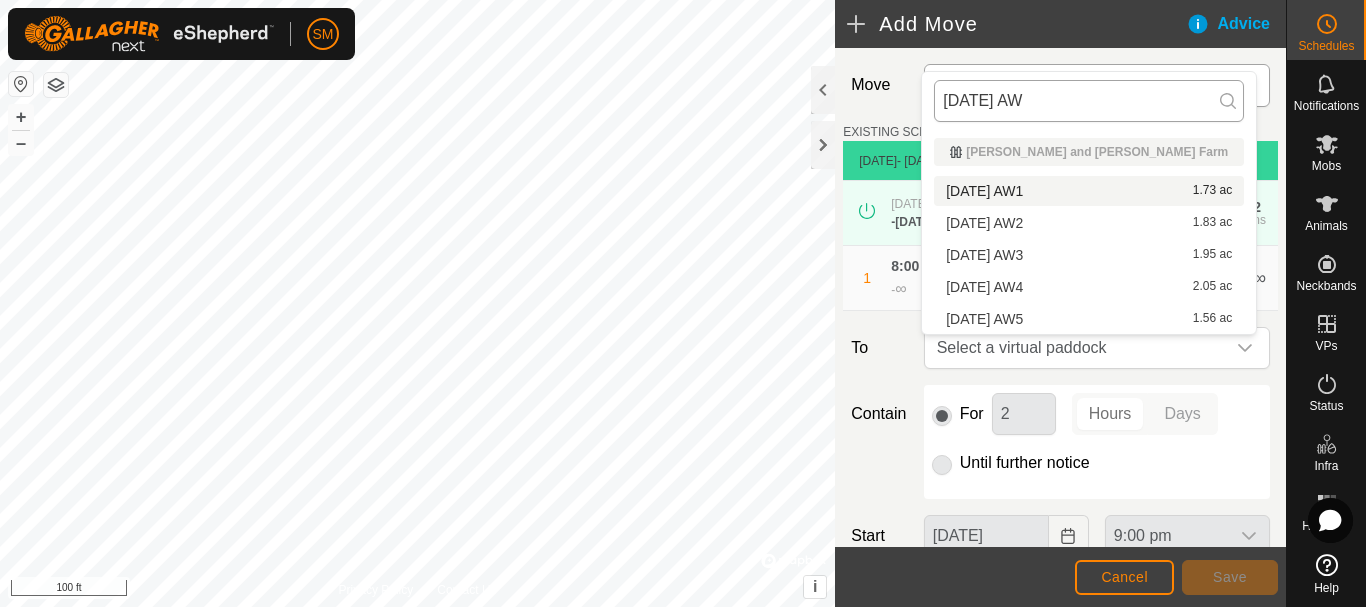 click on "[DATE] AW" at bounding box center (1089, 101) 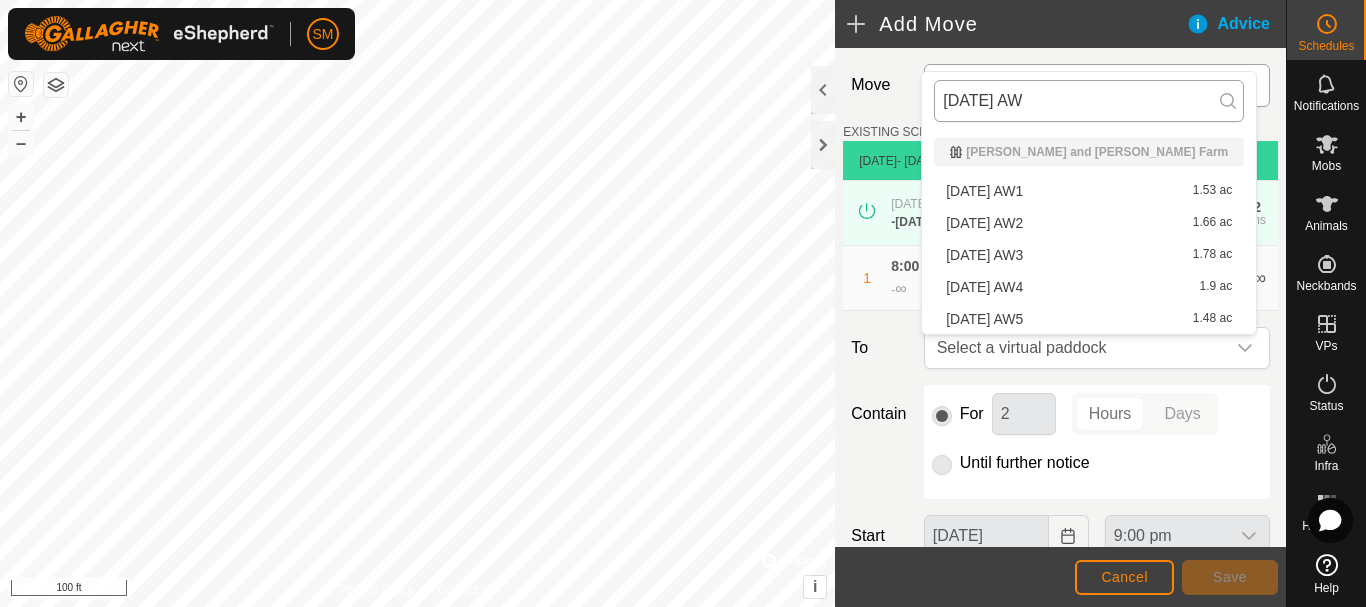 click on "[DATE] AW" at bounding box center (1089, 101) 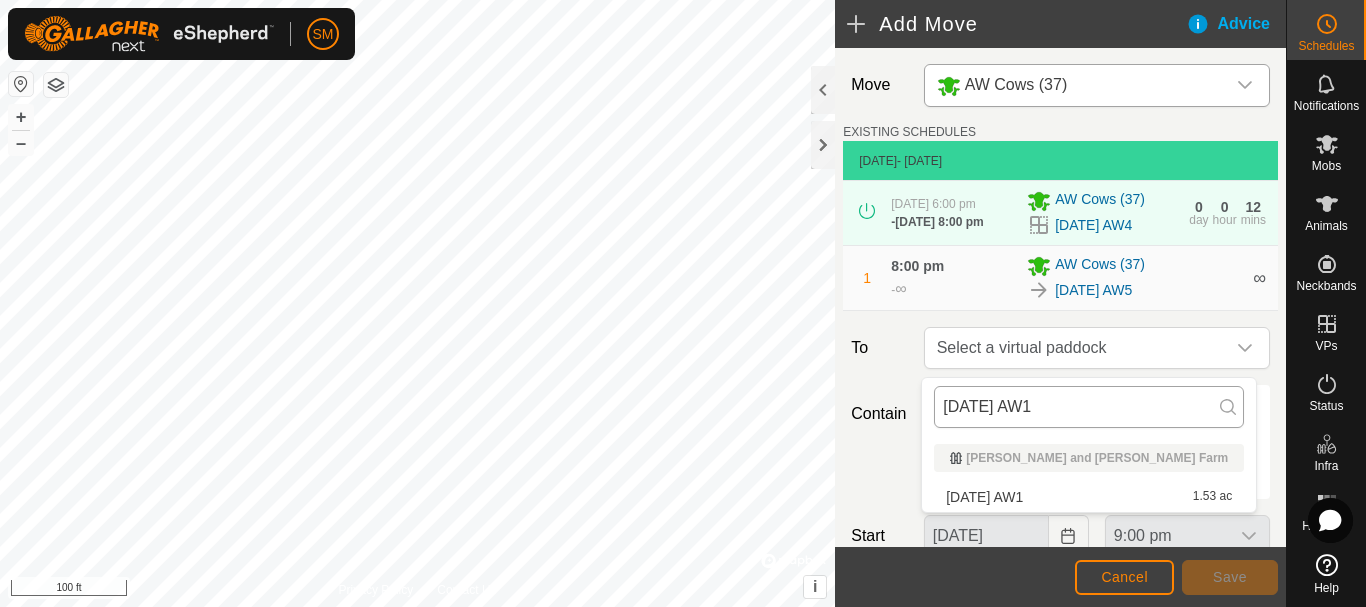 drag, startPoint x: 1054, startPoint y: 405, endPoint x: 938, endPoint y: 408, distance: 116.03879 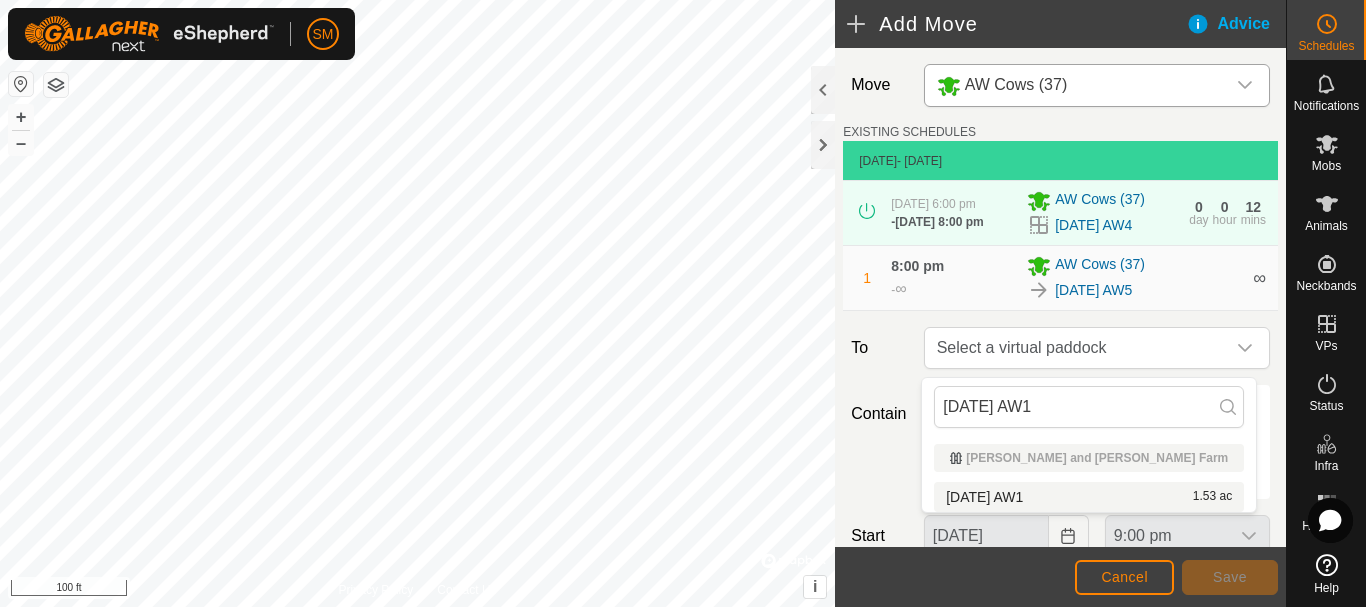 type on "[DATE] AW1" 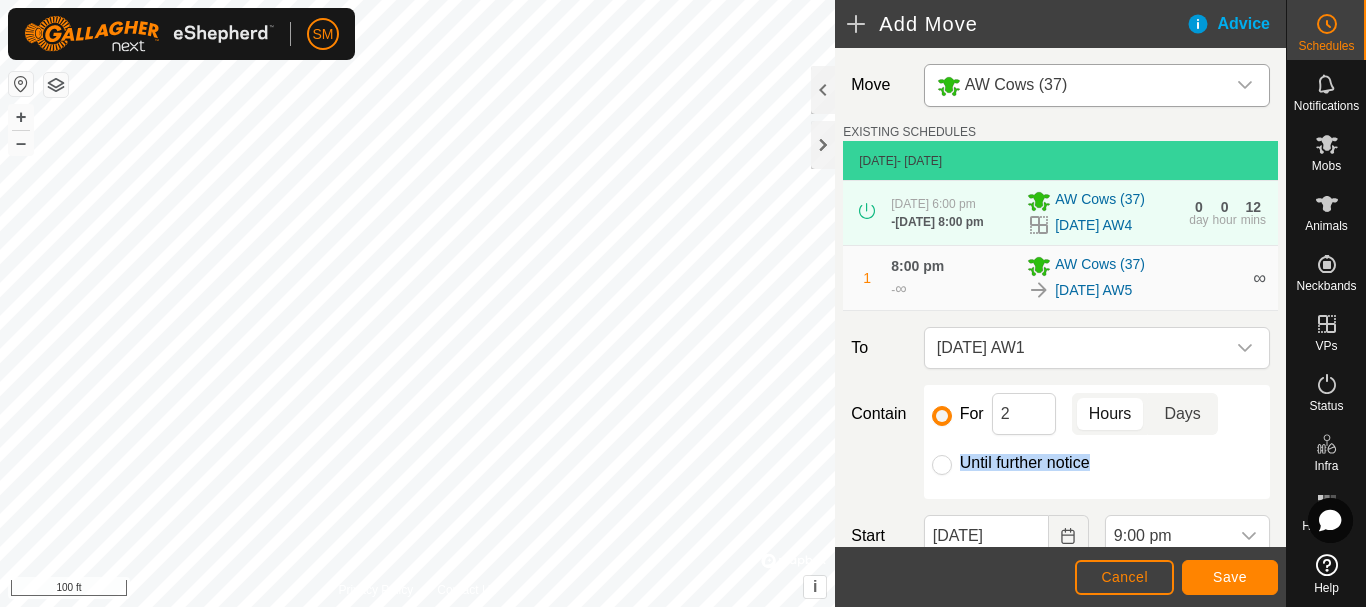 drag, startPoint x: 1186, startPoint y: 491, endPoint x: 1168, endPoint y: 408, distance: 84.92938 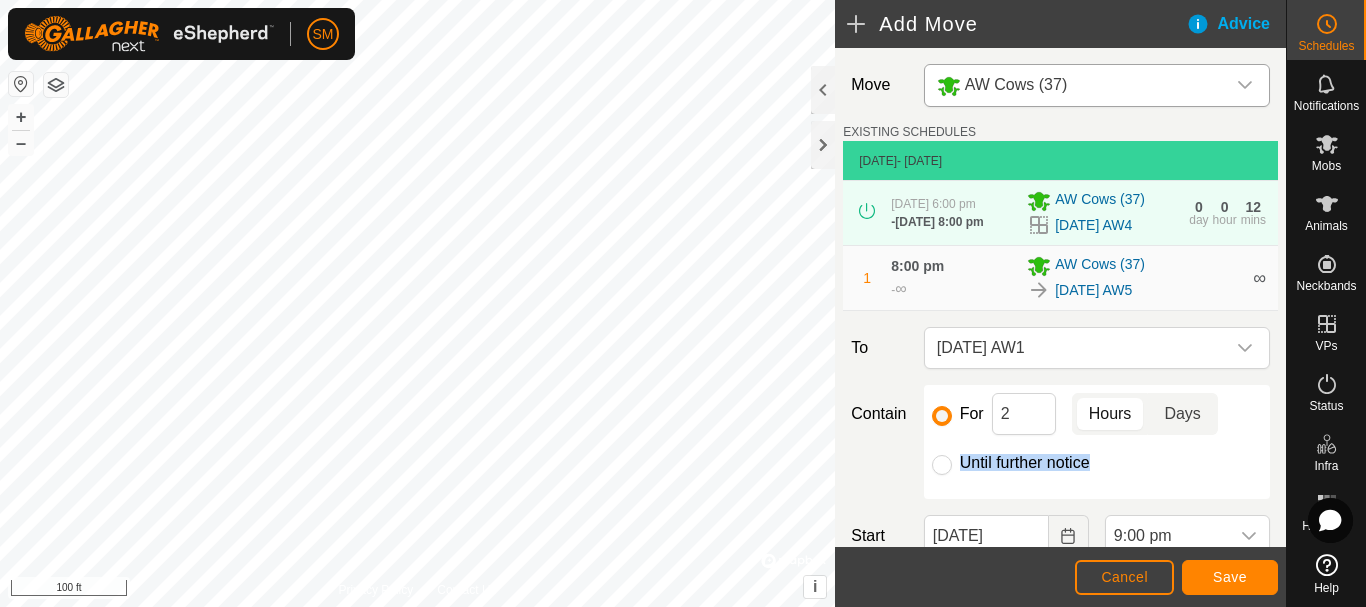 click on "For 2 Hours Days Until further notice" 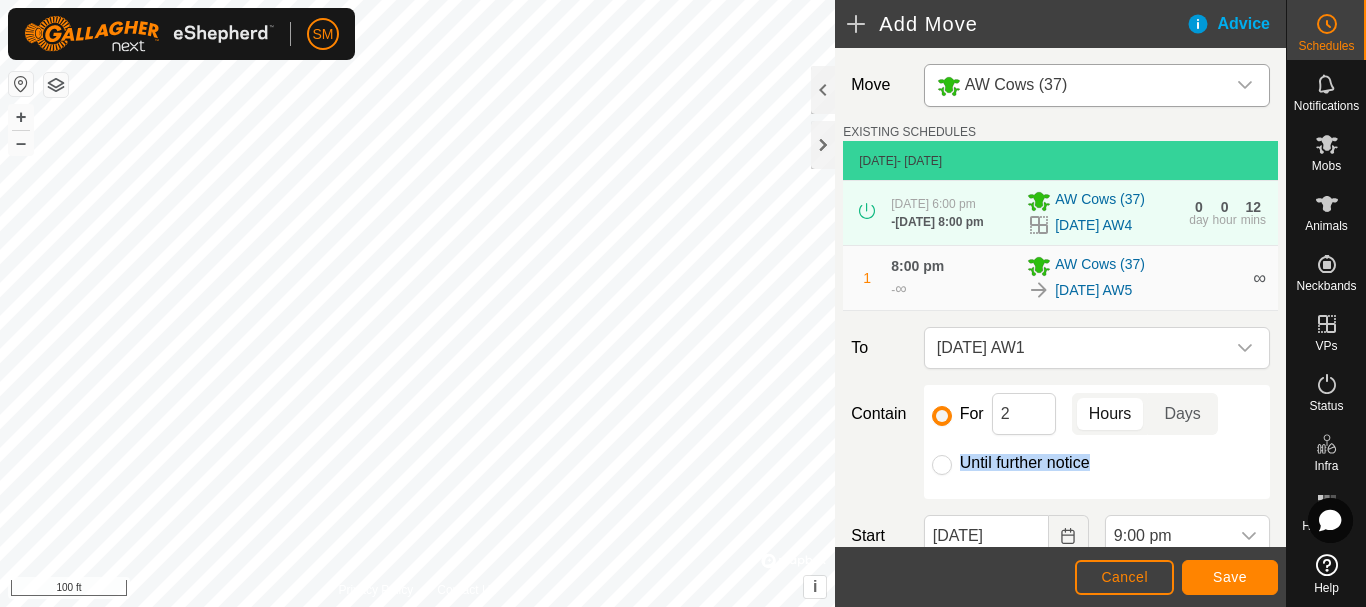 click on "For 2 Hours Days Until further notice" 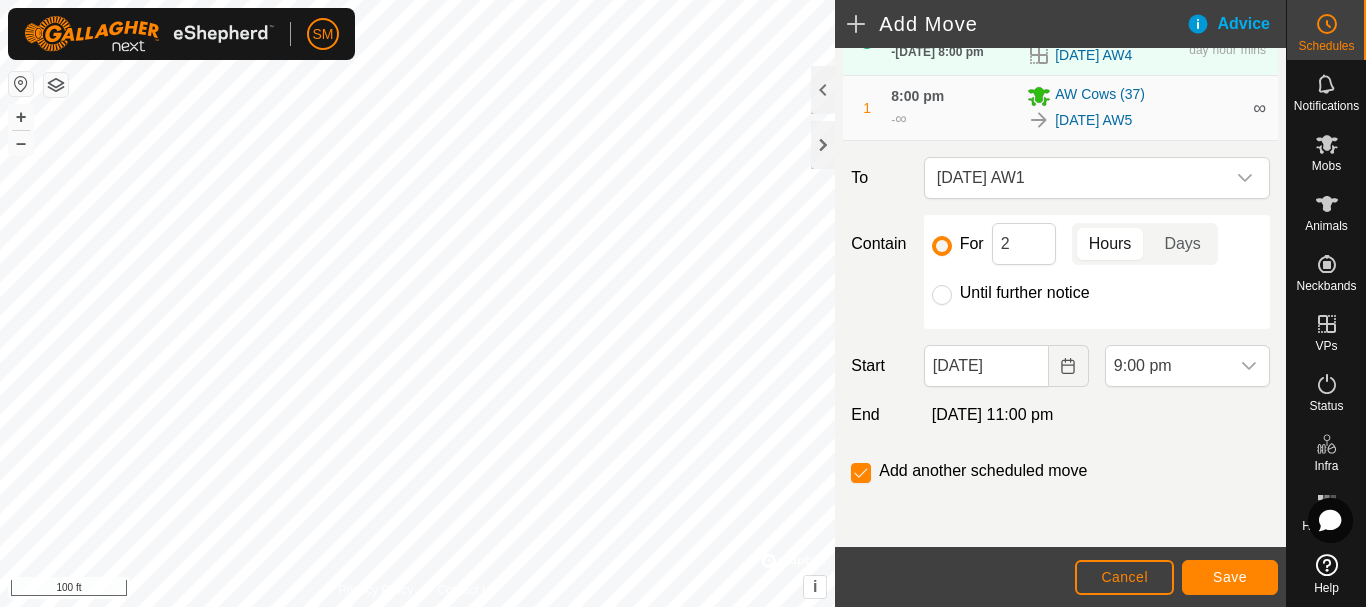 scroll, scrollTop: 176, scrollLeft: 0, axis: vertical 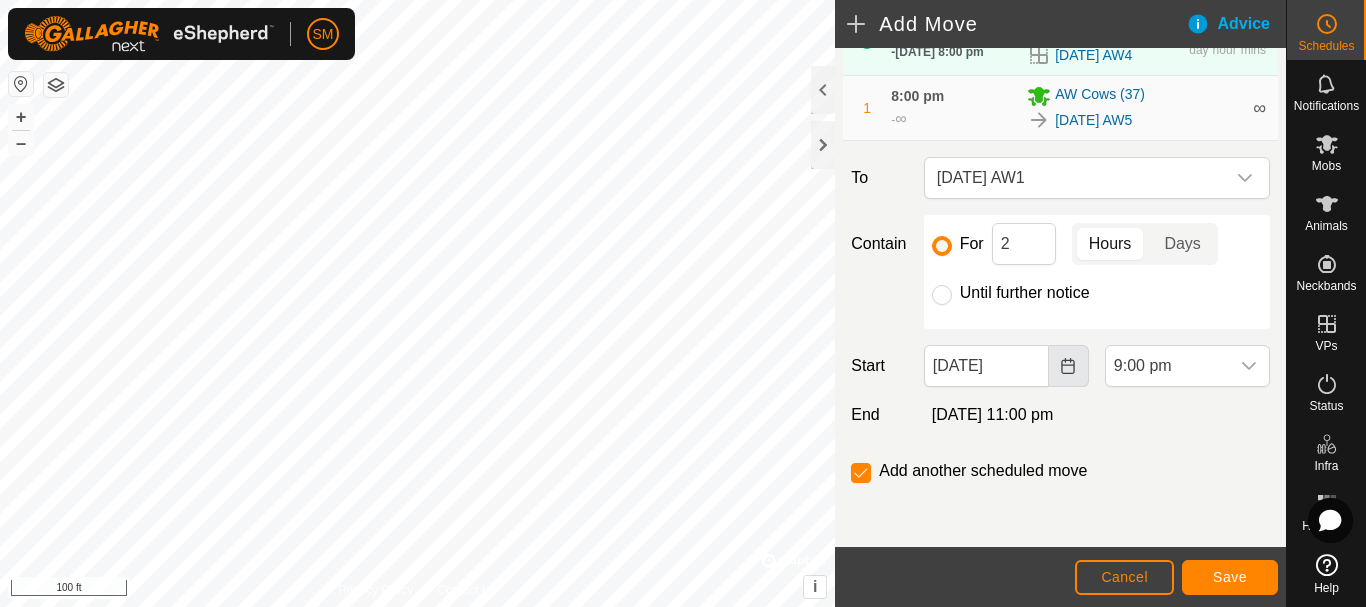click 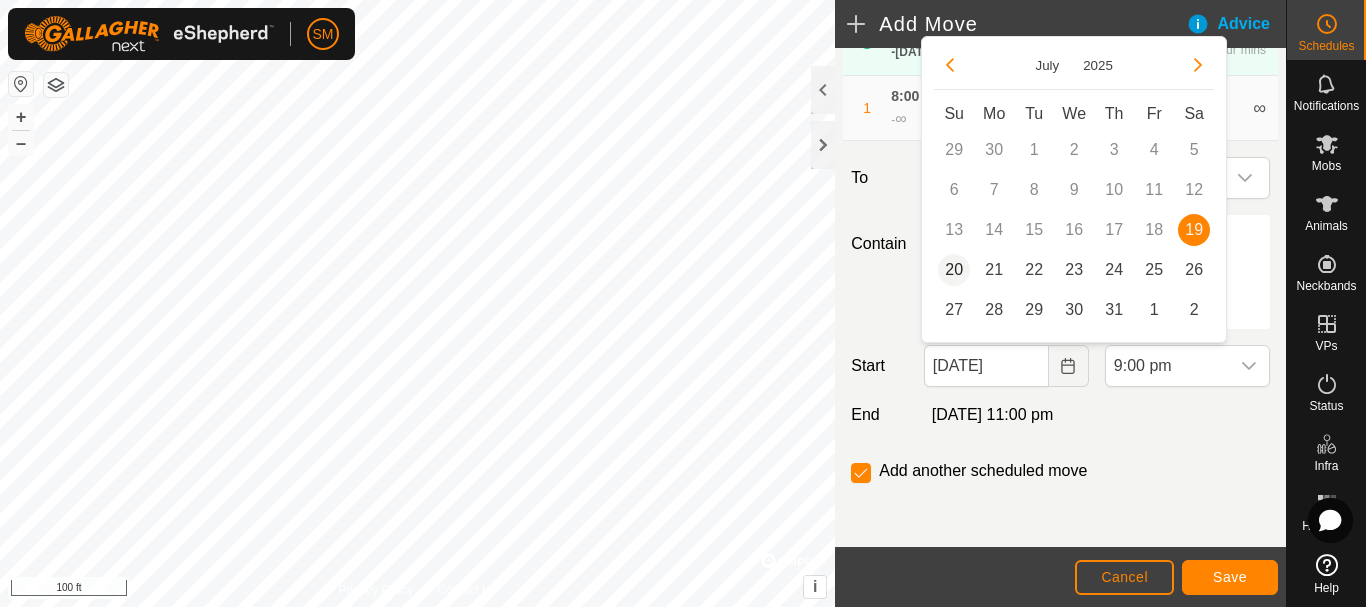 click on "20" at bounding box center (954, 270) 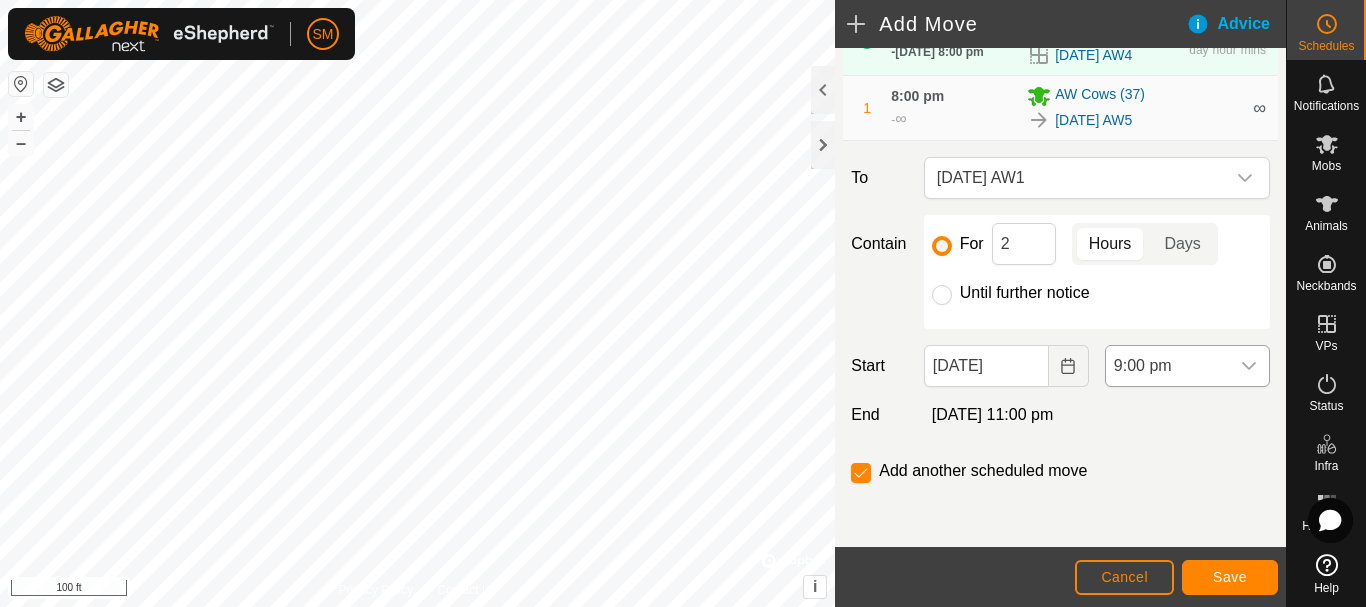 click 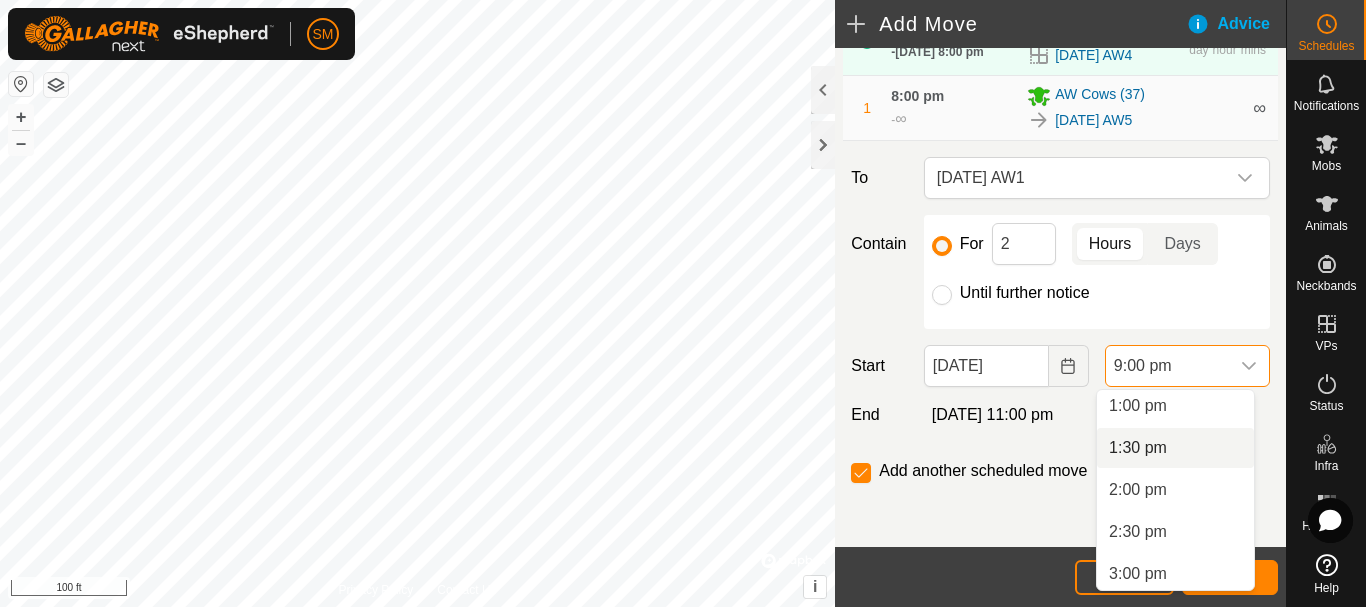 scroll, scrollTop: 996, scrollLeft: 0, axis: vertical 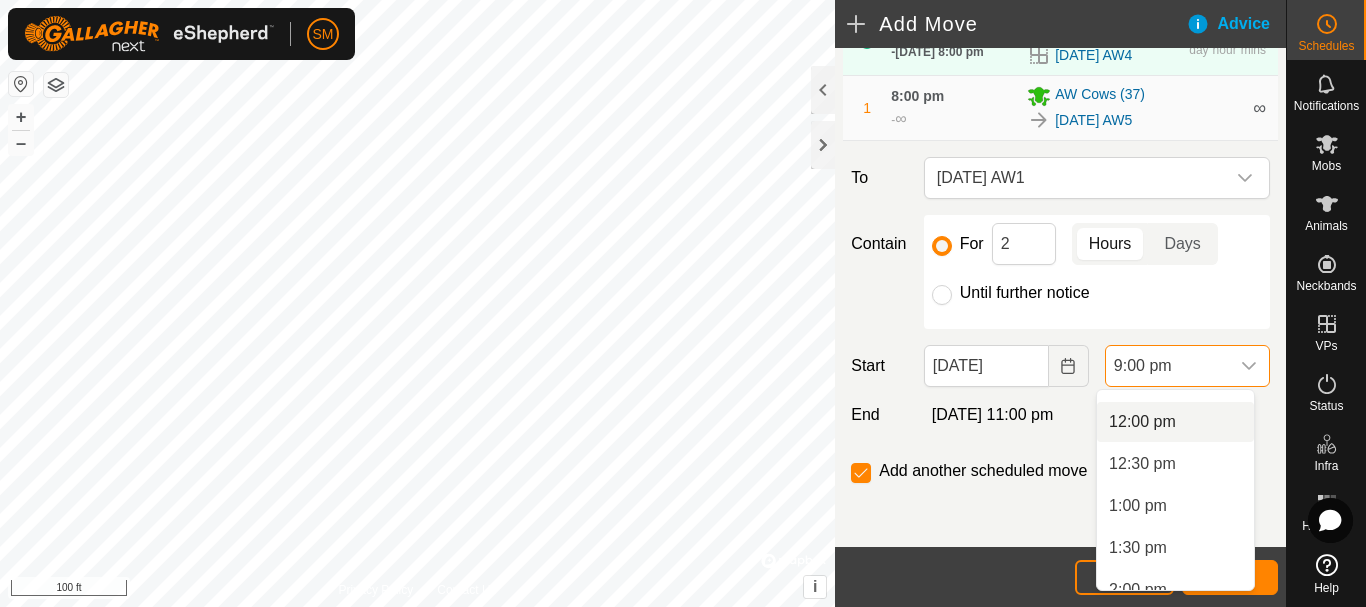 click on "12:00 pm" at bounding box center (1175, 422) 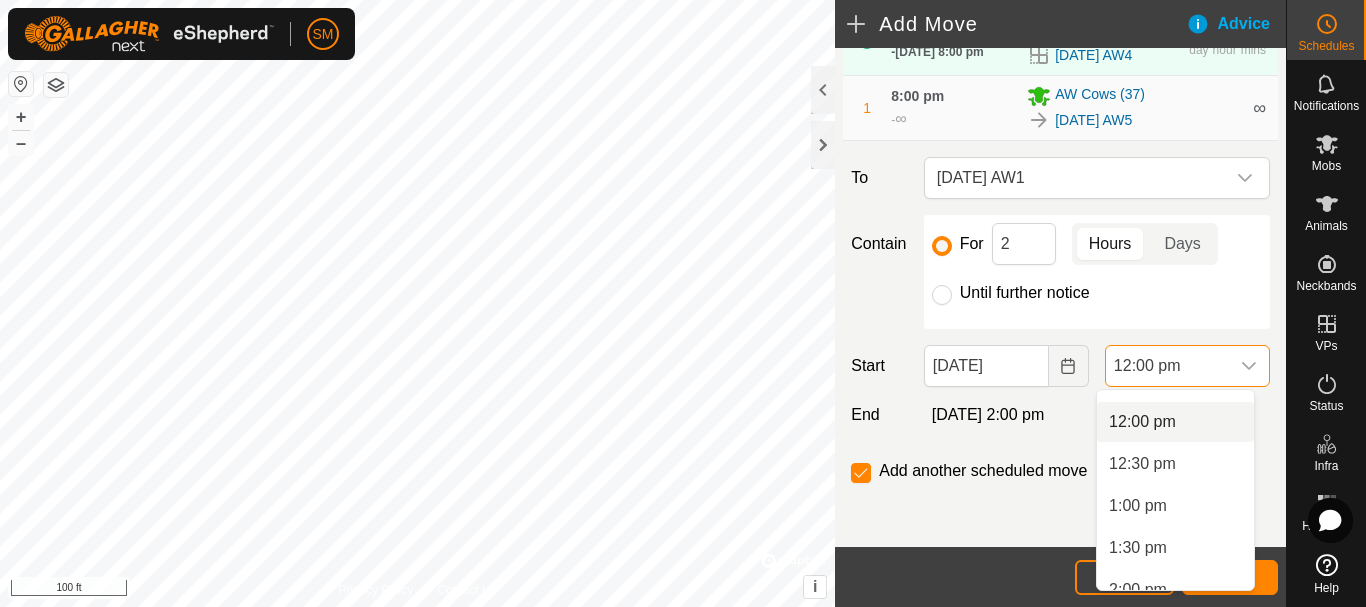 scroll, scrollTop: 0, scrollLeft: 0, axis: both 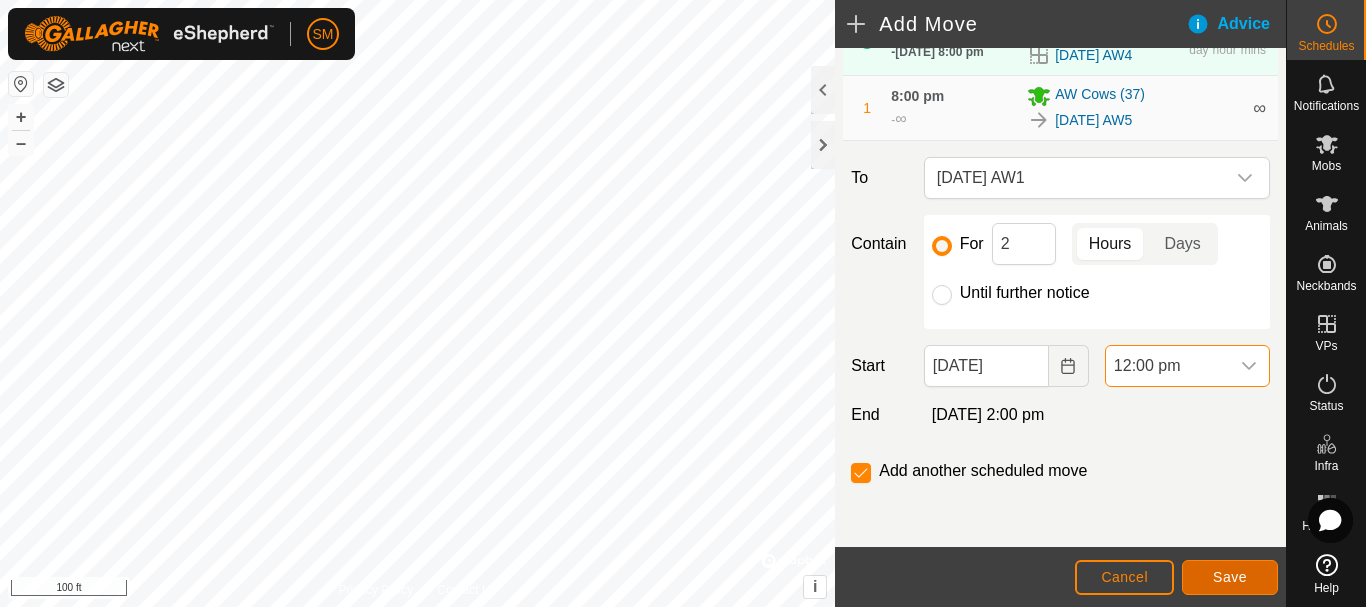 click on "Save" 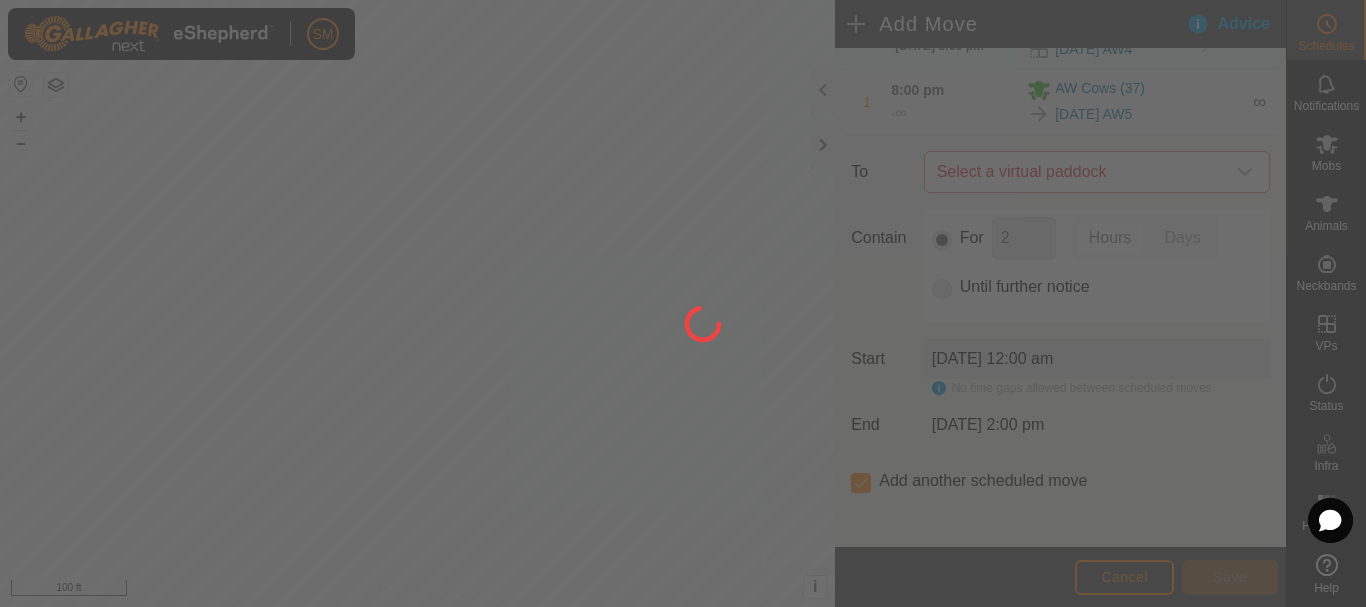scroll, scrollTop: 0, scrollLeft: 0, axis: both 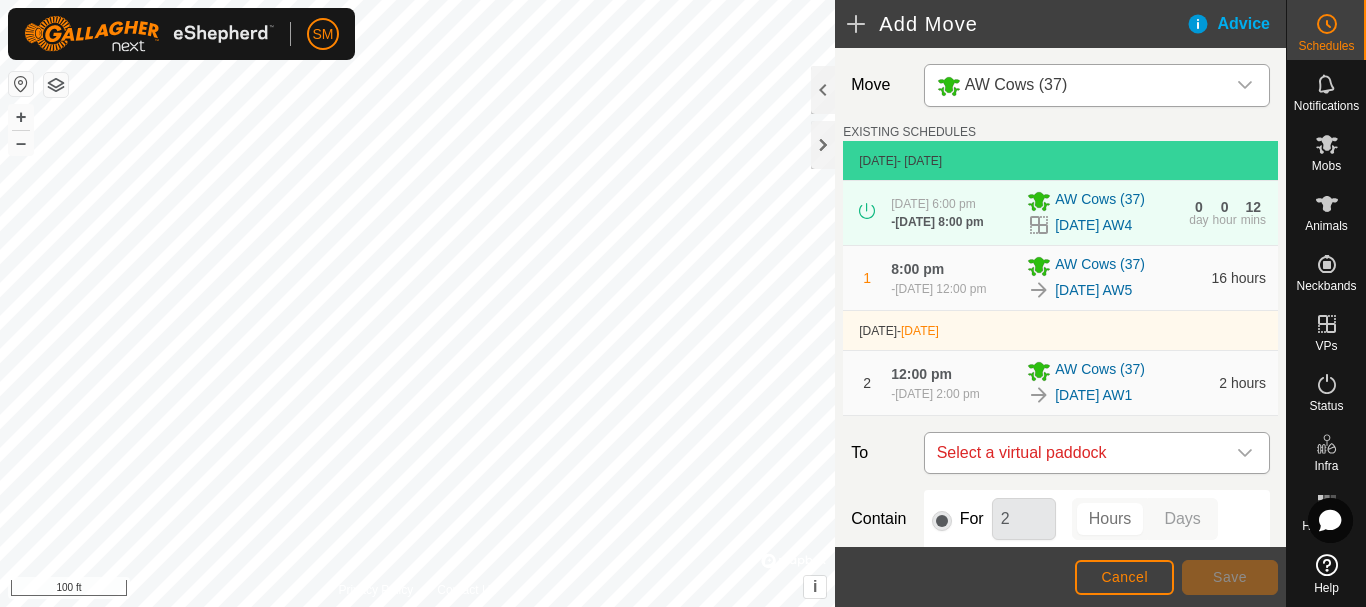 click at bounding box center (1245, 453) 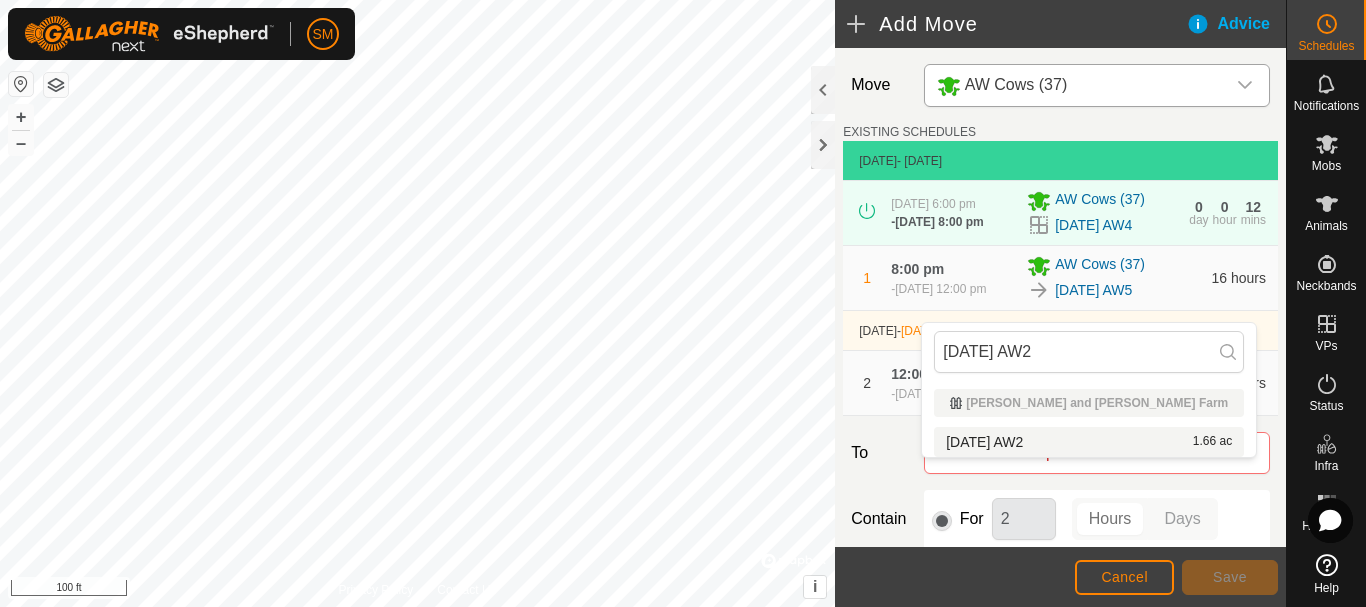 type on "[DATE] AW2" 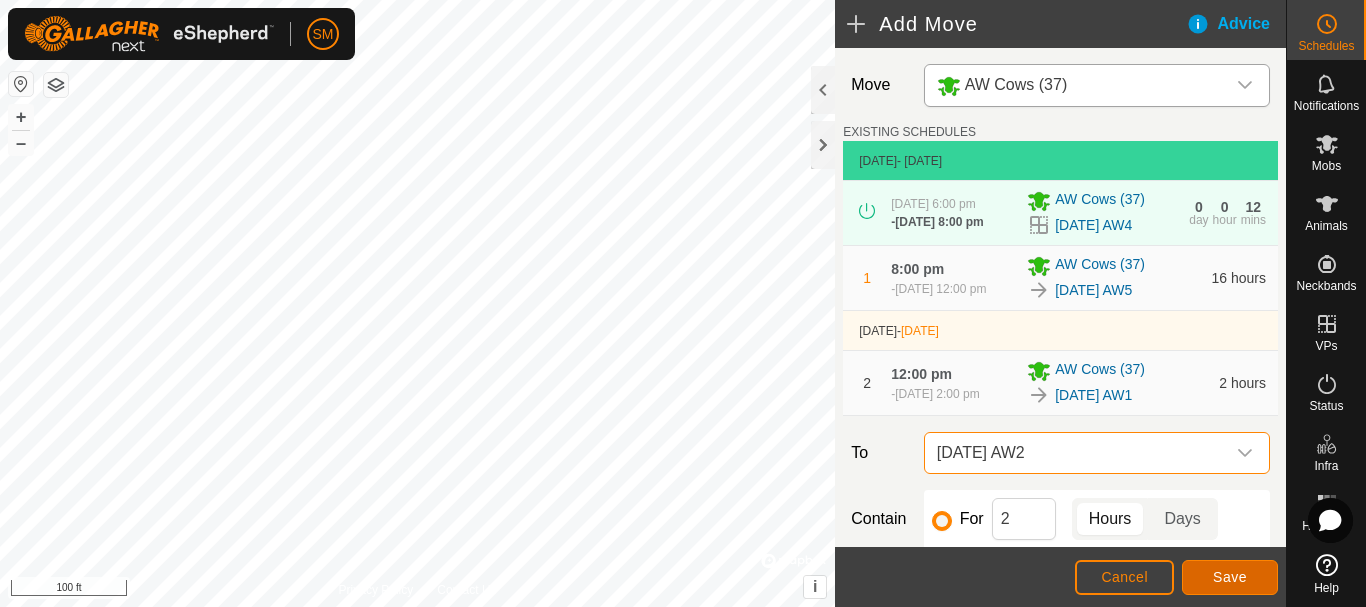 click on "Save" 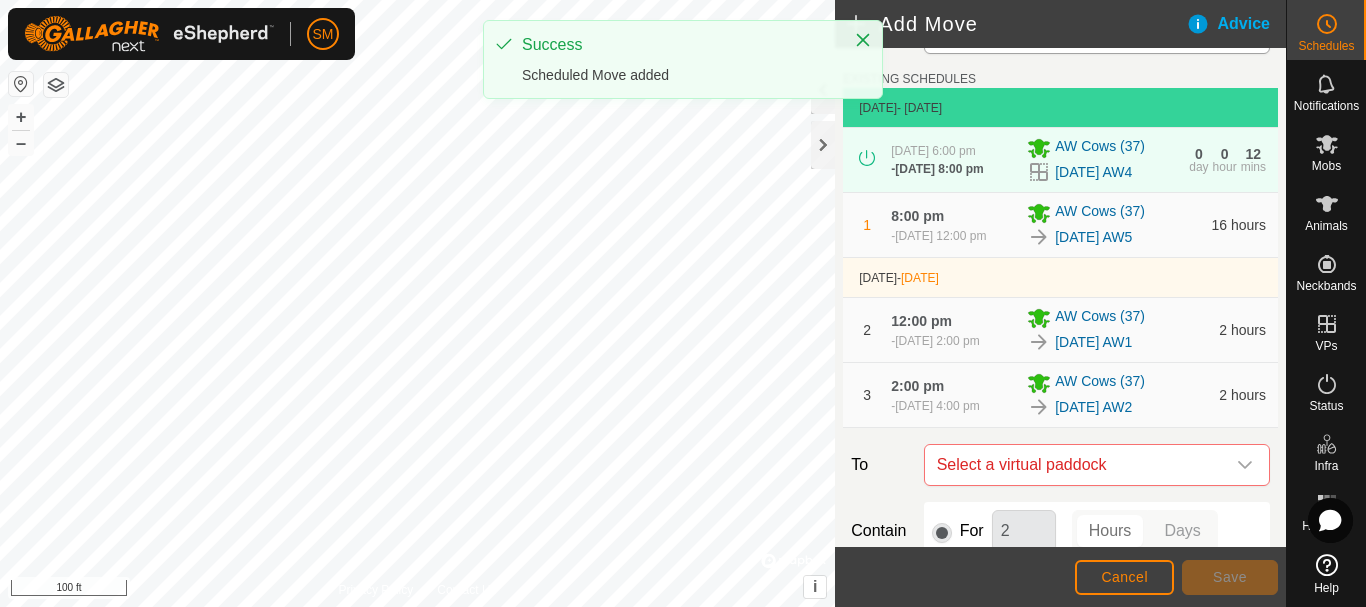 scroll, scrollTop: 100, scrollLeft: 0, axis: vertical 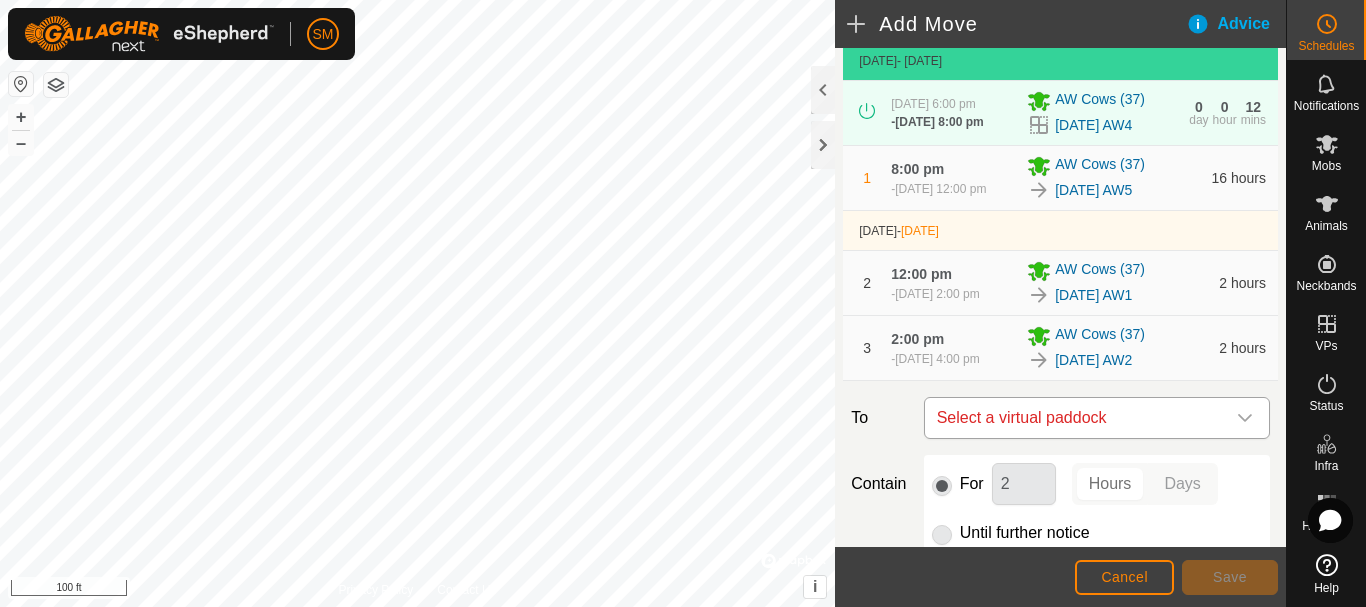 click at bounding box center (1245, 418) 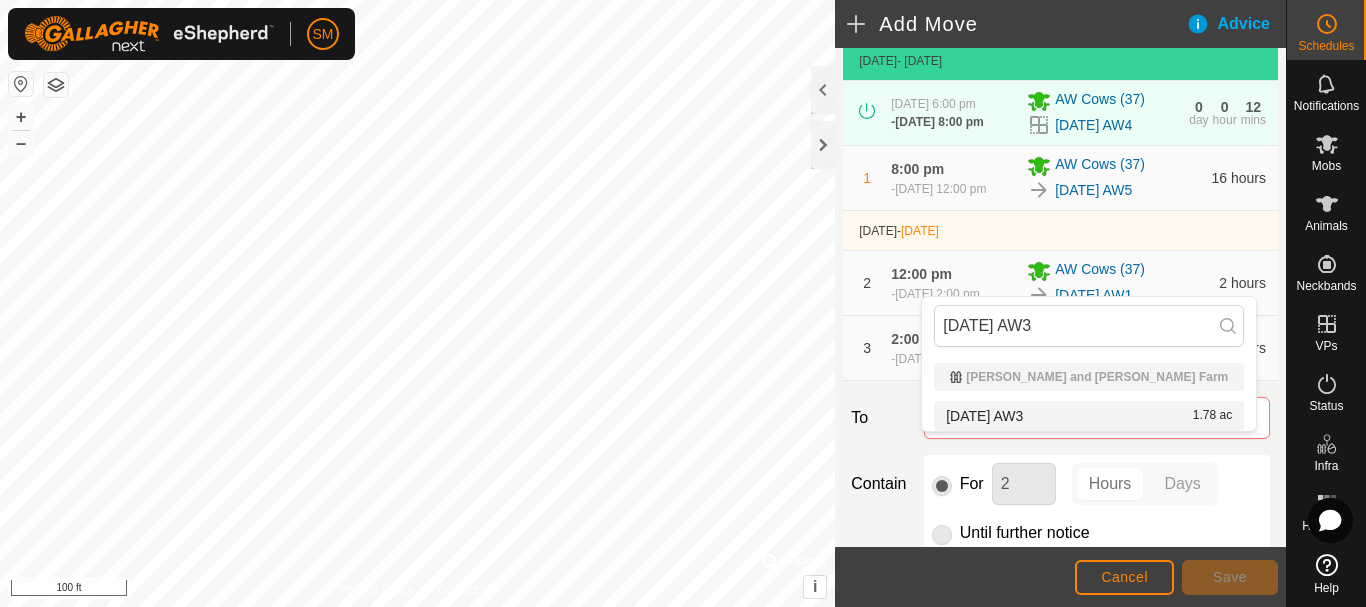 type on "[DATE] AW3" 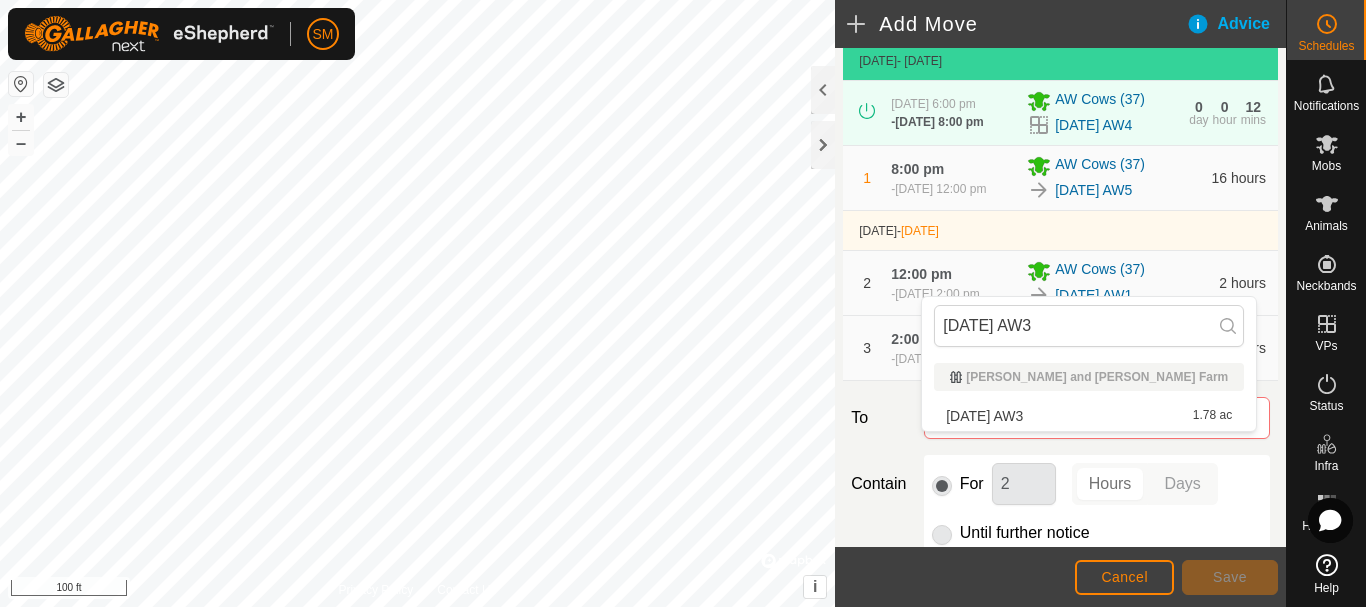 click on "2025-07-20 AW3  1.78 ac" at bounding box center [1089, 416] 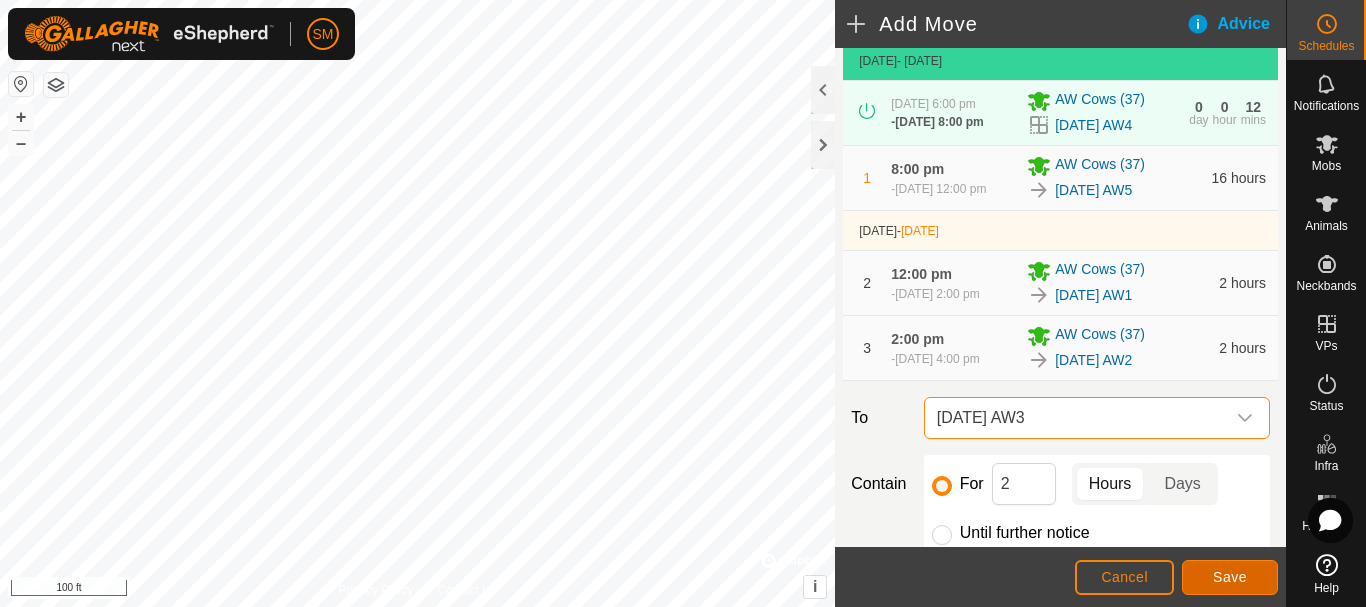 click on "Save" 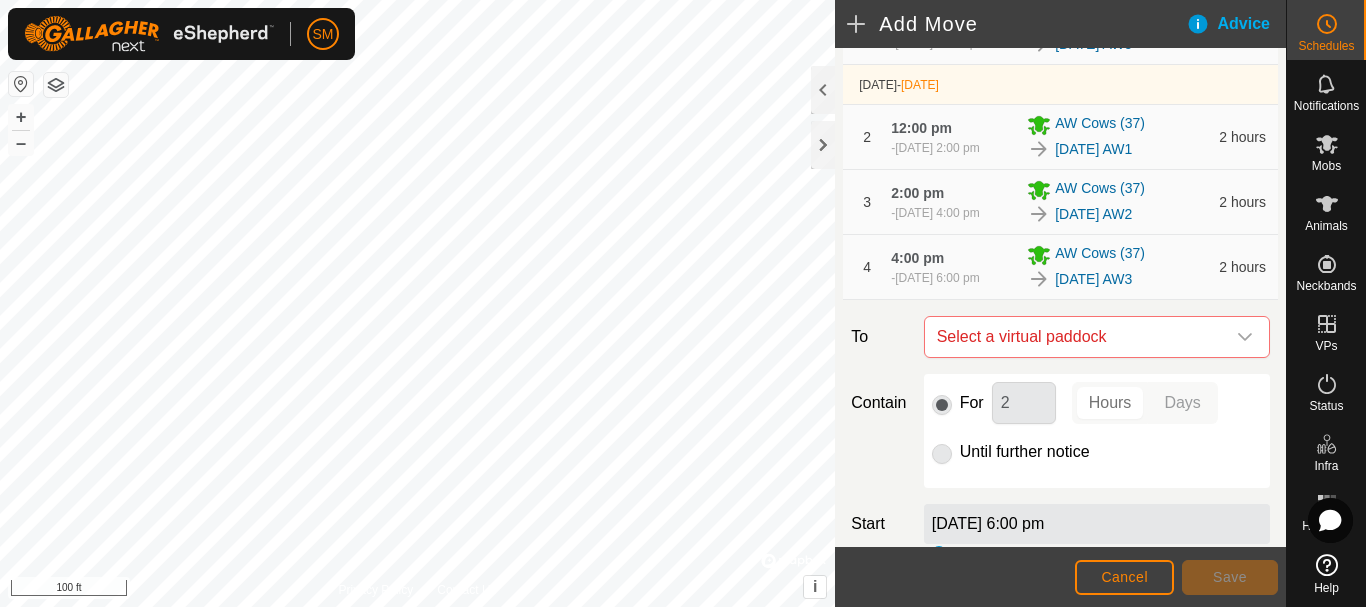 scroll, scrollTop: 400, scrollLeft: 0, axis: vertical 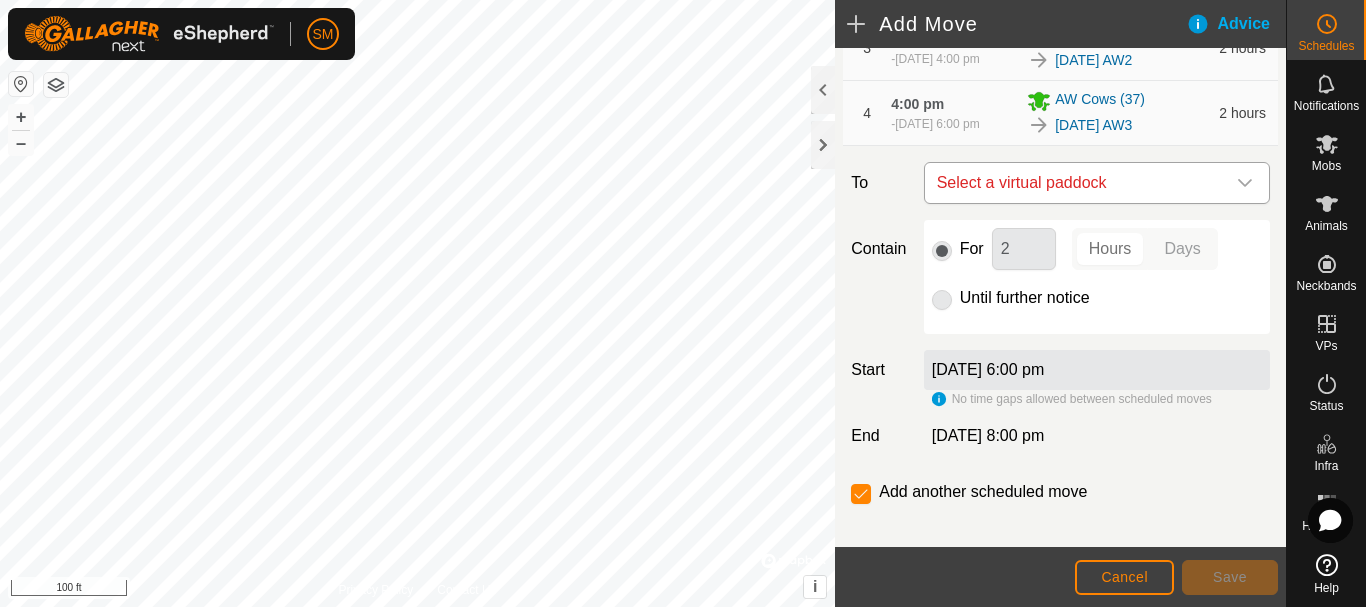 click 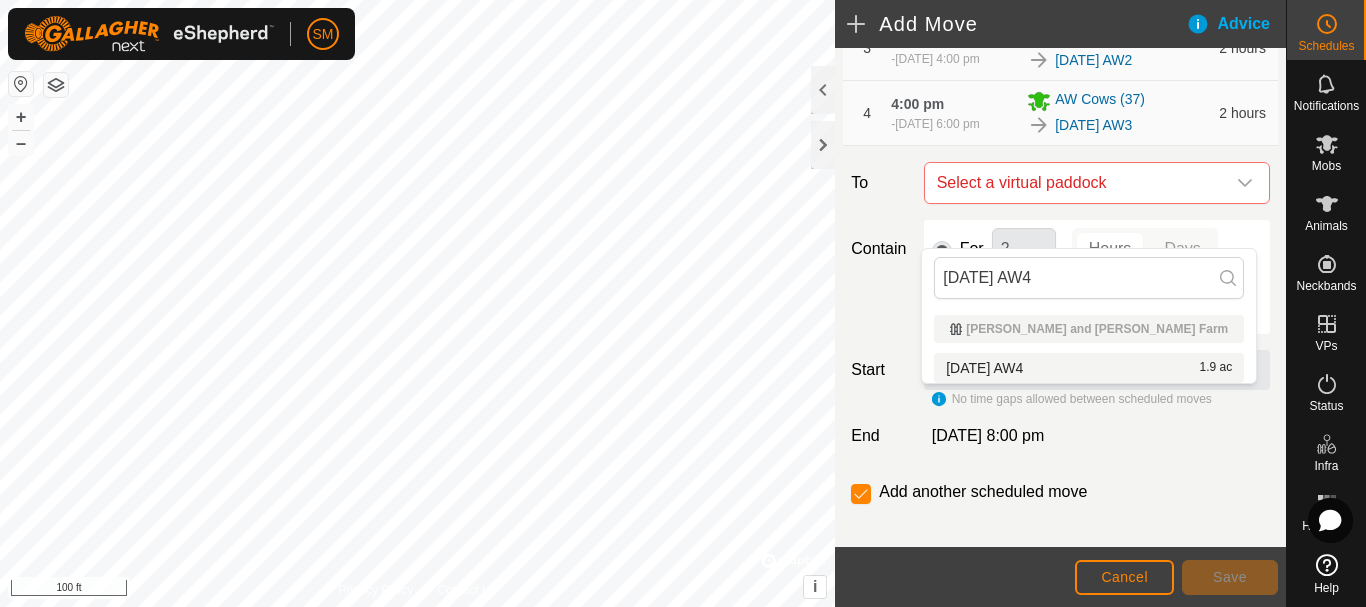 type on "[DATE] AW4" 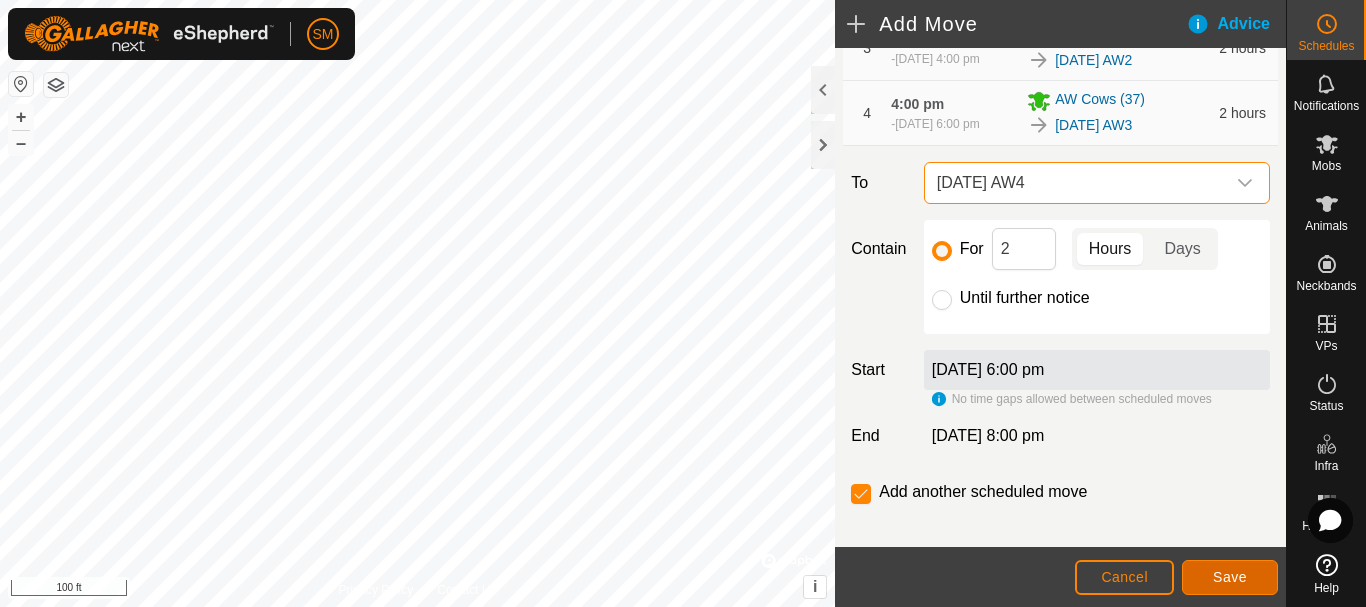 click on "Save" 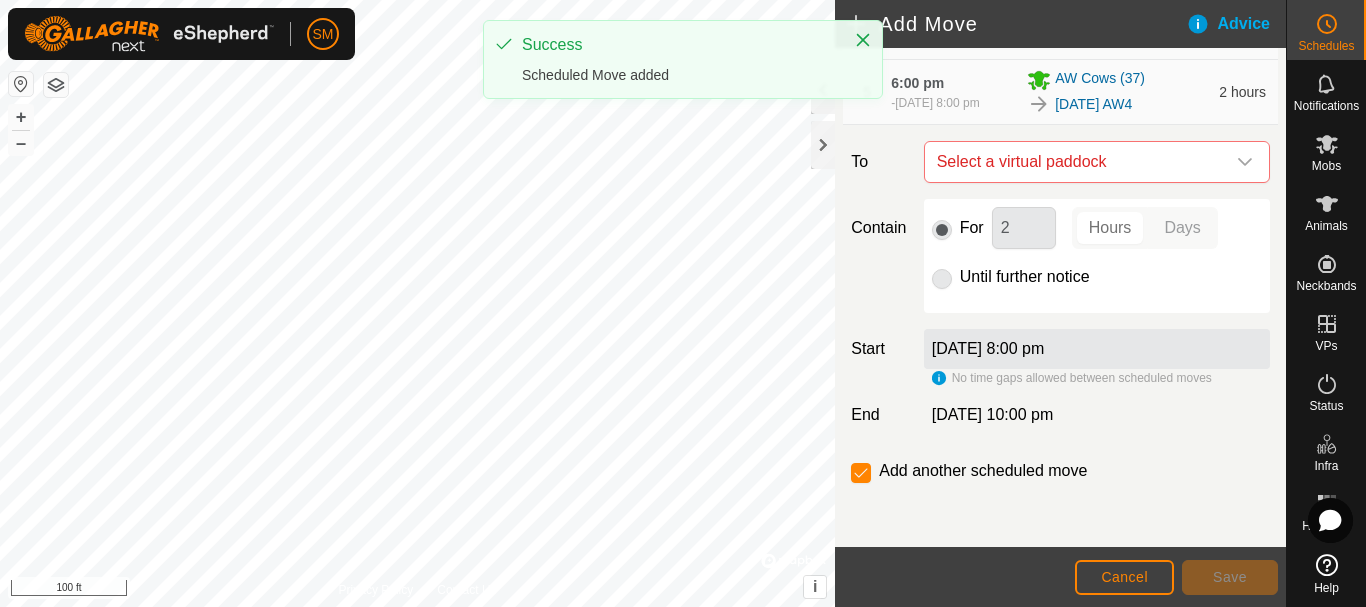 scroll, scrollTop: 537, scrollLeft: 0, axis: vertical 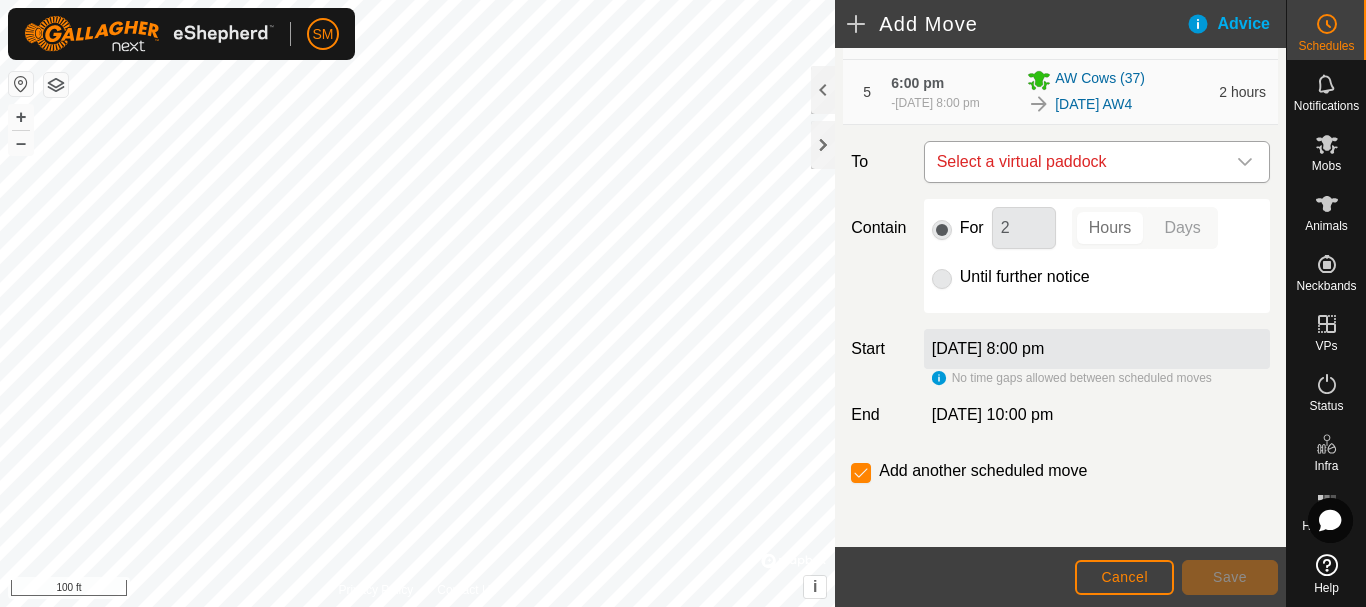 click at bounding box center [1245, 162] 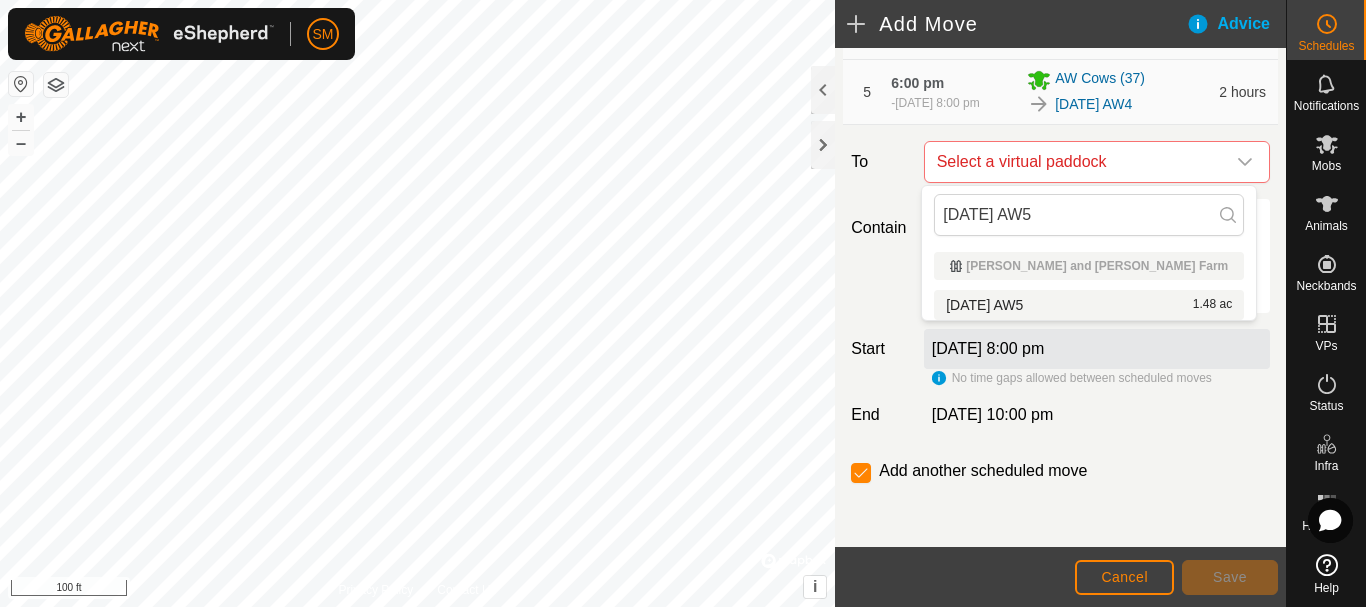 type on "[DATE] AW5" 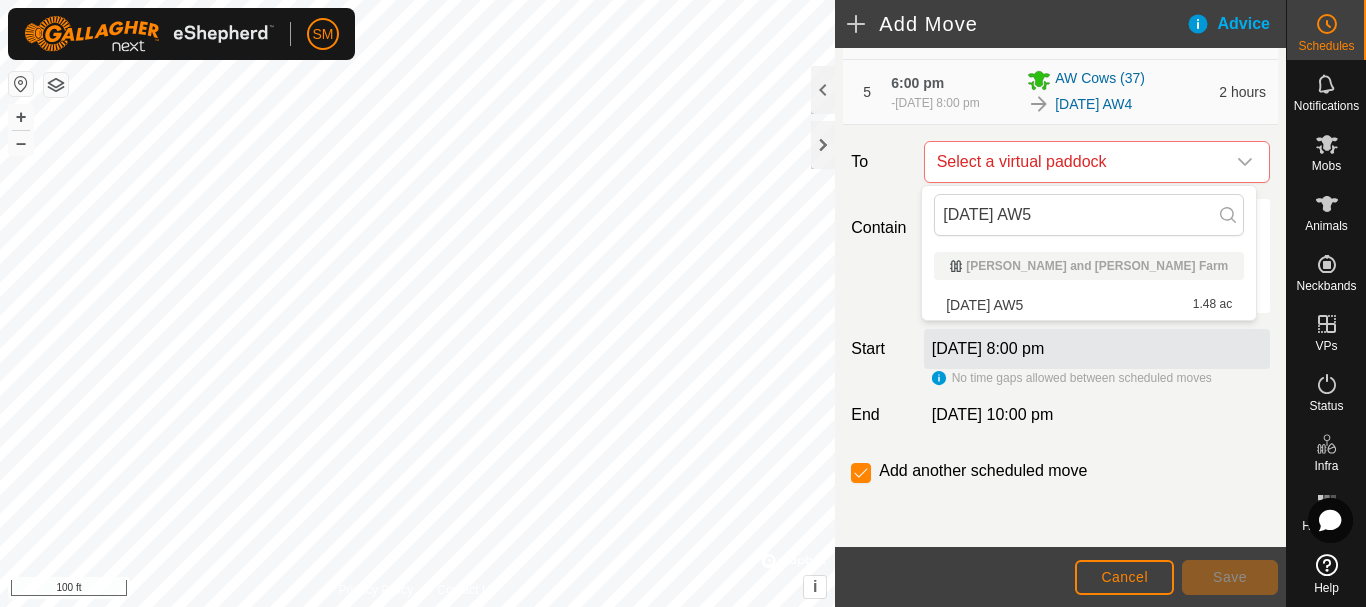 click on "2025-07-20 AW5  1.48 ac" at bounding box center [1089, 305] 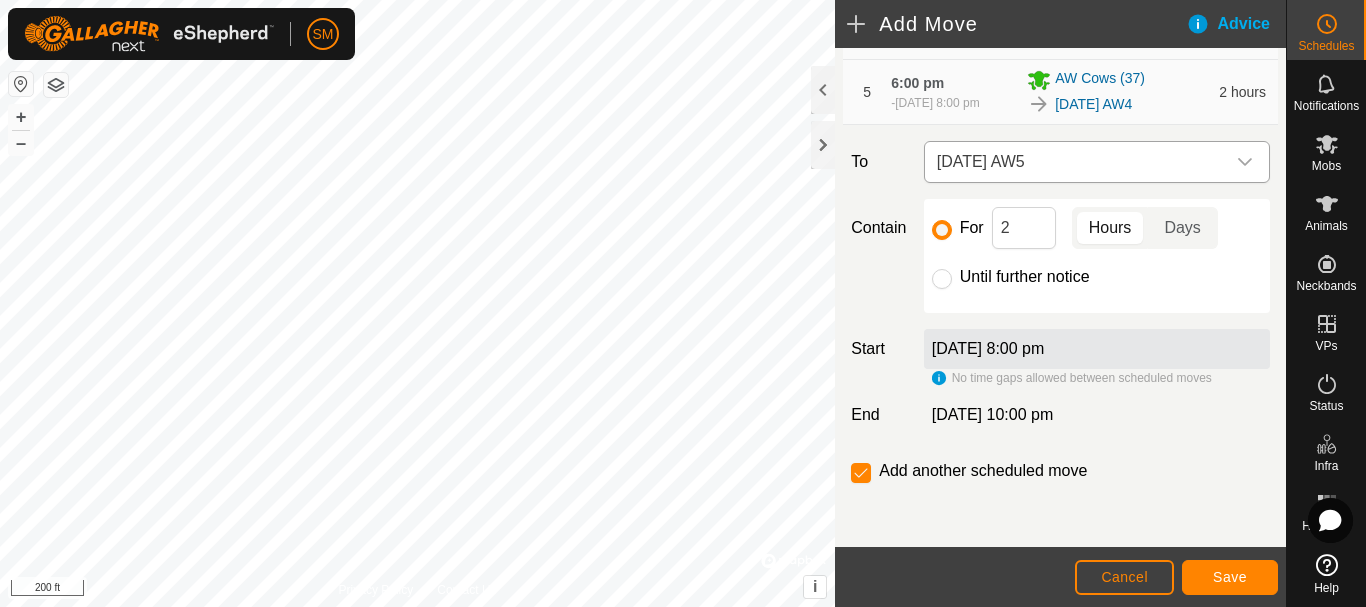 click on "[DATE] AW5" at bounding box center [1077, 162] 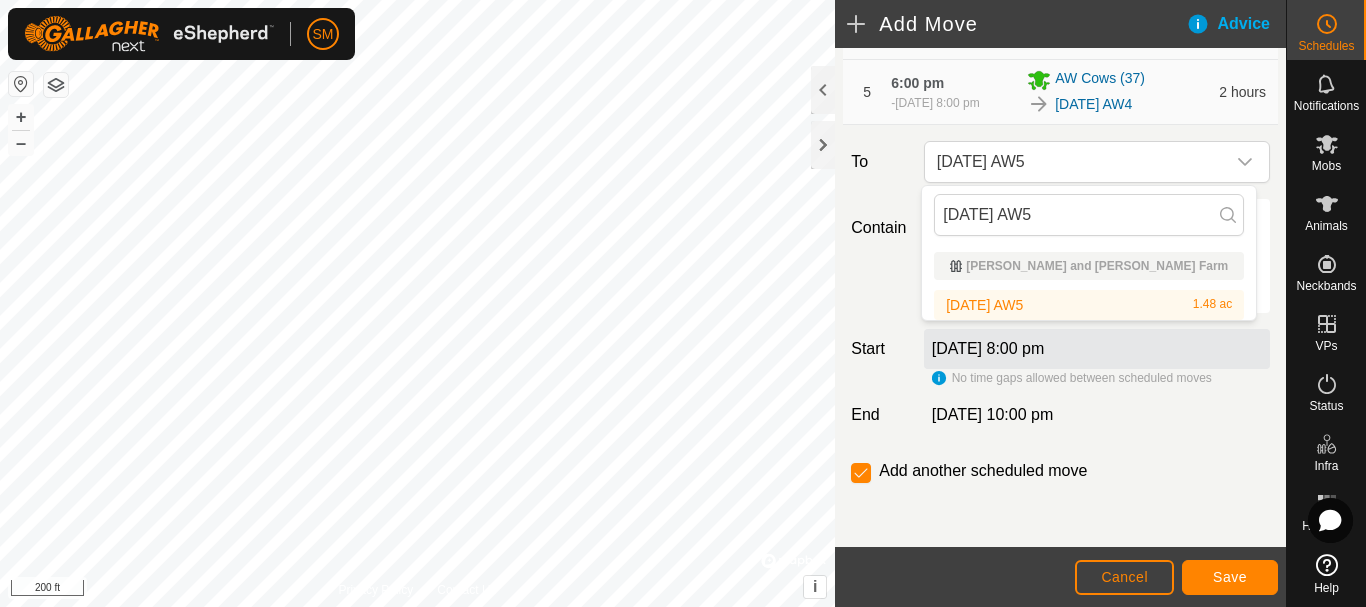 click on "2025-07-20 AW5  1.48 ac" at bounding box center [1089, 305] 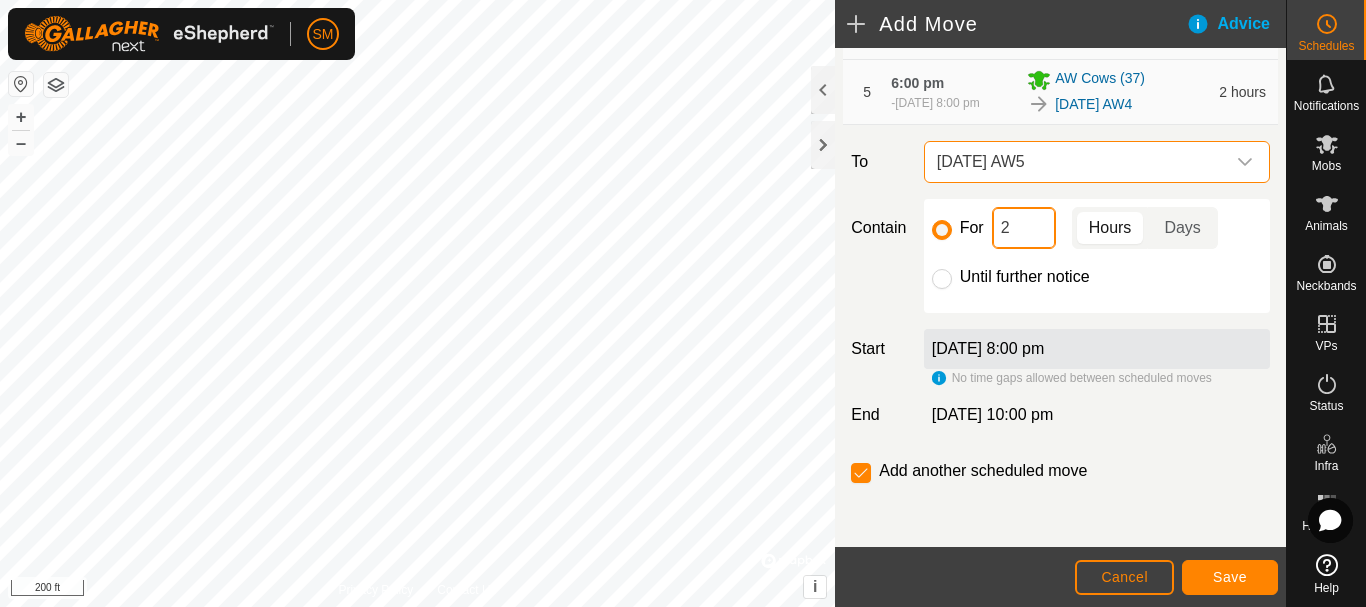 click on "2" 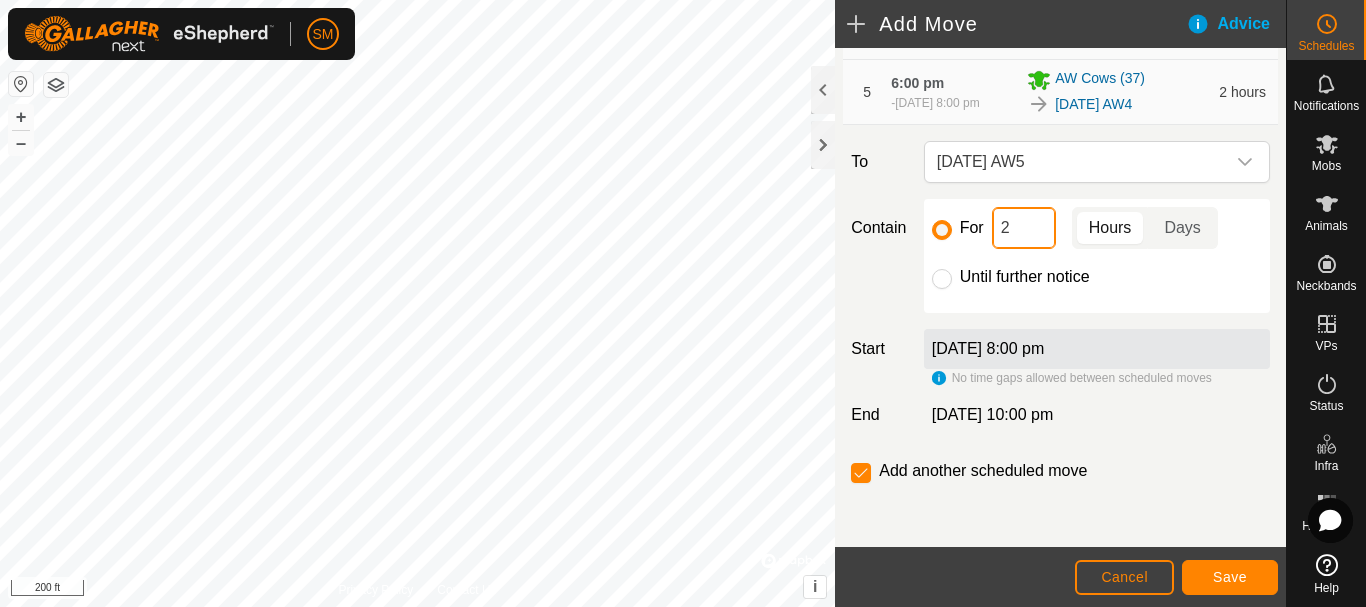 click on "2" 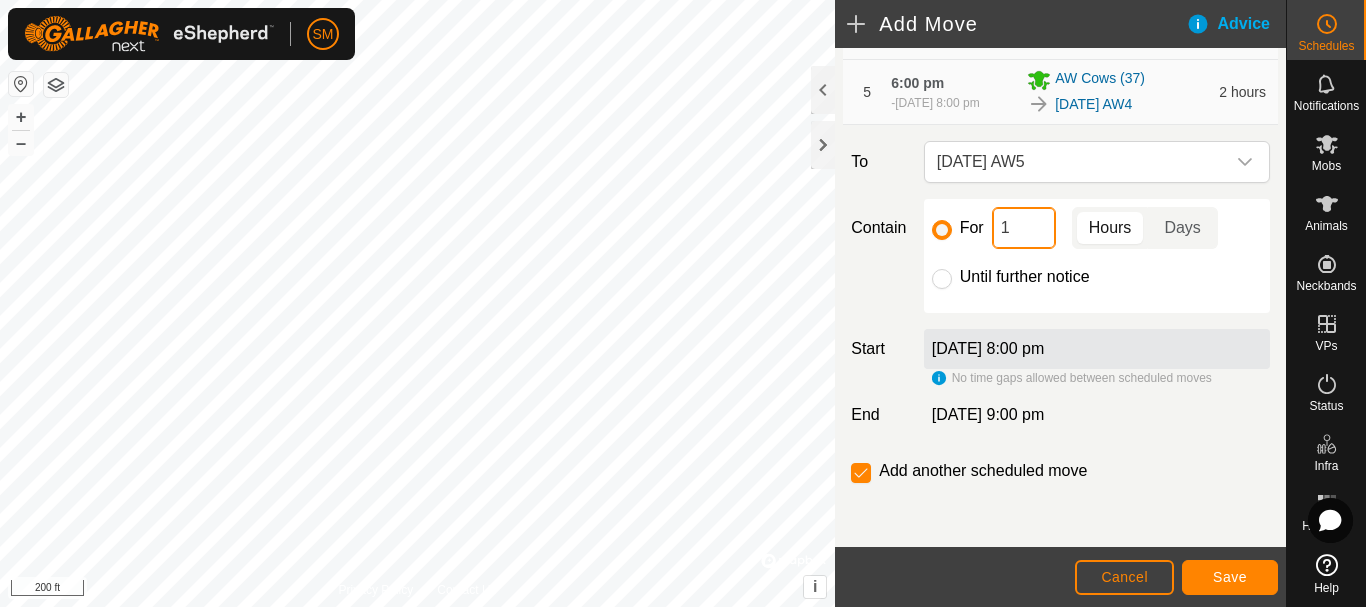 type on "16" 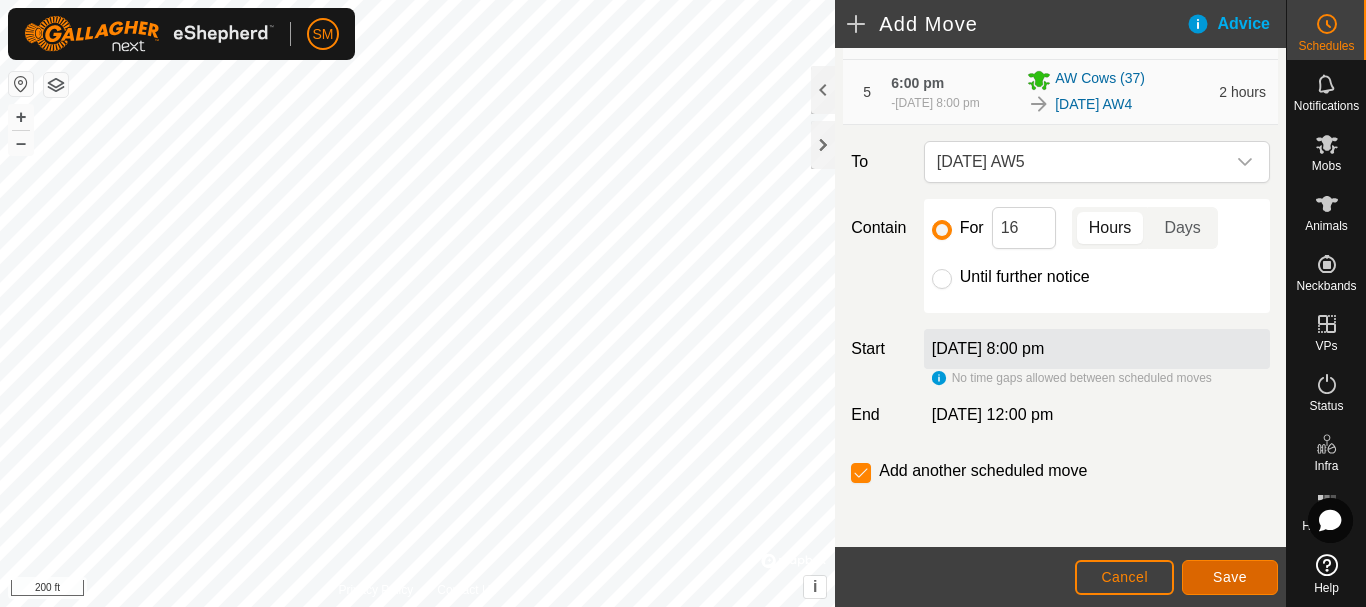 click on "Save" 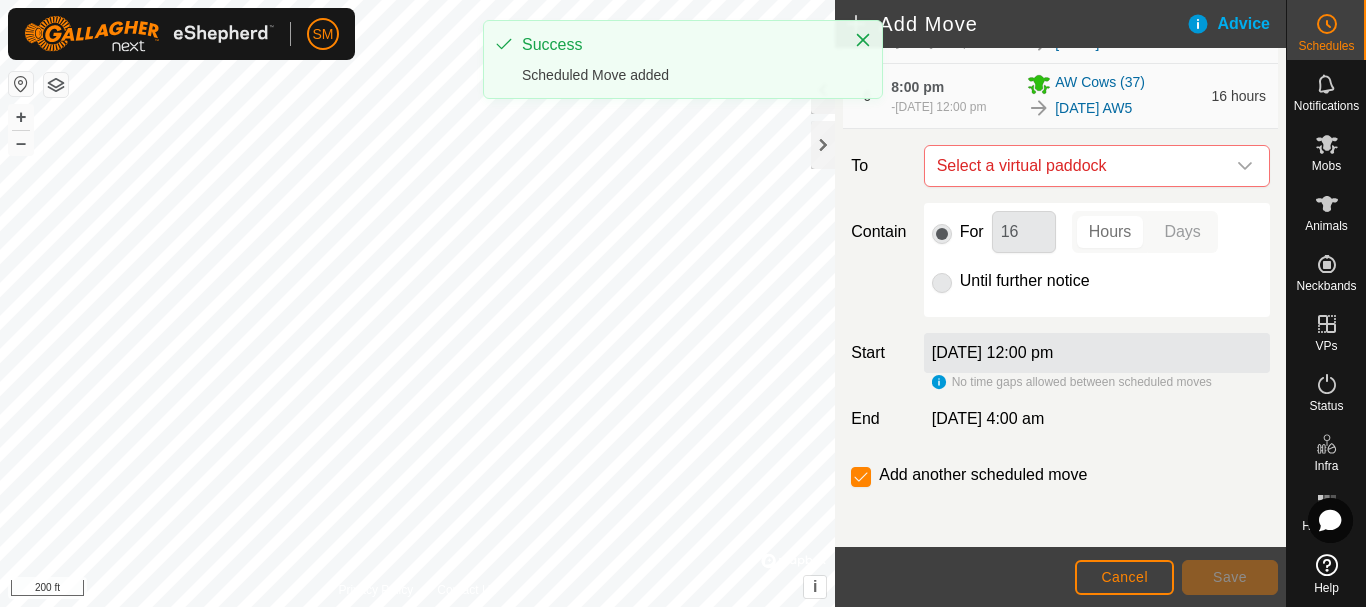 scroll, scrollTop: 611, scrollLeft: 0, axis: vertical 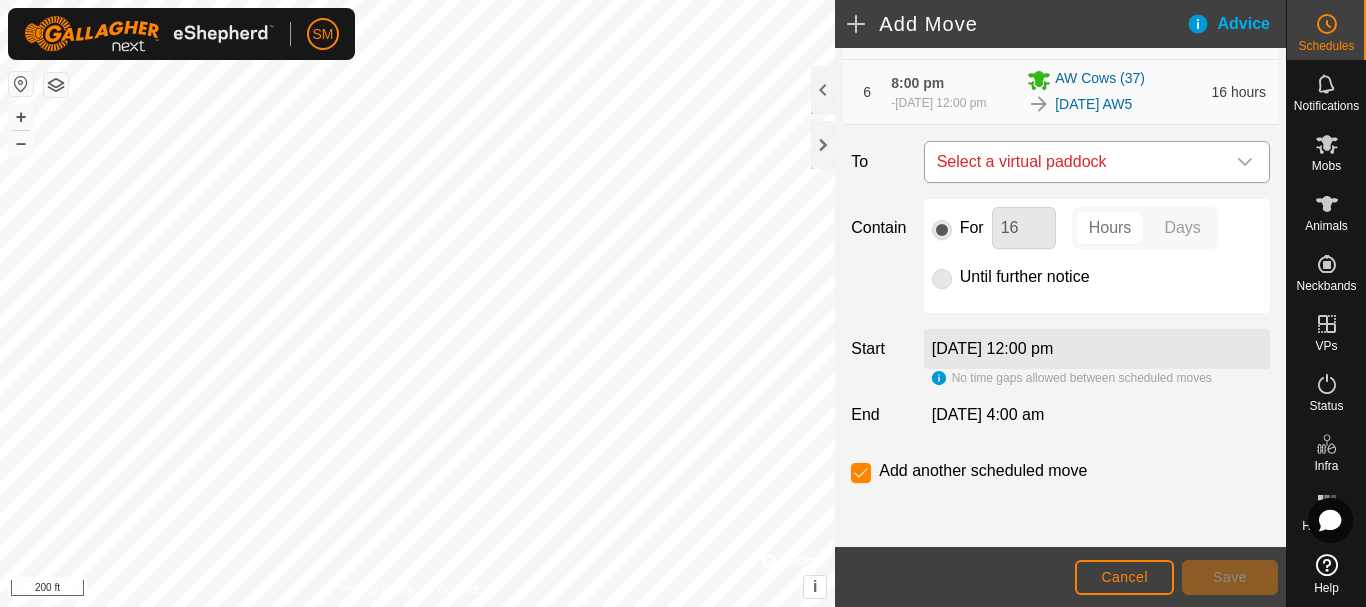 click 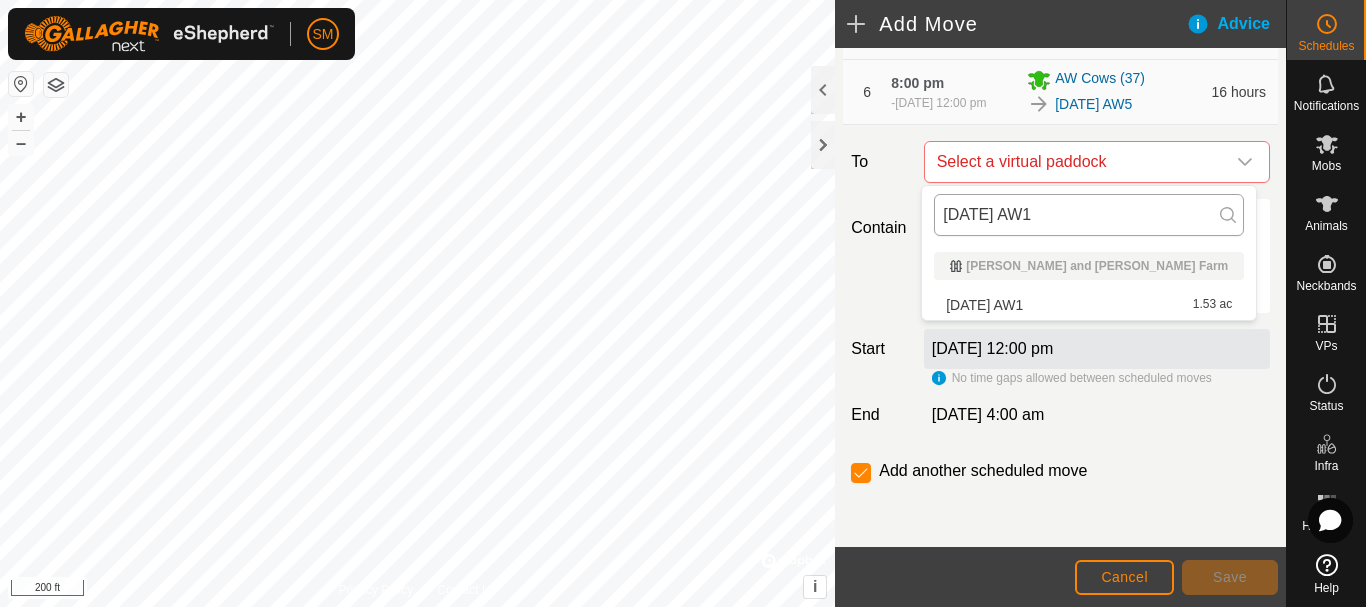 click on "[DATE] AW1" at bounding box center (1089, 215) 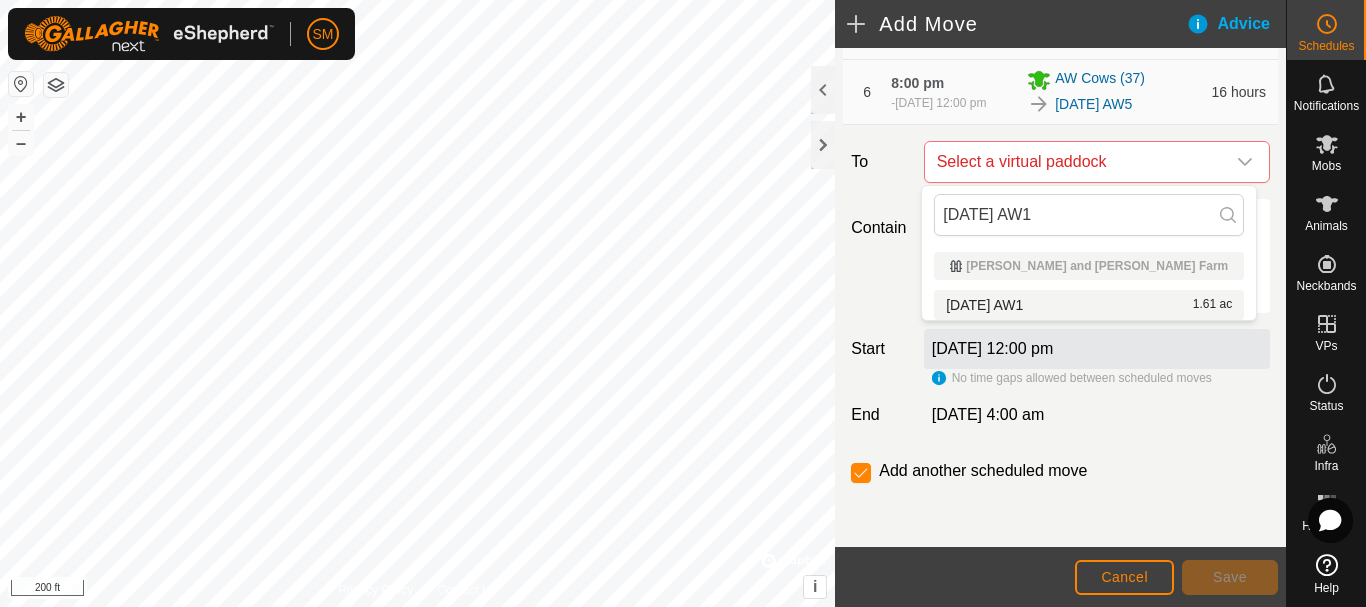 type on "[DATE] AW1" 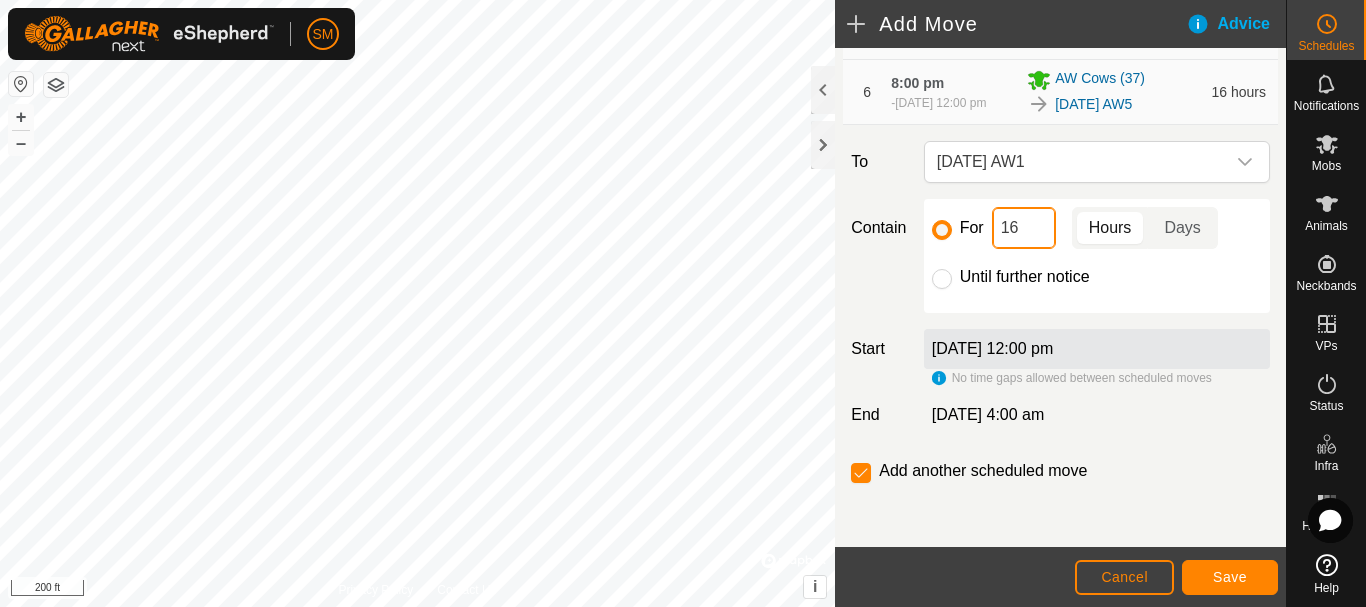 click on "16" 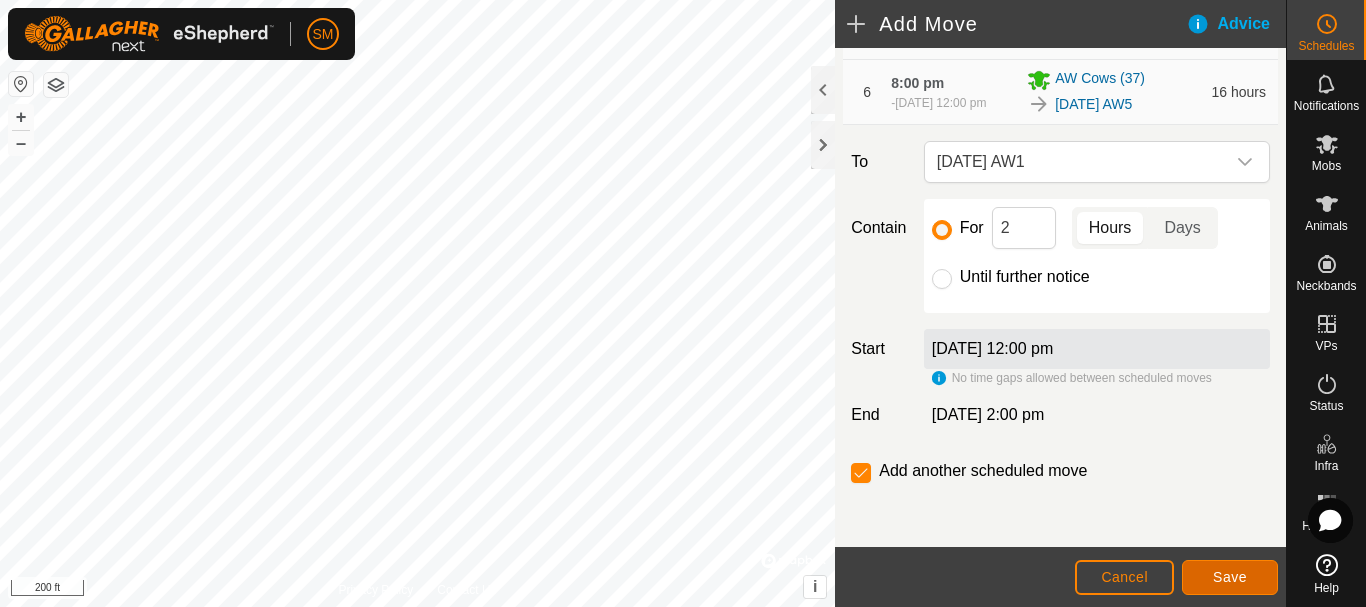 click on "Save" 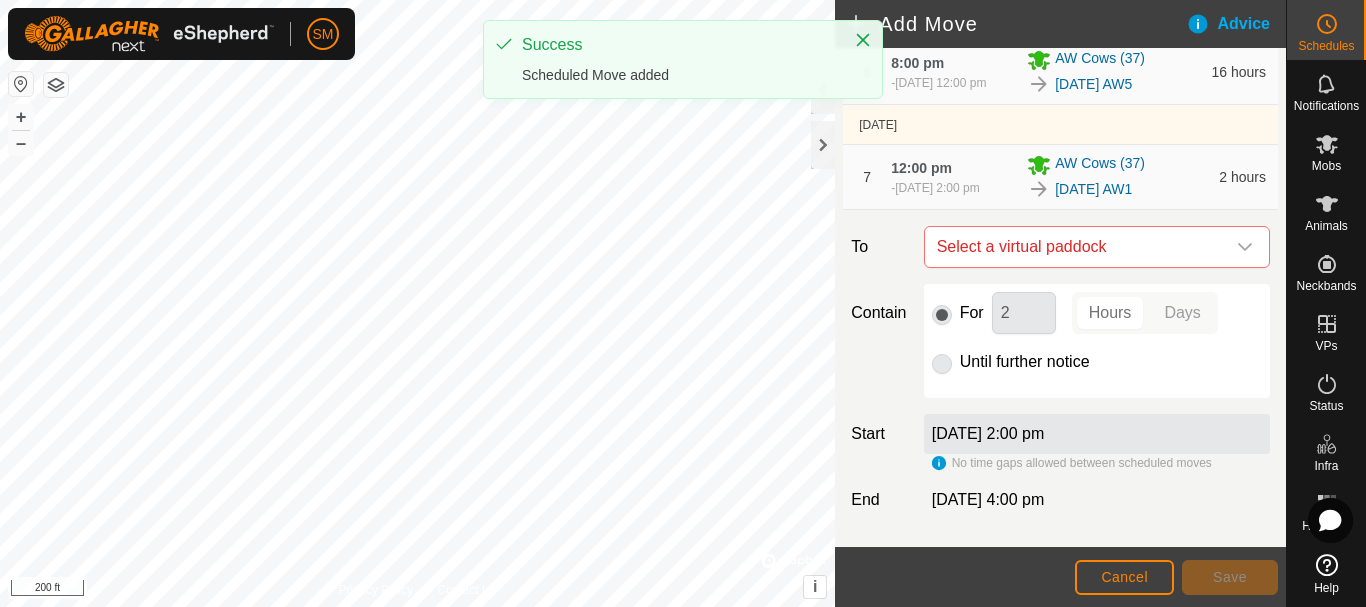 scroll, scrollTop: 716, scrollLeft: 0, axis: vertical 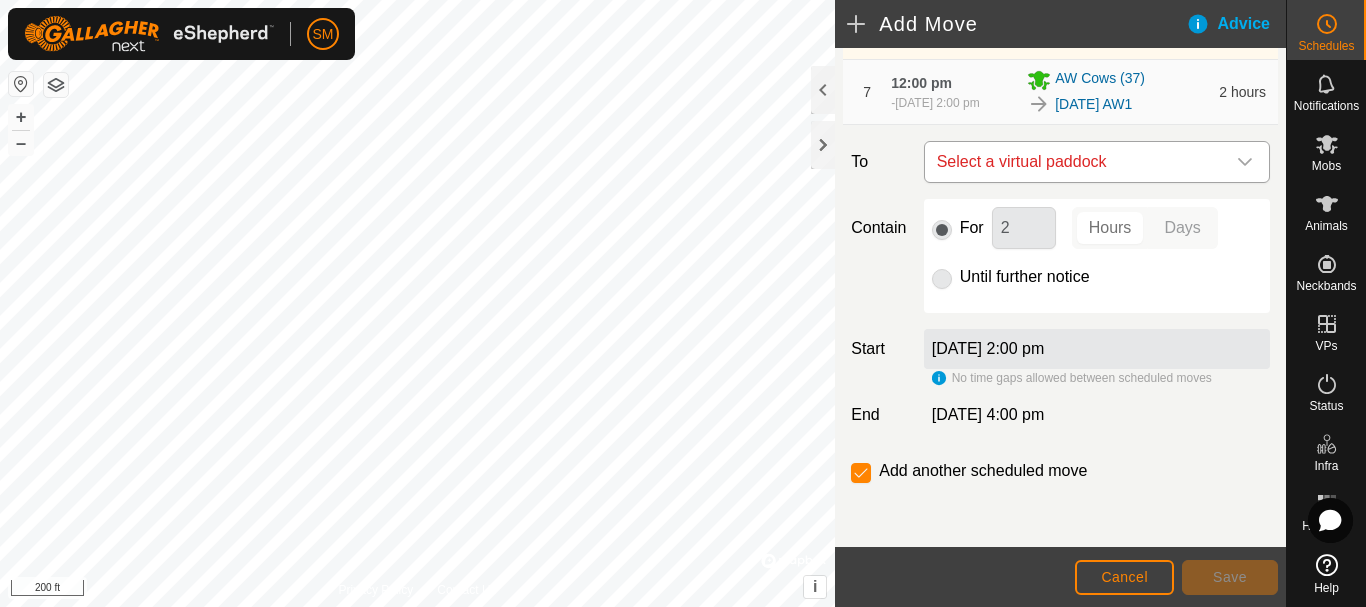 click at bounding box center [1245, 162] 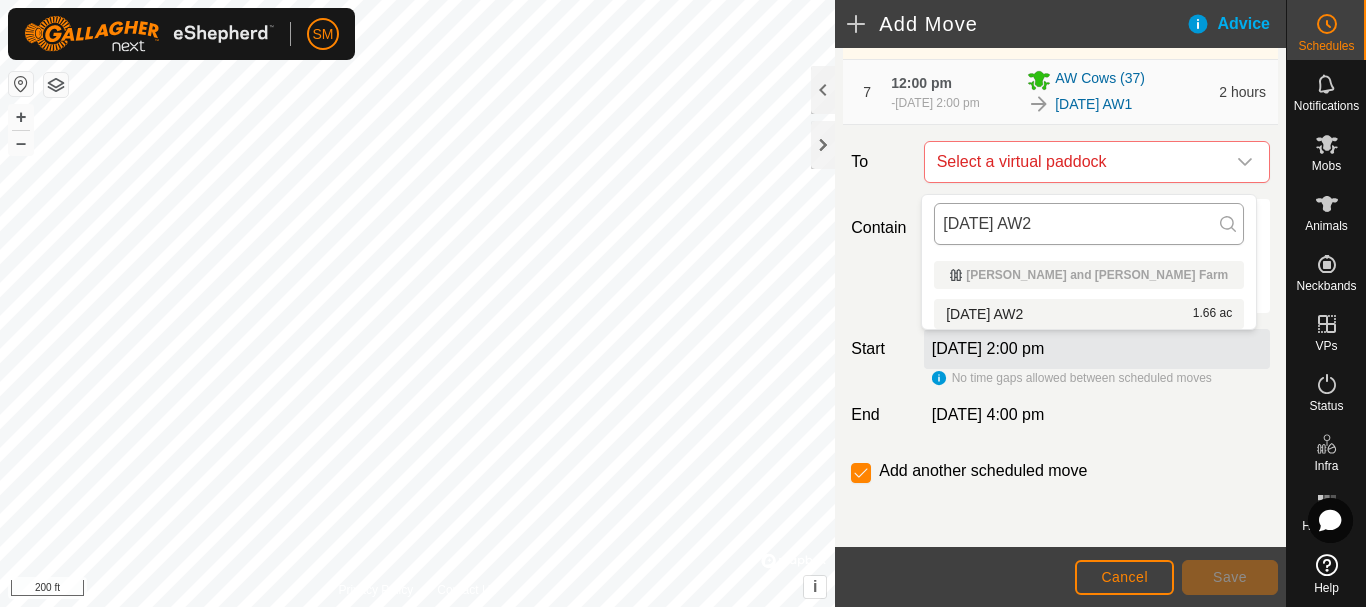 click on "[DATE] AW2" at bounding box center [1089, 224] 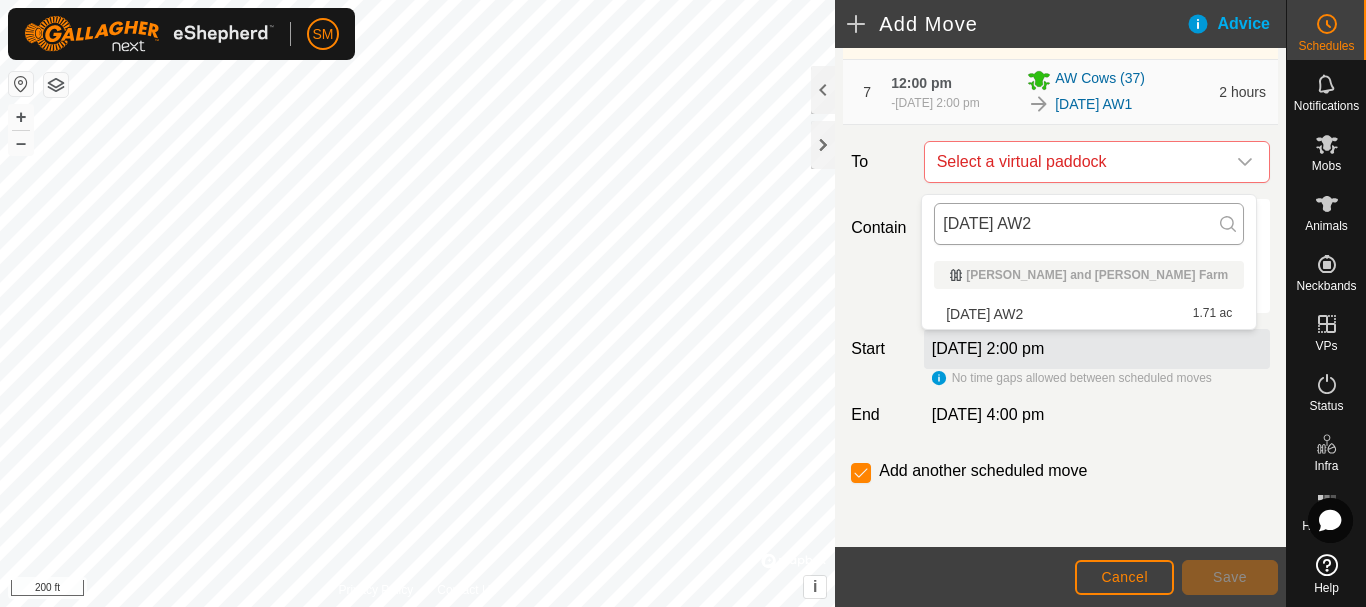 drag, startPoint x: 1052, startPoint y: 217, endPoint x: 941, endPoint y: 235, distance: 112.44999 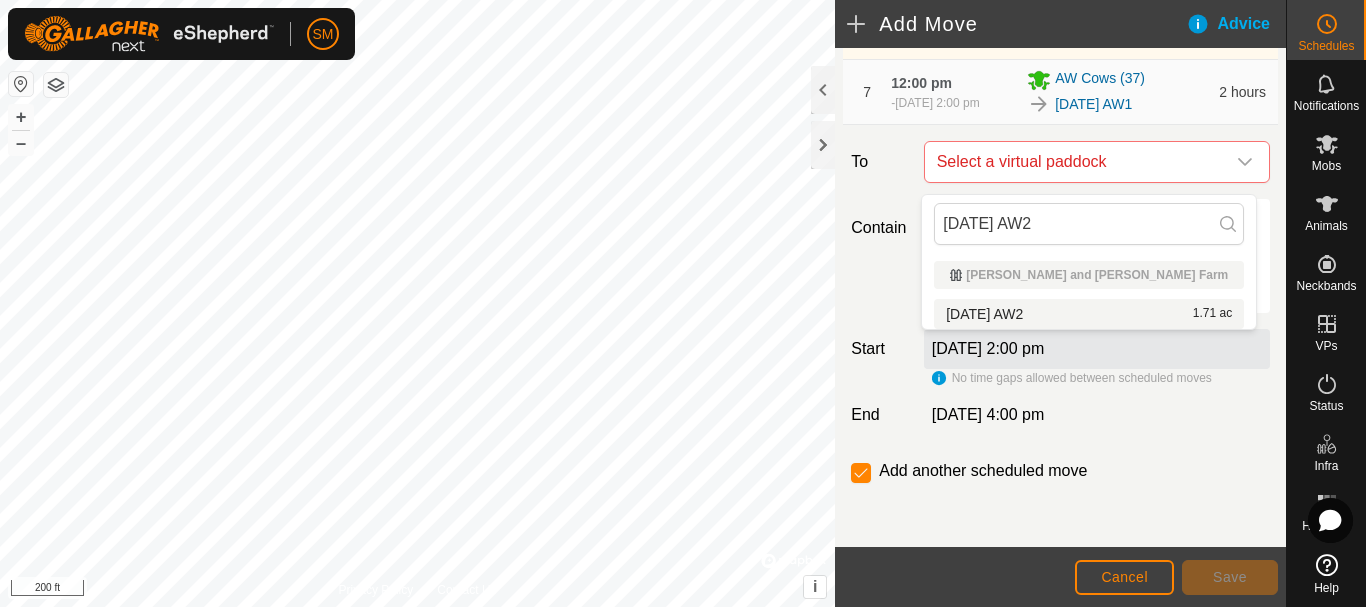 type on "[DATE] AW2" 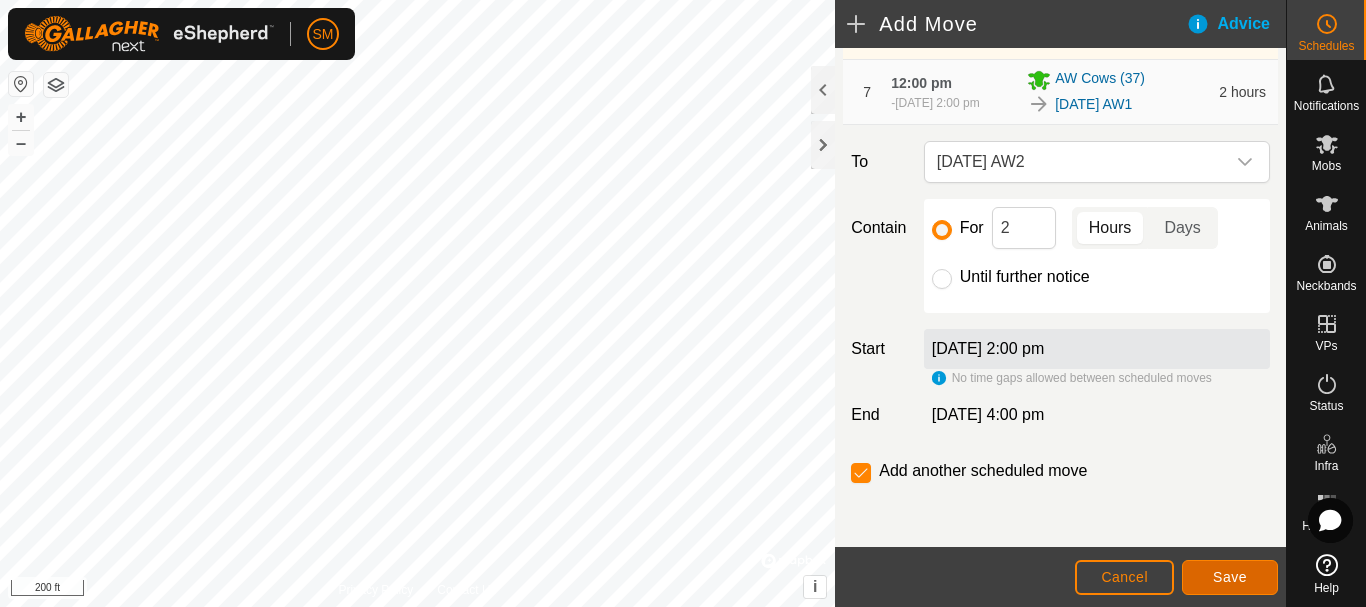 click on "Save" 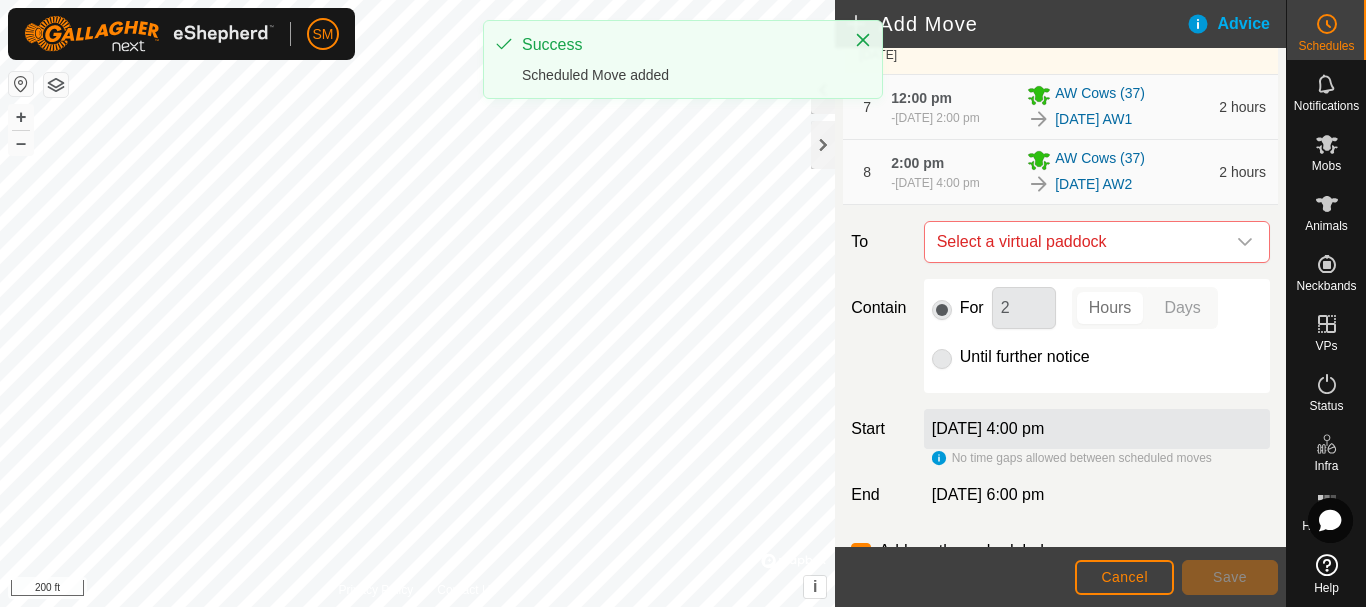 scroll, scrollTop: 707, scrollLeft: 0, axis: vertical 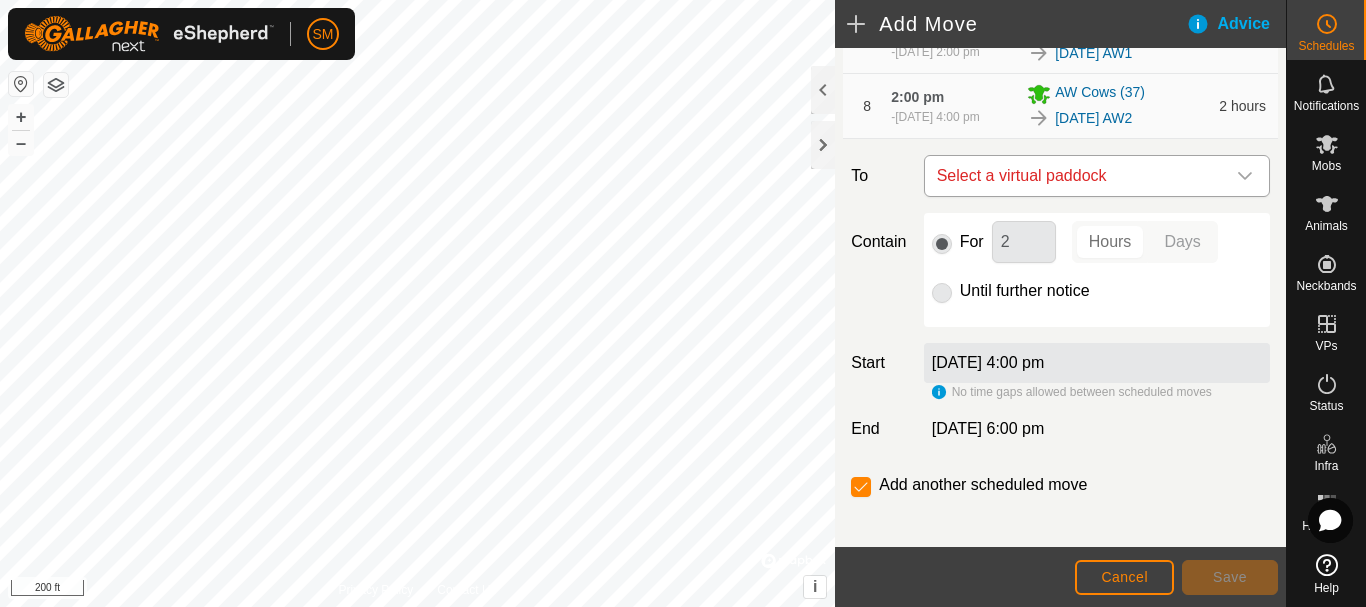 click 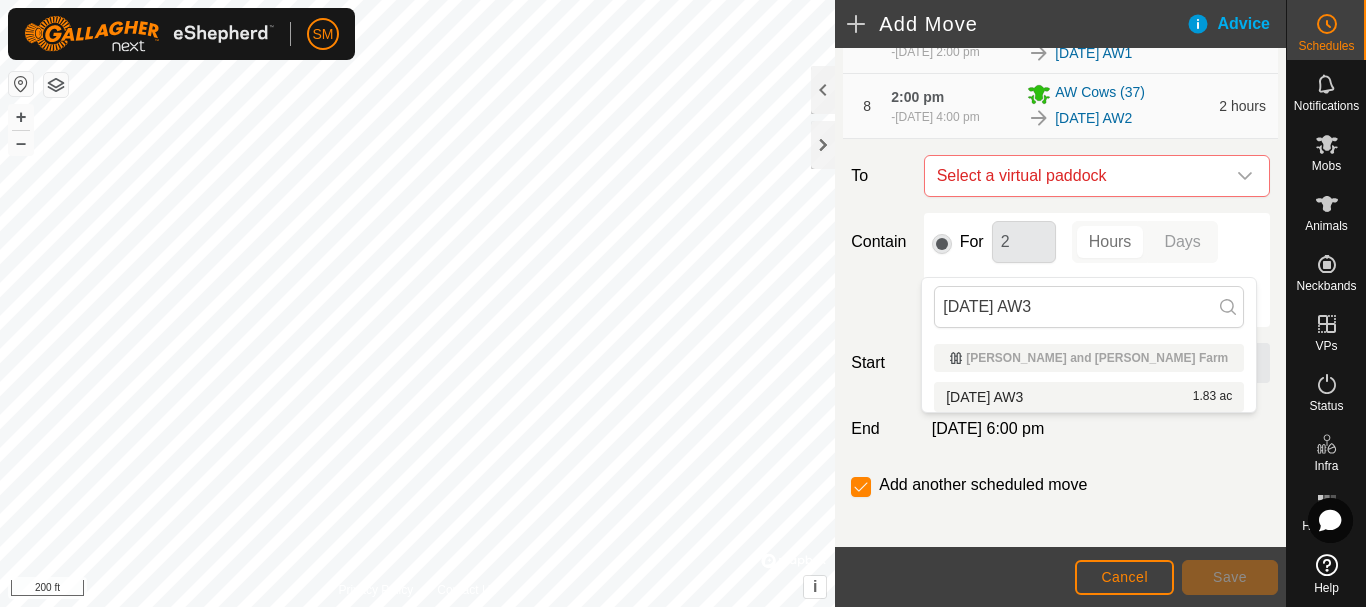 type on "[DATE] AW3" 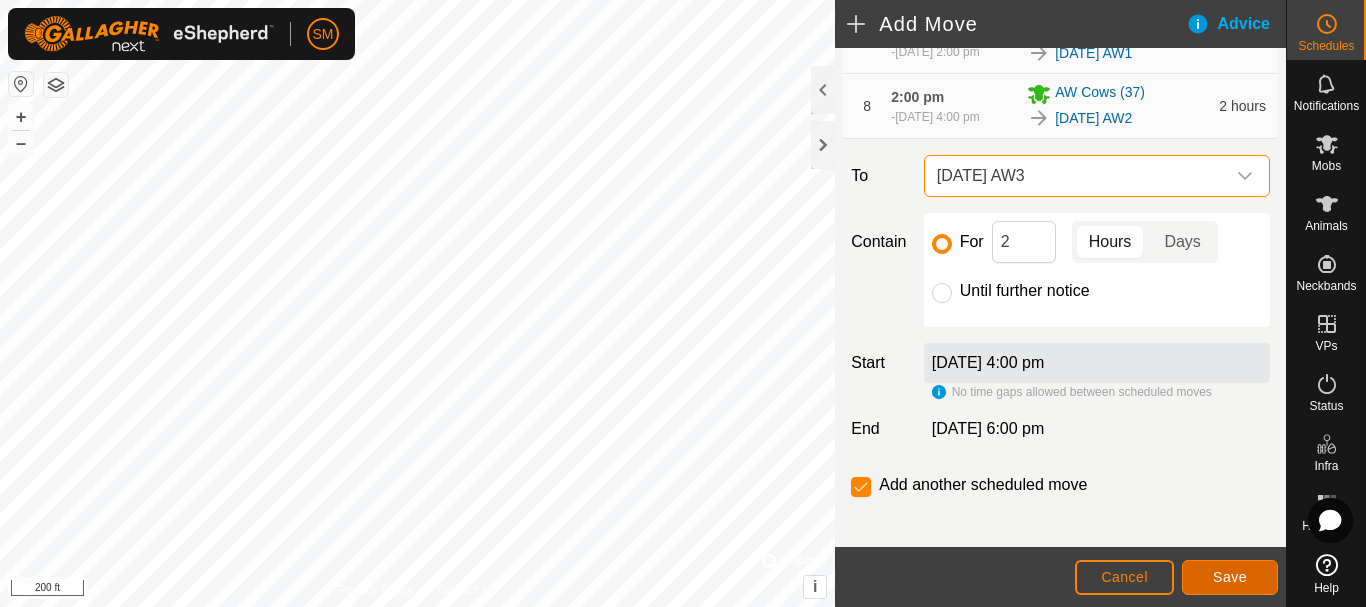 click on "Save" 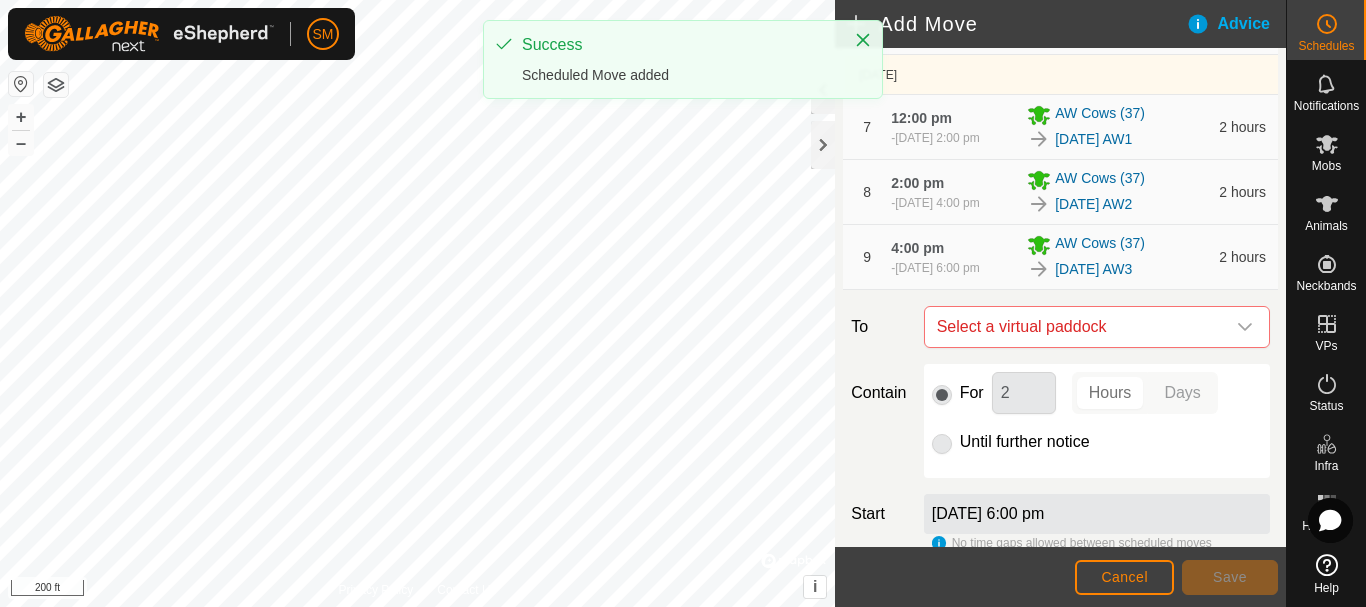 scroll, scrollTop: 700, scrollLeft: 0, axis: vertical 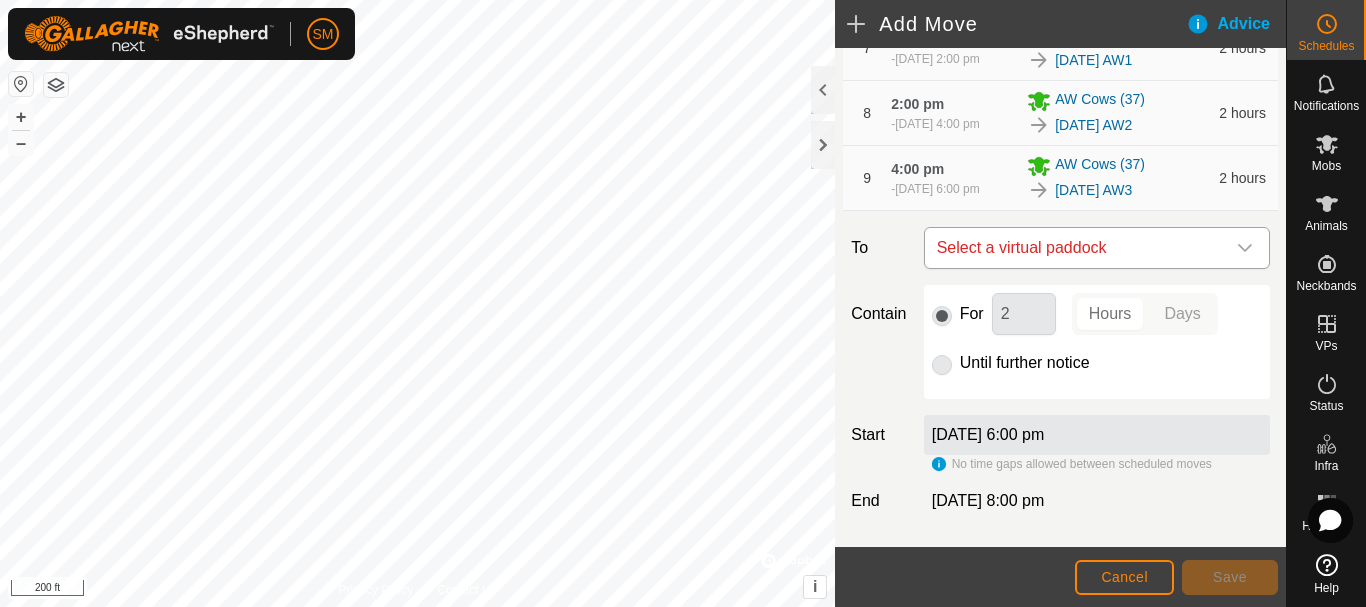 click 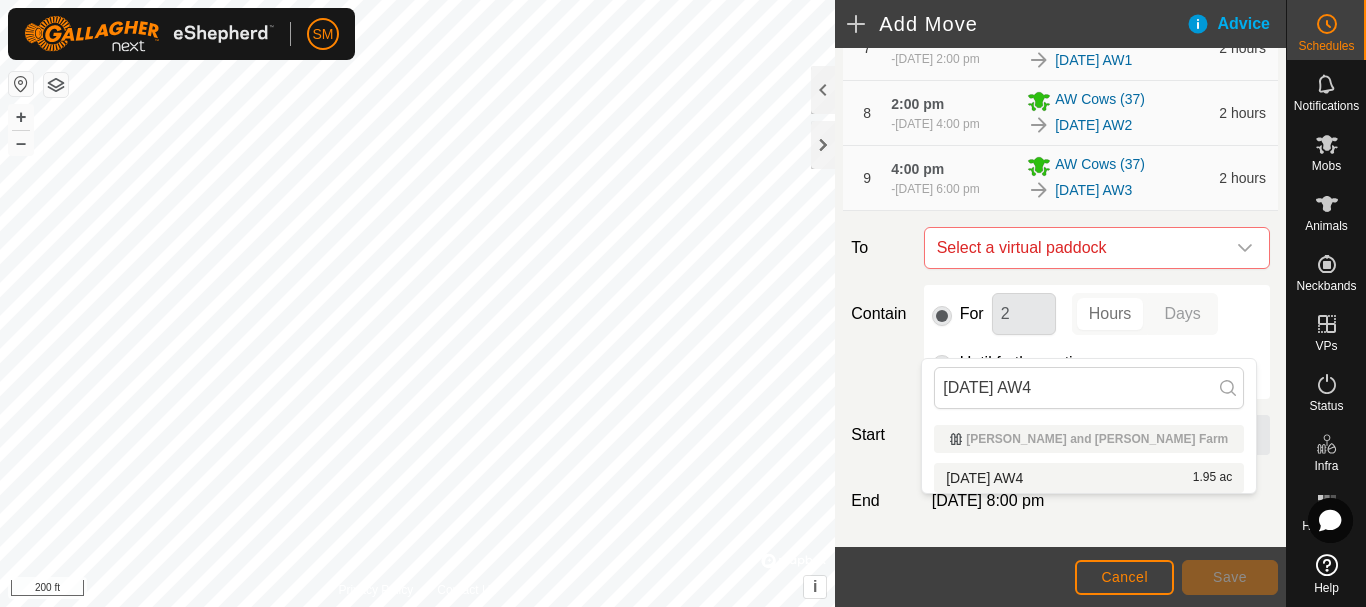 type on "[DATE] AW4" 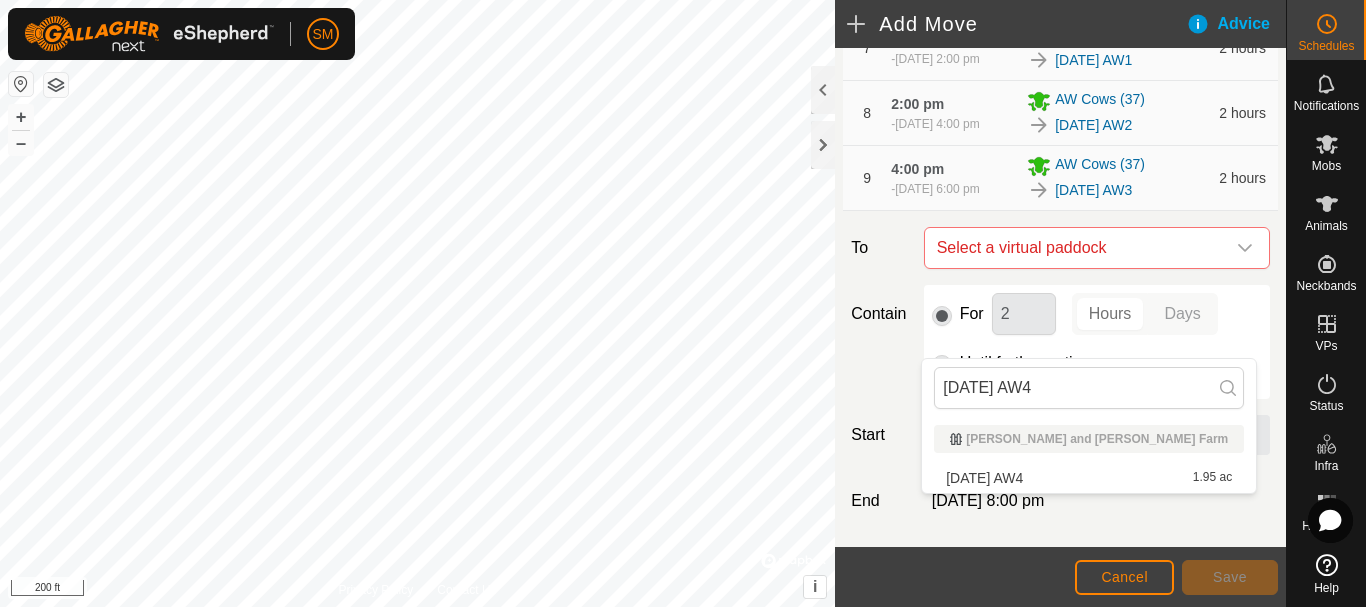 click on "2025-07-21 AW4  1.95 ac" at bounding box center [1089, 478] 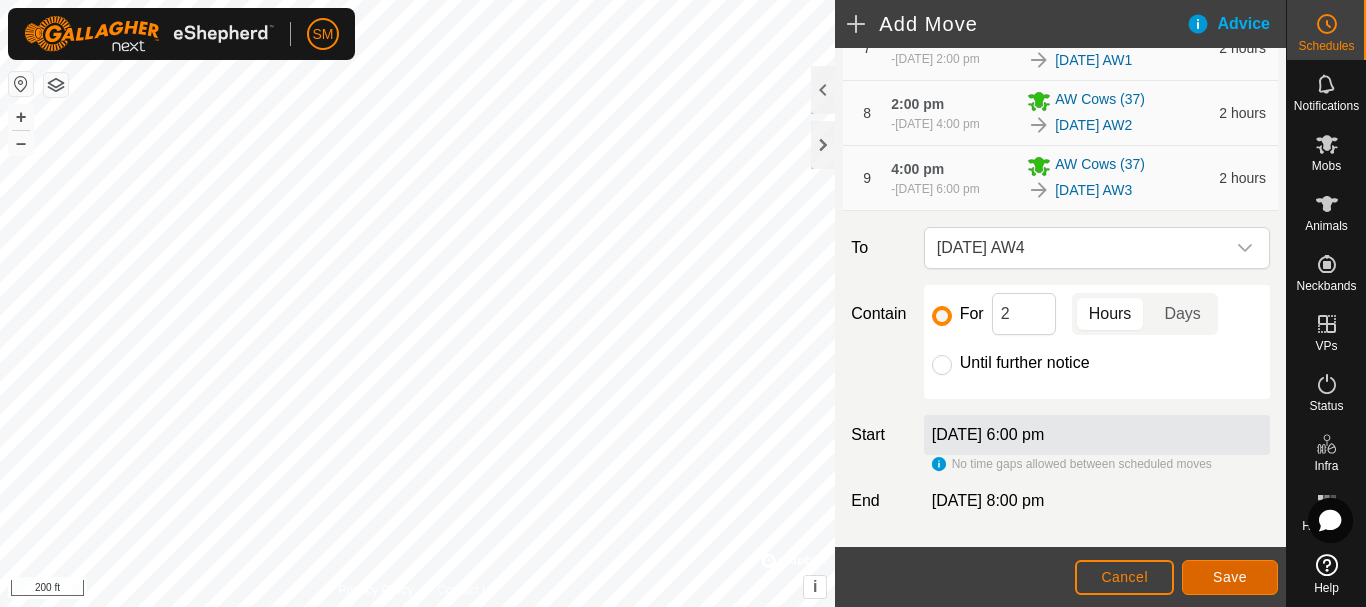 click on "Save" 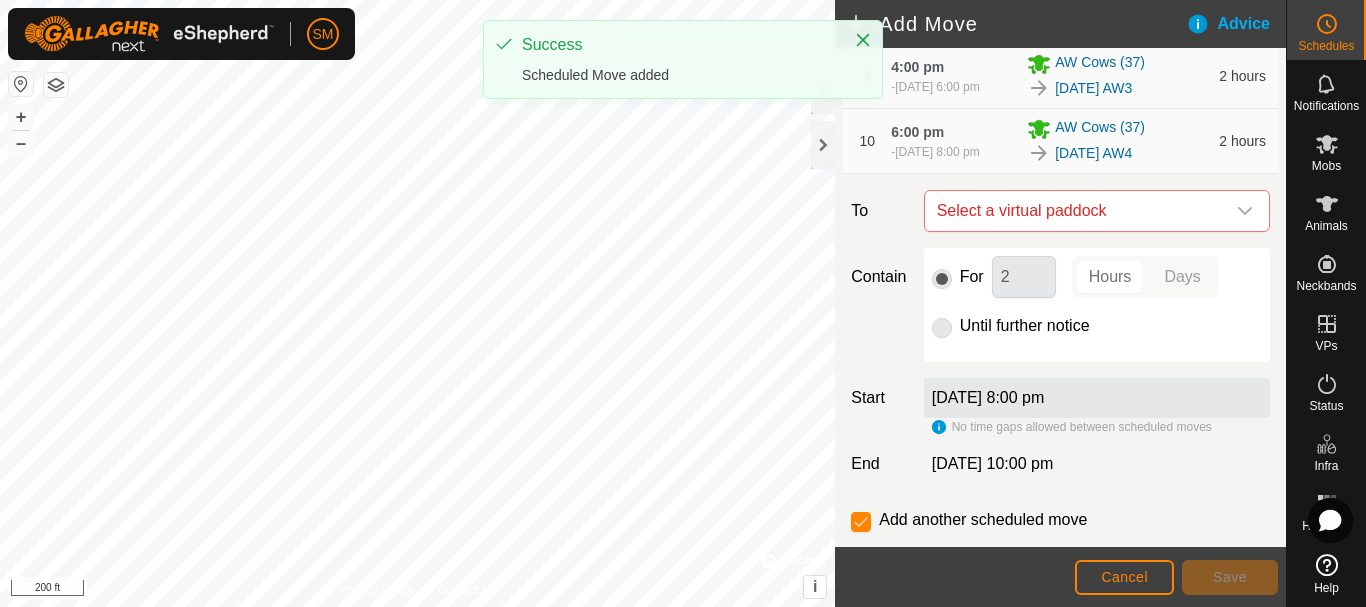 scroll, scrollTop: 947, scrollLeft: 0, axis: vertical 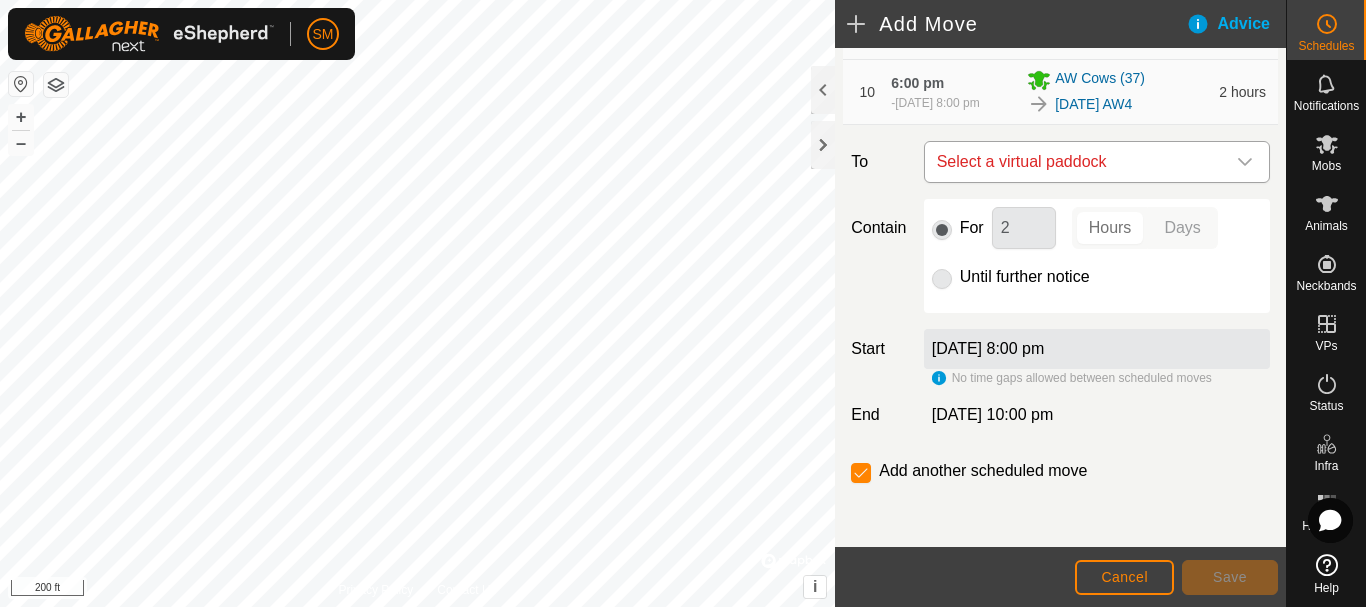 click 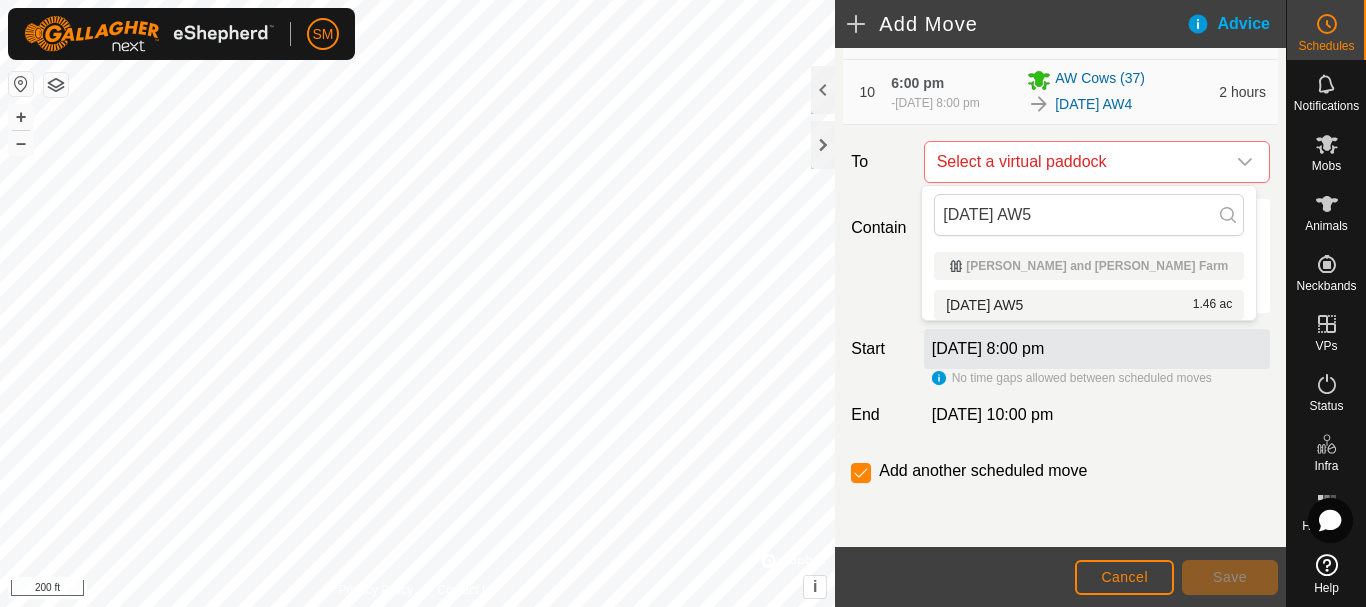type on "[DATE] AW5" 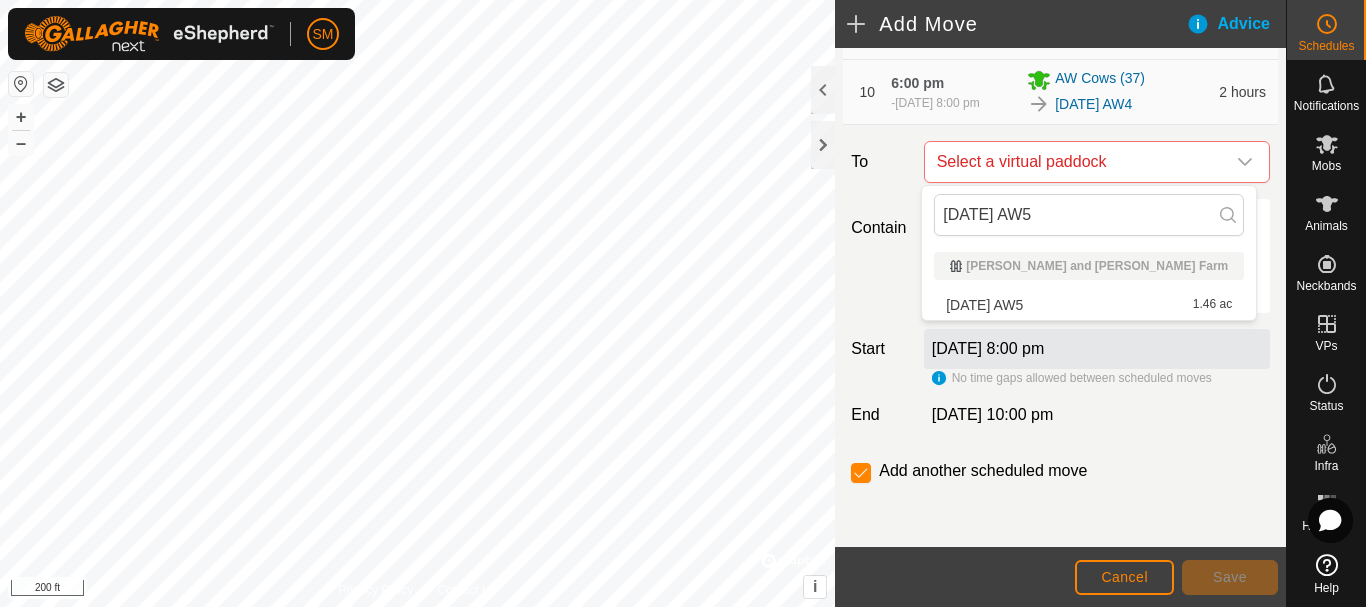 click on "2025-07-21 AW5  1.46 ac" at bounding box center [1089, 305] 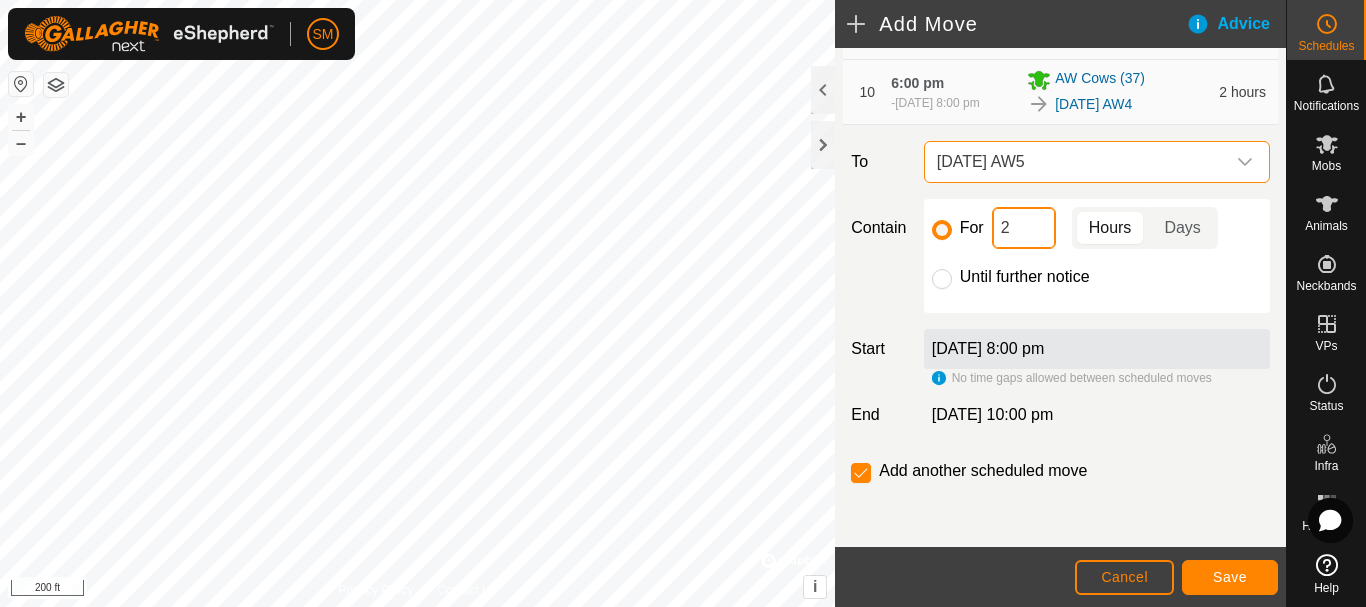 click on "2" 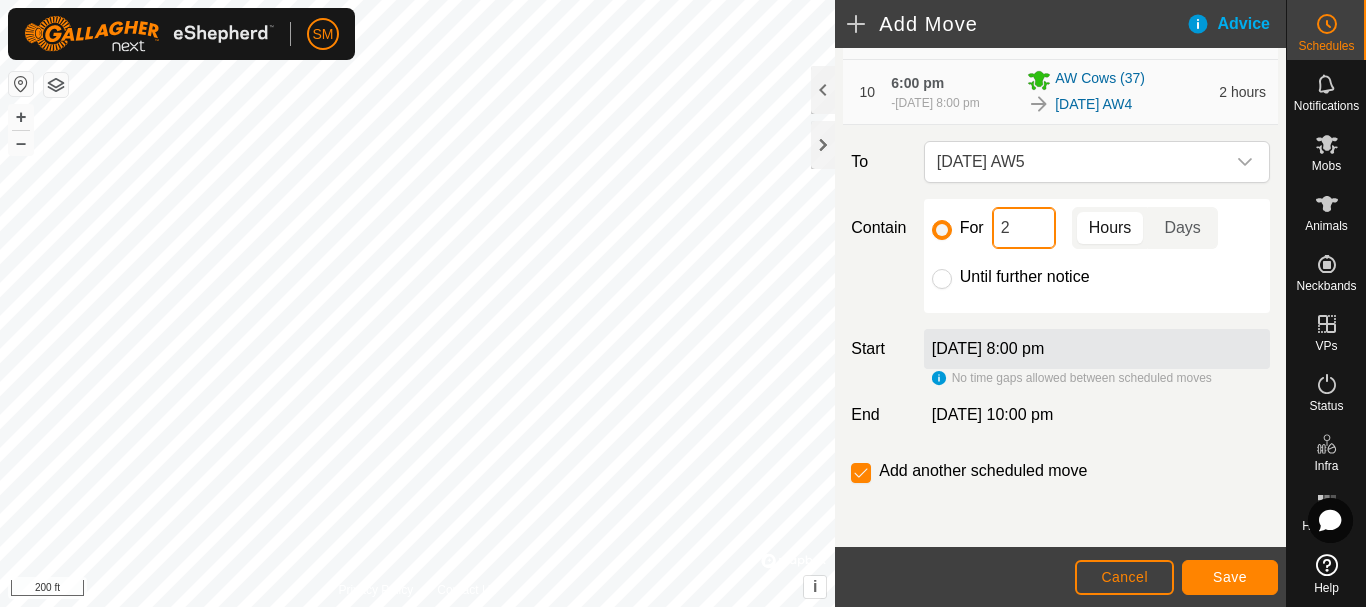 click on "2" 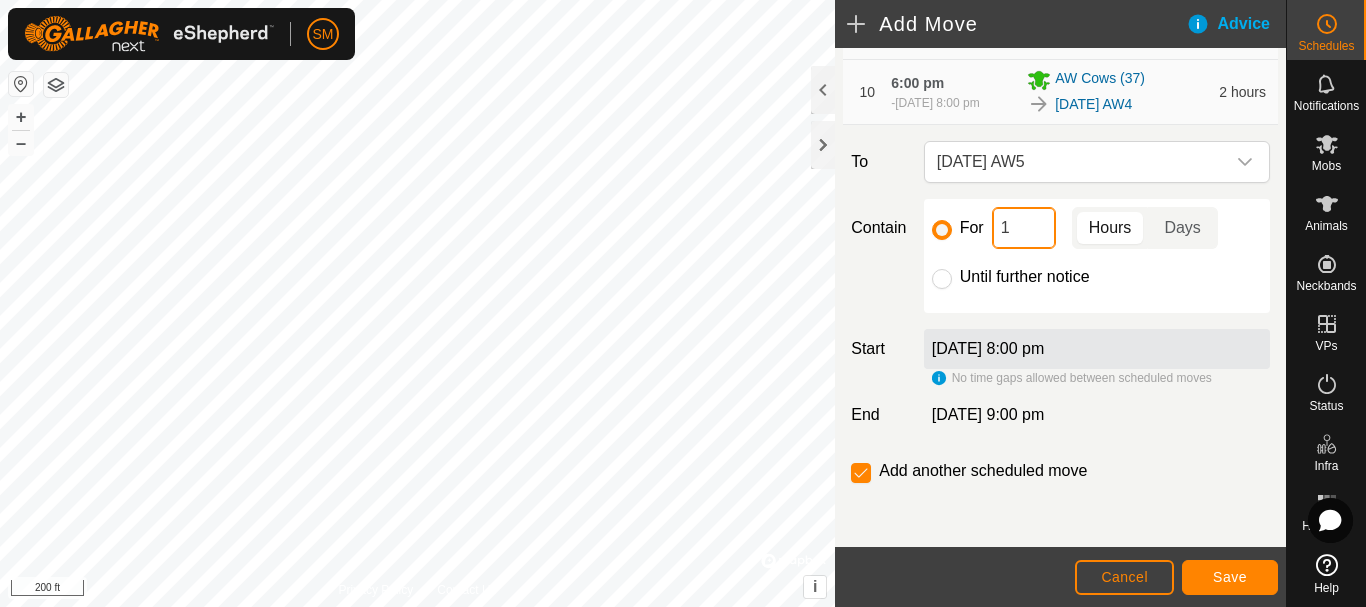 type on "16" 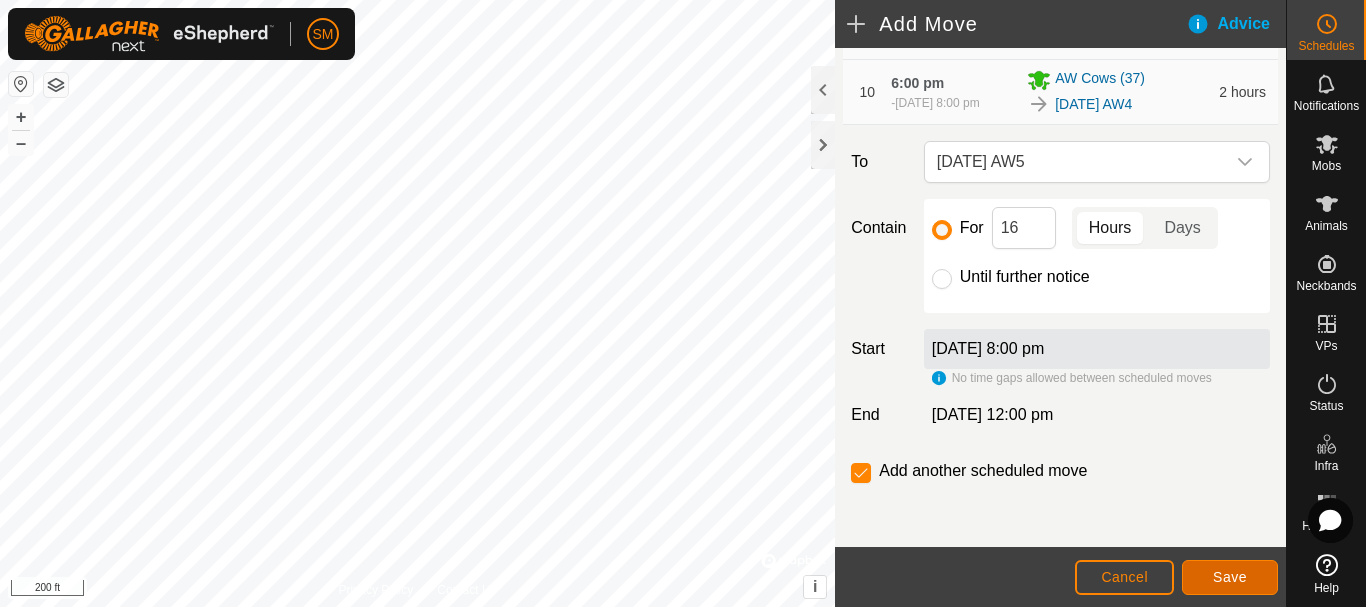 click on "Save" 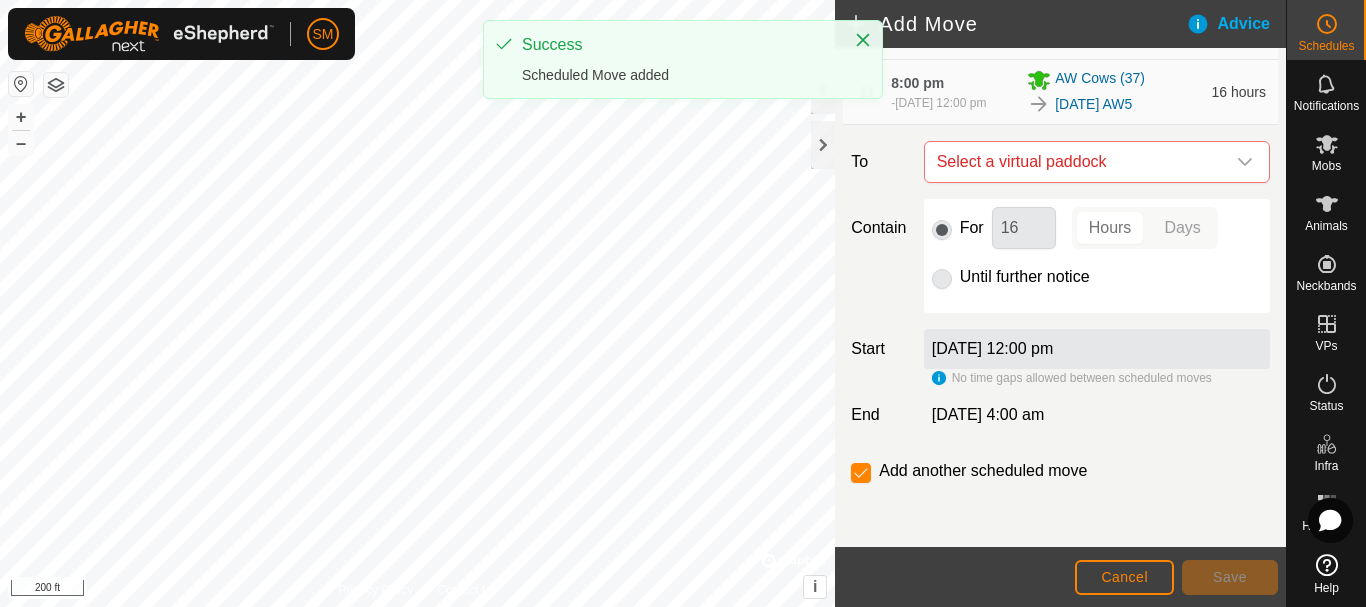 scroll, scrollTop: 1021, scrollLeft: 0, axis: vertical 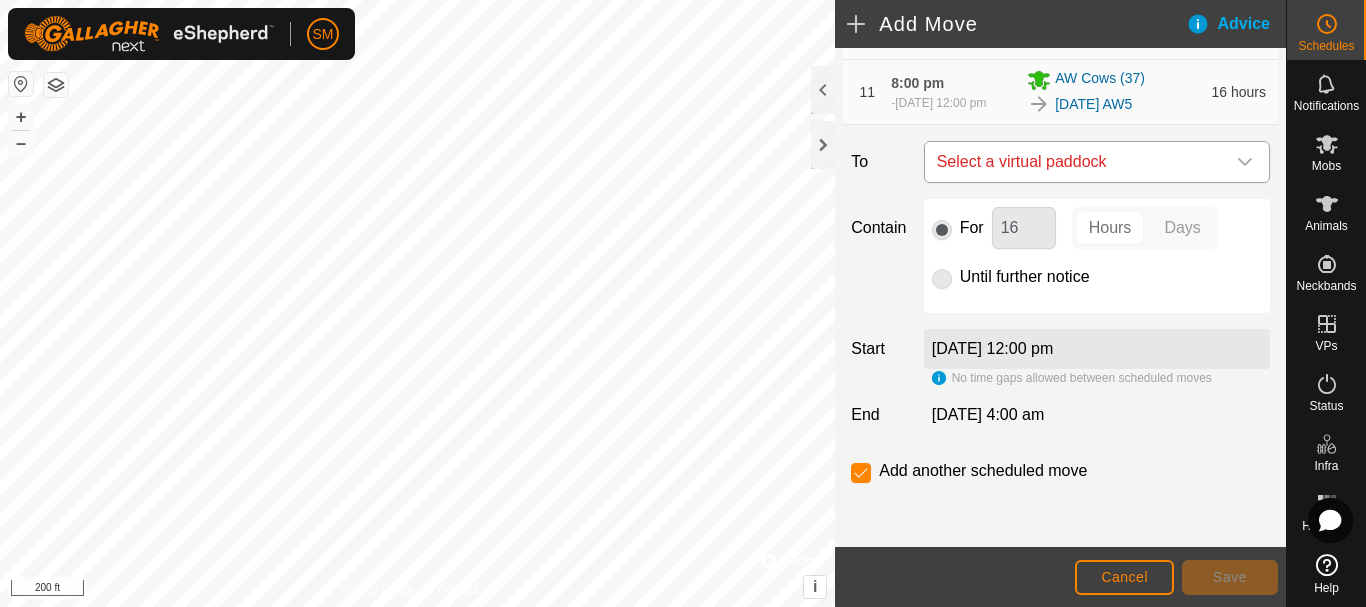click 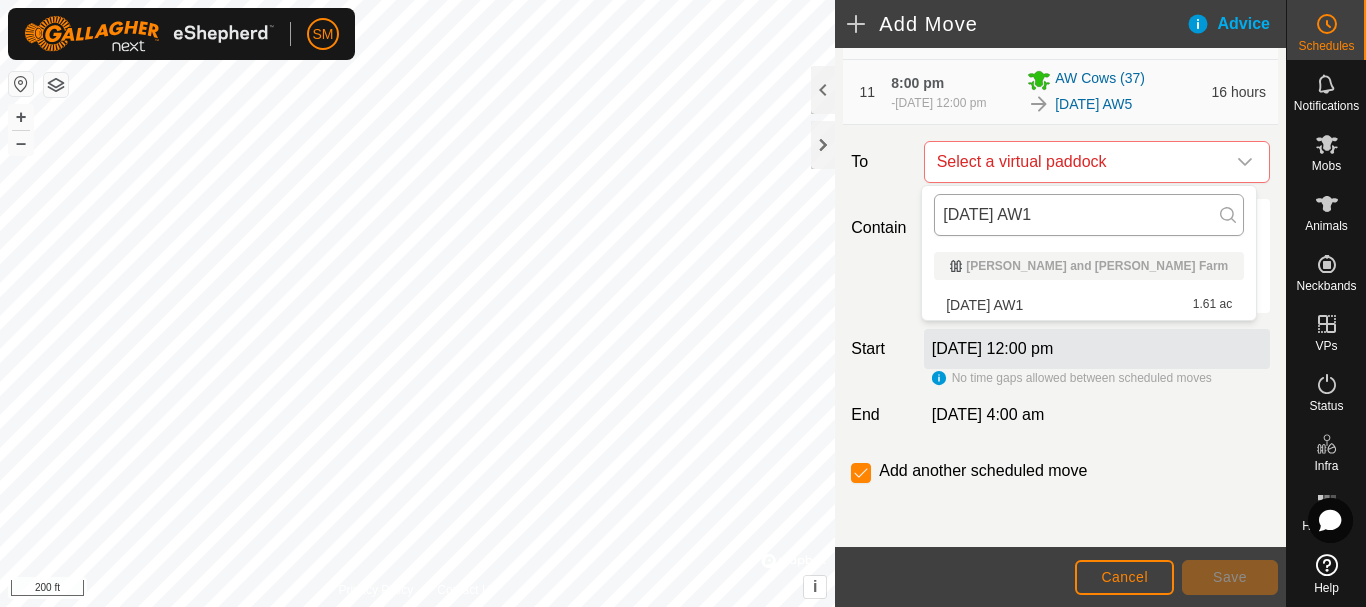 click on "[DATE] AW1" at bounding box center [1089, 215] 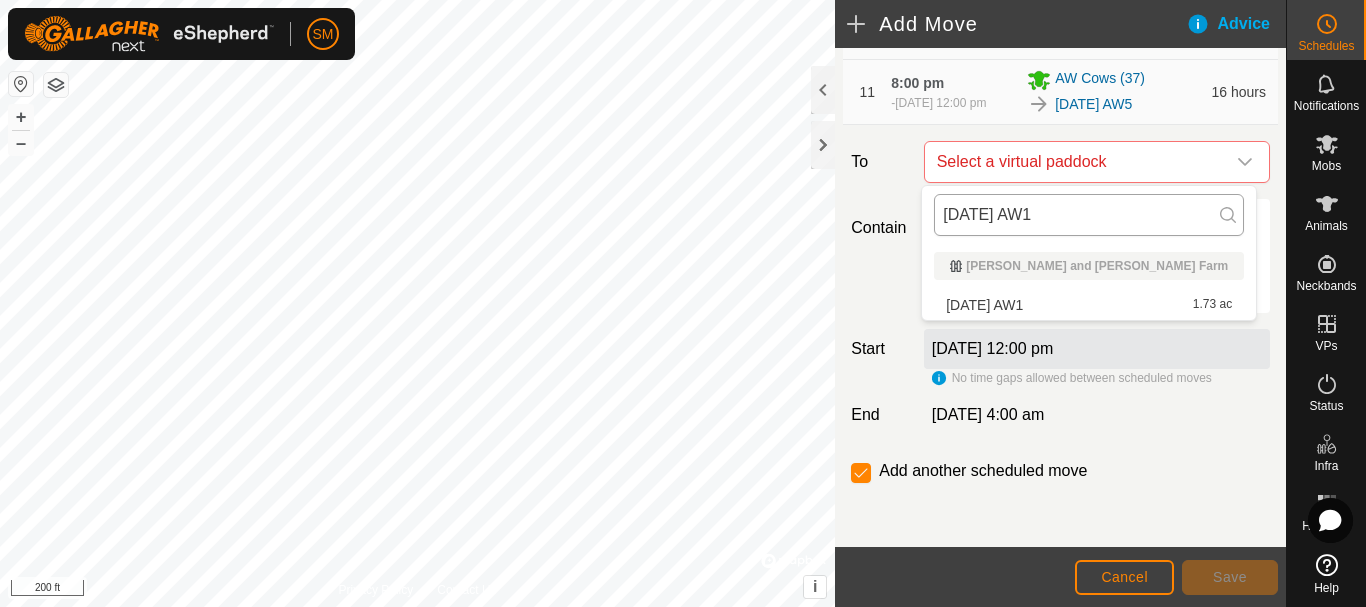 drag, startPoint x: 1055, startPoint y: 217, endPoint x: 943, endPoint y: 220, distance: 112.04017 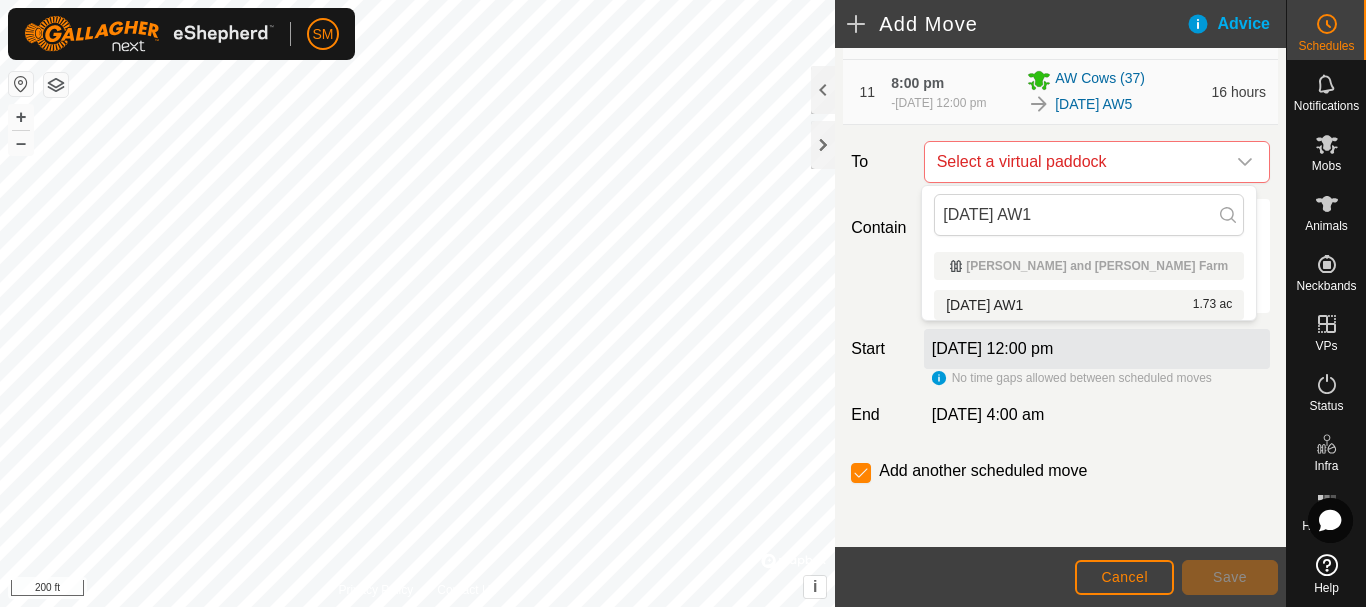 type on "[DATE] AW1" 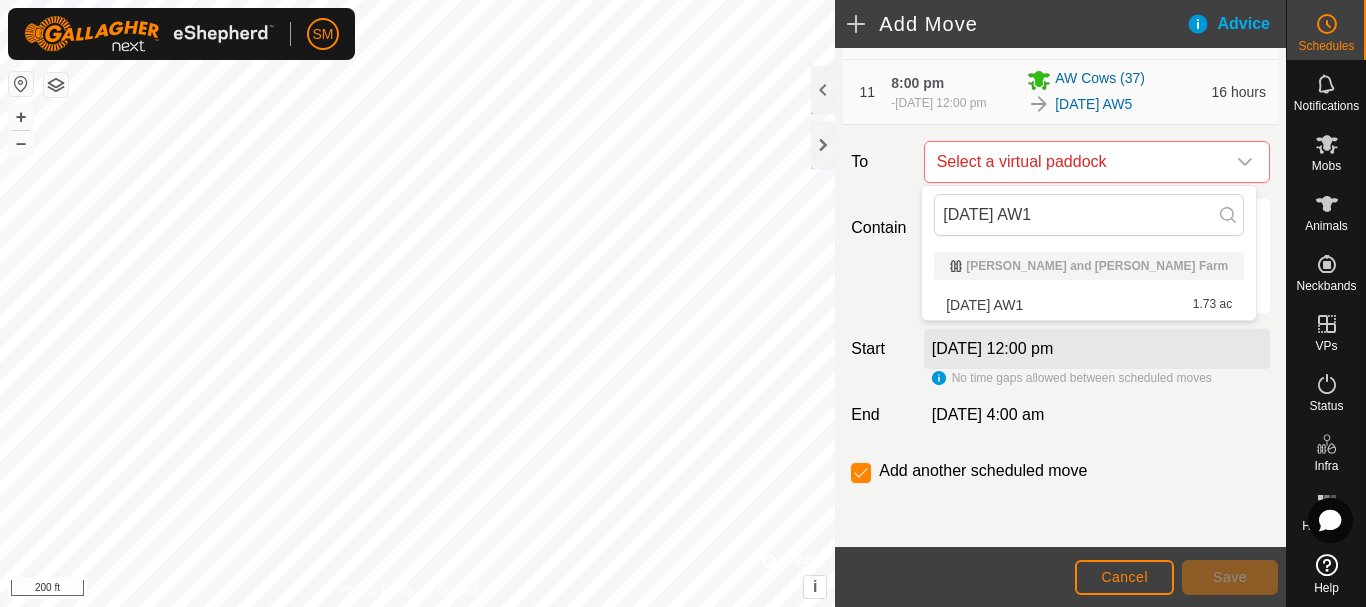 click on "2025-07-22 AW1  1.73 ac" at bounding box center (1089, 305) 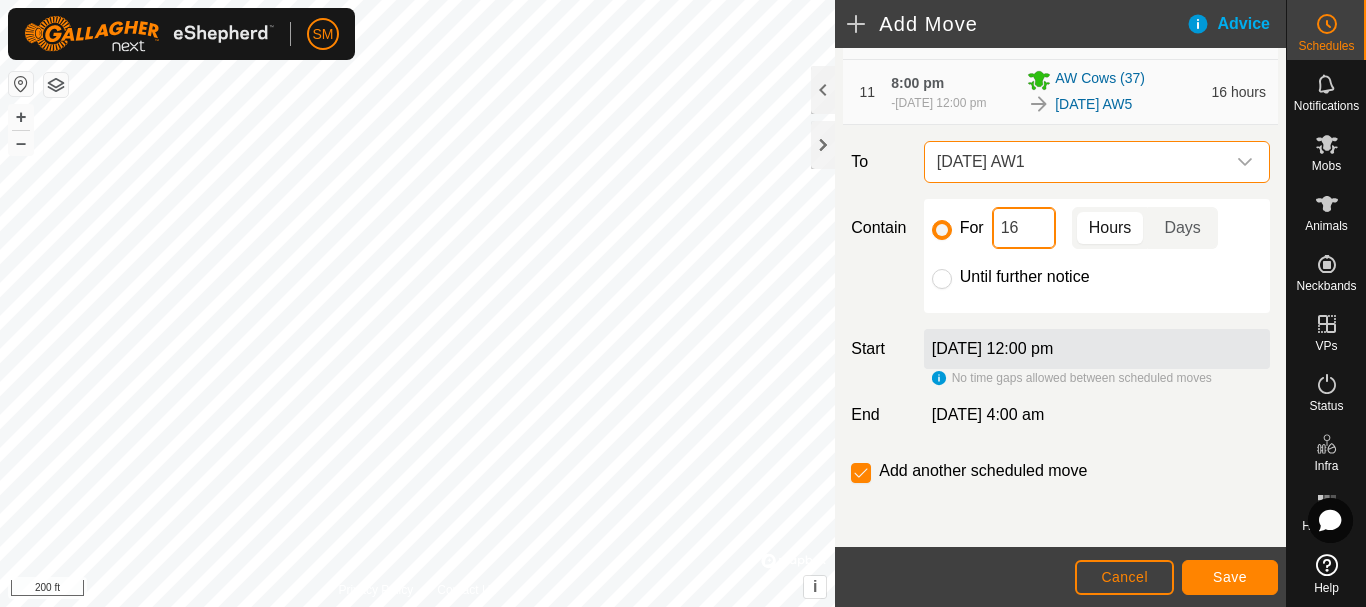 click on "16" 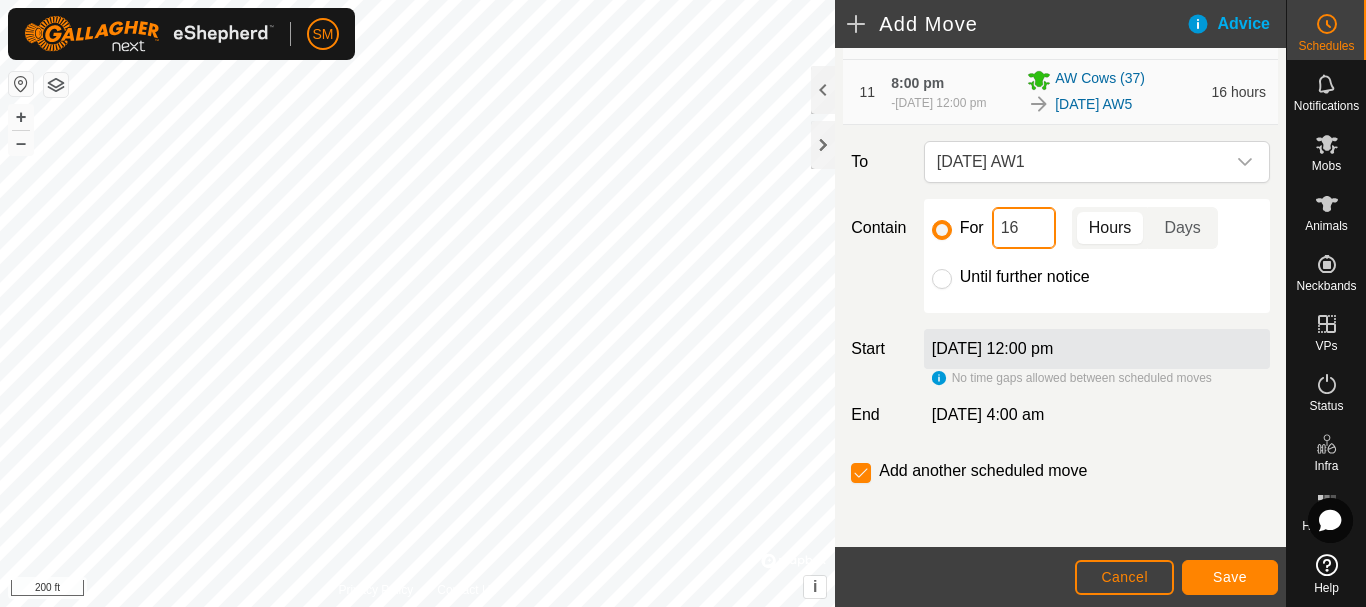 click on "16" 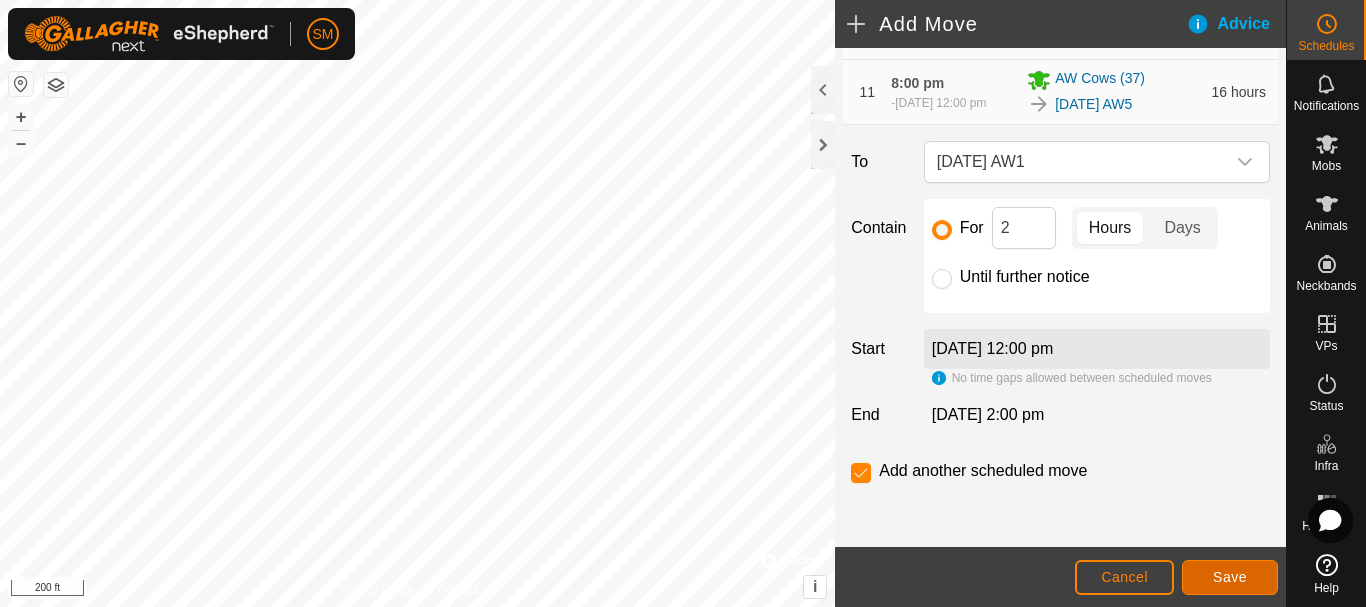 click on "Save" 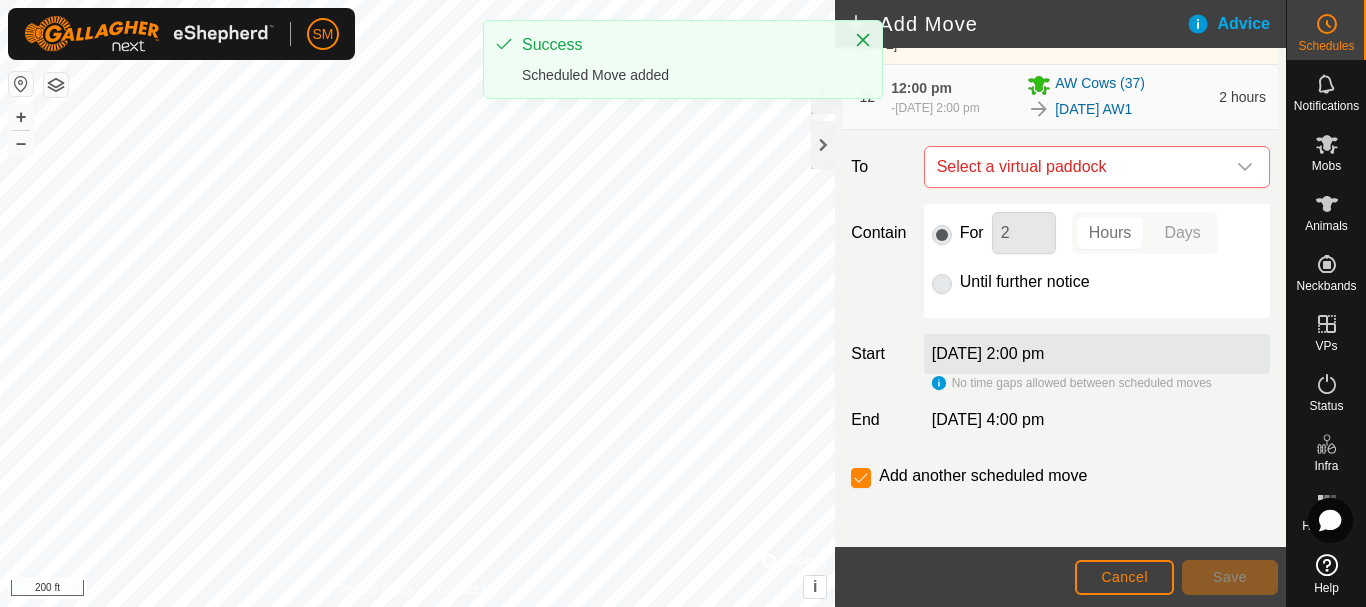scroll, scrollTop: 1116, scrollLeft: 0, axis: vertical 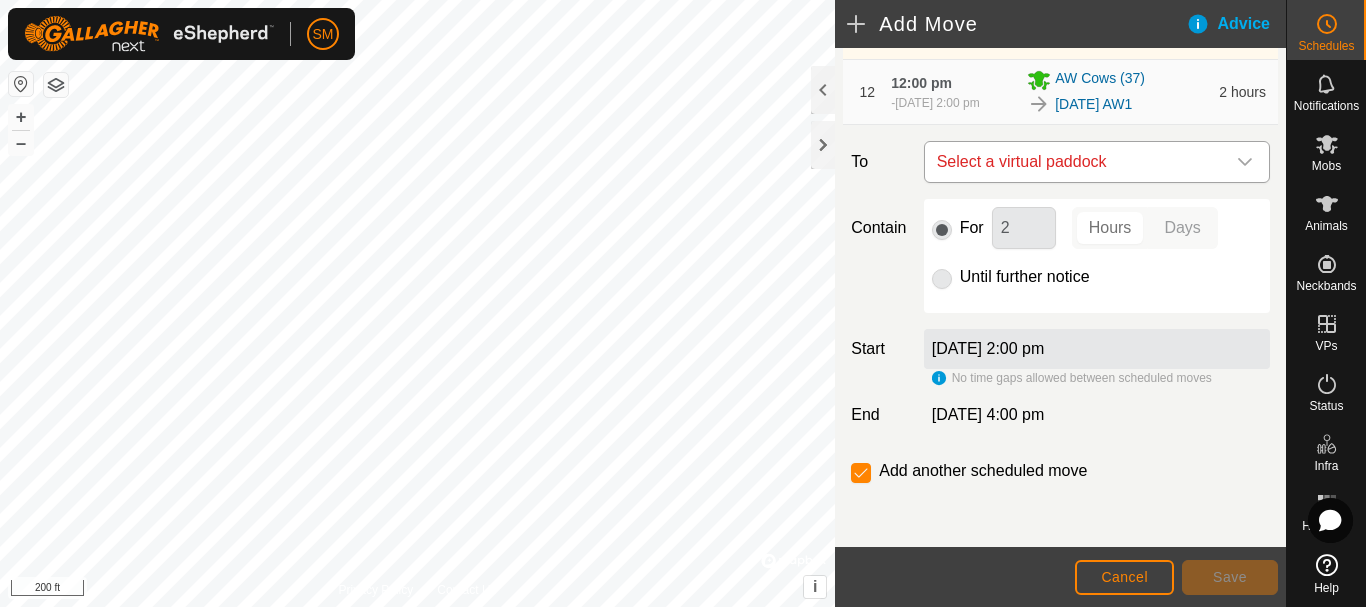 click 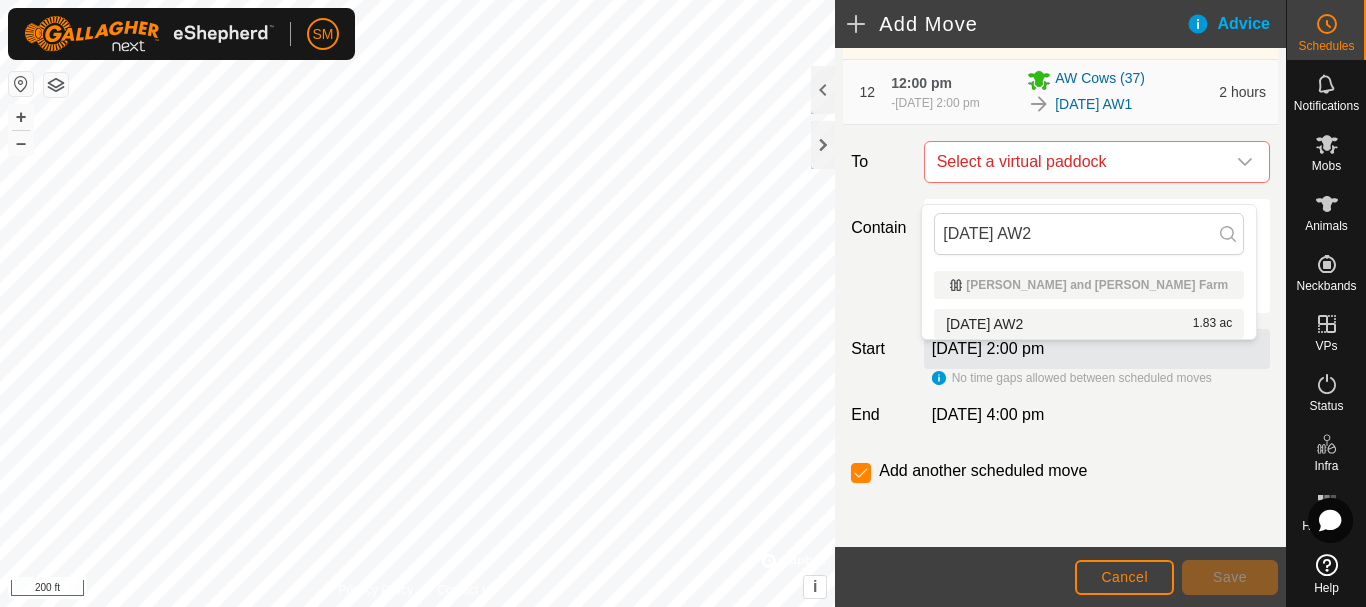 type on "[DATE] AW2" 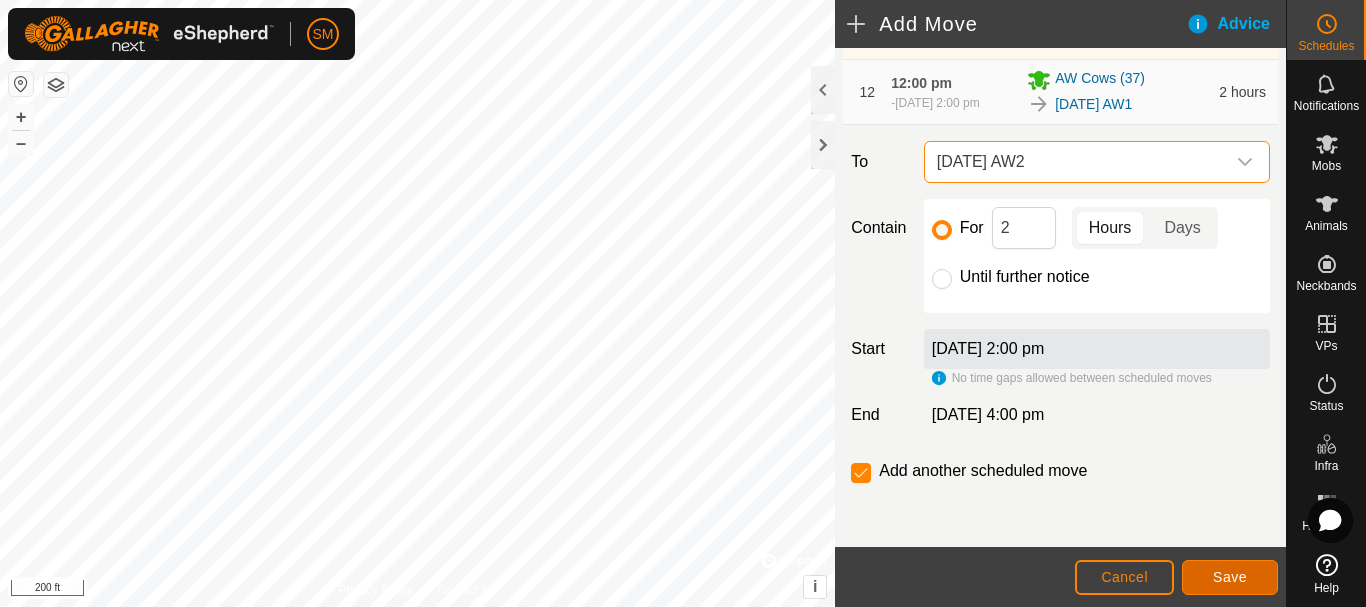 click on "Save" 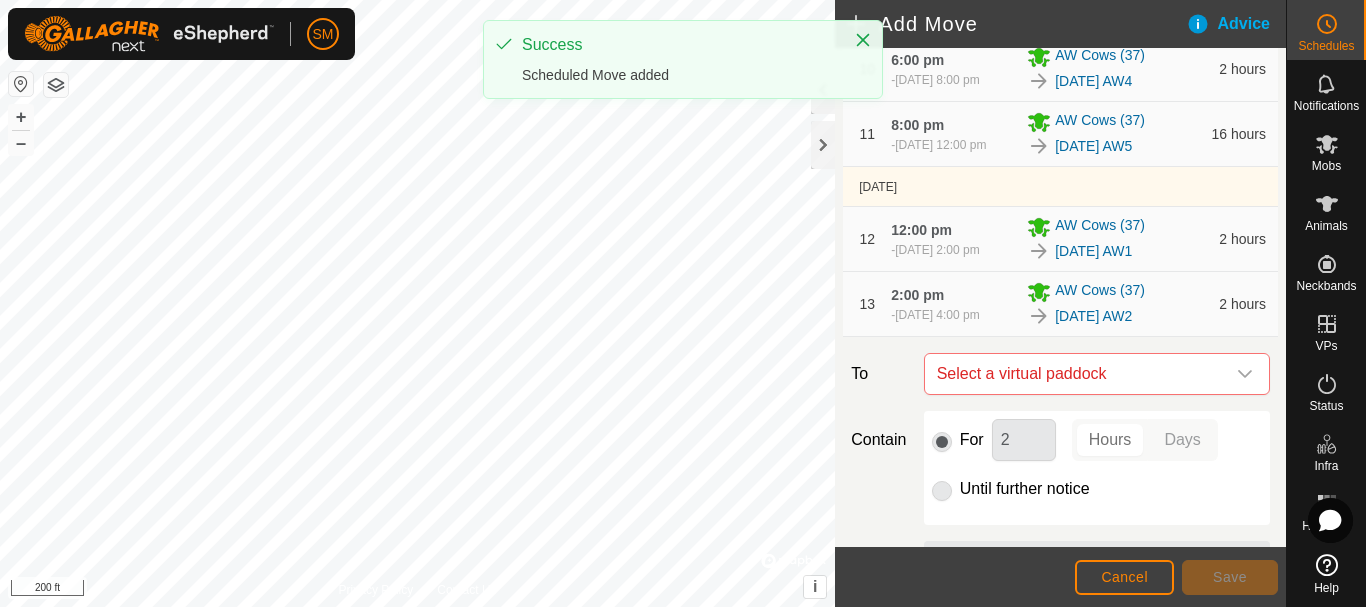scroll, scrollTop: 1209, scrollLeft: 0, axis: vertical 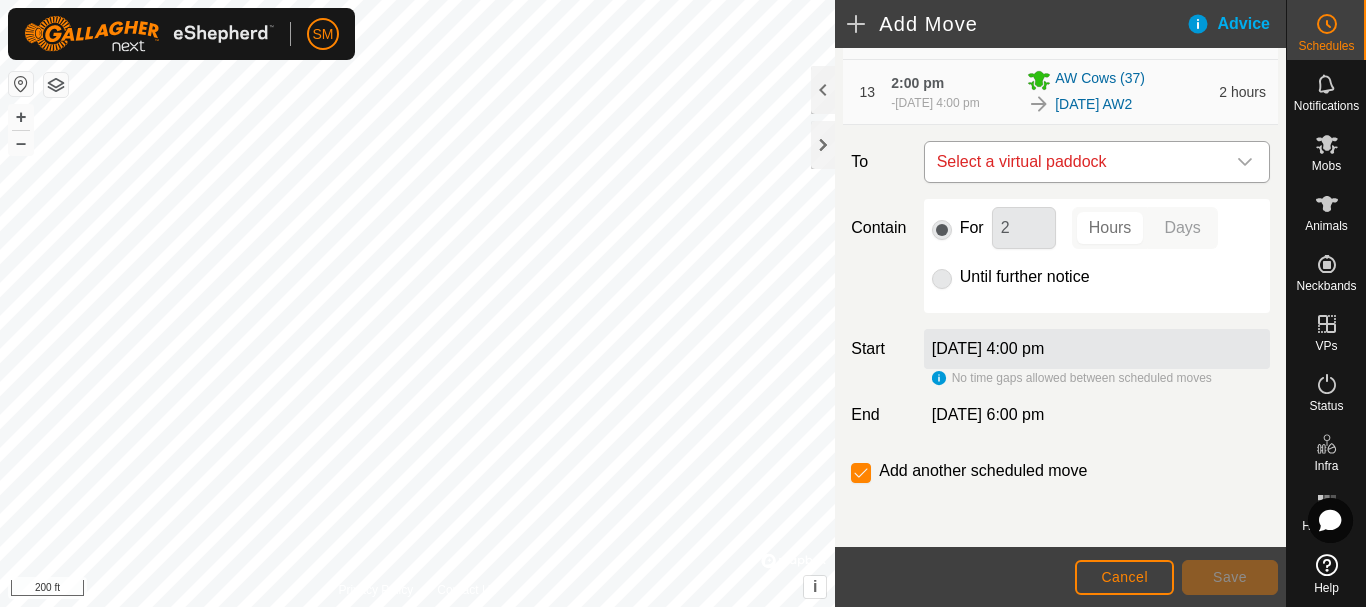 click at bounding box center [1245, 162] 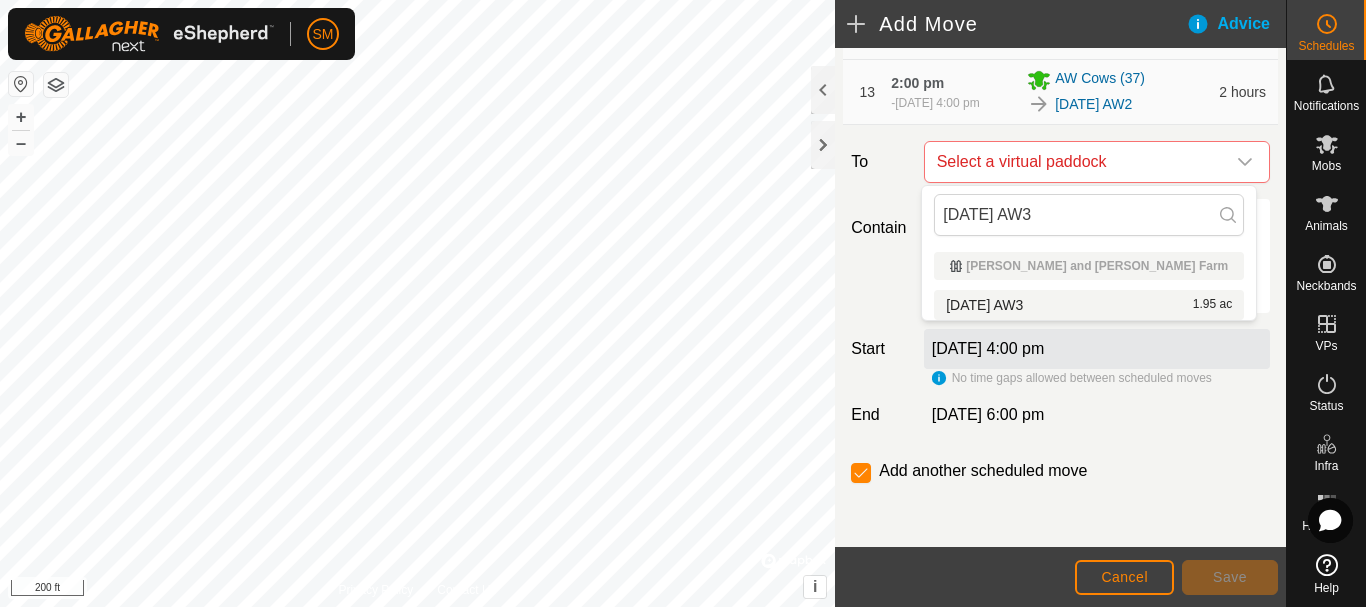 type on "[DATE] AW3" 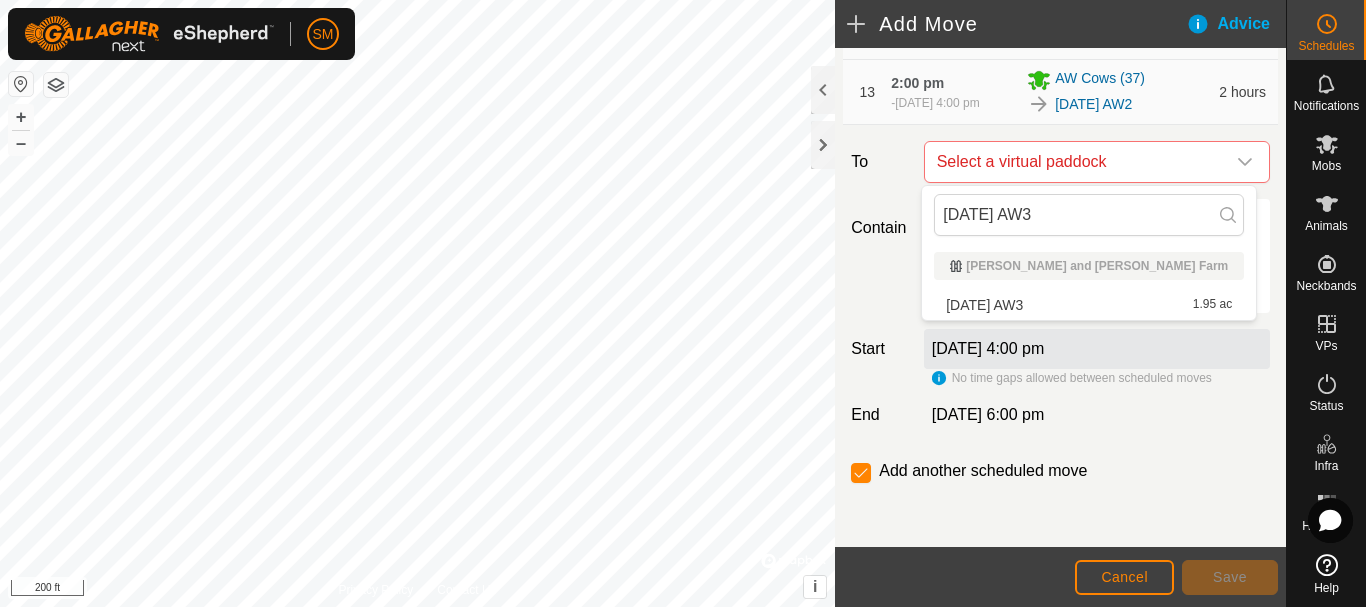 click on "2025-07-22 AW3  1.95 ac" at bounding box center [1089, 305] 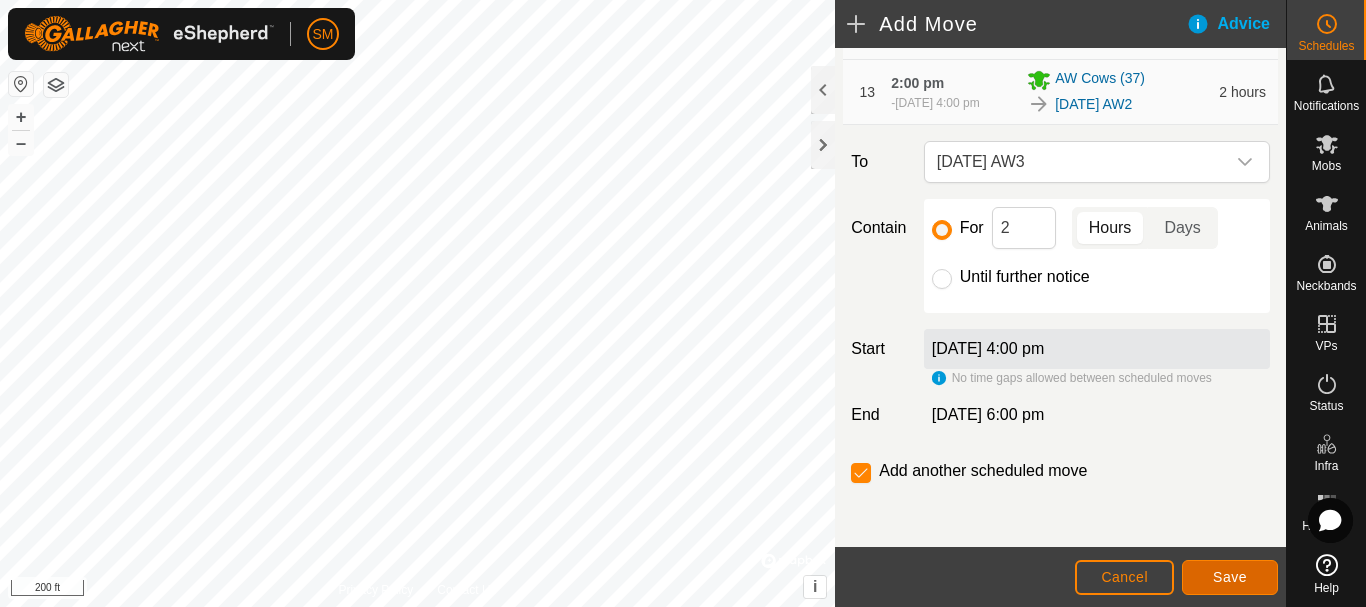 click on "Save" 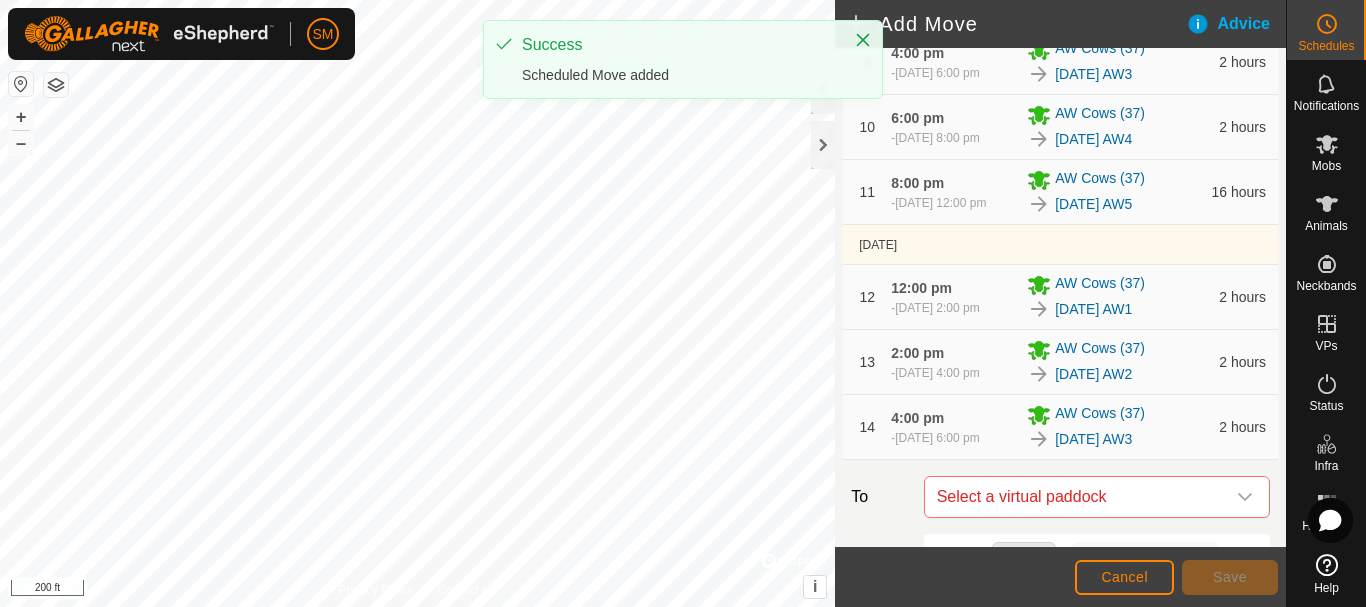 scroll, scrollTop: 1283, scrollLeft: 0, axis: vertical 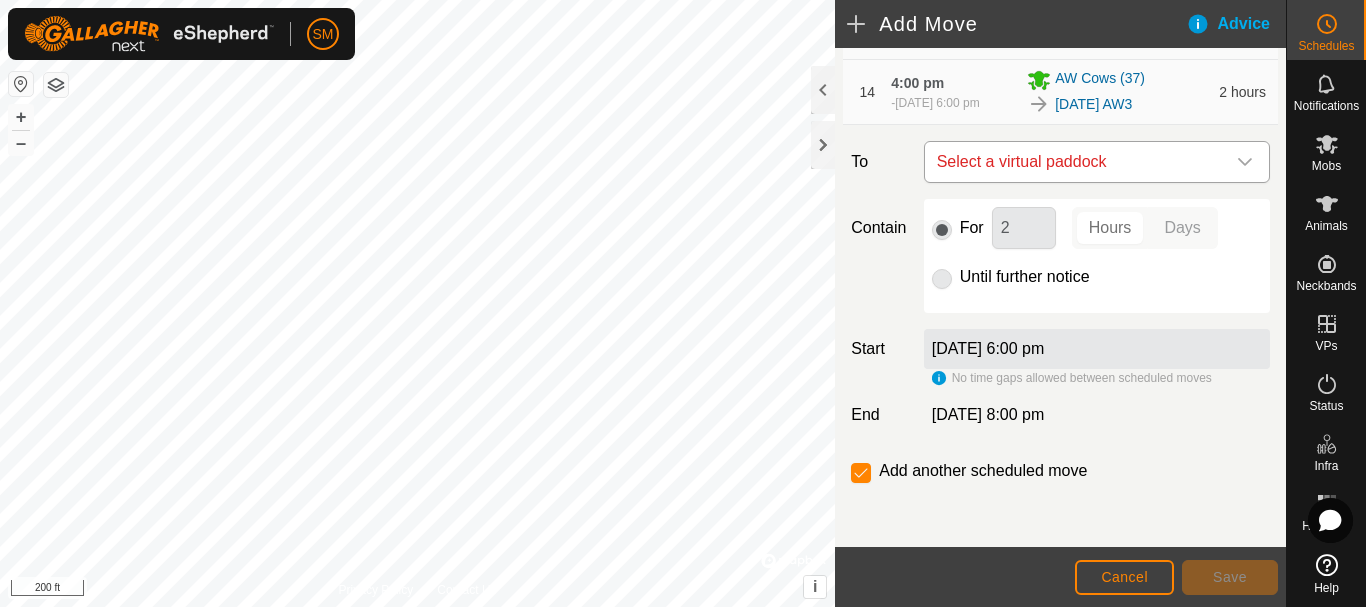 click at bounding box center (1245, 162) 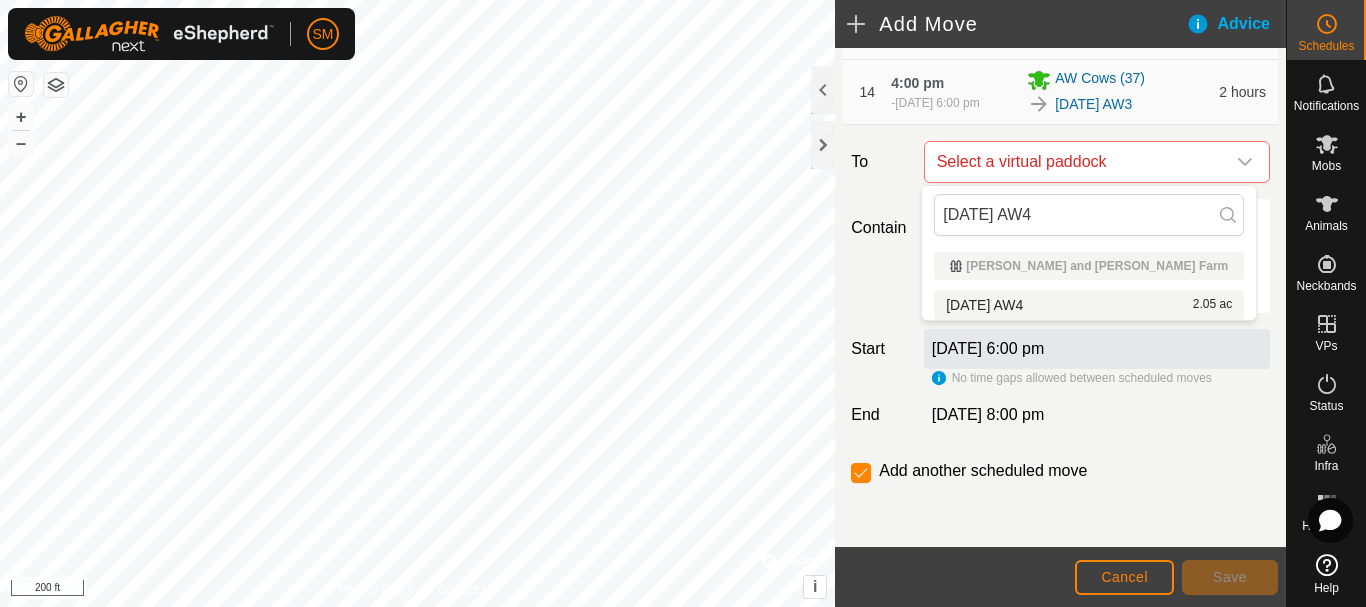 type on "[DATE] AW4" 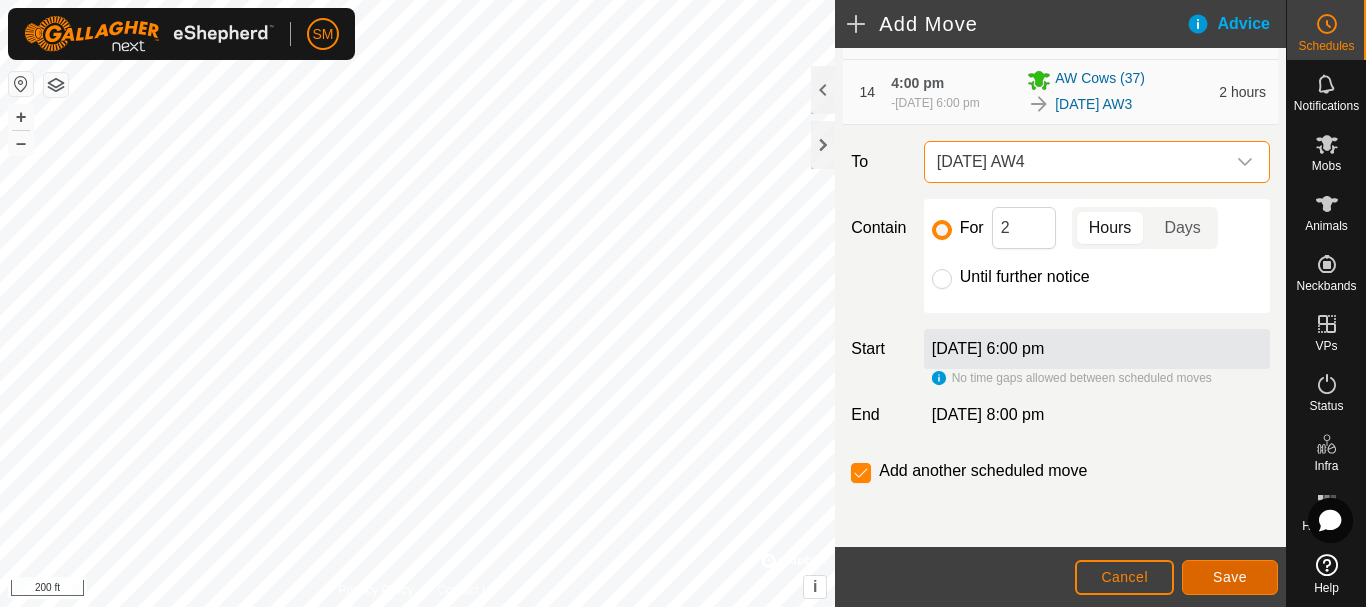 click on "Save" 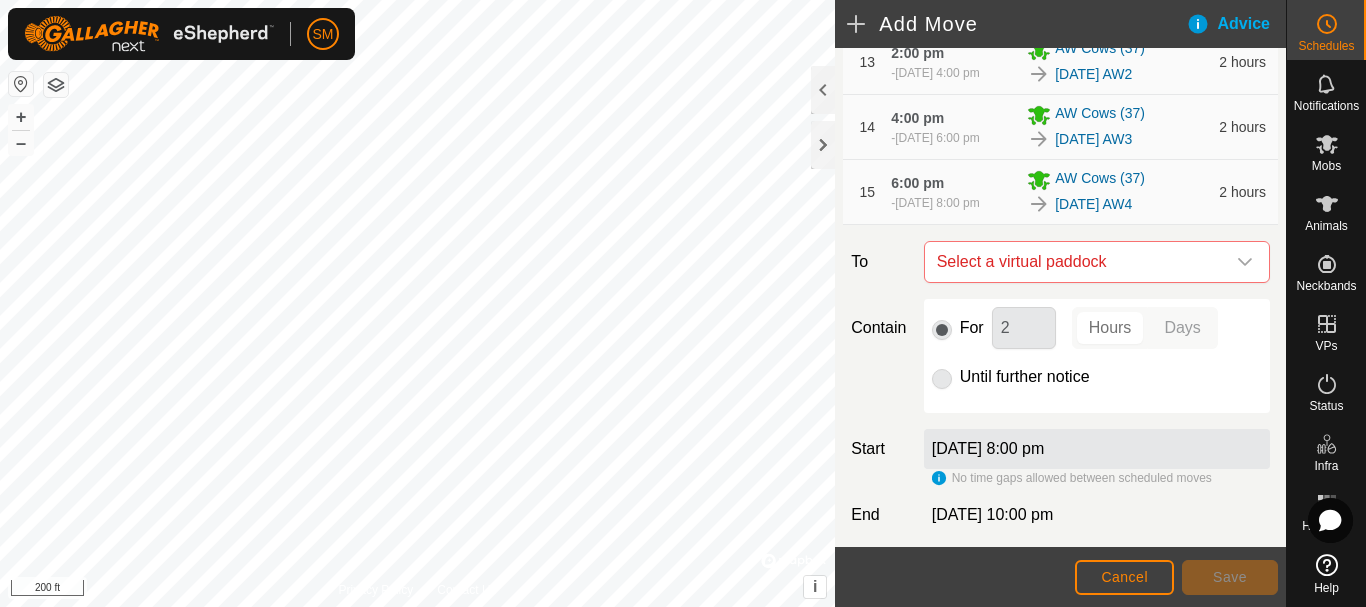 scroll, scrollTop: 1357, scrollLeft: 0, axis: vertical 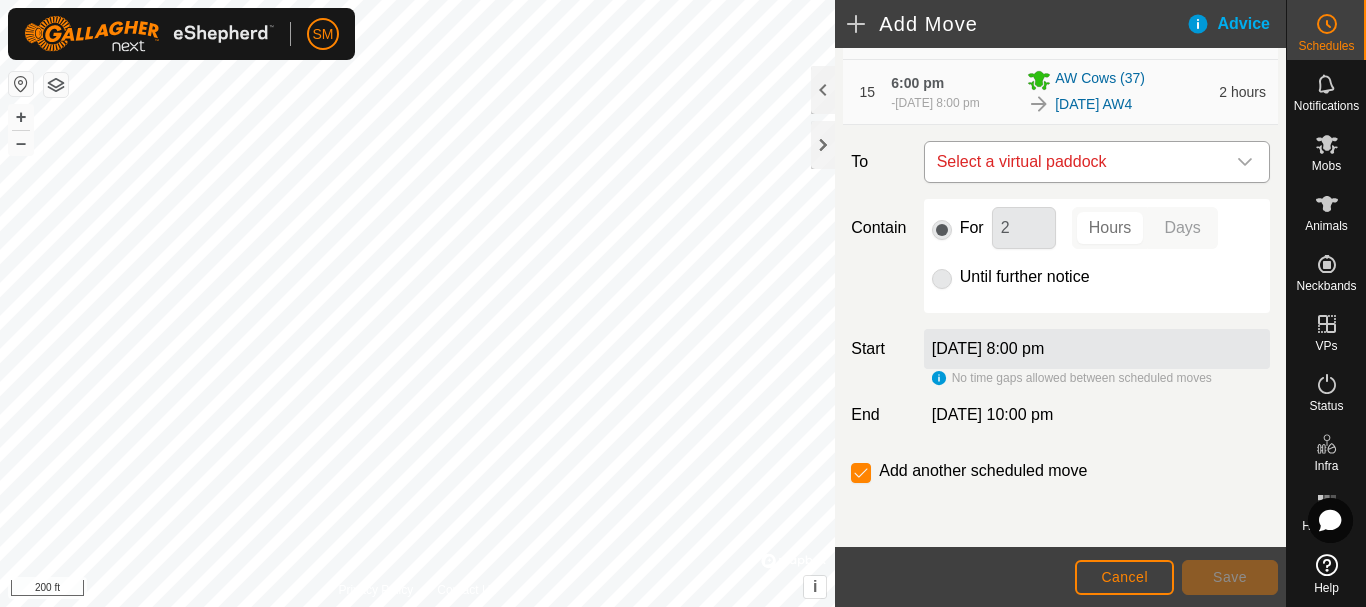 click 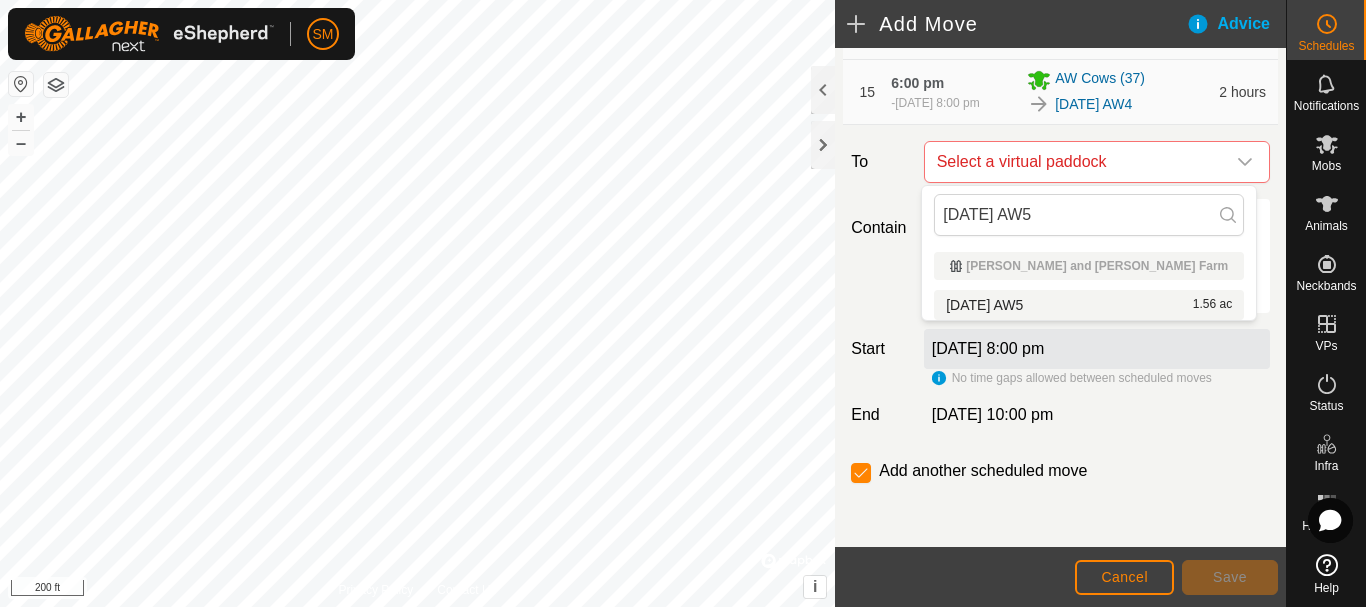 type on "[DATE] AW5" 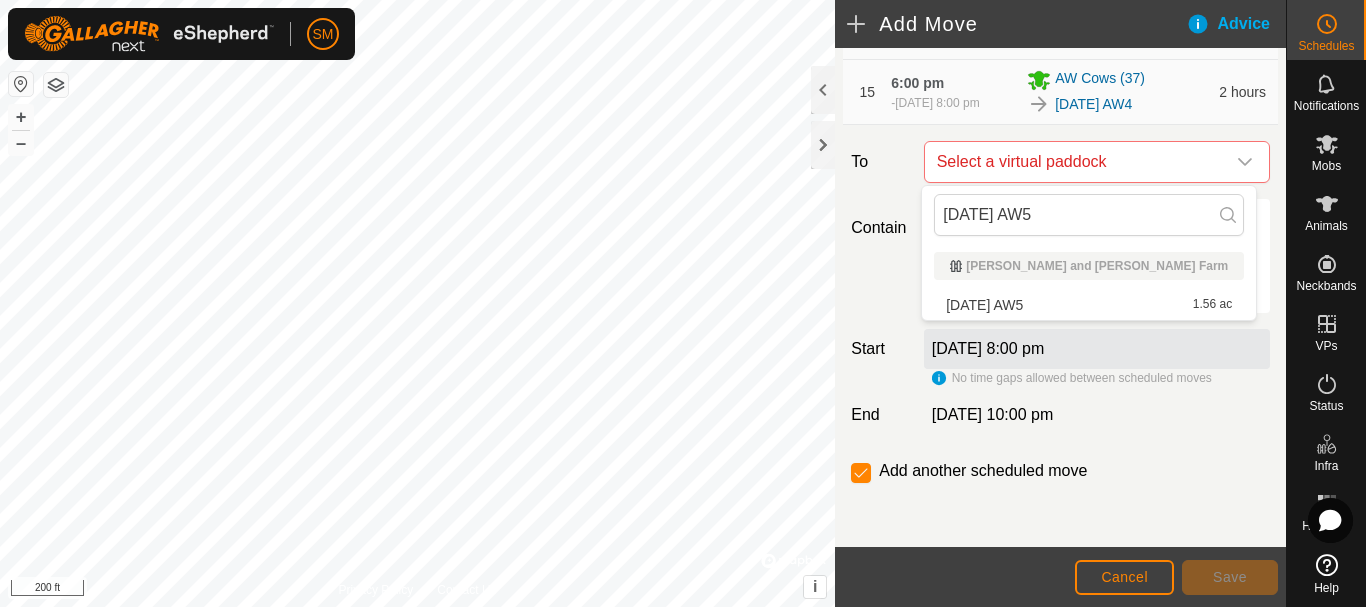 click on "2025-07-22 AW5  1.56 ac" at bounding box center [1089, 305] 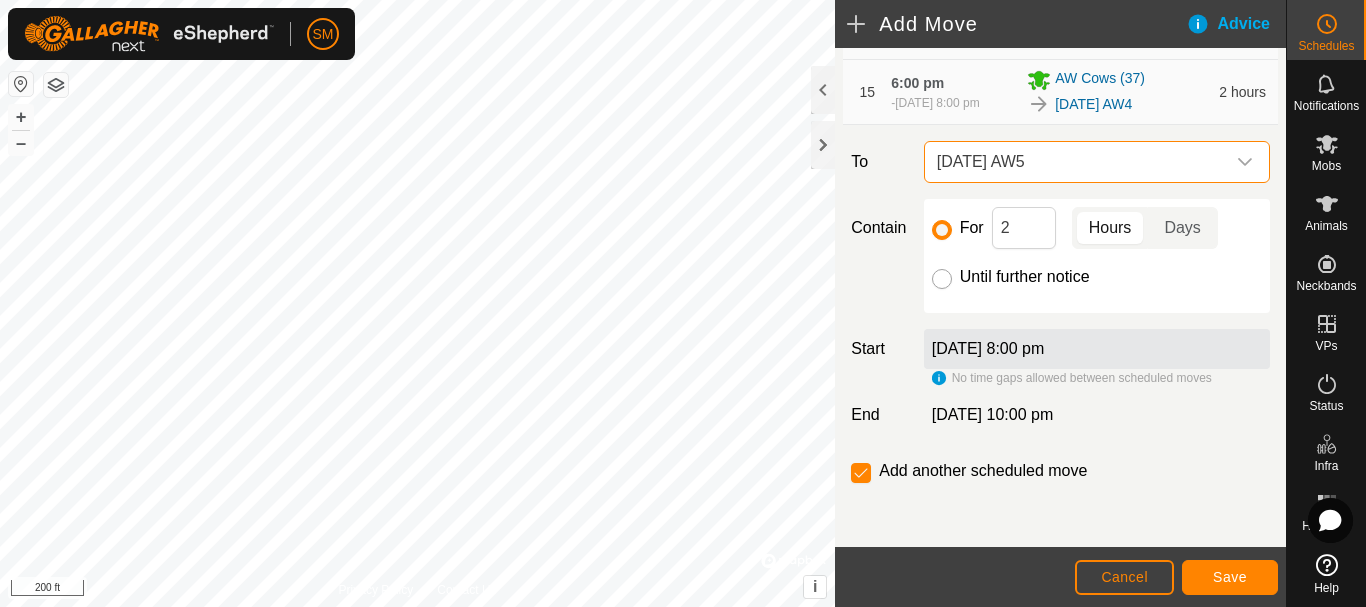 click on "Until further notice" at bounding box center (942, 279) 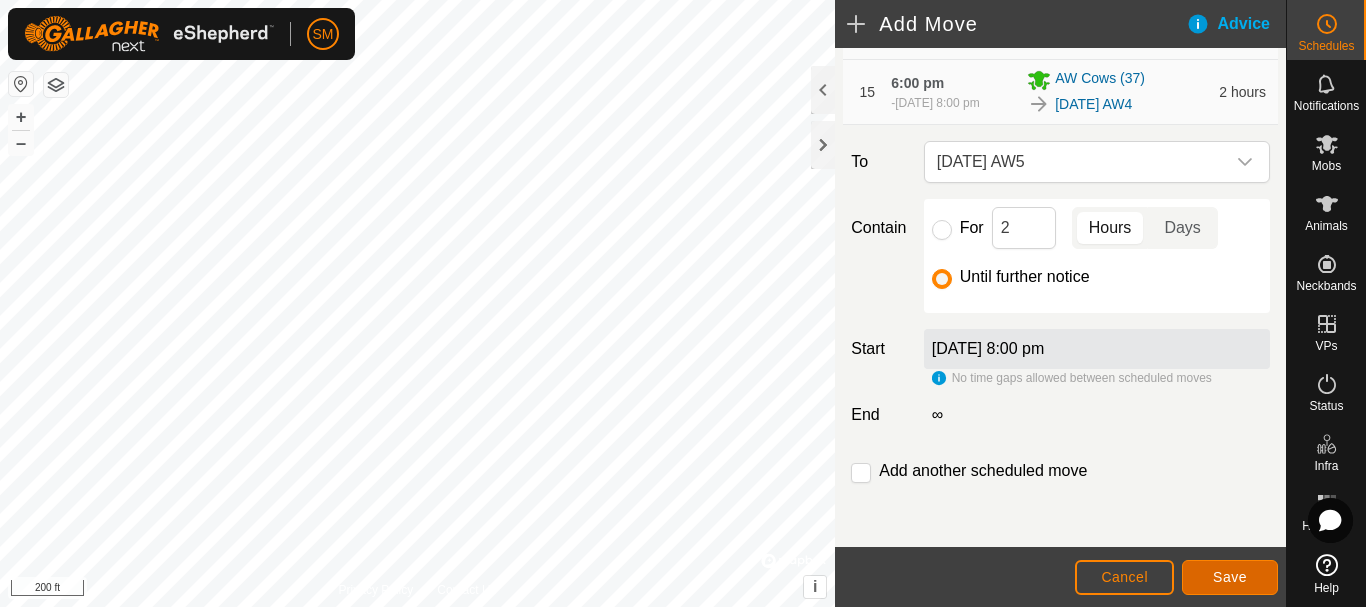 click on "Save" 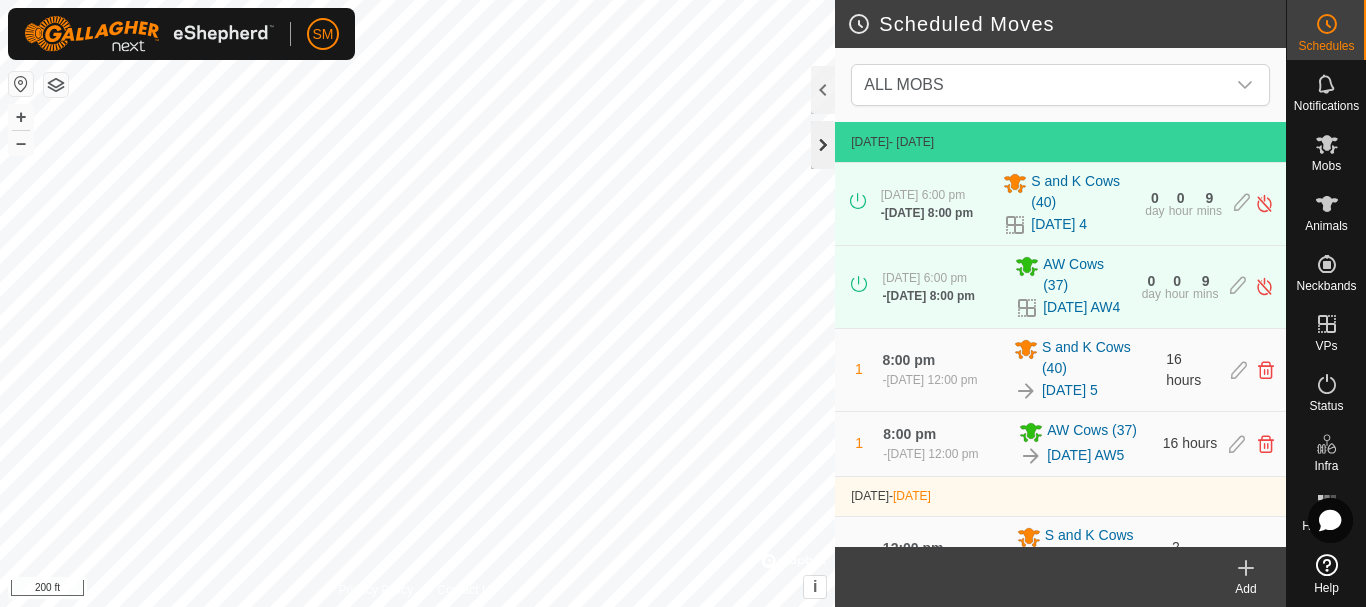 click 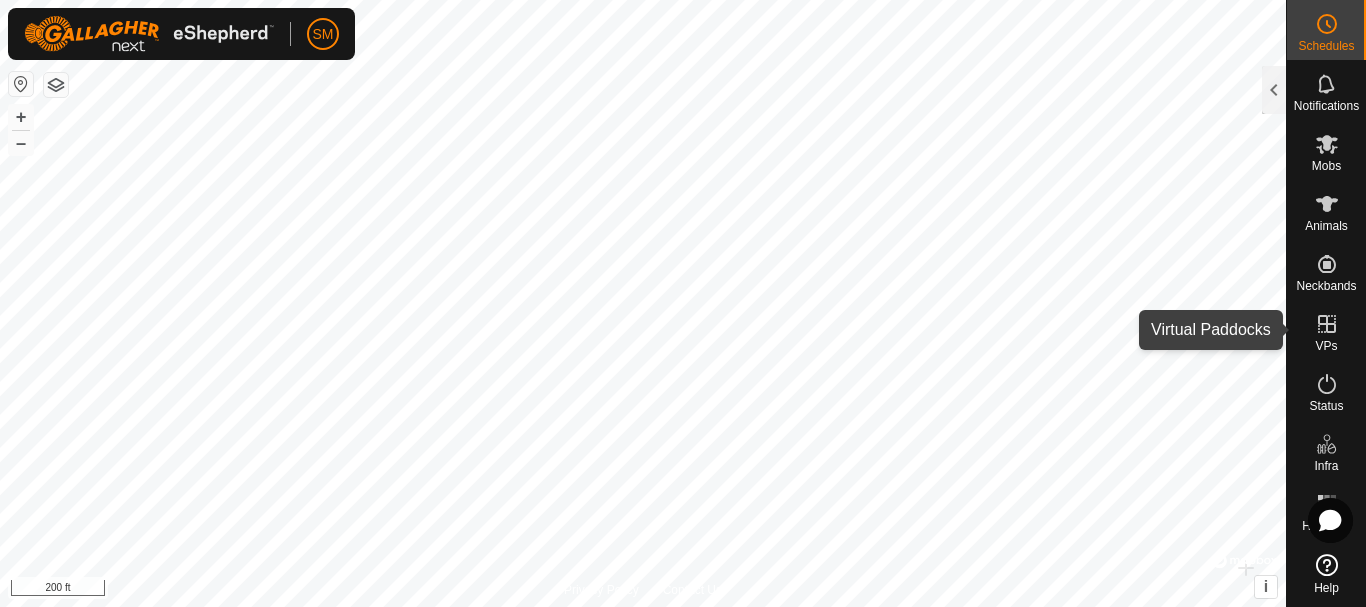click 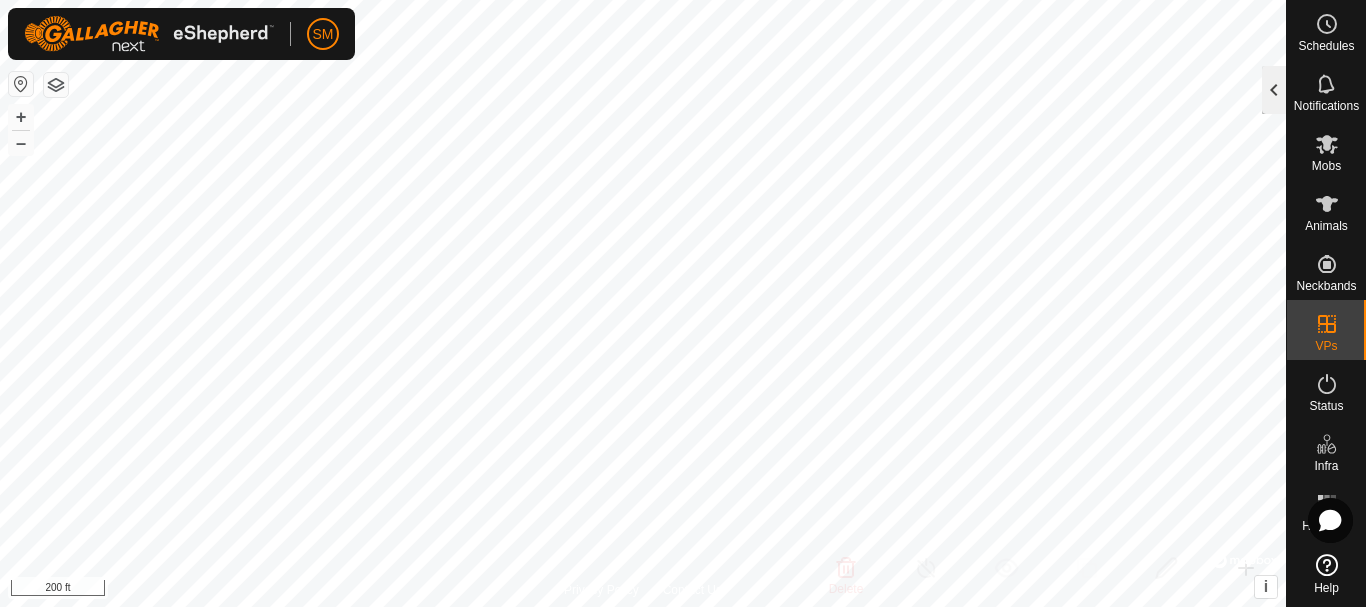 click 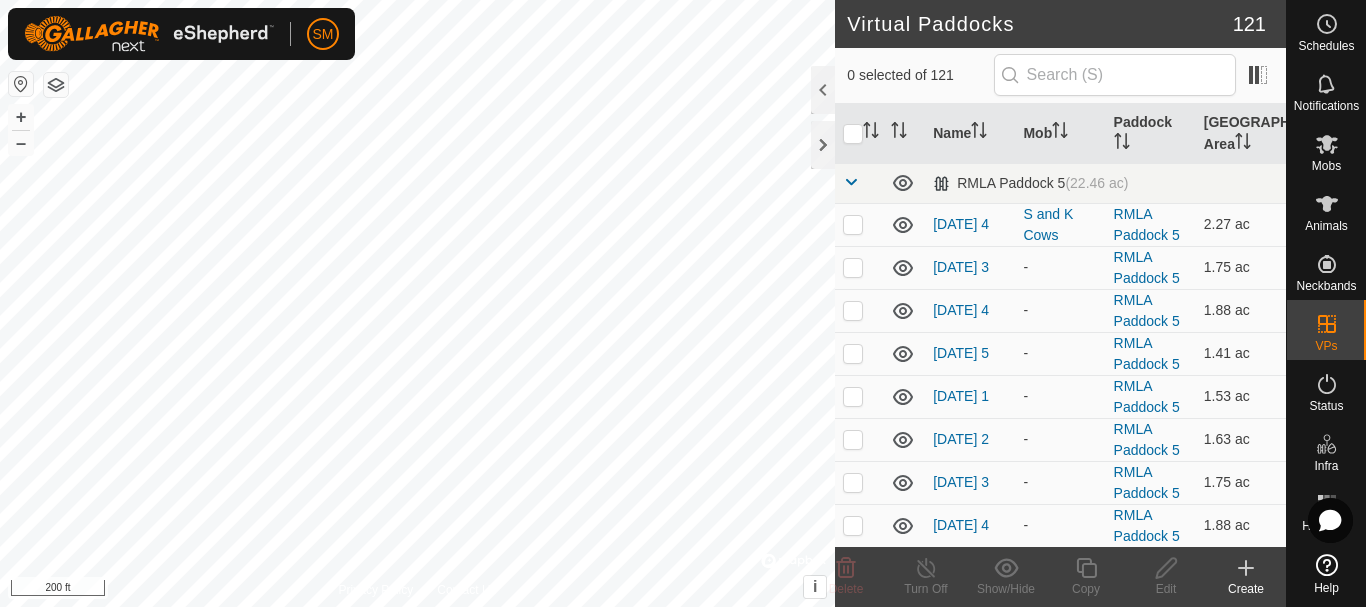 click on "Create" 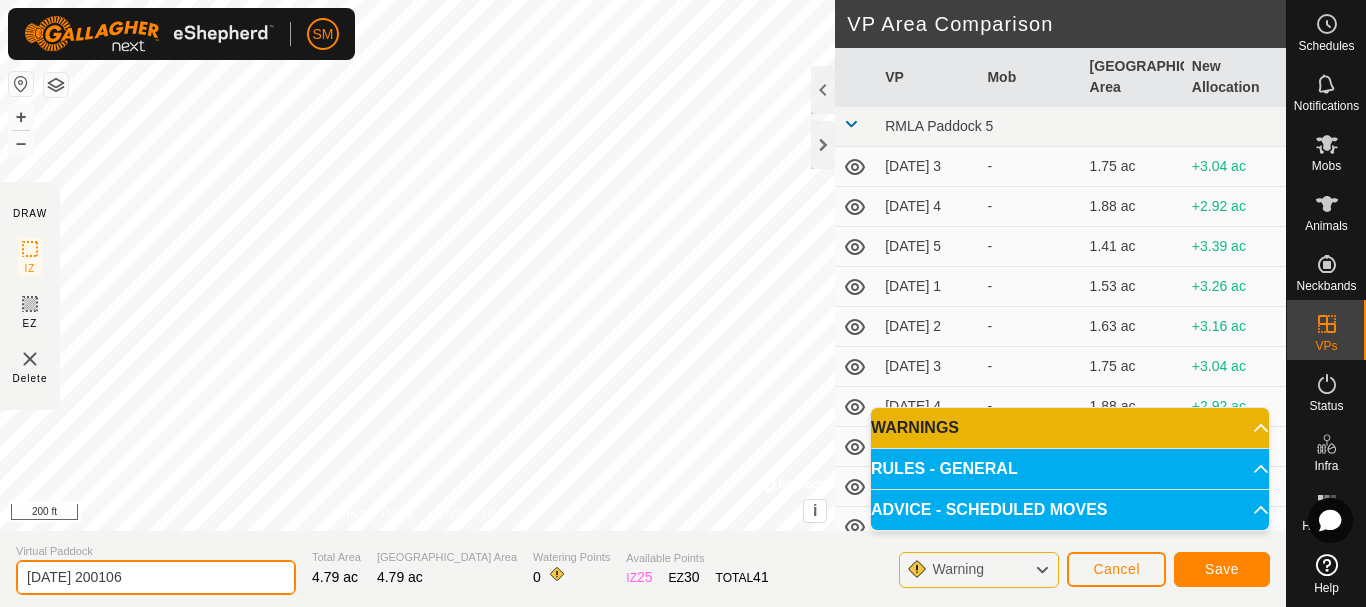 drag, startPoint x: 200, startPoint y: 579, endPoint x: 0, endPoint y: 542, distance: 203.3937 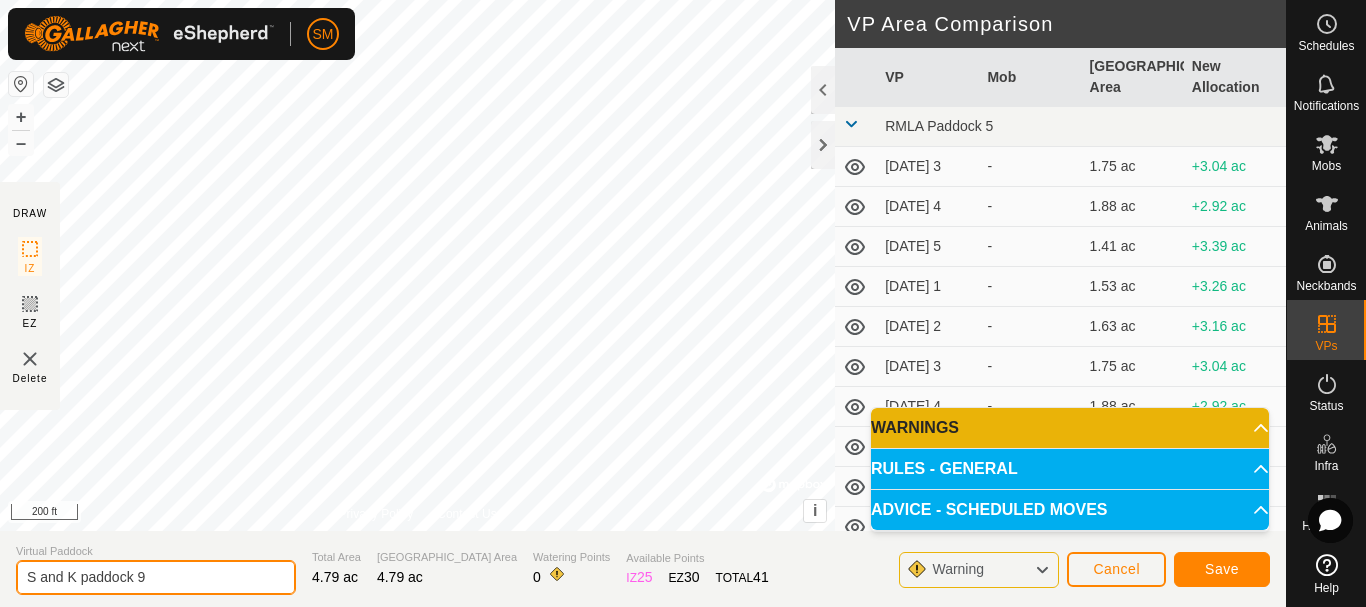 type on "S and K paddock 9" 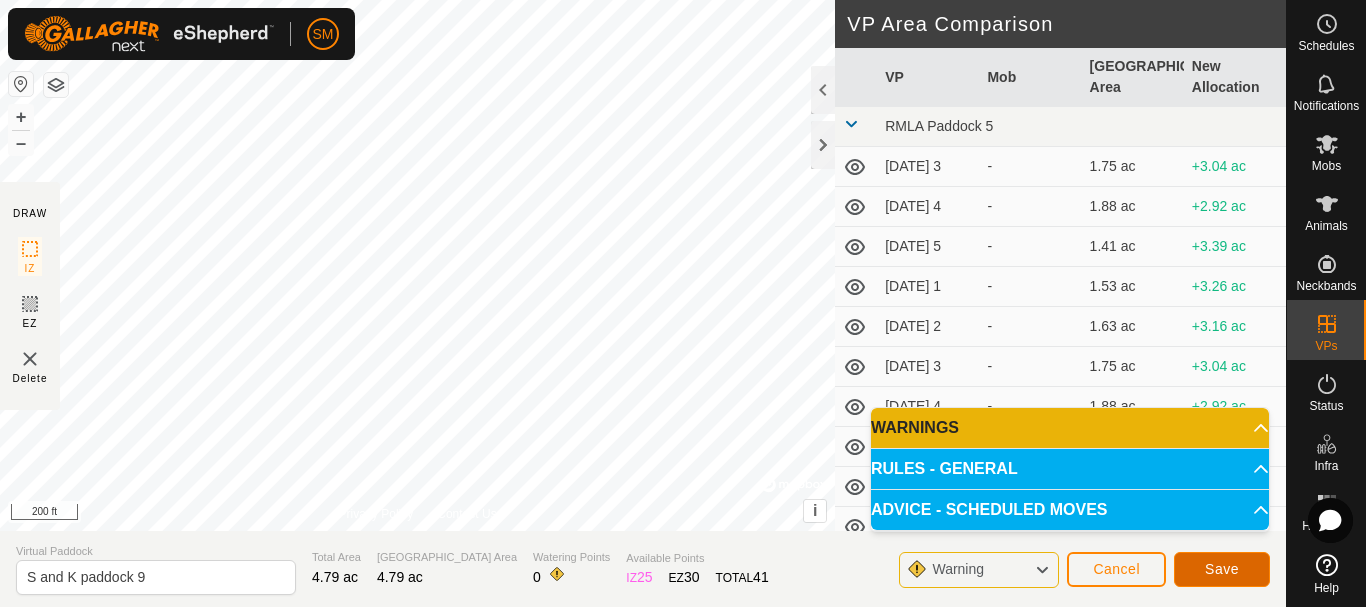 click on "Save" 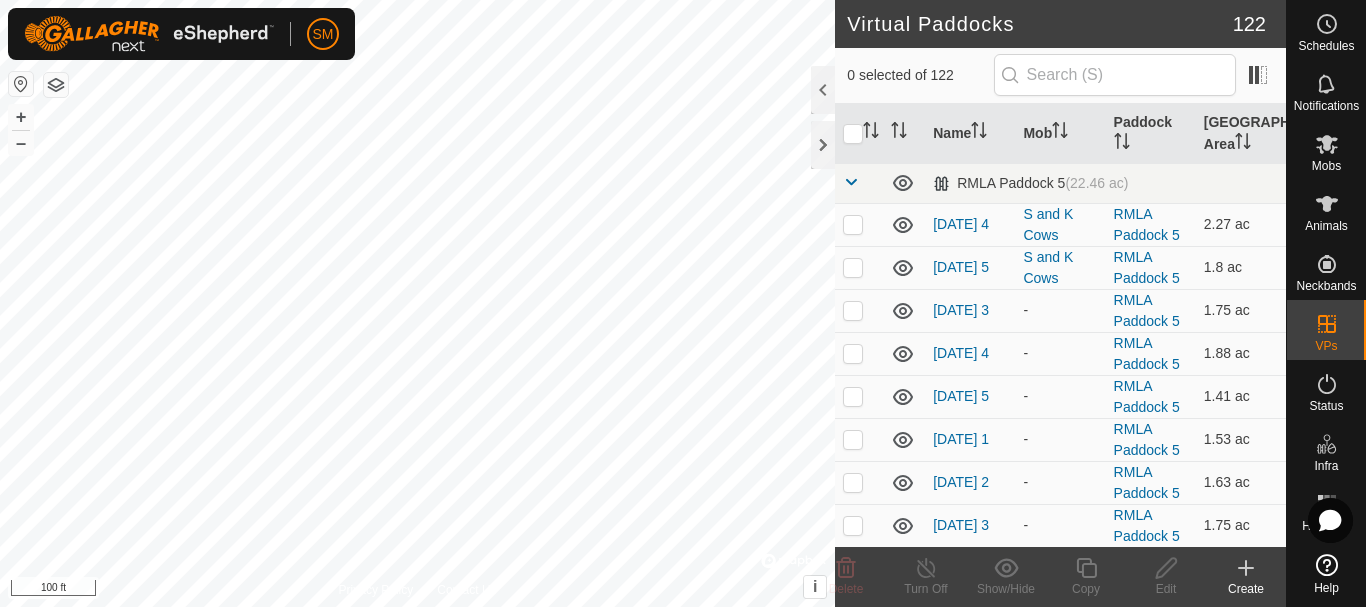 click 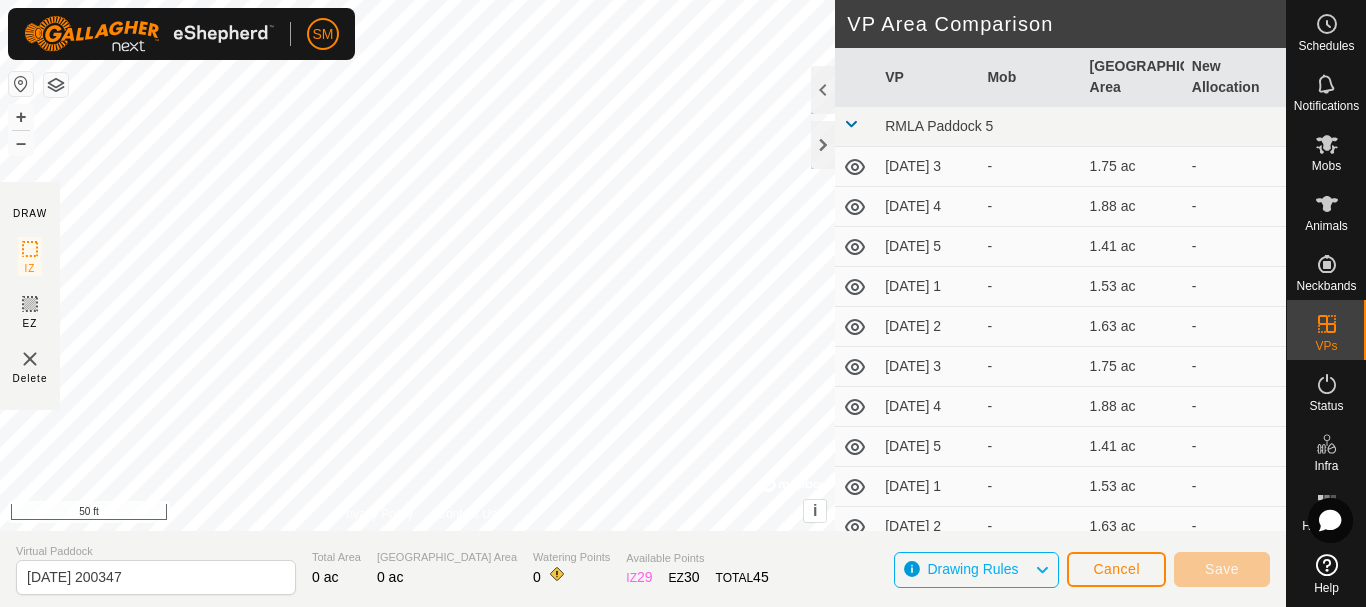 click on "DRAW IZ EZ Delete Privacy Policy Contact Us + – ⇧ i ©  Mapbox , ©  OpenStreetMap ,  Improve this map 50 ft VP Area Comparison     VP   Mob   Grazing Area   New Allocation  RMLA Paddock 5  2025-07-13 3  -  1.75 ac   -   2025-07-13 4  -  1.88 ac   -   2025-07-13 5  -  1.41 ac   -   2025-07-14 1  -  1.53 ac   -   2025-07-14 2  -  1.63 ac   -   2025-07-14 3  -  1.75 ac   -   2025-07-14 4  -  1.88 ac   -   2025-07-14 5  -  1.41 ac   -   2025-07-15 1  -  1.53 ac   -   2025-07-15 2  -  1.63 ac   -   2025-07-15 3  -  1.75 ac   -   2025-07-15 4  -  1.88 ac   -   2025-07-15 5  -  1.41 ac   -   2025-07-16 1  -  1.53 ac   -   2025-07-16 2  -  1.66 ac   -   2025-07-16 3  -  1.75 ac   -   2025-07-16 4  -  1.88 ac   -   2025-07-16 5  -  1.41 ac   -   2025-07-16 6  -  1.66 ac   -   2025-07-17 1  -  1.75 ac   -   2025-07-17 2  -  1.88 ac   -   2025-07-17 3  -  2 ac   -   2025-07-17 4  -  2.15 ac   -   2025-07-17 5  -  1.46 ac   -   2025-07-17 6  -  1.66 ac   -   2025-07-18 1  -  1.8 ac   -   2025-07-18 2  -  1.95 ac  -" 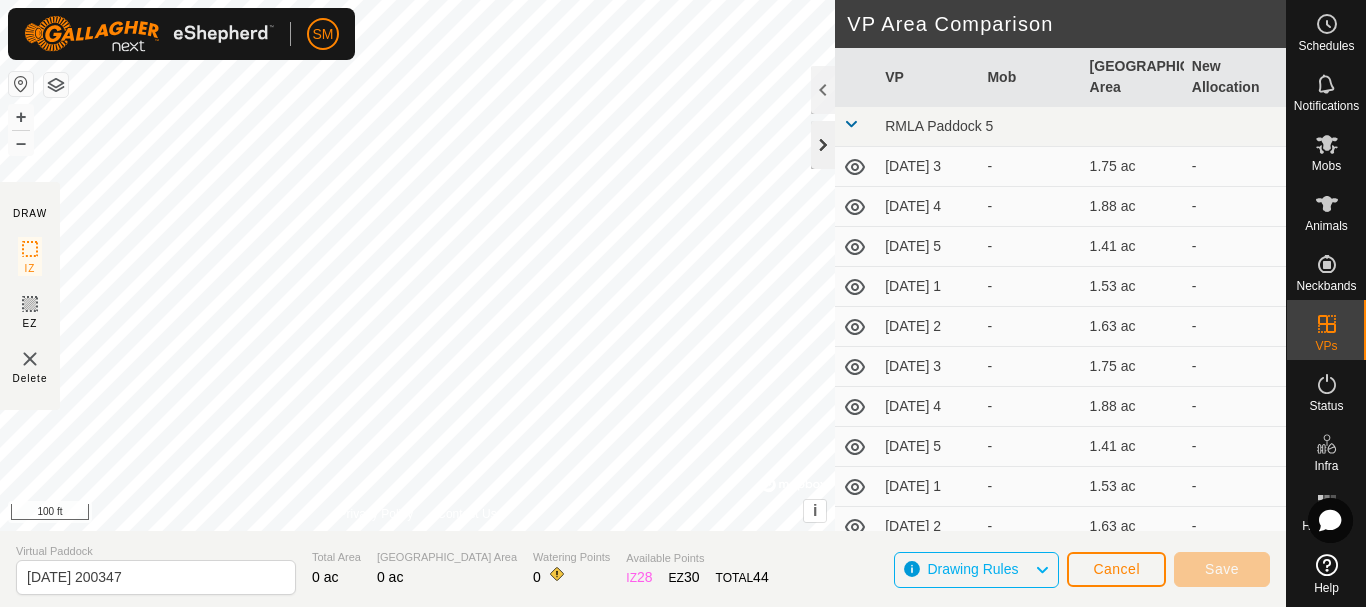 click on "DRAW IZ EZ Delete Privacy Policy Contact Us + – ⇧ i ©  Mapbox , ©  OpenStreetMap ,  Improve this map 100 ft VP Area Comparison     VP   Mob   Grazing Area   New Allocation  RMLA Paddock 5  2025-07-13 3  -  1.75 ac   -   2025-07-13 4  -  1.88 ac   -   2025-07-13 5  -  1.41 ac   -   2025-07-14 1  -  1.53 ac   -   2025-07-14 2  -  1.63 ac   -   2025-07-14 3  -  1.75 ac   -   2025-07-14 4  -  1.88 ac   -   2025-07-14 5  -  1.41 ac   -   2025-07-15 1  -  1.53 ac   -   2025-07-15 2  -  1.63 ac   -   2025-07-15 3  -  1.75 ac   -   2025-07-15 4  -  1.88 ac   -   2025-07-15 5  -  1.41 ac   -   2025-07-16 1  -  1.53 ac   -   2025-07-16 2  -  1.66 ac   -   2025-07-16 3  -  1.75 ac   -   2025-07-16 4  -  1.88 ac   -   2025-07-16 5  -  1.41 ac   -   2025-07-16 6  -  1.66 ac   -   2025-07-17 1  -  1.75 ac   -   2025-07-17 2  -  1.88 ac   -   2025-07-17 3  -  2 ac   -   2025-07-17 4  -  2.15 ac   -   2025-07-17 5  -  1.46 ac   -   2025-07-17 6  -  1.66 ac   -   2025-07-18 1  -  1.8 ac   -   2025-07-18 2  -  1.95 ac  -" 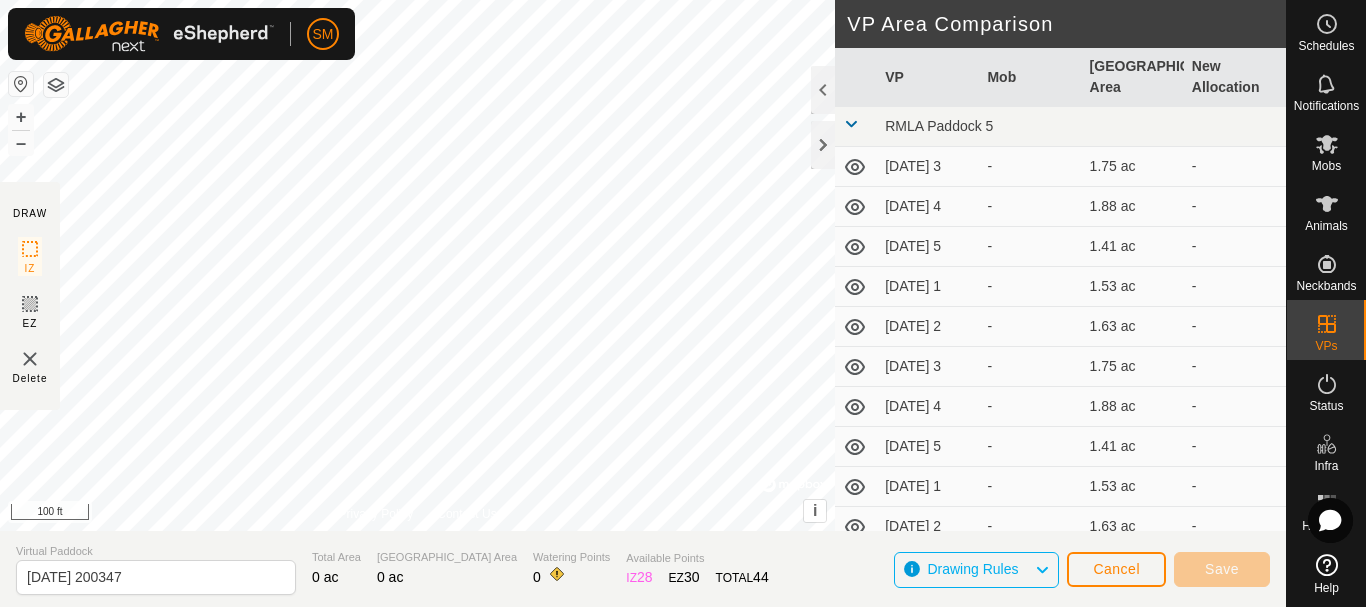 click on "DRAW IZ EZ Delete Privacy Policy Contact Us + – ⇧ i ©  Mapbox , ©  OpenStreetMap ,  Improve this map 100 ft VP Area Comparison     VP   Mob   Grazing Area   New Allocation  RMLA Paddock 5  2025-07-13 3  -  1.75 ac   -   2025-07-13 4  -  1.88 ac   -   2025-07-13 5  -  1.41 ac   -   2025-07-14 1  -  1.53 ac   -   2025-07-14 2  -  1.63 ac   -   2025-07-14 3  -  1.75 ac   -   2025-07-14 4  -  1.88 ac   -   2025-07-14 5  -  1.41 ac   -   2025-07-15 1  -  1.53 ac   -   2025-07-15 2  -  1.63 ac   -   2025-07-15 3  -  1.75 ac   -   2025-07-15 4  -  1.88 ac   -   2025-07-15 5  -  1.41 ac   -   2025-07-16 1  -  1.53 ac   -   2025-07-16 2  -  1.66 ac   -   2025-07-16 3  -  1.75 ac   -   2025-07-16 4  -  1.88 ac   -   2025-07-16 5  -  1.41 ac   -   2025-07-16 6  -  1.66 ac   -   2025-07-17 1  -  1.75 ac   -   2025-07-17 2  -  1.88 ac   -   2025-07-17 3  -  2 ac   -   2025-07-17 4  -  2.15 ac   -   2025-07-17 5  -  1.46 ac   -   2025-07-17 6  -  1.66 ac   -   2025-07-18 1  -  1.8 ac   -   2025-07-18 2  -  1.95 ac  -" 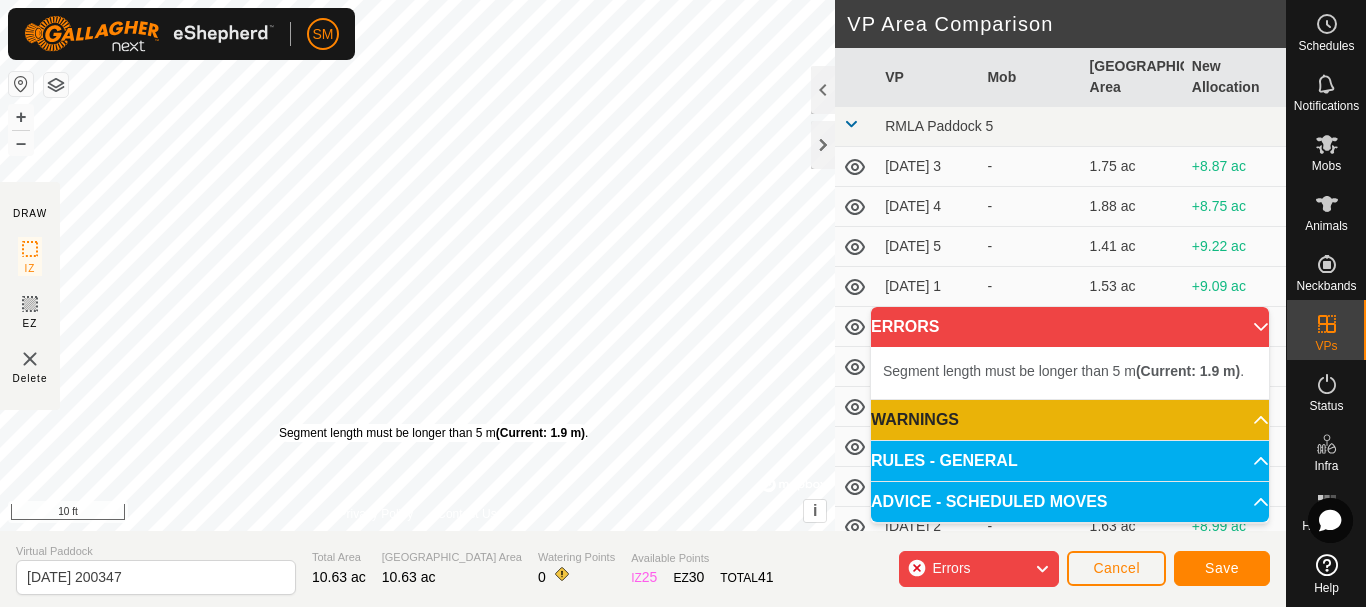 click on "Segment length must be longer than 5 m  (Current: 1.9 m) . + – ⇧ i ©  Mapbox , ©  OpenStreetMap ,  Improve this map 10 ft" at bounding box center (417, 265) 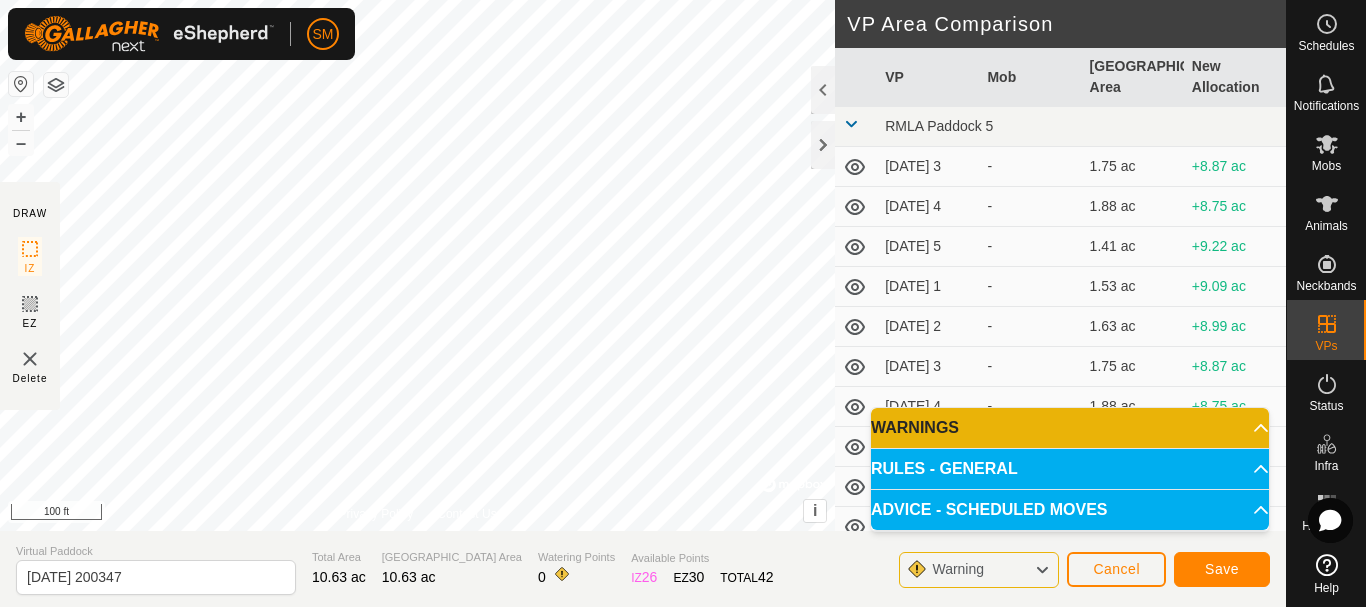 click on "DRAW IZ EZ Delete Privacy Policy Contact Us Segment length must be longer than 5 m  (Current: 1.8 m) . + – ⇧ i ©  Mapbox , ©  OpenStreetMap ,  Improve this map 100 ft VP Area Comparison     VP   Mob   Grazing Area   New Allocation  RMLA Paddock 5  2025-07-13 3  -  1.75 ac  +8.87 ac  2025-07-13 4  -  1.88 ac  +8.75 ac  2025-07-13 5  -  1.41 ac  +9.22 ac  2025-07-14 1  -  1.53 ac  +9.09 ac  2025-07-14 2  -  1.63 ac  +8.99 ac  2025-07-14 3  -  1.75 ac  +8.87 ac  2025-07-14 4  -  1.88 ac  +8.75 ac  2025-07-14 5  -  1.41 ac  +9.22 ac  2025-07-15 1  -  1.53 ac  +9.09 ac  2025-07-15 2  -  1.63 ac  +8.99 ac  2025-07-15 3  -  1.75 ac  +8.87 ac  2025-07-15 4  -  1.88 ac  +8.75 ac  2025-07-15 5  -  1.41 ac  +9.22 ac  2025-07-16 1  -  1.53 ac  +9.09 ac  2025-07-16 2  -  1.66 ac  +8.97 ac  2025-07-16 3  -  1.75 ac  +8.87 ac  2025-07-16 4  -  1.88 ac  +8.75 ac  2025-07-16 5  -  1.41 ac  +9.22 ac  2025-07-16 6  -  1.66 ac  +8.97 ac  2025-07-17 1  -  1.75 ac  +8.87 ac  2025-07-17 2  -  1.88 ac  +8.75 ac  2025-07-17 3" 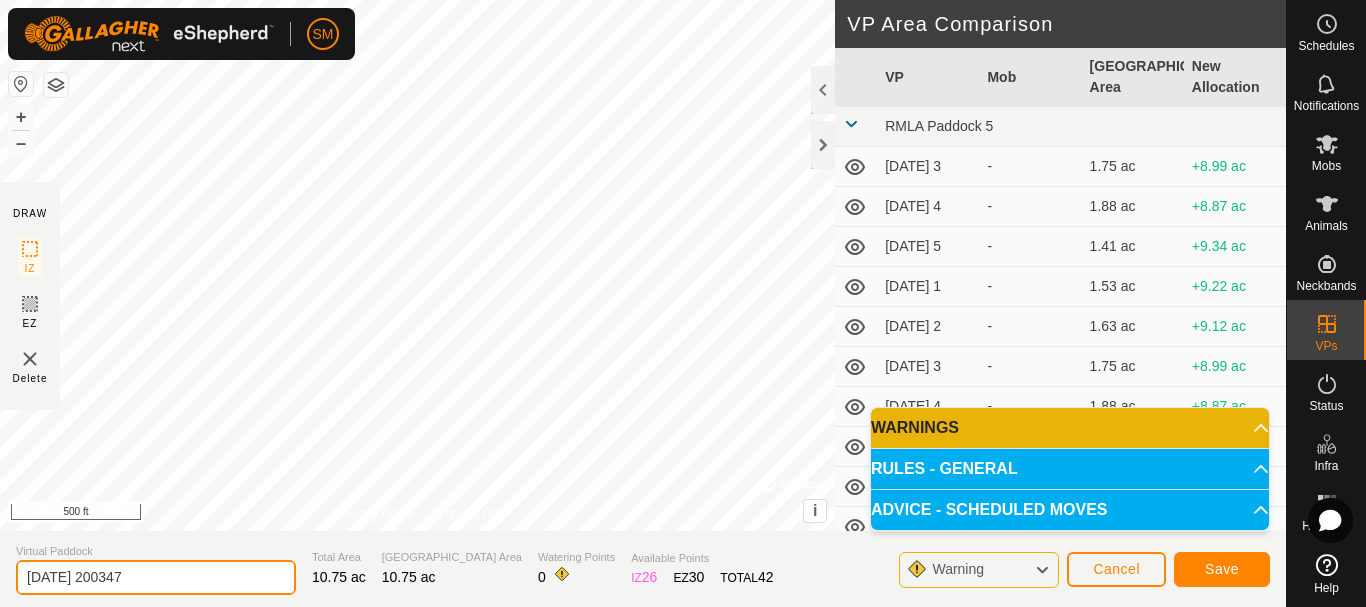drag, startPoint x: 179, startPoint y: 580, endPoint x: 0, endPoint y: 584, distance: 179.0447 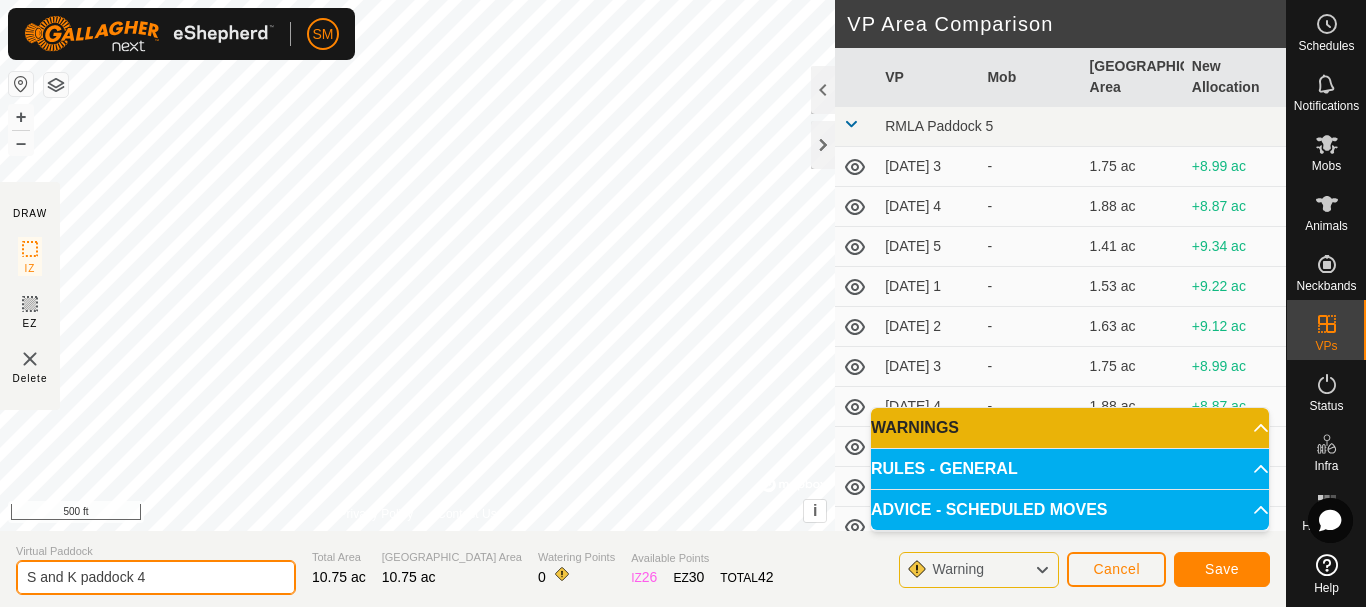 type on "S and K paddock 4" 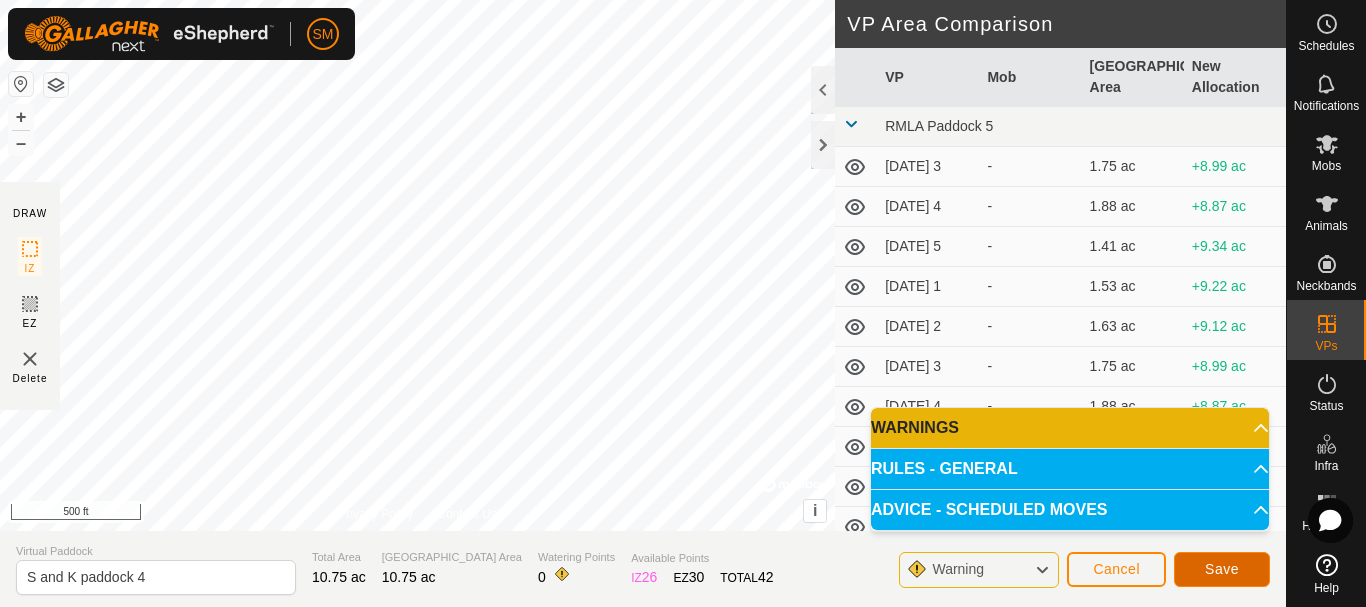 click on "Save" 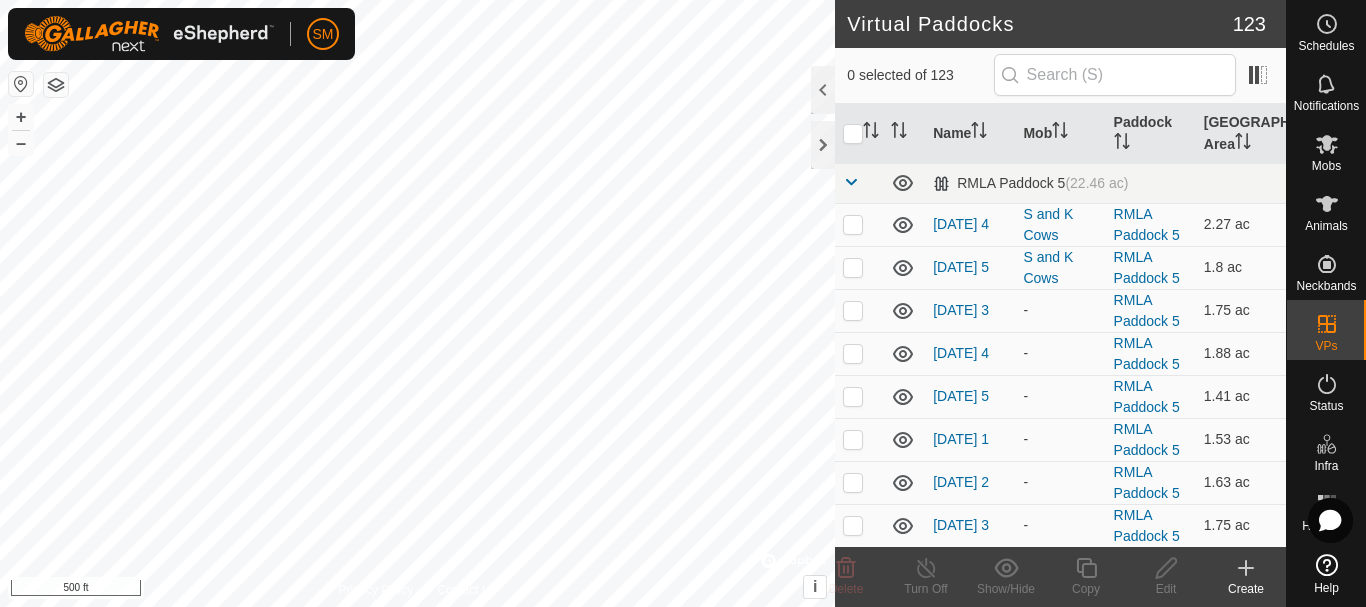 checkbox on "true" 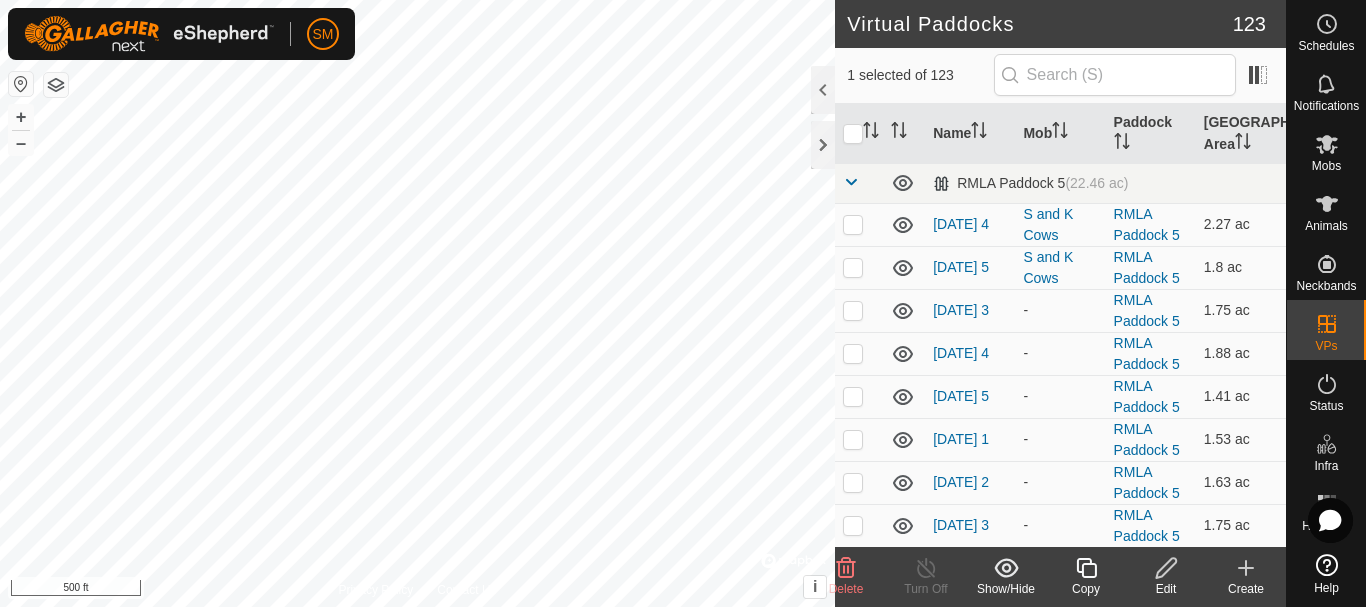 click 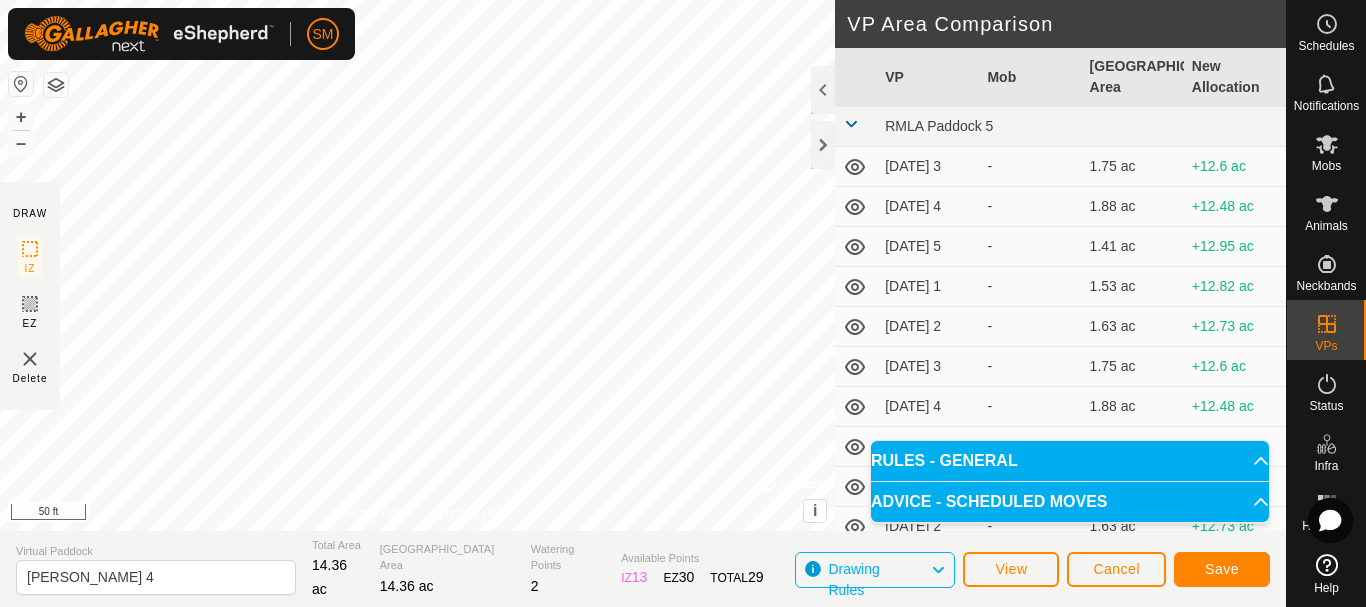 click on "DRAW IZ EZ Delete Privacy Policy Contact Us Segment length must be longer than 5 m  (Current: 1.8 m) . + – ⇧ i ©  Mapbox , ©  OpenStreetMap ,  Improve this map 50 ft VP Area Comparison     VP   Mob   Grazing Area   New Allocation  RMLA Paddock 5  2025-07-13 3  -  1.75 ac  +12.6 ac  2025-07-13 4  -  1.88 ac  +12.48 ac  2025-07-13 5  -  1.41 ac  +12.95 ac  2025-07-14 1  -  1.53 ac  +12.82 ac  2025-07-14 2  -  1.63 ac  +12.73 ac  2025-07-14 3  -  1.75 ac  +12.6 ac  2025-07-14 4  -  1.88 ac  +12.48 ac  2025-07-14 5  -  1.41 ac  +12.95 ac  2025-07-15 1  -  1.53 ac  +12.82 ac  2025-07-15 2  -  1.63 ac  +12.73 ac  2025-07-15 3  -  1.75 ac  +12.6 ac  2025-07-15 4  -  1.88 ac  +12.48 ac  2025-07-15 5  -  1.41 ac  +12.95 ac  2025-07-16 1  -  1.53 ac  +12.82 ac  2025-07-16 2  -  1.66 ac  +12.7 ac  2025-07-16 3  -  1.75 ac  +12.6 ac  2025-07-16 4  -  1.88 ac  +12.48 ac  2025-07-16 5  -  1.41 ac  +12.95 ac  2025-07-16 6  -  1.66 ac  +12.7 ac  2025-07-17 1  -  1.75 ac  +12.6 ac  2025-07-17 2  -  1.88 ac  +12.48 ac -" 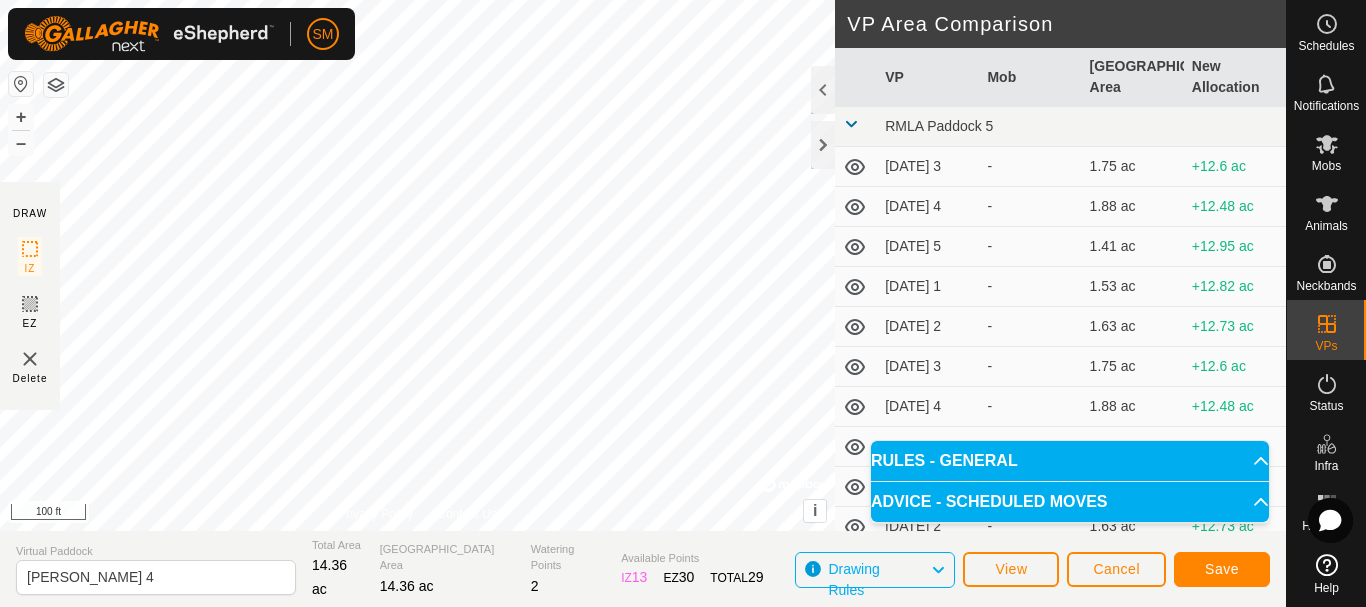 click on "DRAW IZ EZ Delete Privacy Policy Contact Us Segment length must be longer than 5 m  (Current: 1.8 m) . + – ⇧ i ©  Mapbox , ©  OpenStreetMap ,  Improve this map 100 ft VP Area Comparison     VP   Mob   Grazing Area   New Allocation  RMLA Paddock 5  2025-07-13 3  -  1.75 ac  +12.6 ac  2025-07-13 4  -  1.88 ac  +12.48 ac  2025-07-13 5  -  1.41 ac  +12.95 ac  2025-07-14 1  -  1.53 ac  +12.82 ac  2025-07-14 2  -  1.63 ac  +12.73 ac  2025-07-14 3  -  1.75 ac  +12.6 ac  2025-07-14 4  -  1.88 ac  +12.48 ac  2025-07-14 5  -  1.41 ac  +12.95 ac  2025-07-15 1  -  1.53 ac  +12.82 ac  2025-07-15 2  -  1.63 ac  +12.73 ac  2025-07-15 3  -  1.75 ac  +12.6 ac  2025-07-15 4  -  1.88 ac  +12.48 ac  2025-07-15 5  -  1.41 ac  +12.95 ac  2025-07-16 1  -  1.53 ac  +12.82 ac  2025-07-16 2  -  1.66 ac  +12.7 ac  2025-07-16 3  -  1.75 ac  +12.6 ac  2025-07-16 4  -  1.88 ac  +12.48 ac  2025-07-16 5  -  1.41 ac  +12.95 ac  2025-07-16 6  -  1.66 ac  +12.7 ac  2025-07-17 1  -  1.75 ac  +12.6 ac  2025-07-17 2  -  1.88 ac  +12.48 ac -" 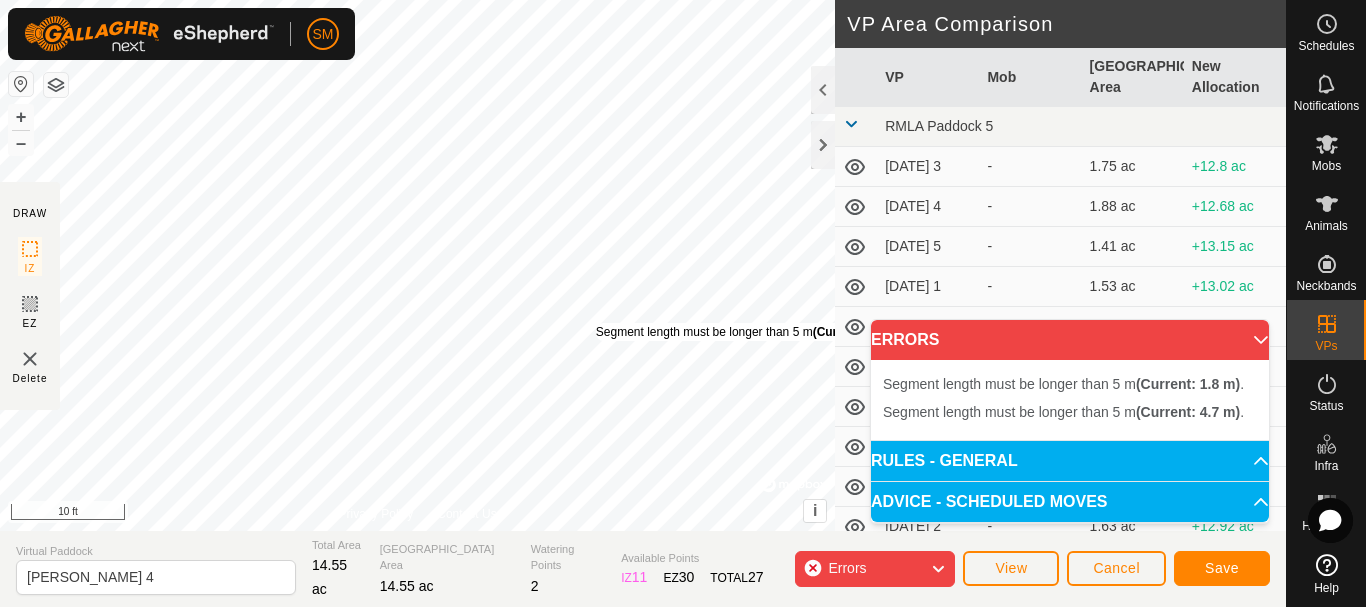 click on "Segment length must be longer than 5 m  (Current: 1.8 m) . + – ⇧ i ©  Mapbox , ©  OpenStreetMap ,  Improve this map 10 ft" at bounding box center [417, 265] 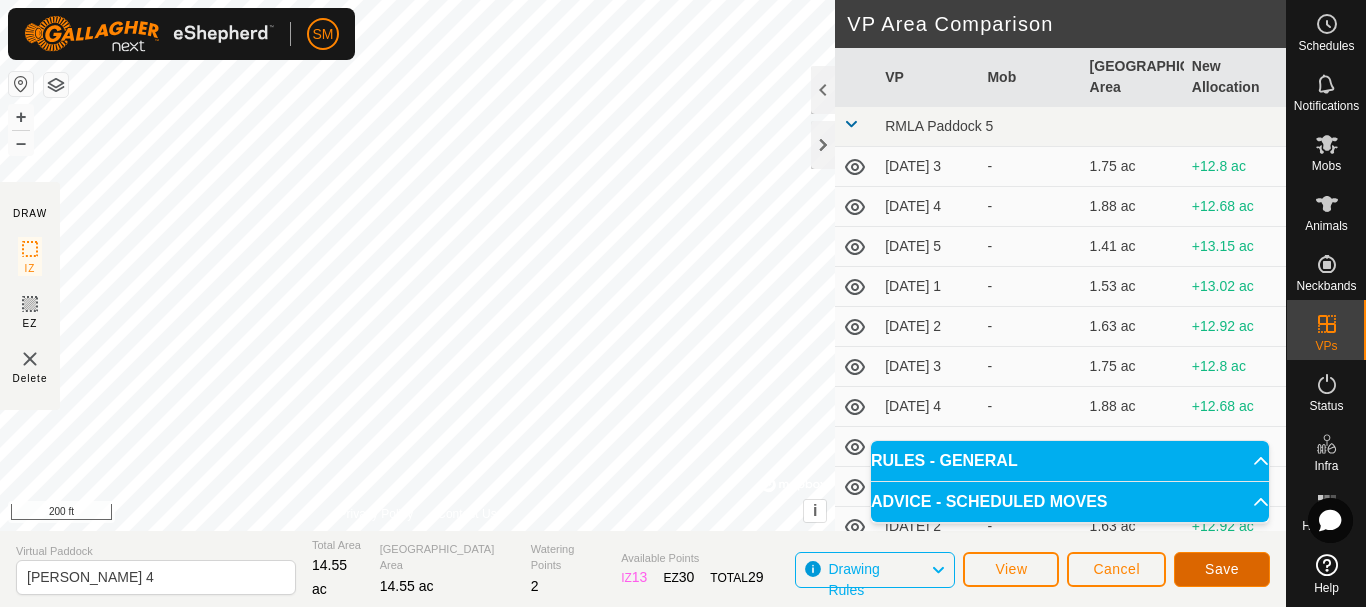 click on "Save" 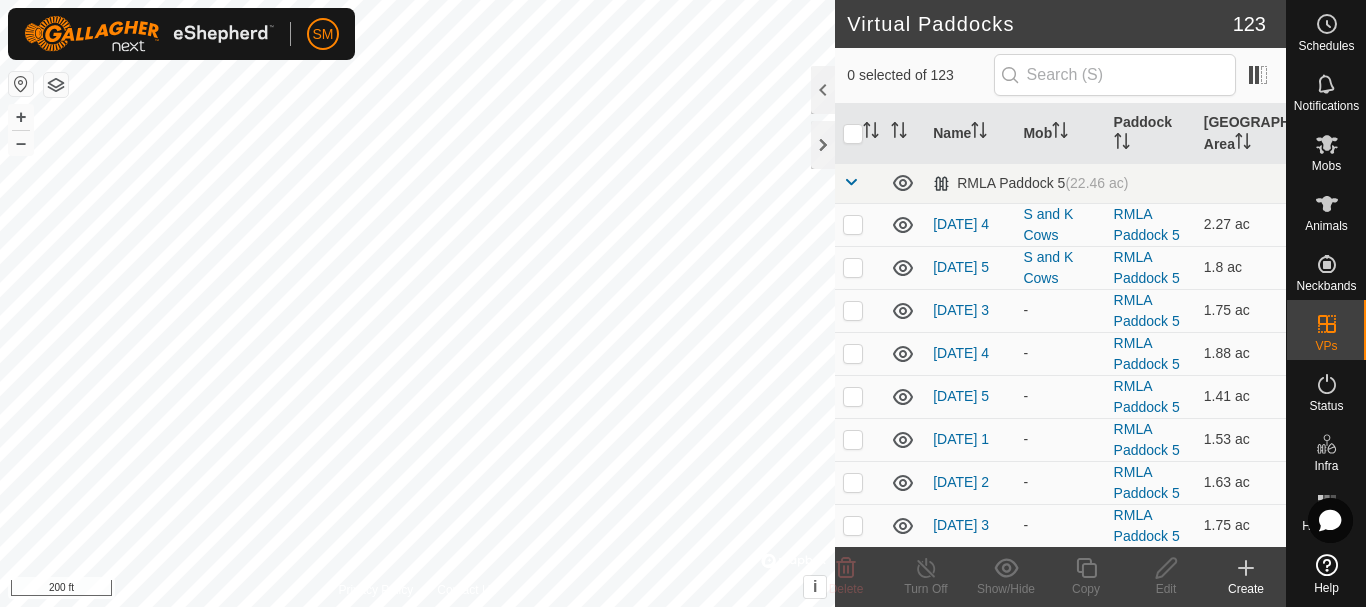 checkbox on "true" 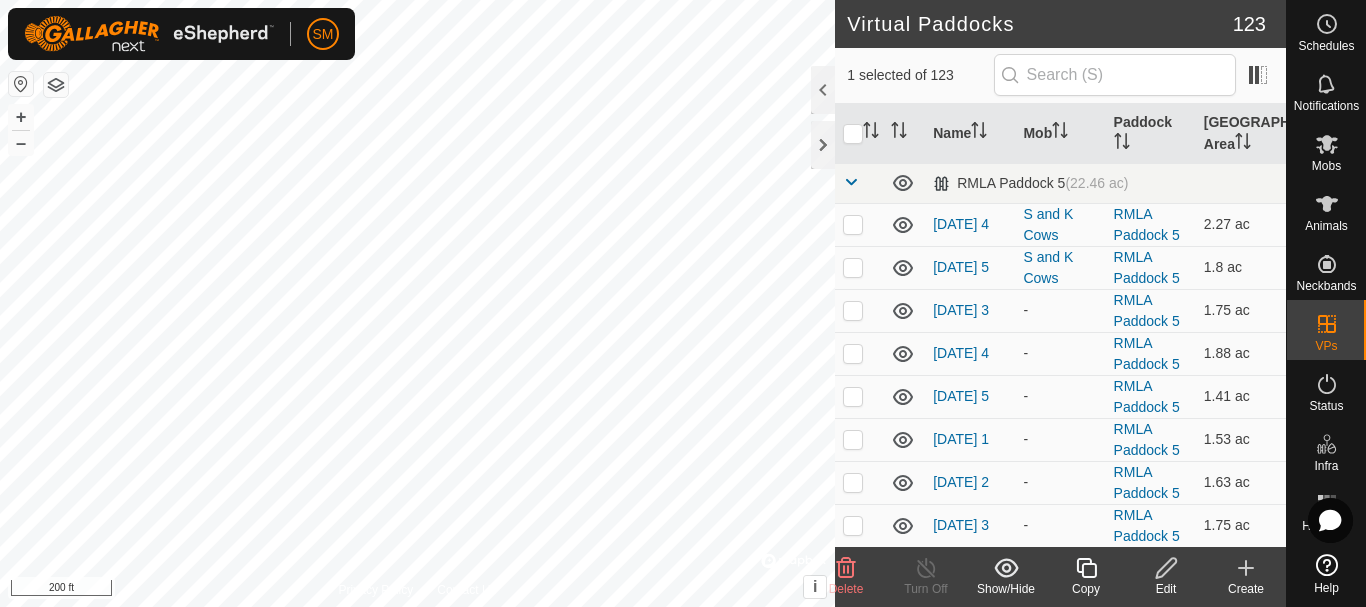 click 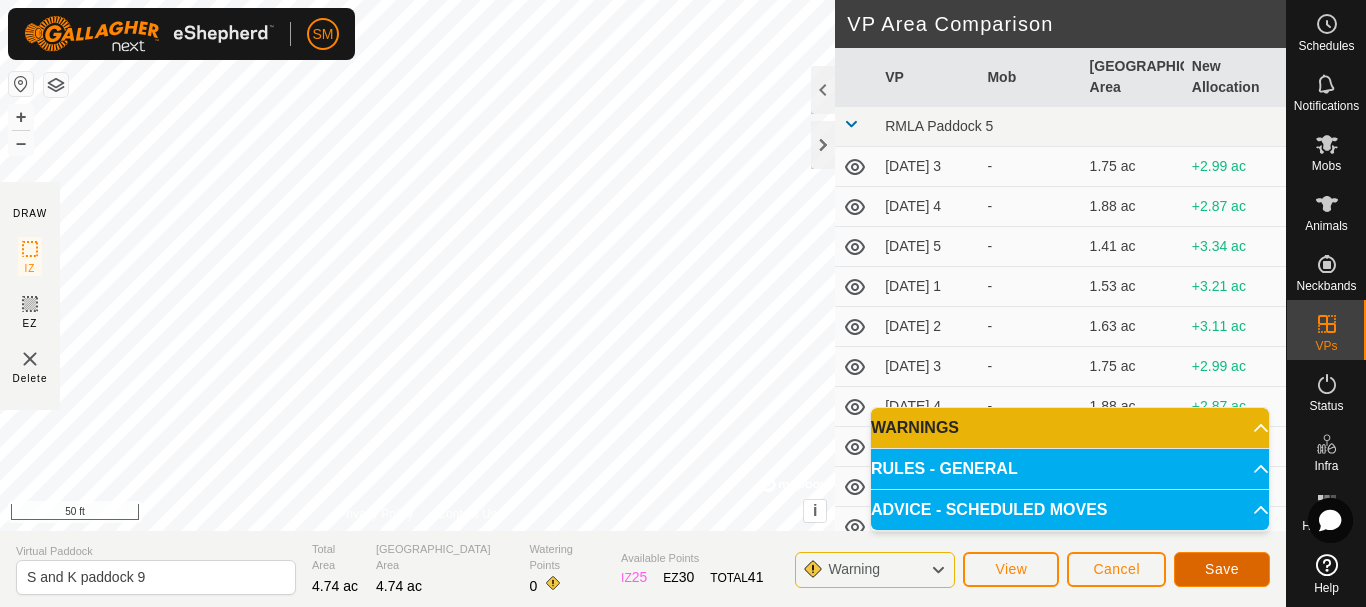 click on "Save" 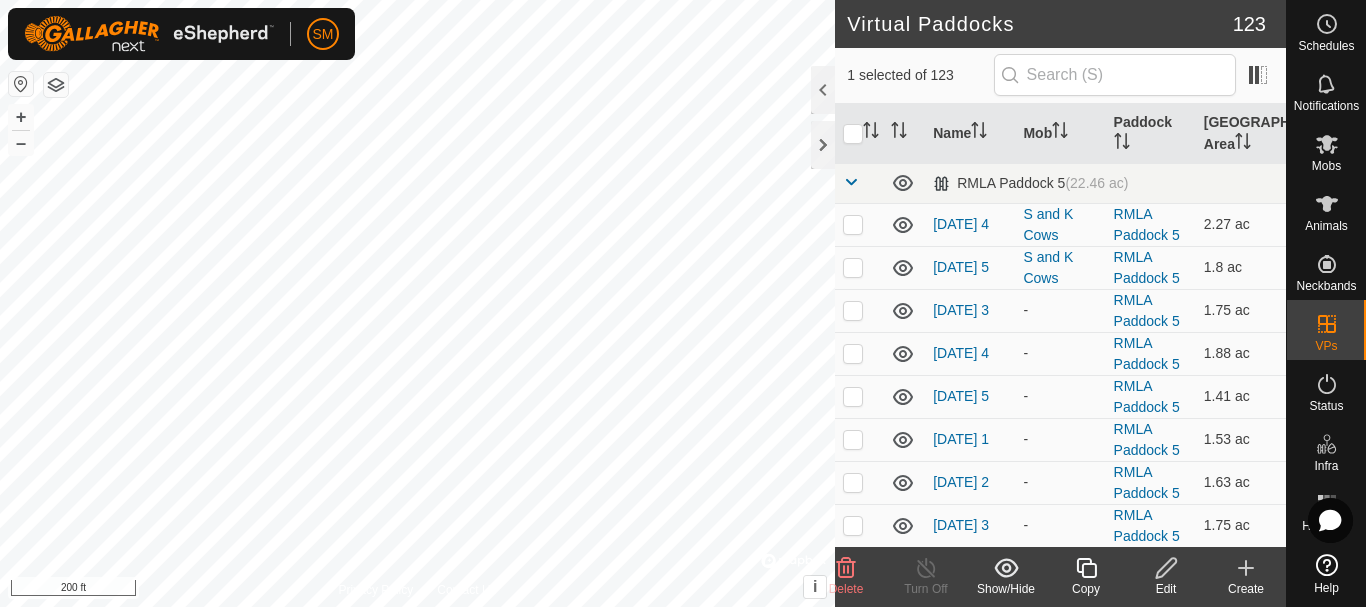 click 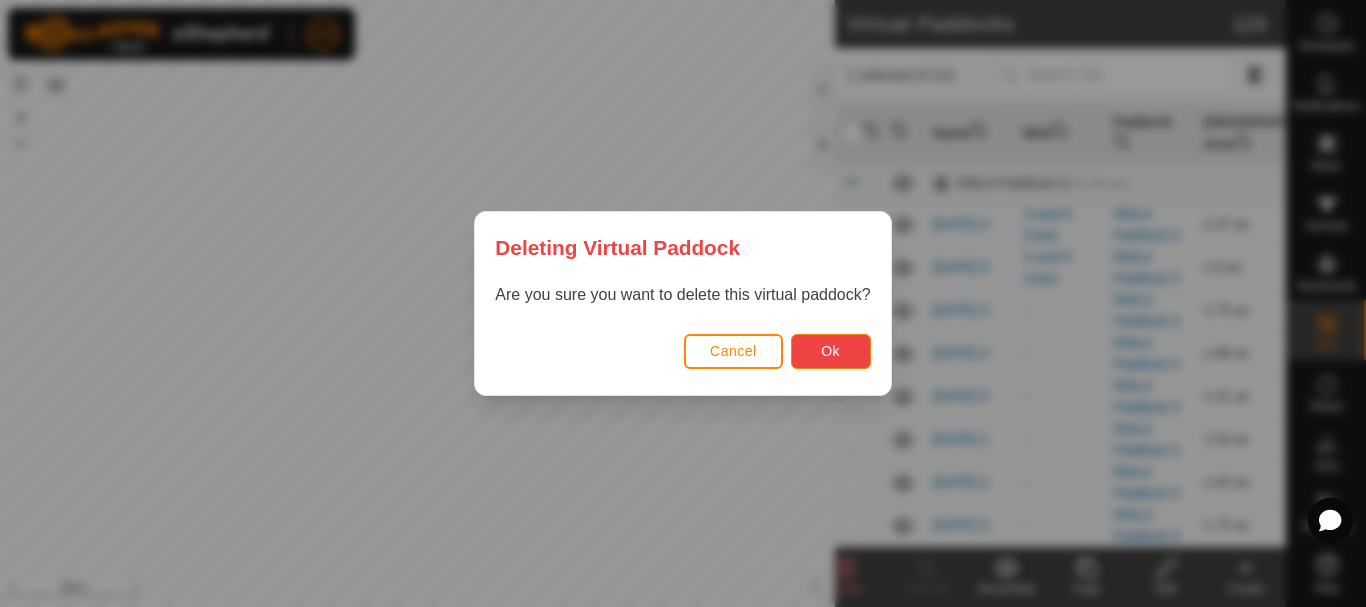 click on "Ok" at bounding box center [831, 351] 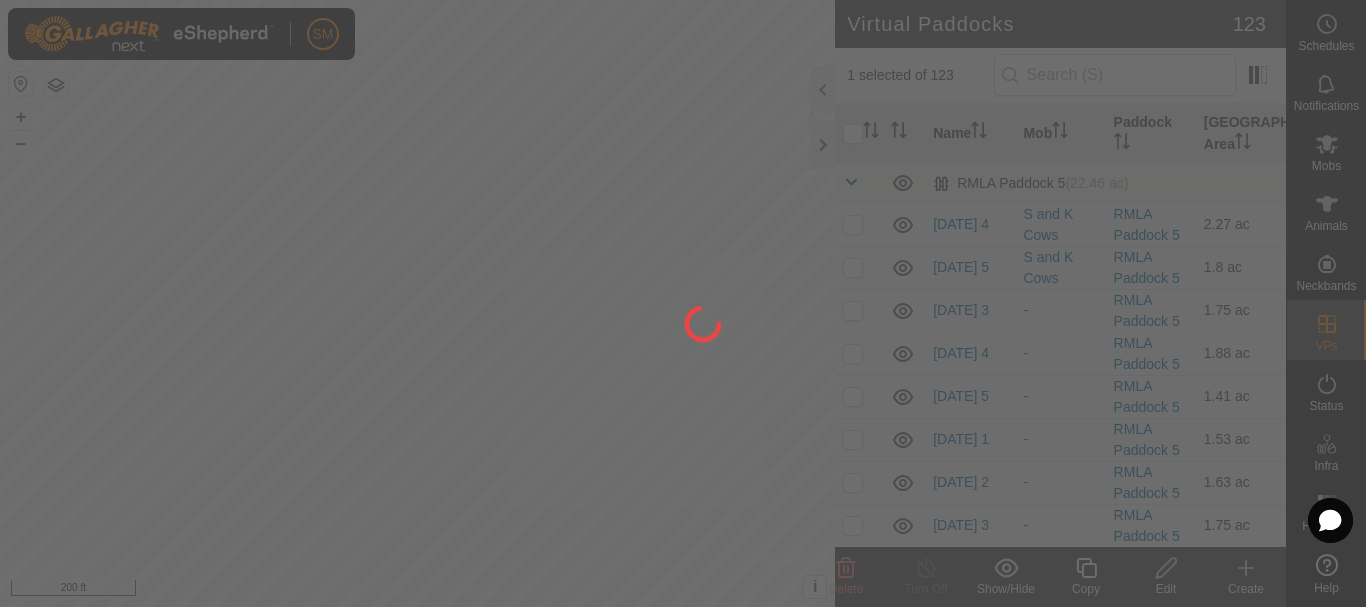 checkbox on "false" 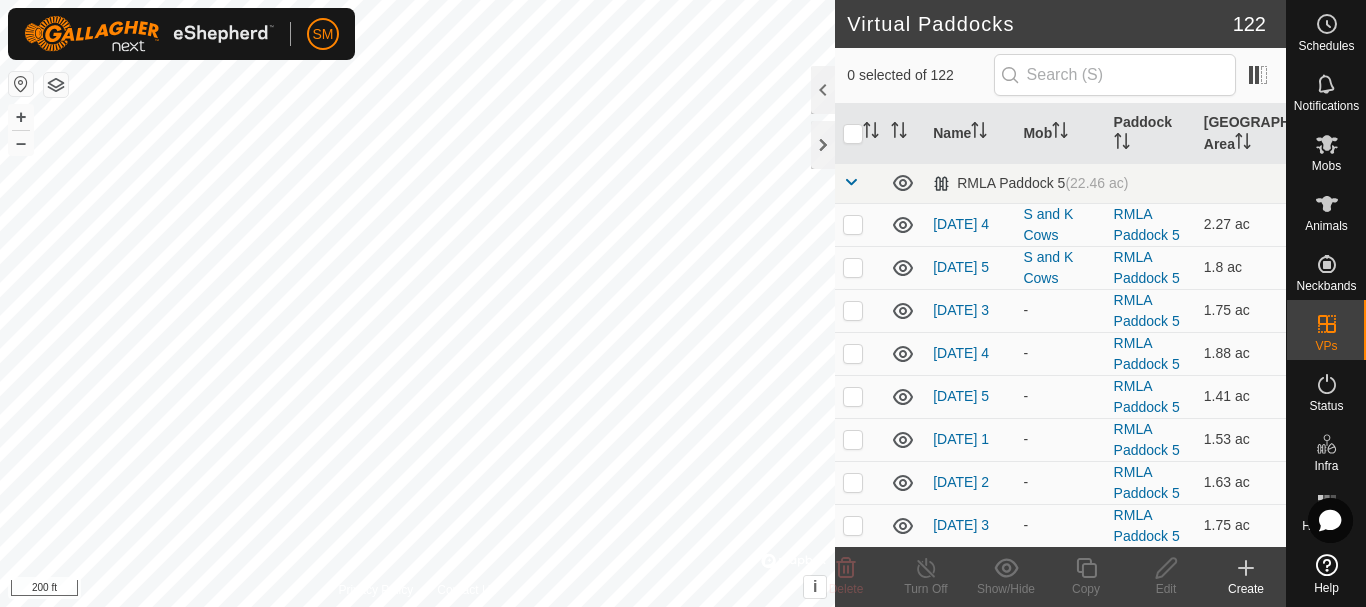 click 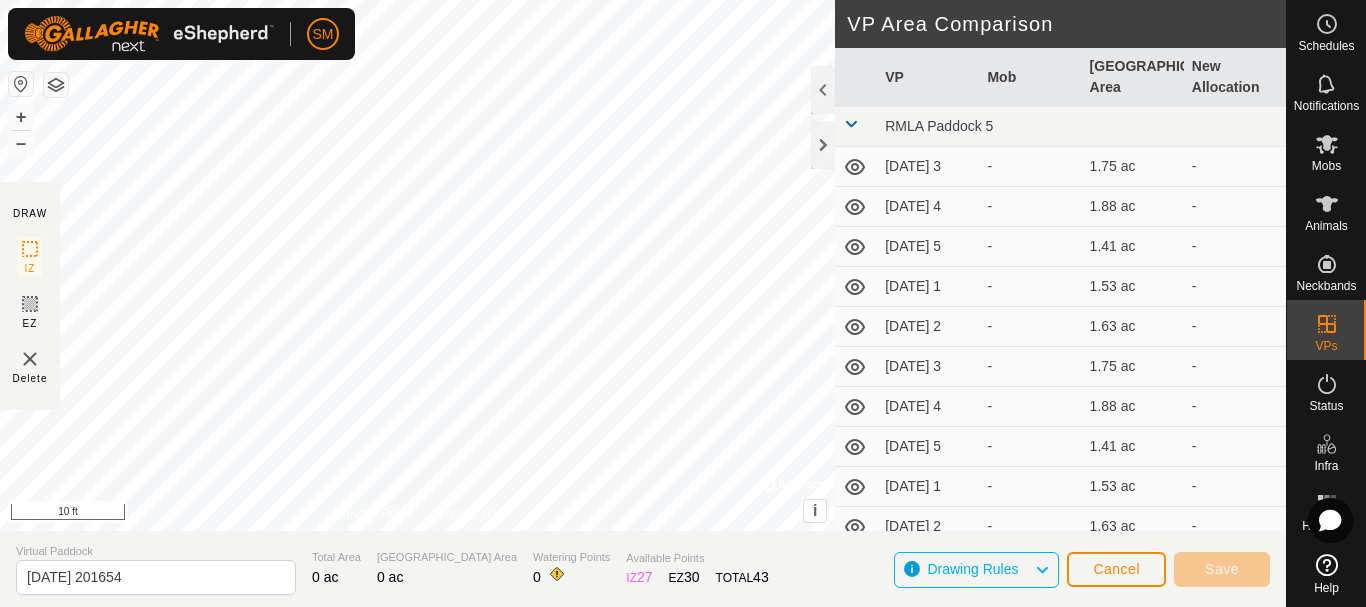 click on "DRAW IZ EZ Delete Privacy Policy Contact Us + – ⇧ i ©  Mapbox , ©  OpenStreetMap ,  Improve this map 10 ft VP Area Comparison     VP   Mob   Grazing Area   New Allocation  RMLA Paddock 5  2025-07-13 3  -  1.75 ac   -   2025-07-13 4  -  1.88 ac   -   2025-07-13 5  -  1.41 ac   -   2025-07-14 1  -  1.53 ac   -   2025-07-14 2  -  1.63 ac   -   2025-07-14 3  -  1.75 ac   -   2025-07-14 4  -  1.88 ac   -   2025-07-14 5  -  1.41 ac   -   2025-07-15 1  -  1.53 ac   -   2025-07-15 2  -  1.63 ac   -   2025-07-15 3  -  1.75 ac   -   2025-07-15 4  -  1.88 ac   -   2025-07-15 5  -  1.41 ac   -   2025-07-16 1  -  1.53 ac   -   2025-07-16 2  -  1.66 ac   -   2025-07-16 3  -  1.75 ac   -   2025-07-16 4  -  1.88 ac   -   2025-07-16 5  -  1.41 ac   -   2025-07-16 6  -  1.66 ac   -   2025-07-17 1  -  1.75 ac   -   2025-07-17 2  -  1.88 ac   -   2025-07-17 3  -  2 ac   -   2025-07-17 4  -  2.15 ac   -   2025-07-17 5  -  1.46 ac   -   2025-07-17 6  -  1.66 ac   -   2025-07-18 1  -  1.8 ac   -   2025-07-18 2  -  1.95 ac  -" 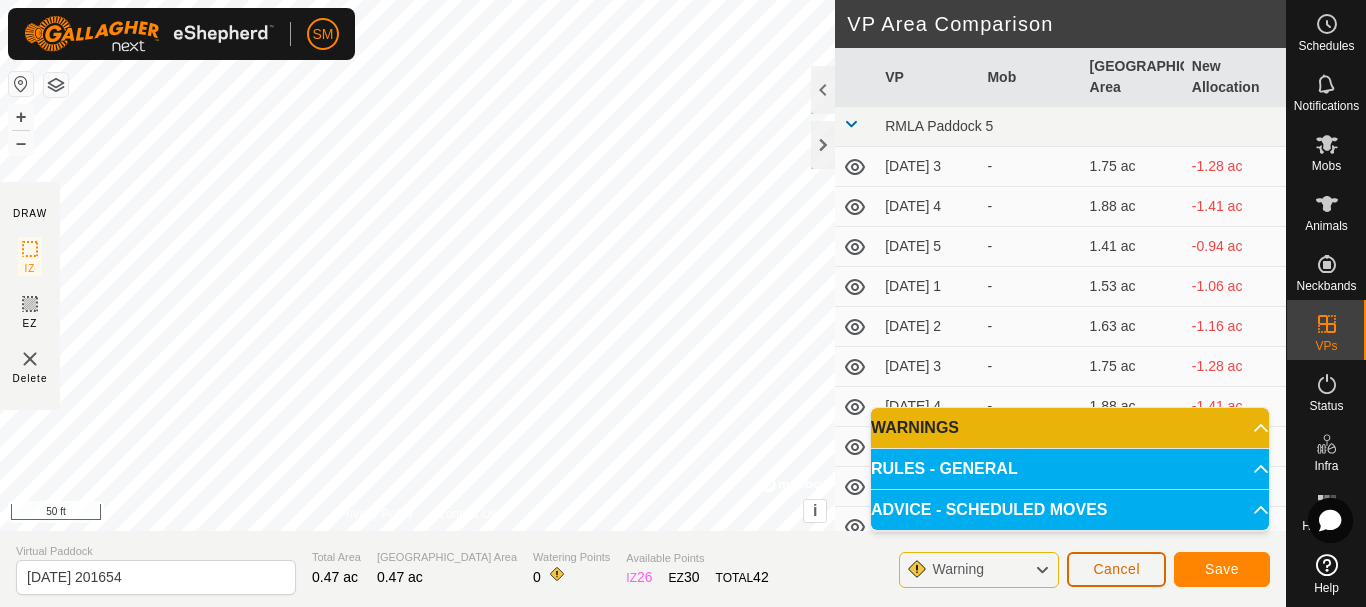 click on "Cancel" 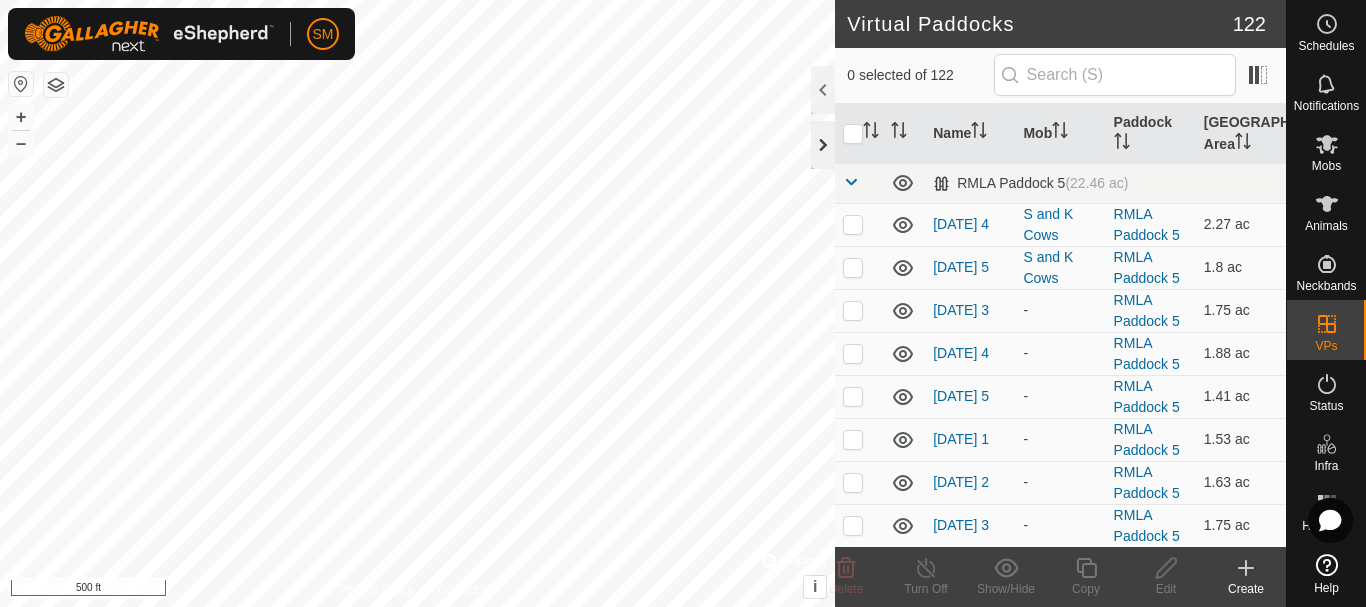 click 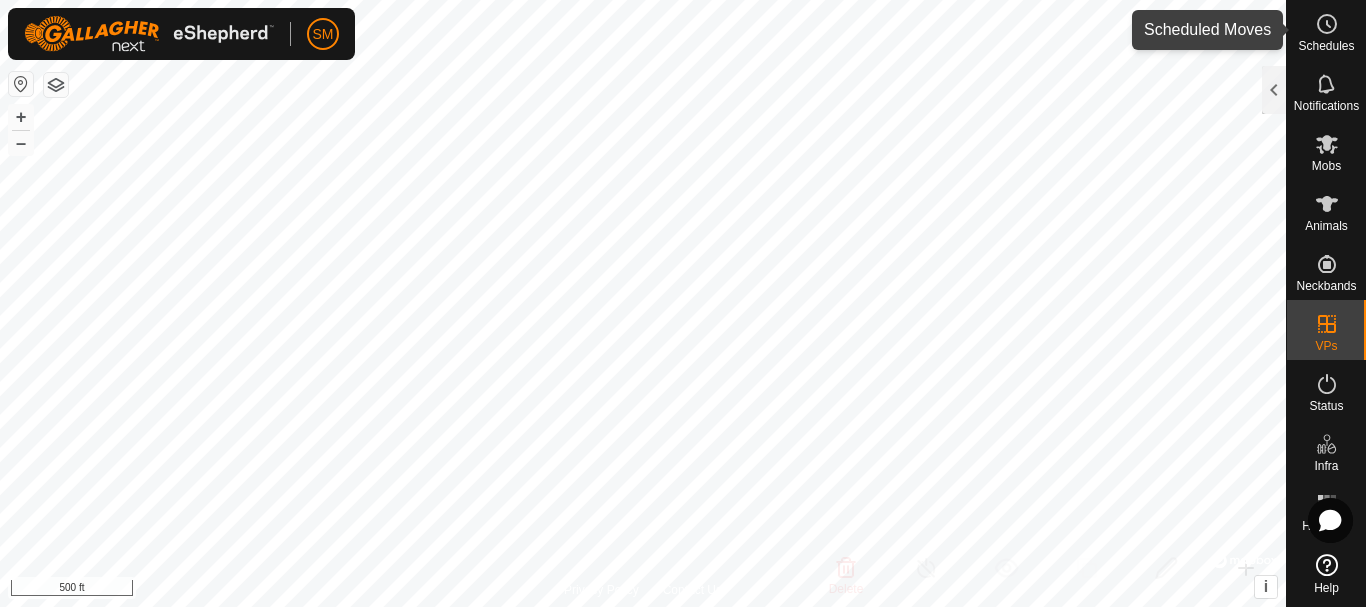 click at bounding box center [1327, 24] 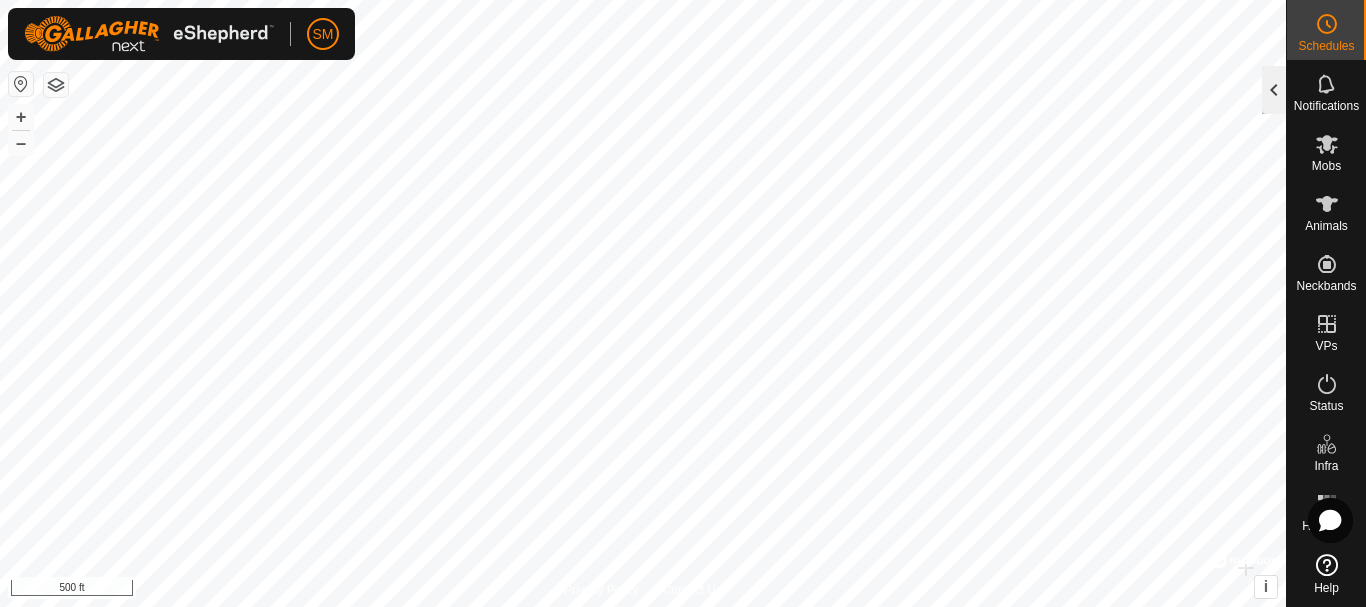 click 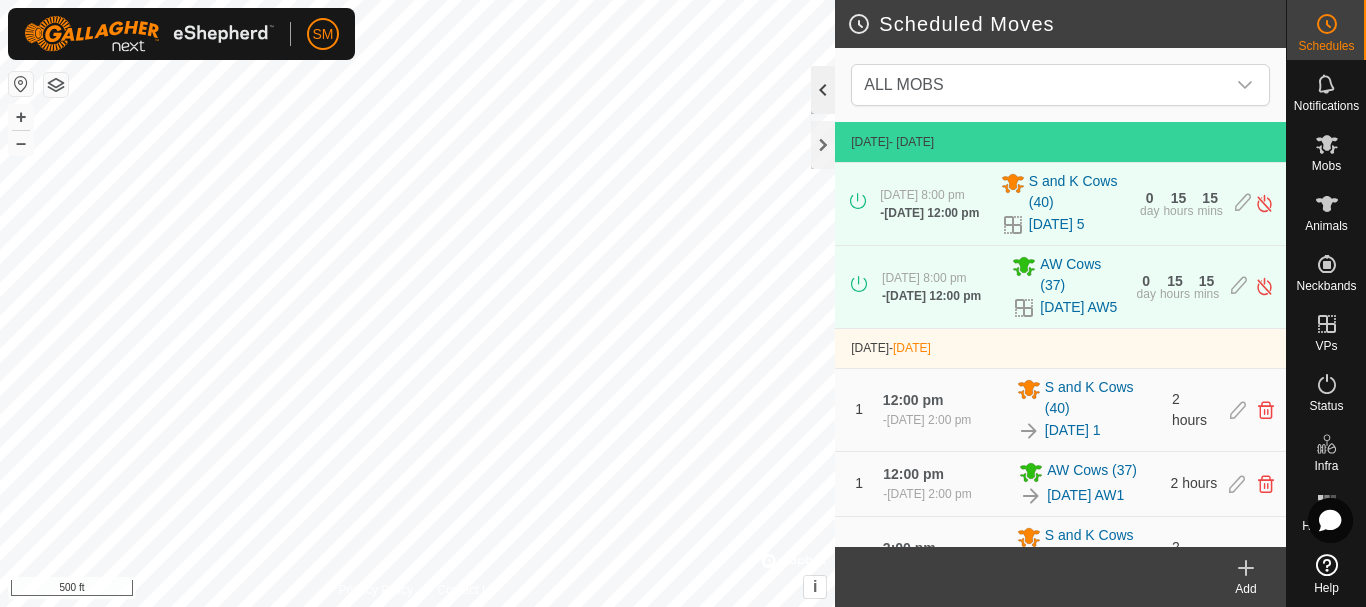 click 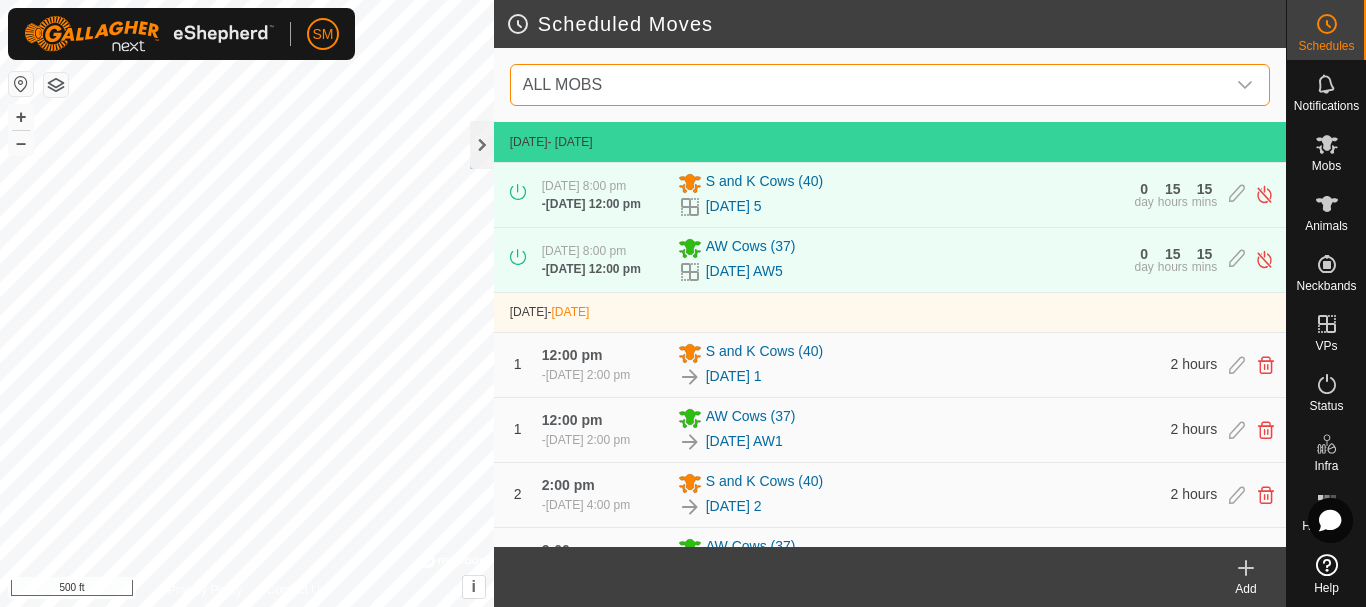 click on "ALL MOBS" at bounding box center (870, 85) 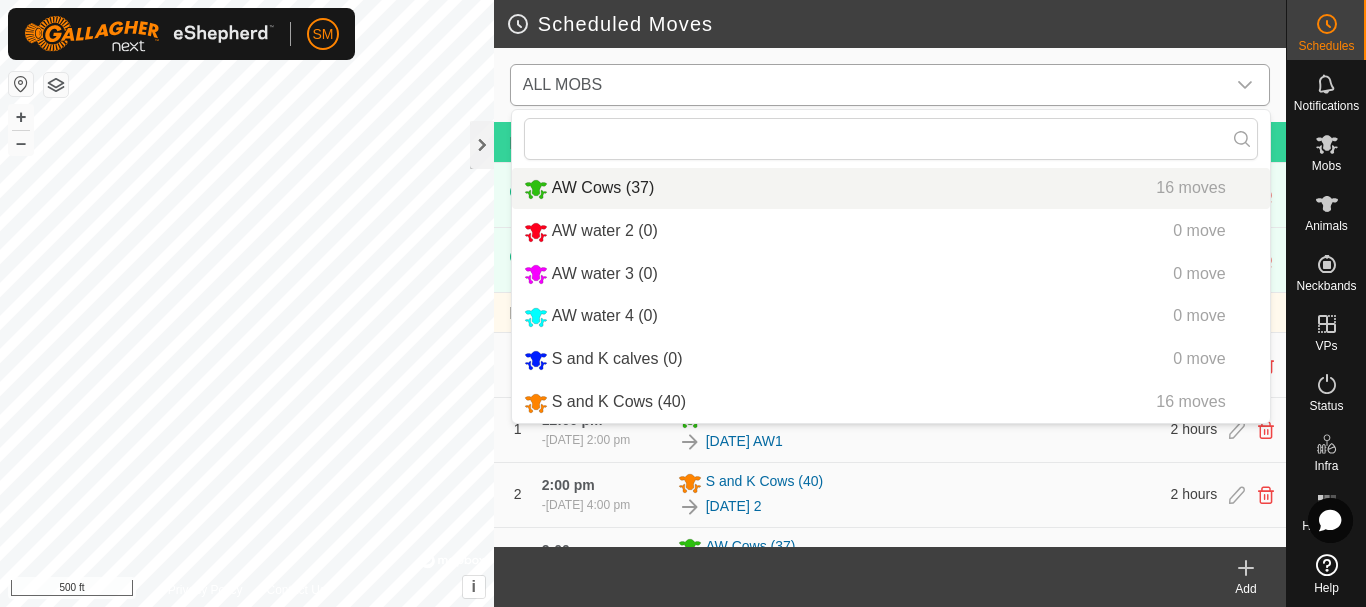 click on "AW Cows (37) 16 moves" at bounding box center (891, 188) 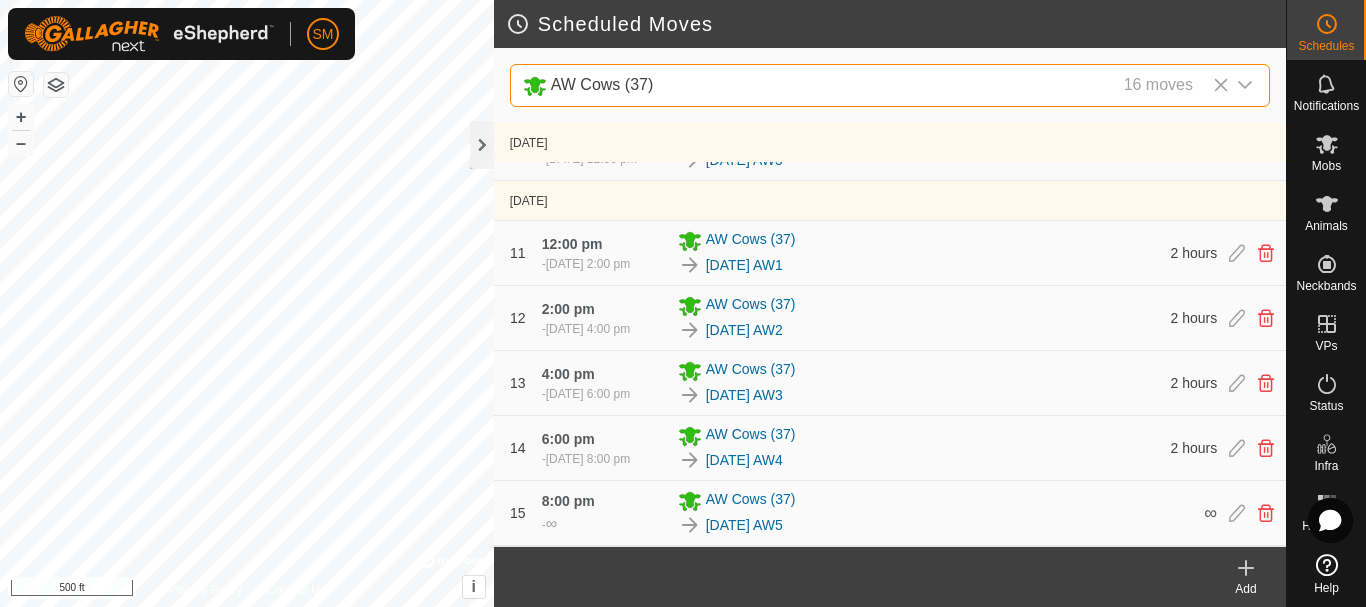 scroll, scrollTop: 793, scrollLeft: 0, axis: vertical 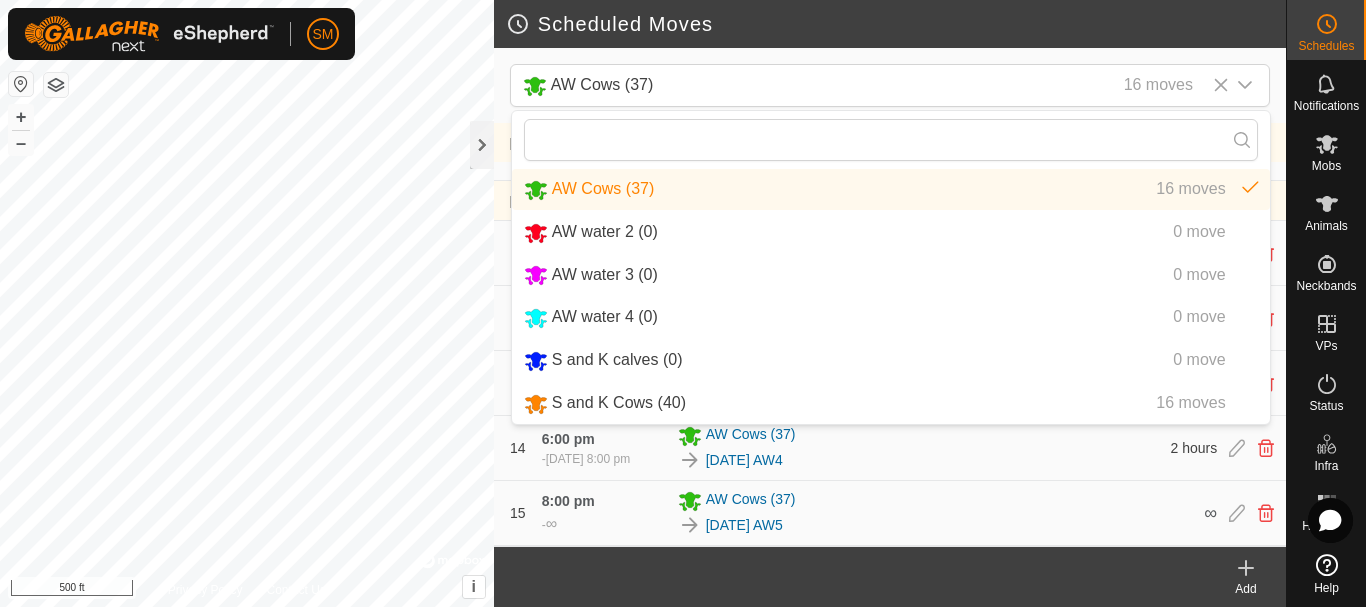 click on "AW Cows (37) 16 moves" at bounding box center [891, 189] 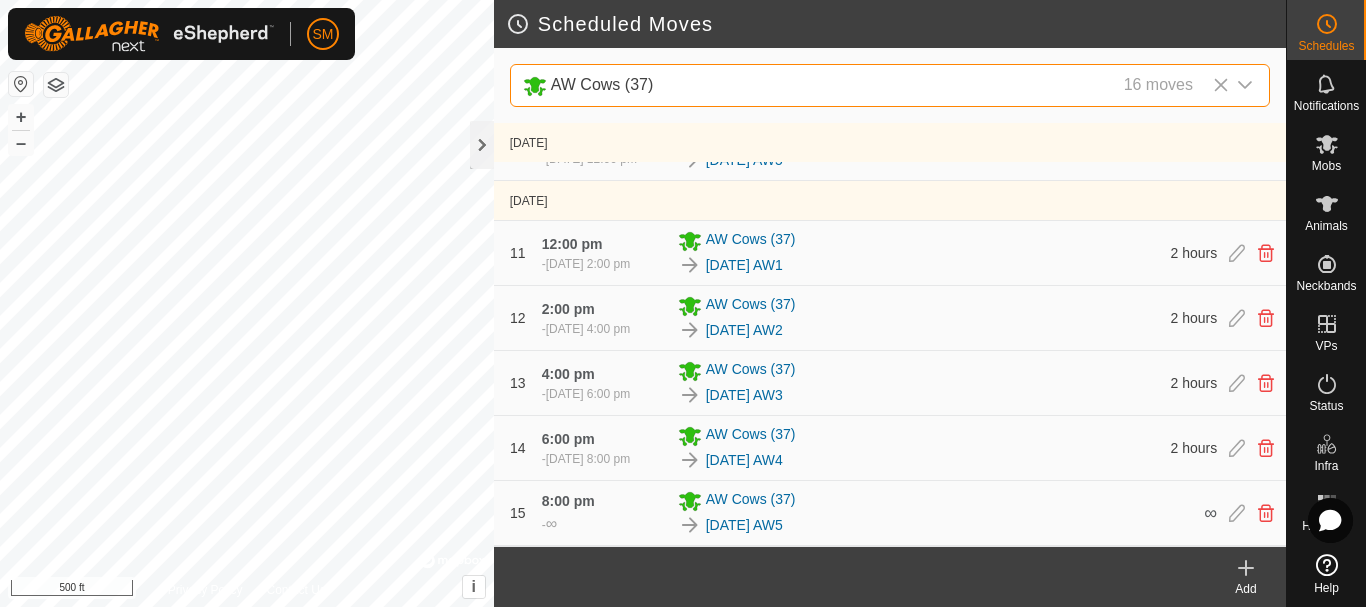 click on "AW Cows (37)  16 moves" at bounding box center [870, 85] 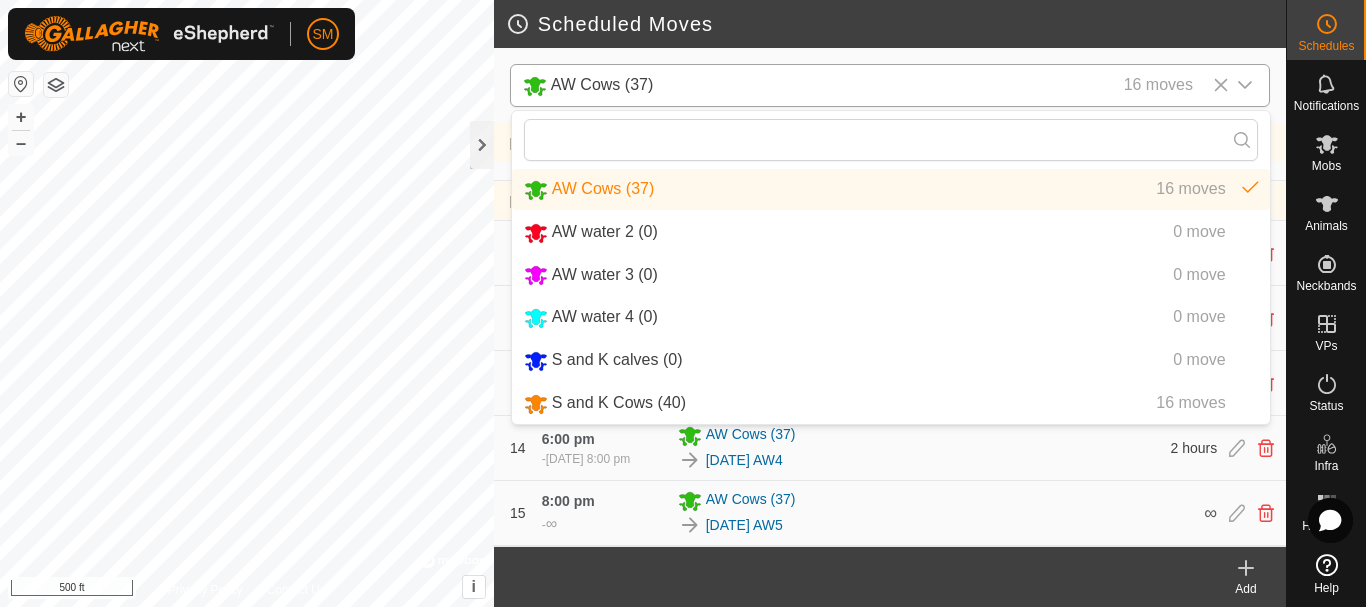 click 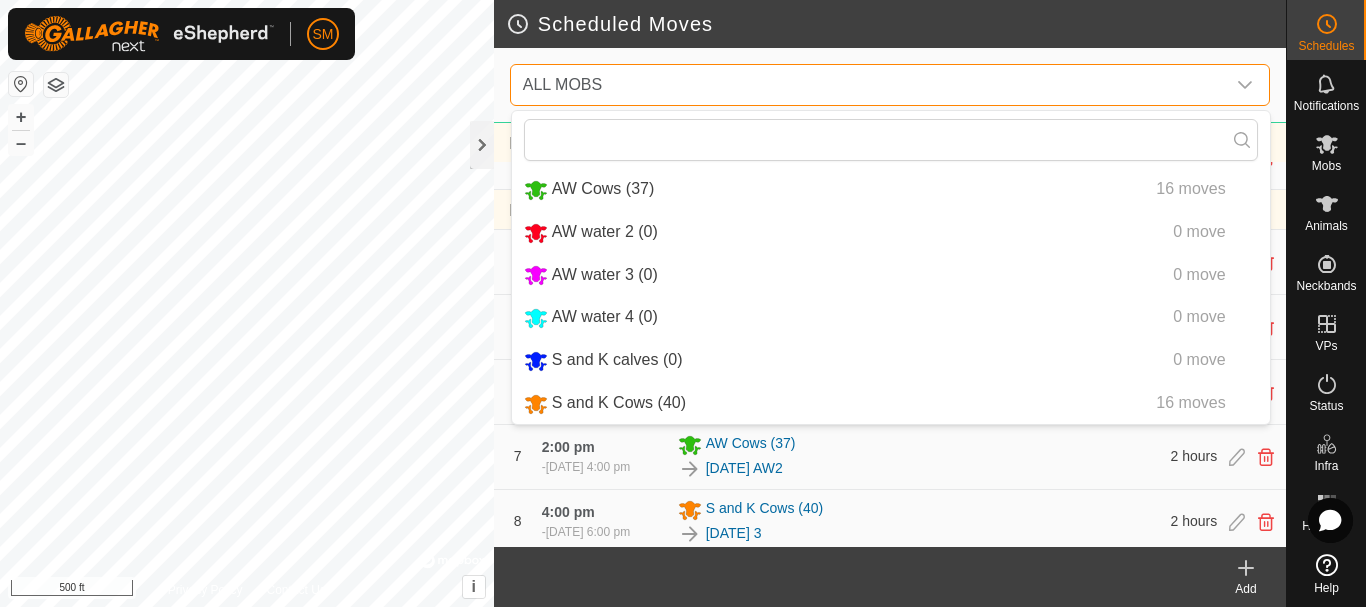 scroll, scrollTop: 1530, scrollLeft: 0, axis: vertical 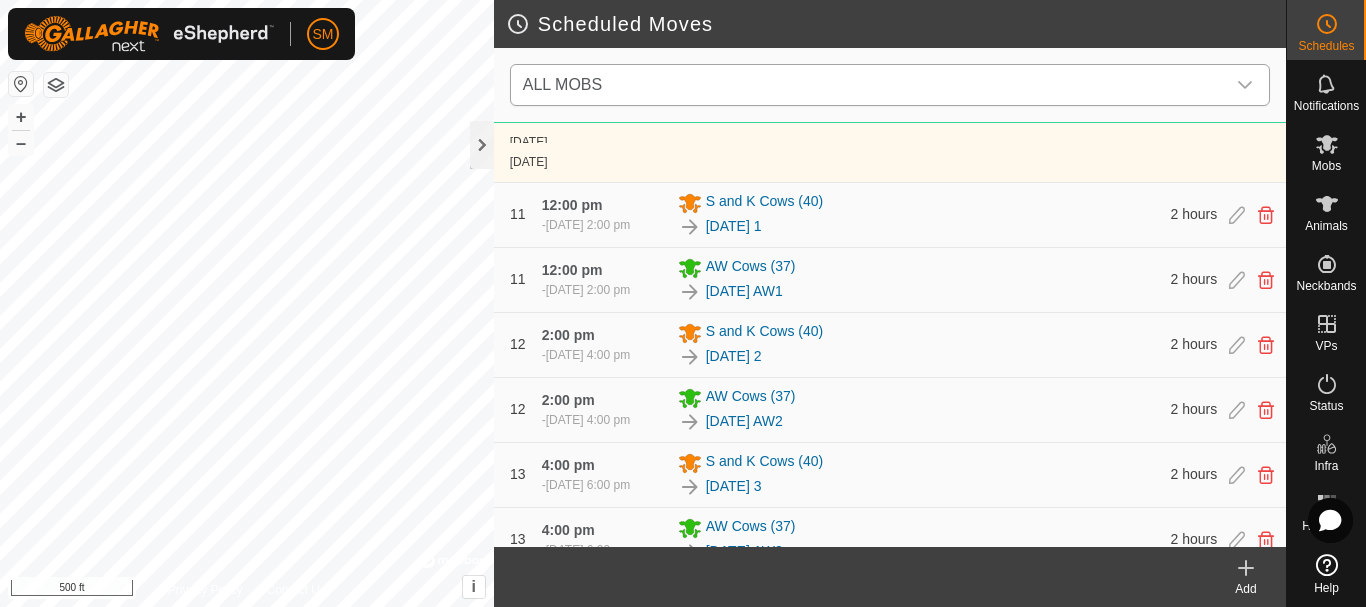 click 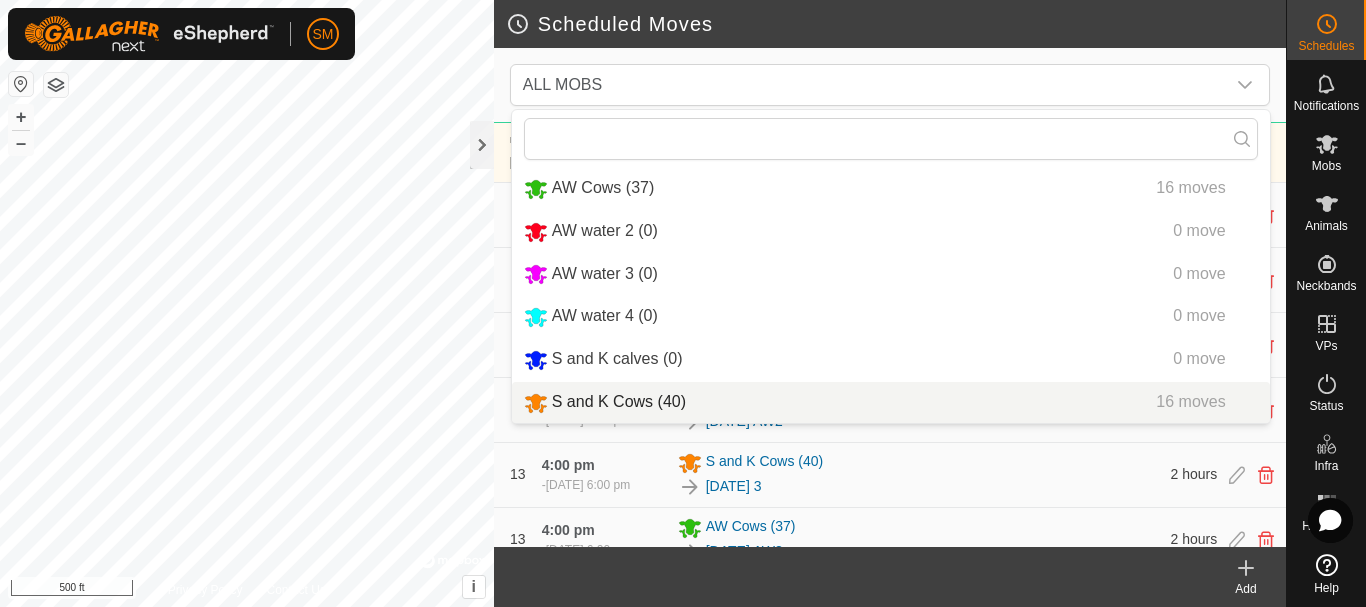 click on "S and K Cows (40) 16 moves" at bounding box center [891, 402] 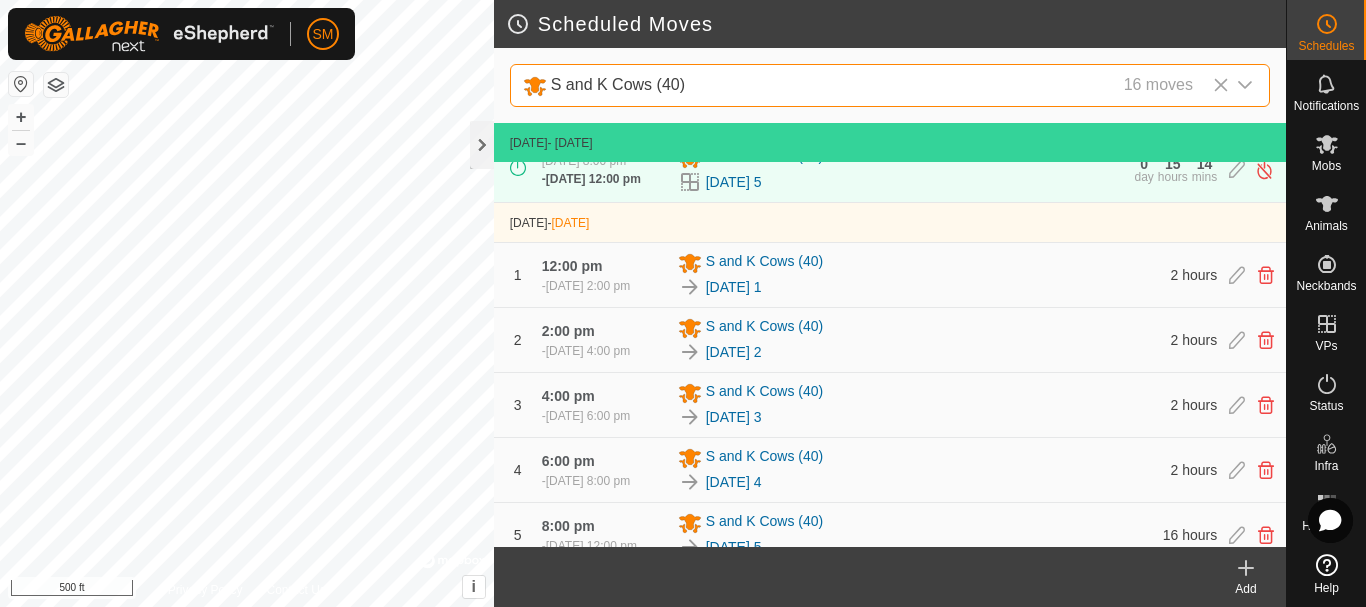 scroll, scrollTop: 0, scrollLeft: 0, axis: both 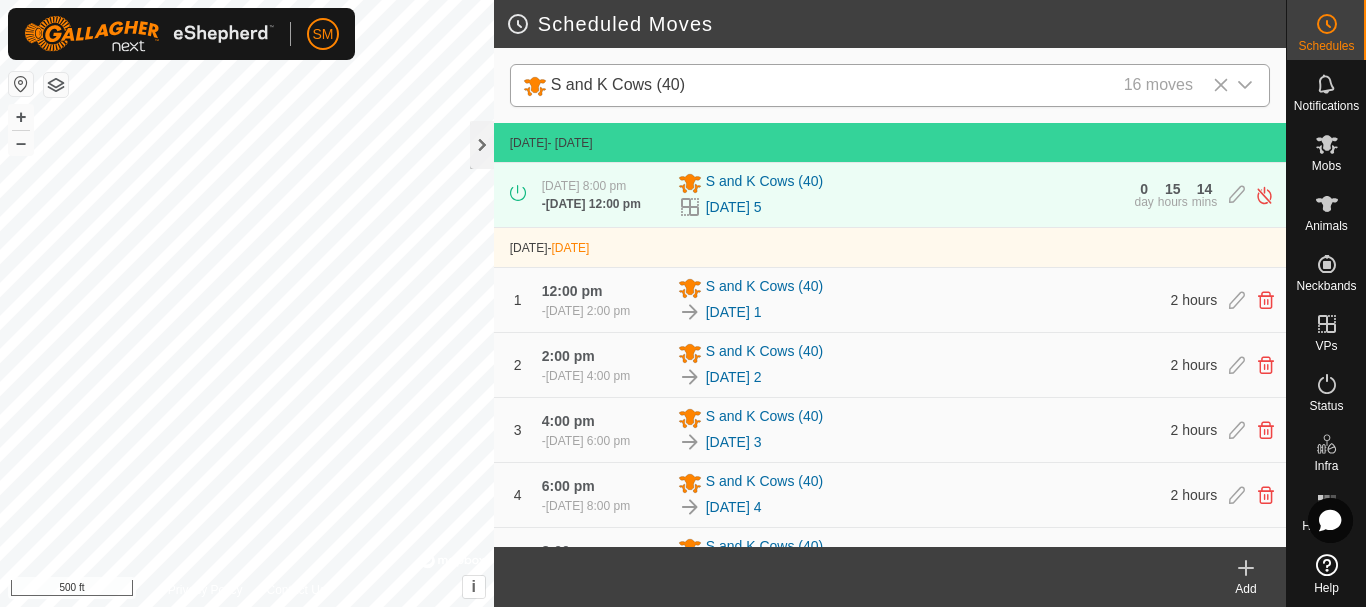 click 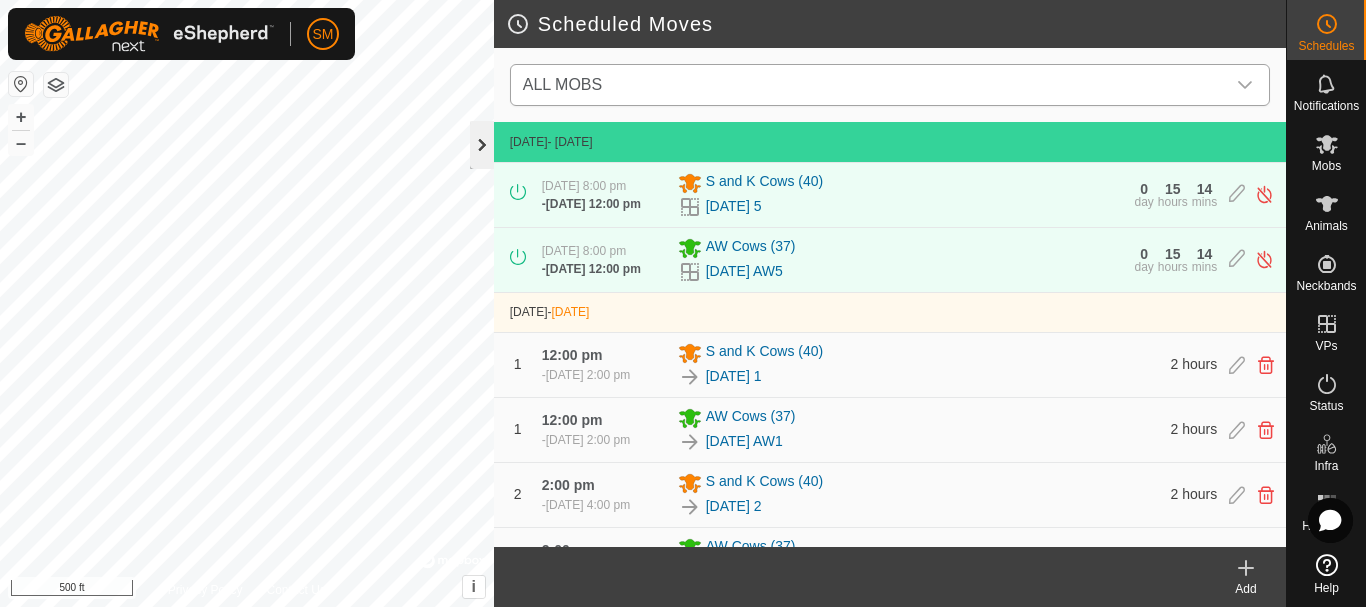 click 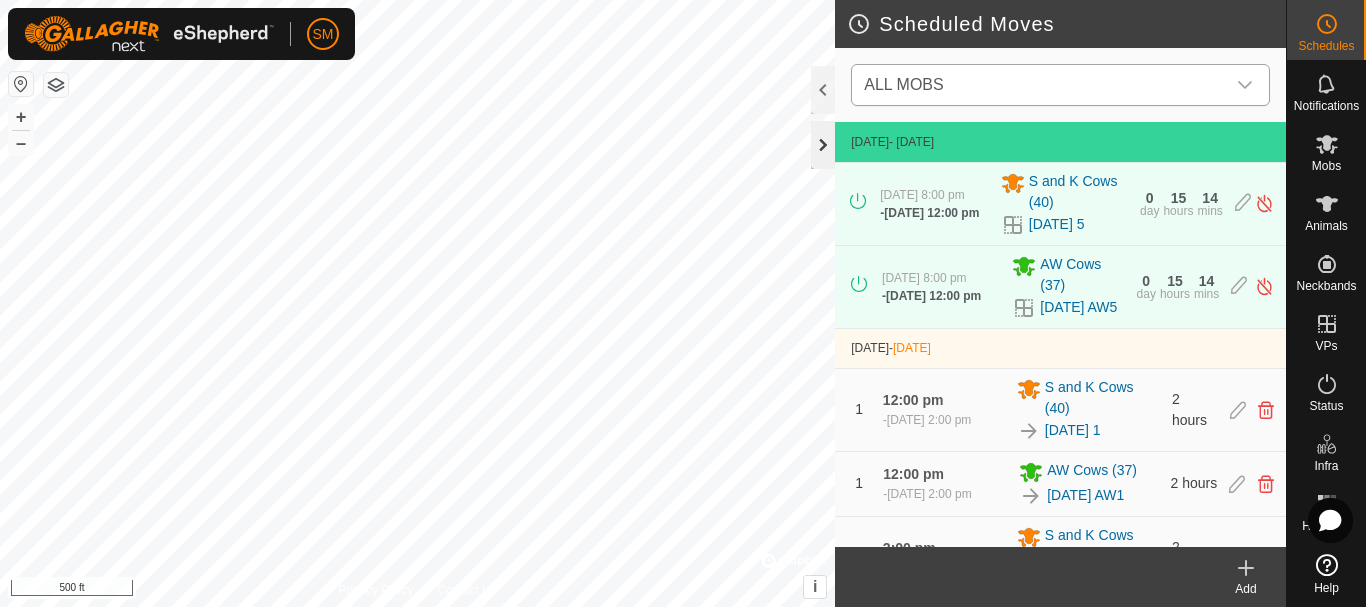 click 